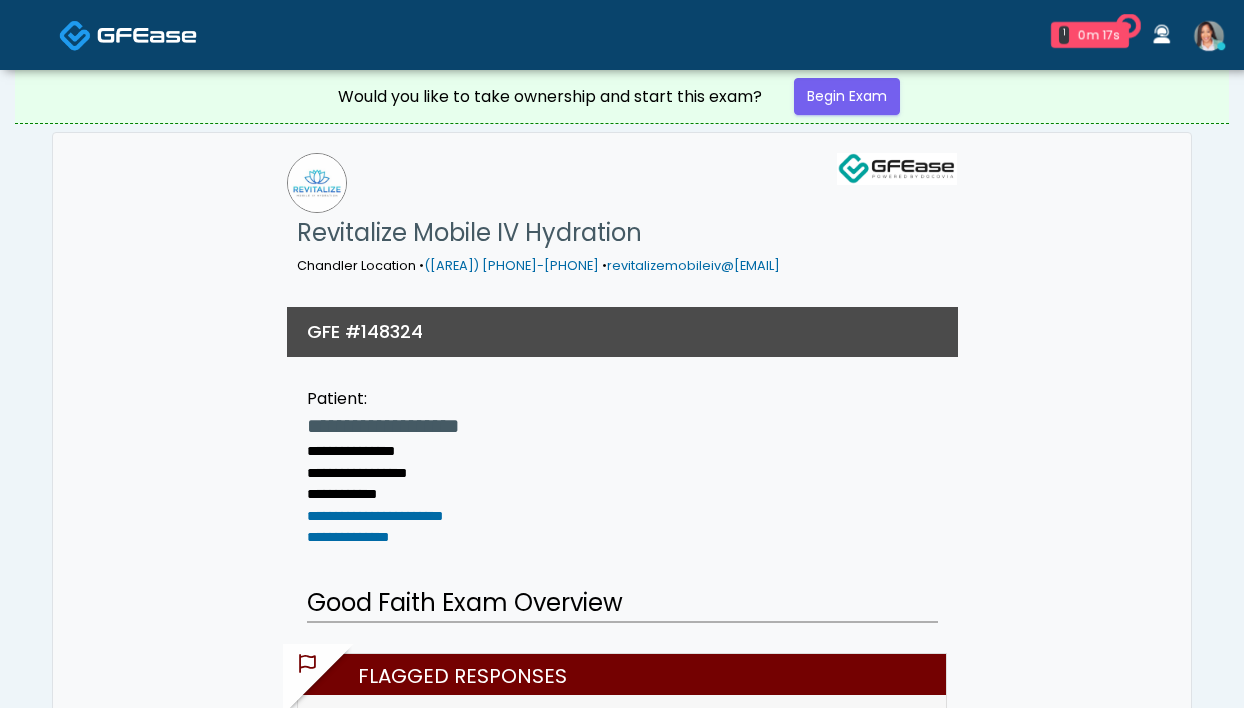 scroll, scrollTop: 0, scrollLeft: 0, axis: both 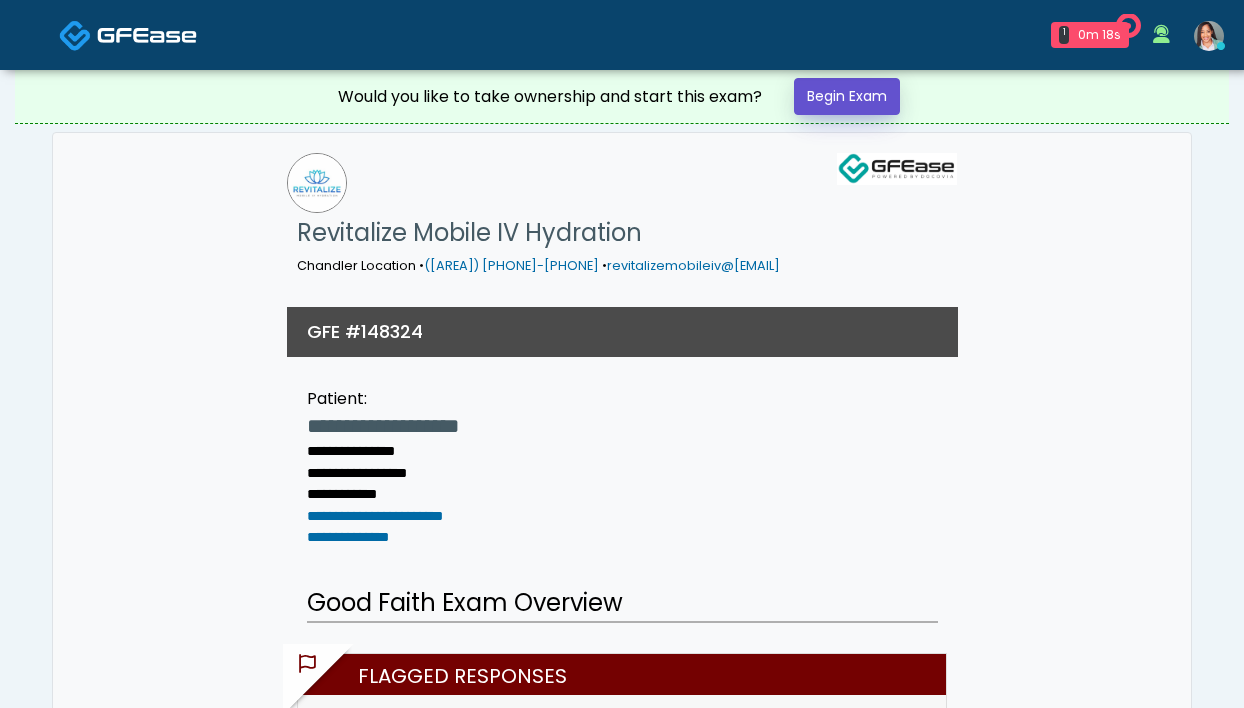 click on "Begin Exam" at bounding box center [847, 96] 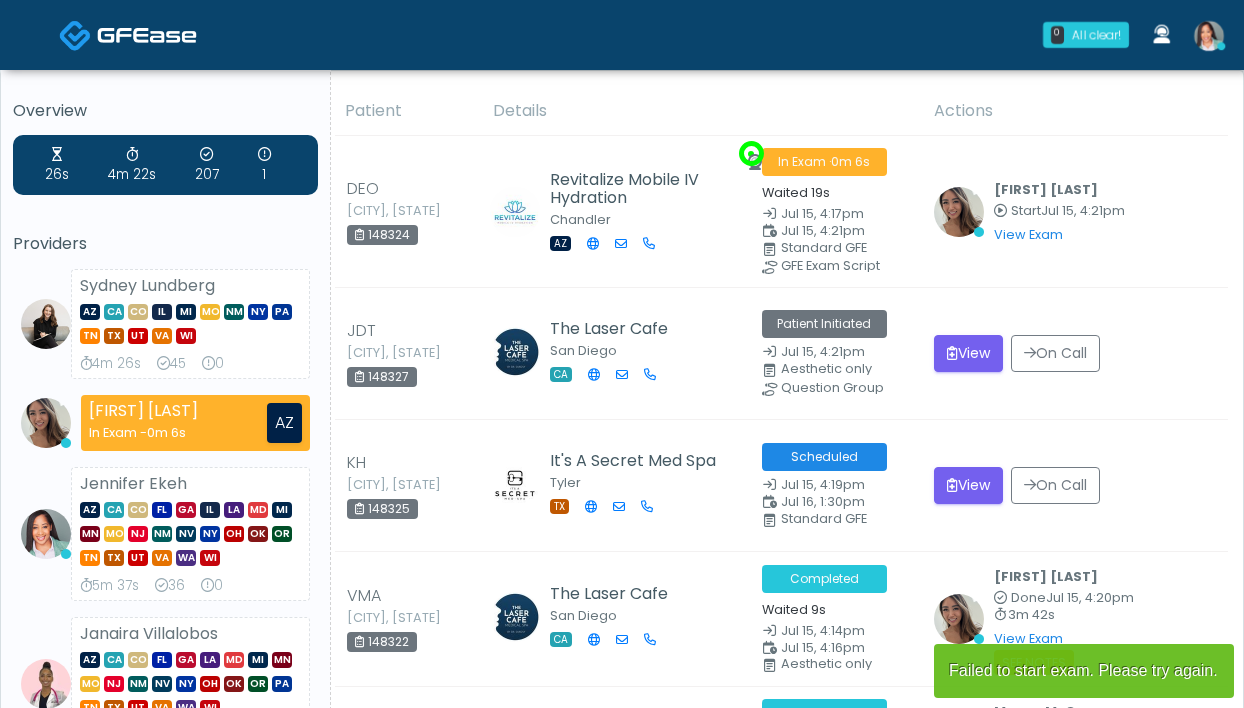 scroll, scrollTop: 0, scrollLeft: 0, axis: both 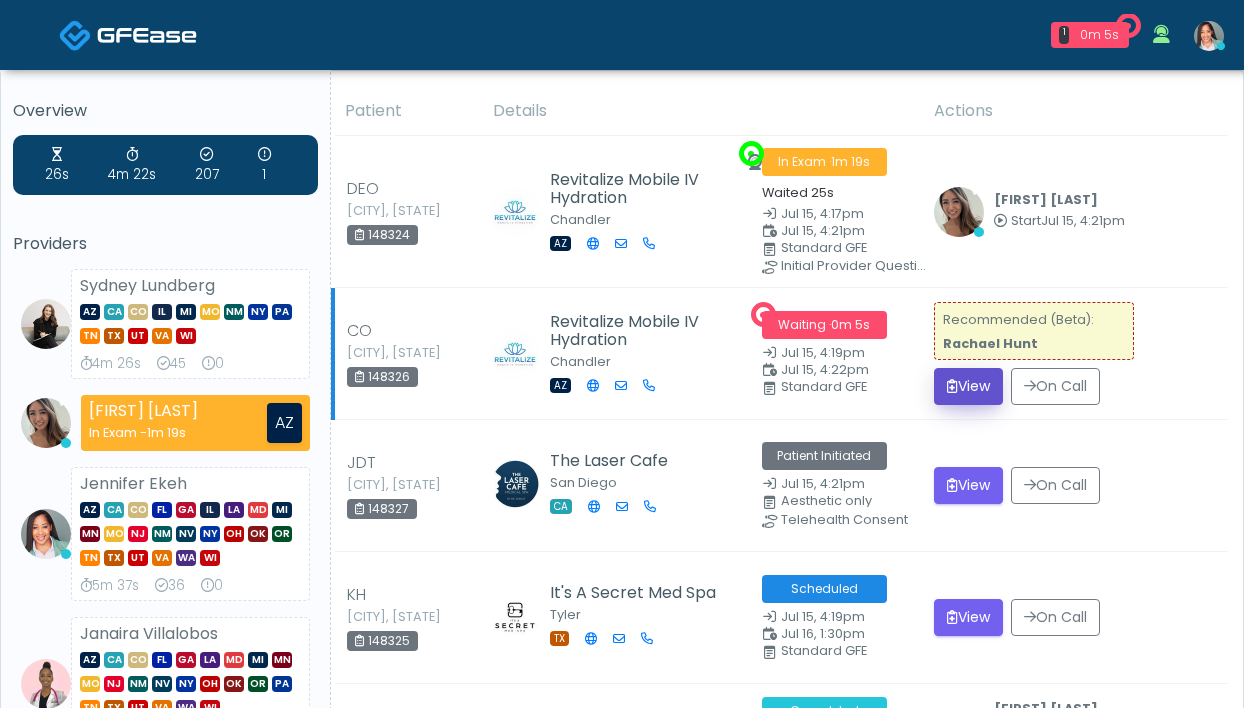 click on "View" at bounding box center (968, 386) 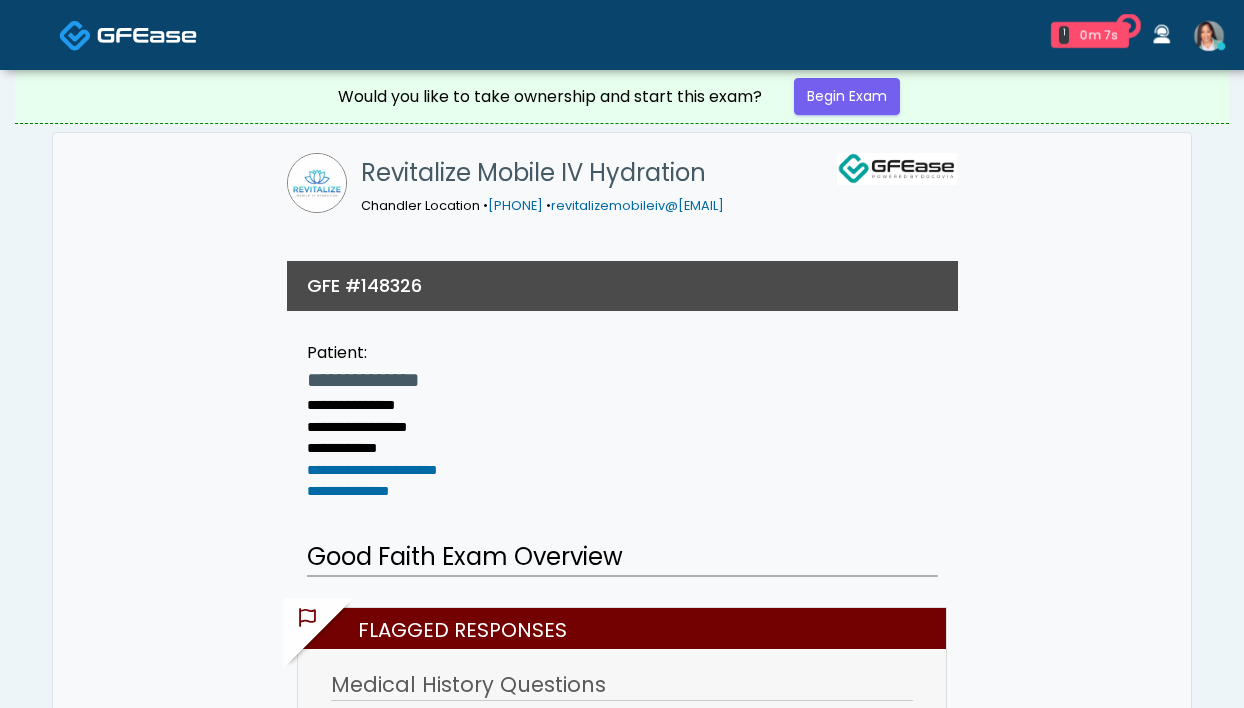 scroll, scrollTop: 0, scrollLeft: 0, axis: both 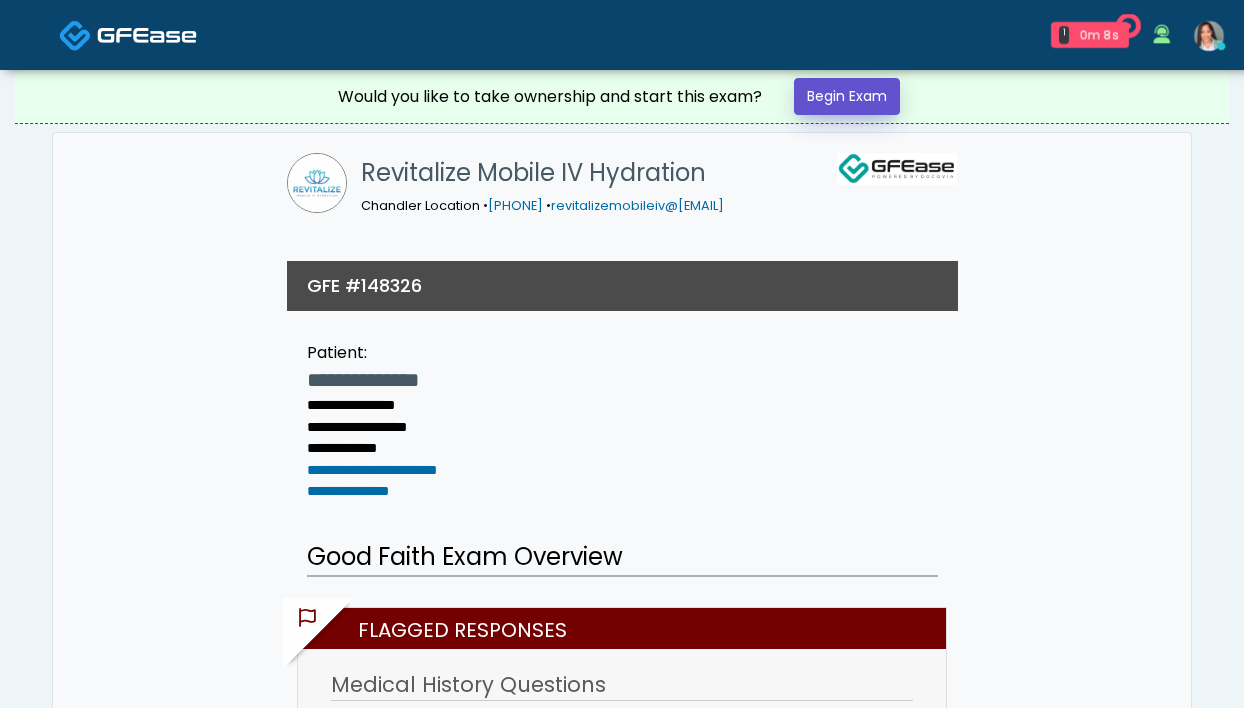click on "Begin Exam" at bounding box center [847, 96] 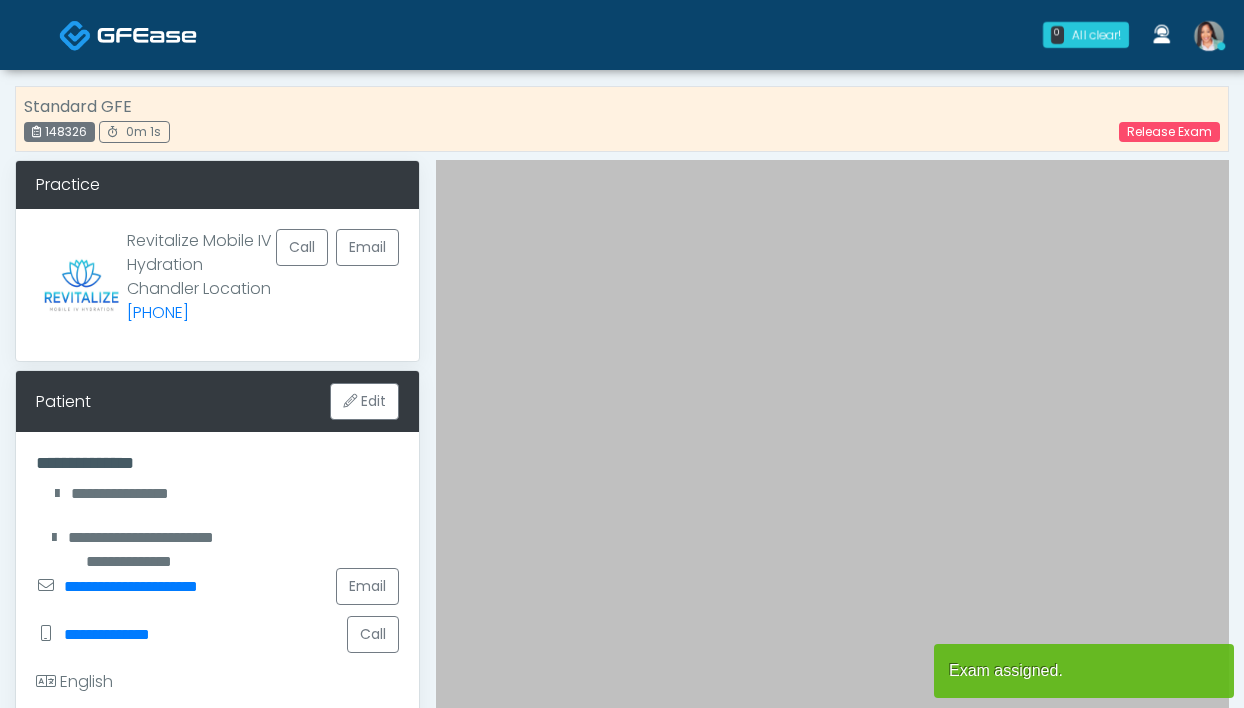 scroll, scrollTop: 0, scrollLeft: 0, axis: both 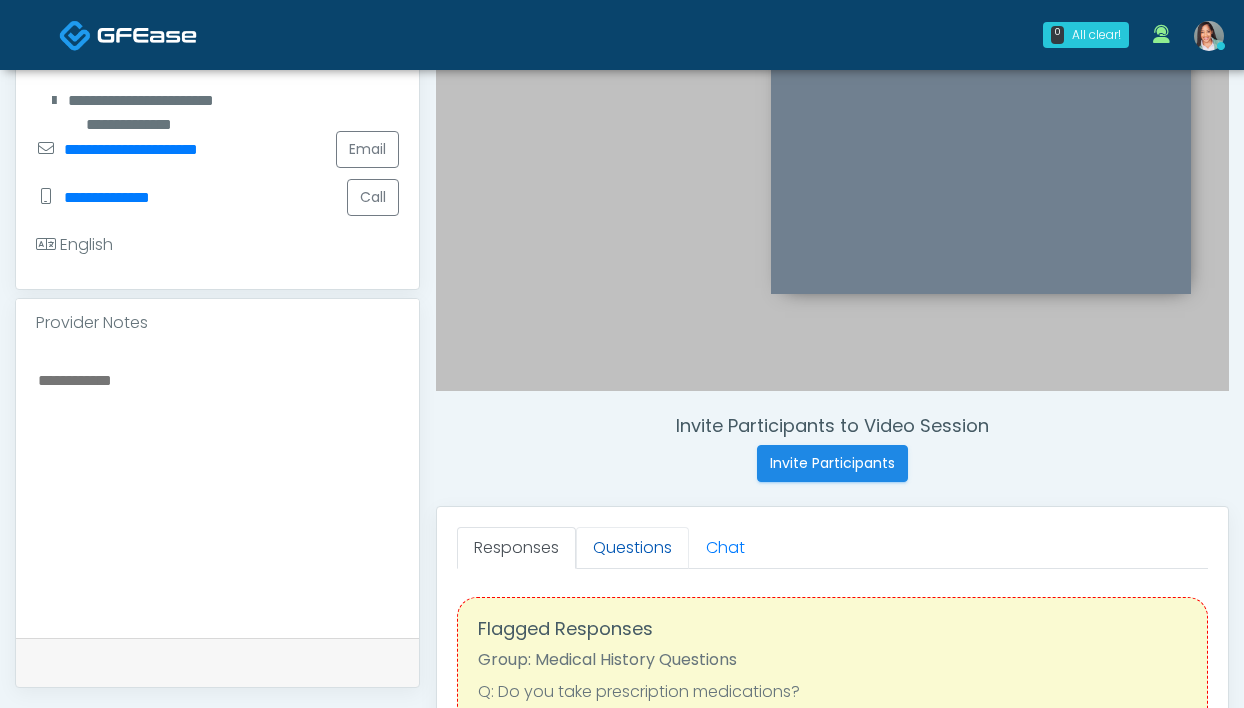 click on "Questions" at bounding box center (632, 548) 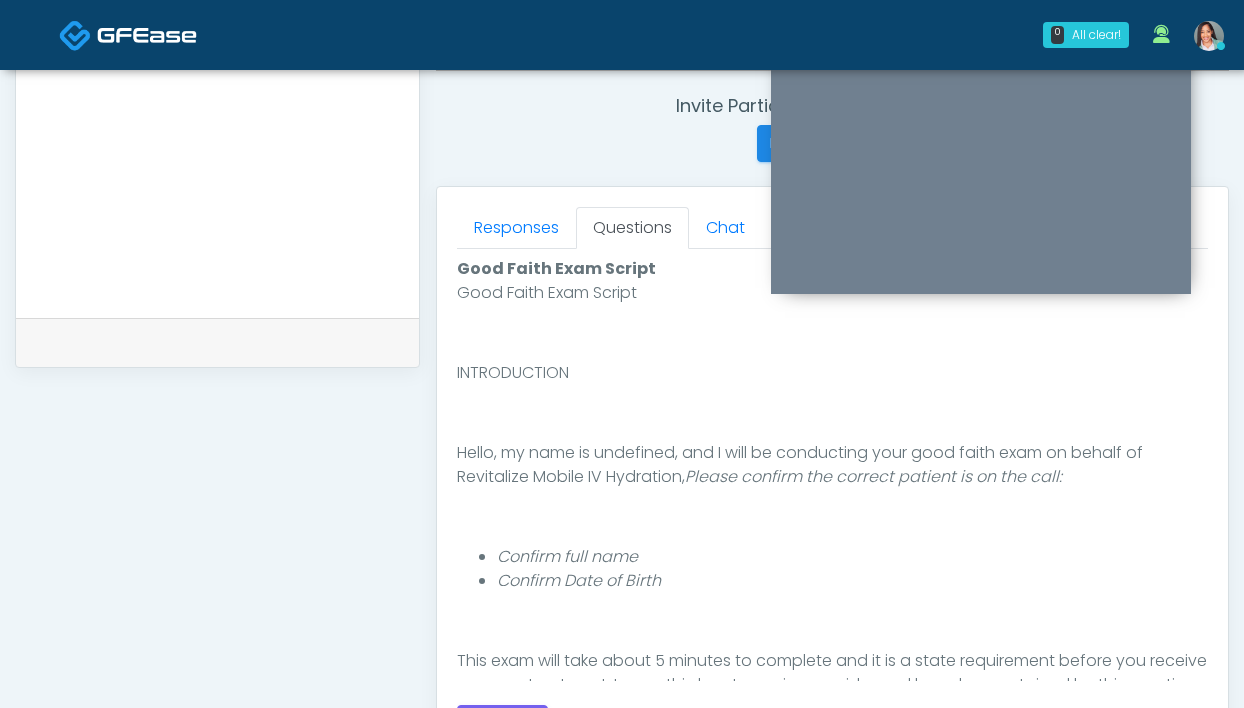 scroll, scrollTop: 990, scrollLeft: 0, axis: vertical 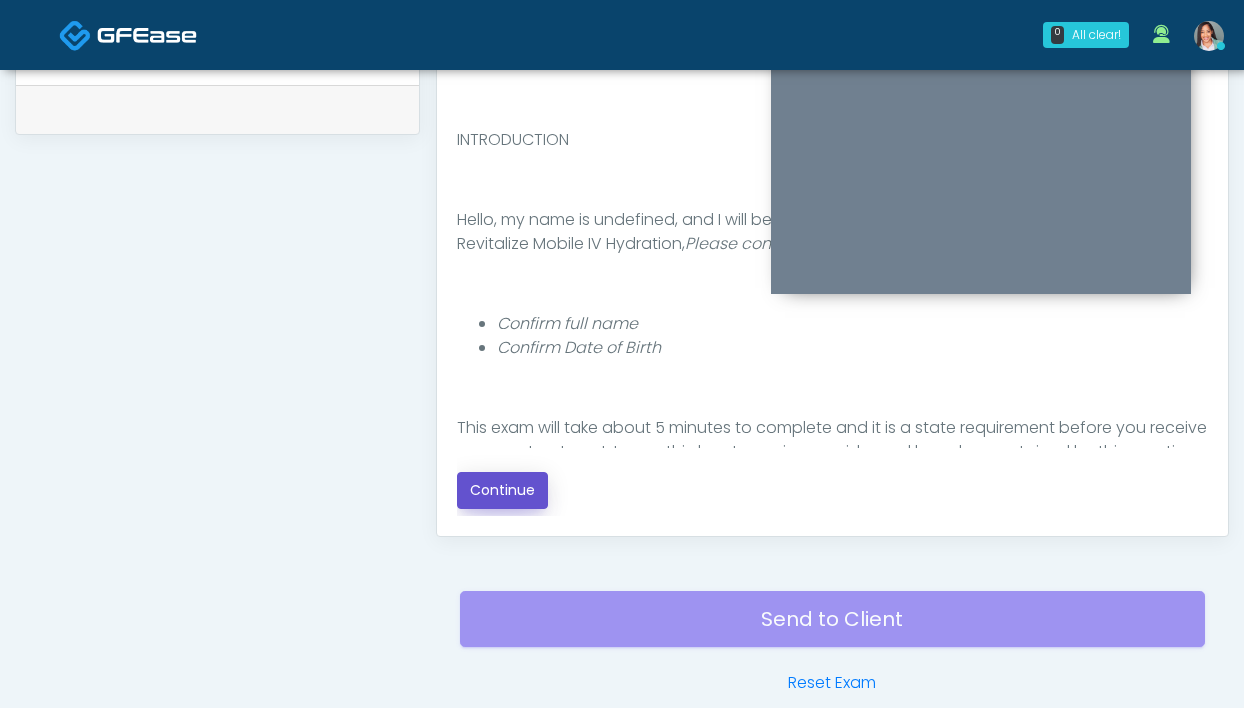 click on "Continue" at bounding box center (502, 490) 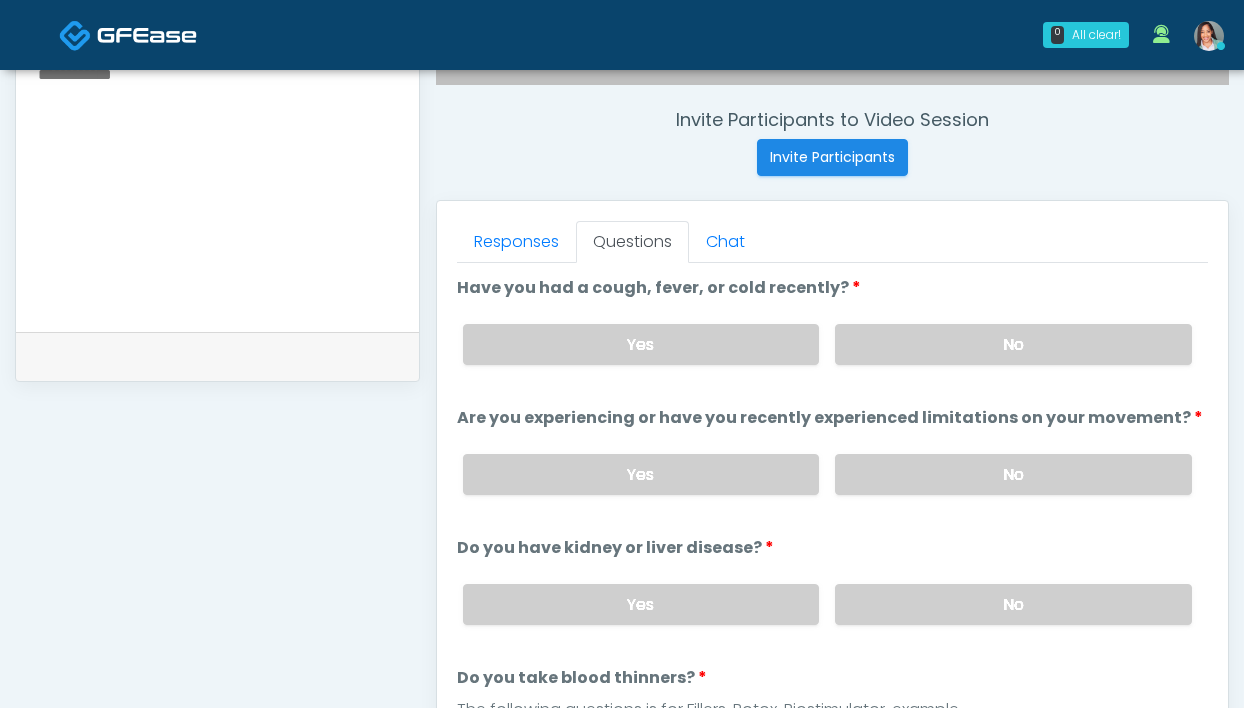 scroll, scrollTop: 750, scrollLeft: 0, axis: vertical 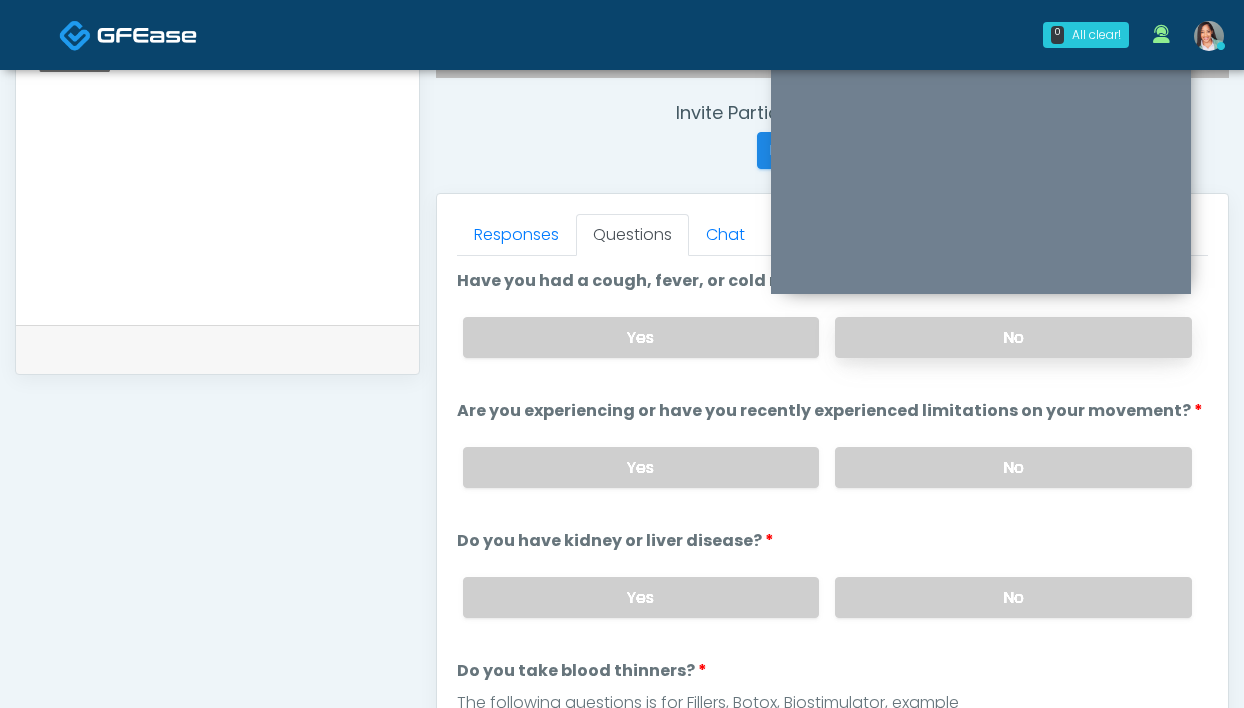 click on "No" at bounding box center [1013, 337] 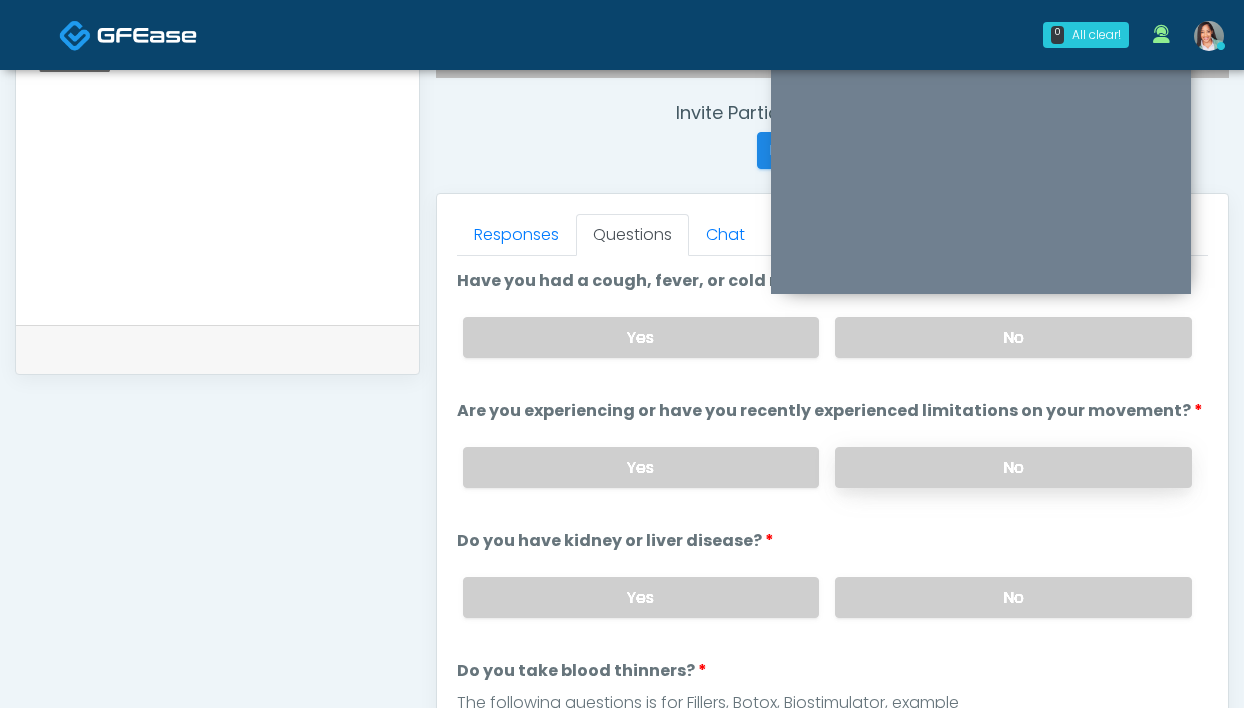 click on "No" at bounding box center (1013, 467) 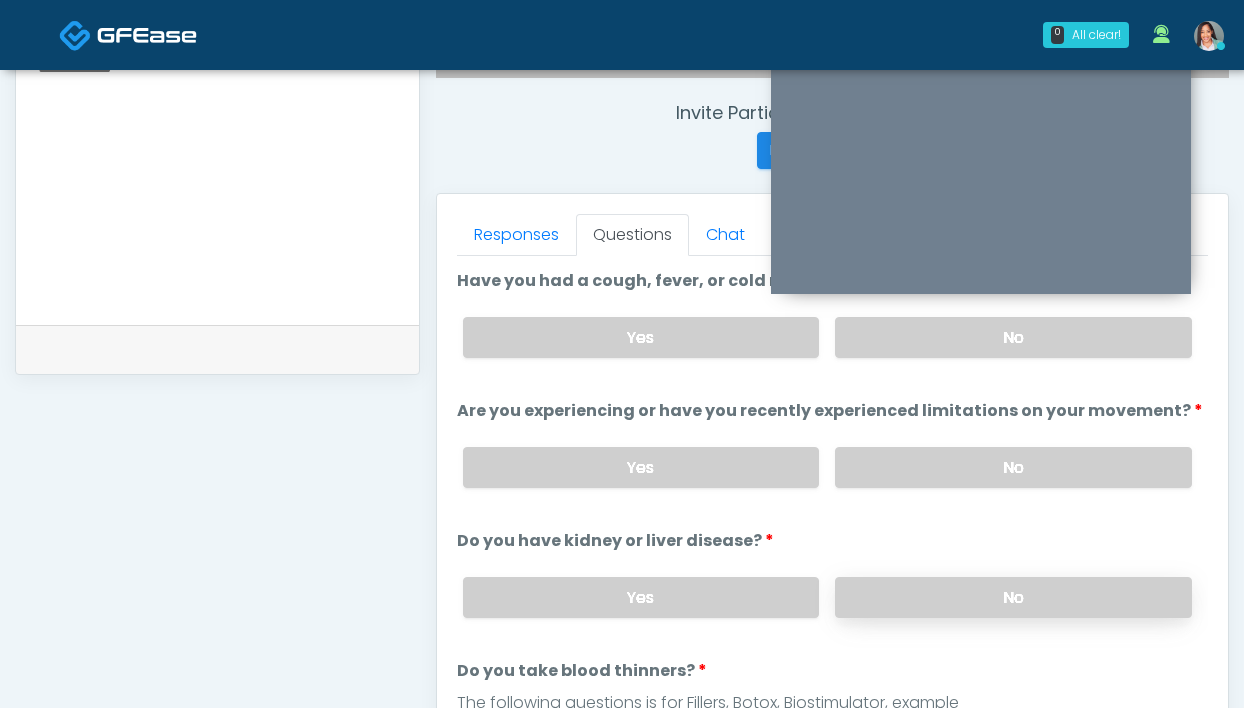 click on "No" at bounding box center [1013, 597] 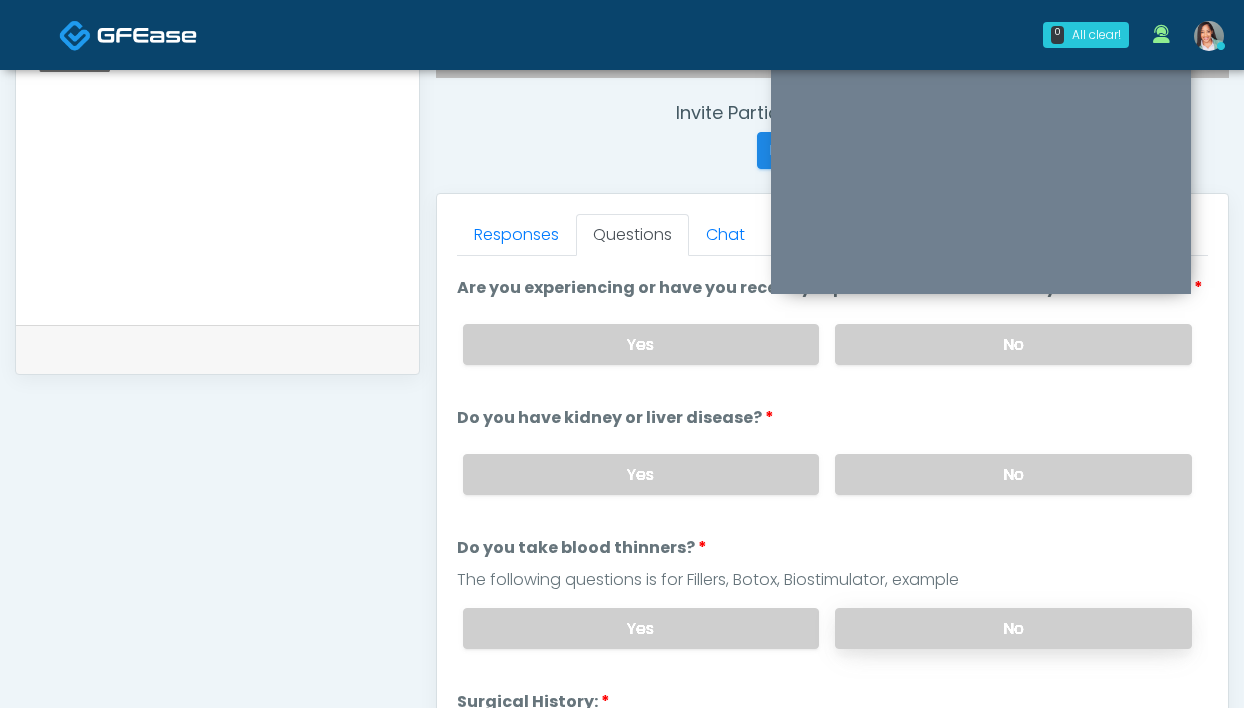 click on "No" at bounding box center (1013, 628) 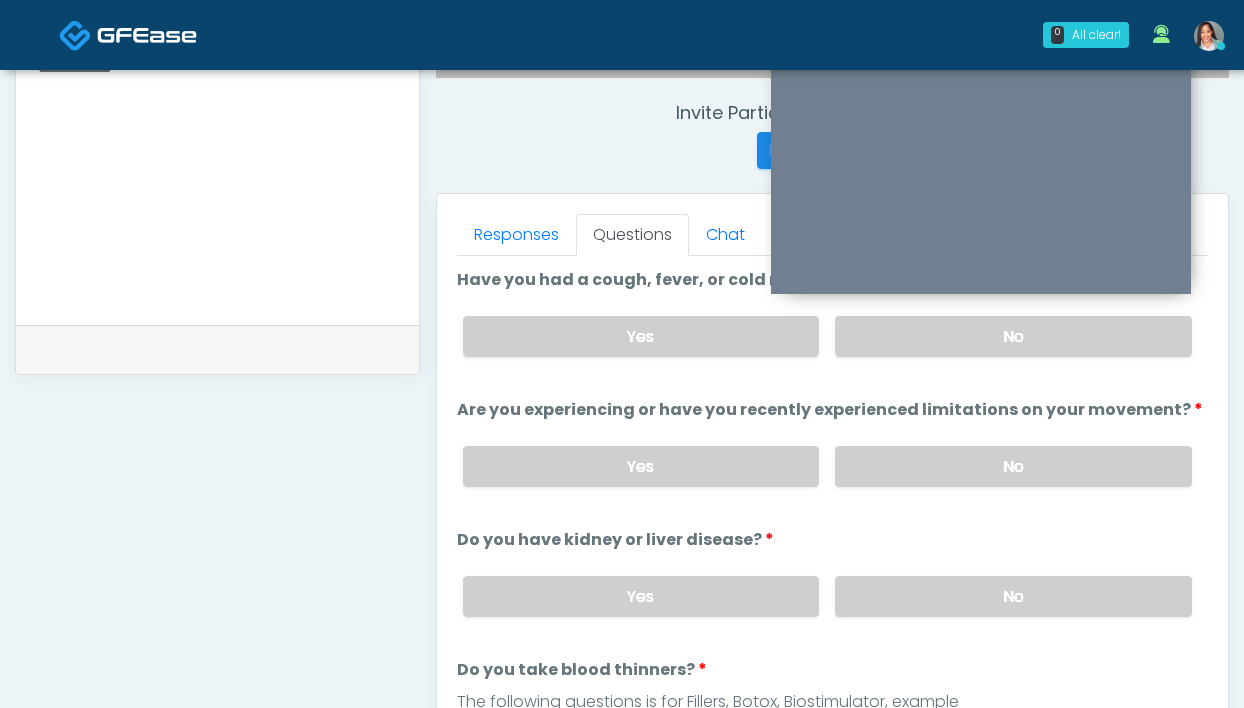 scroll, scrollTop: 0, scrollLeft: 0, axis: both 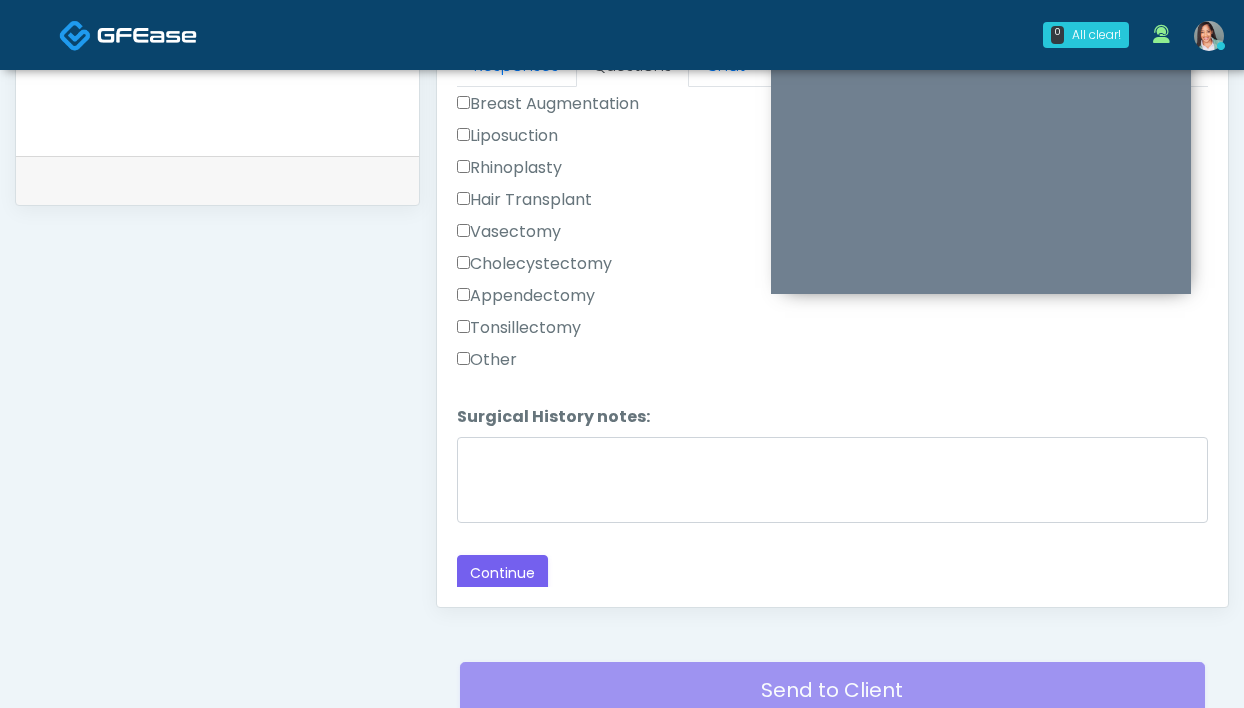 click on "Other" at bounding box center [487, 360] 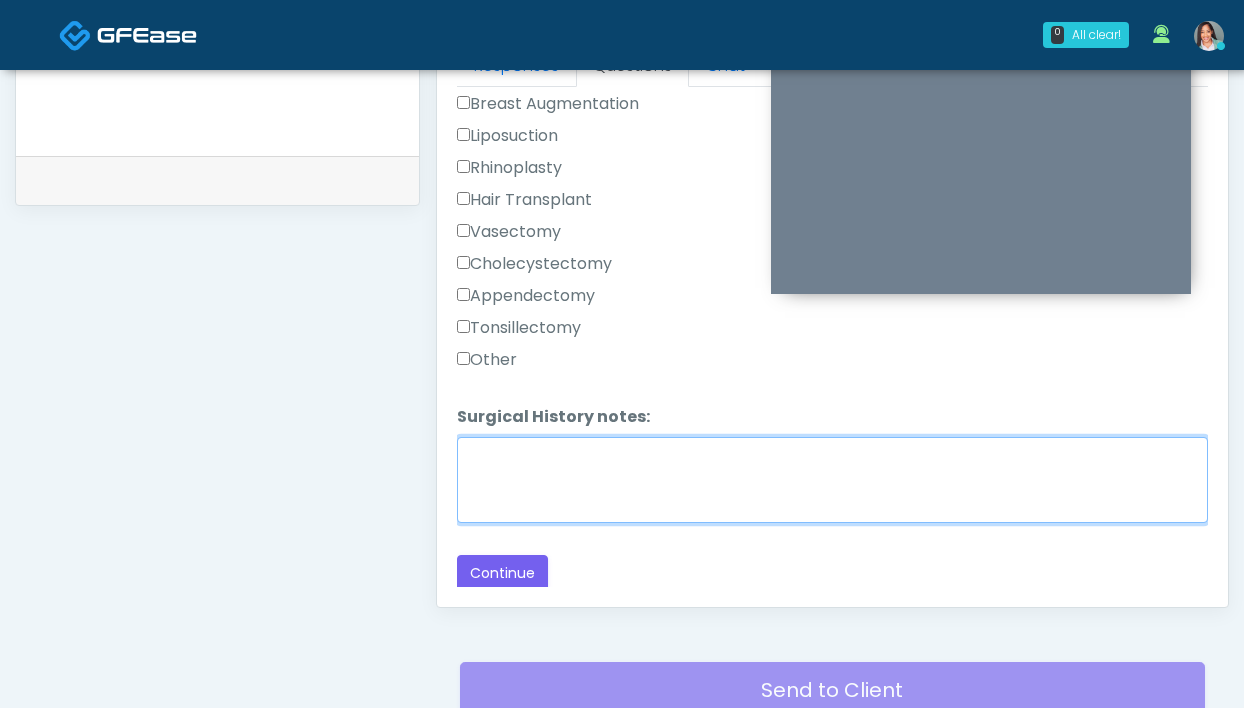 click on "Surgical History notes:" at bounding box center (832, 480) 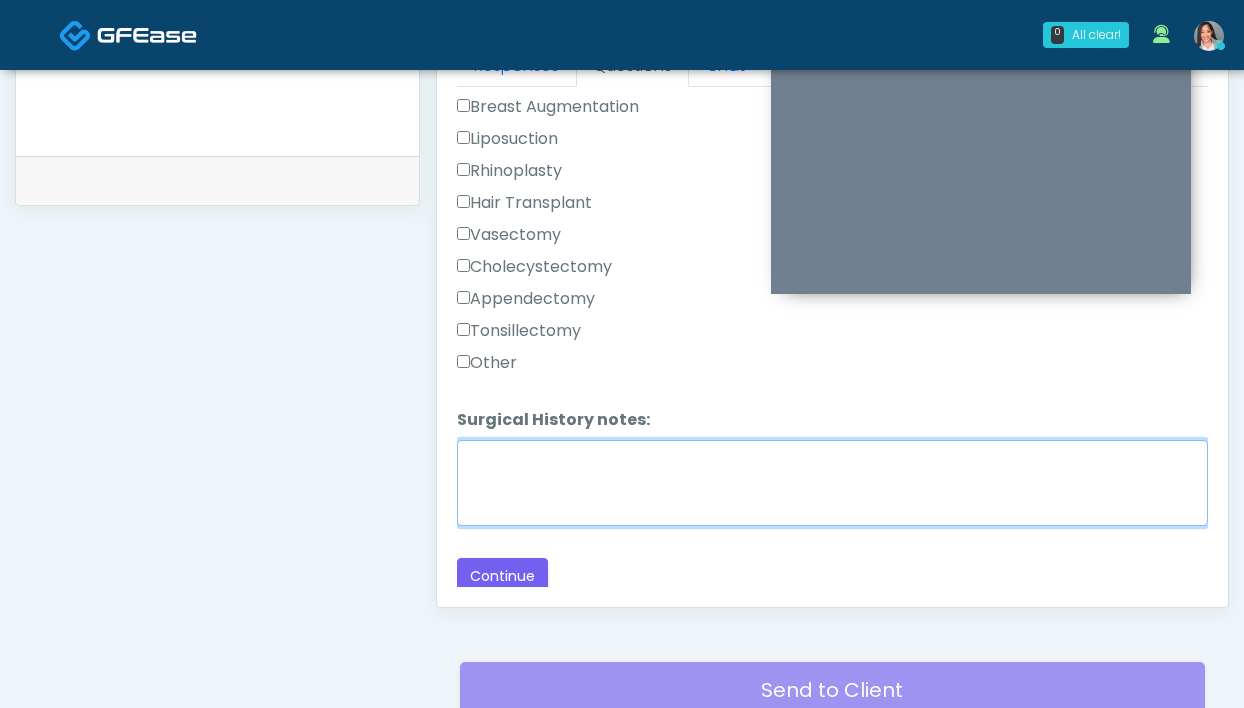 scroll, scrollTop: 708, scrollLeft: 0, axis: vertical 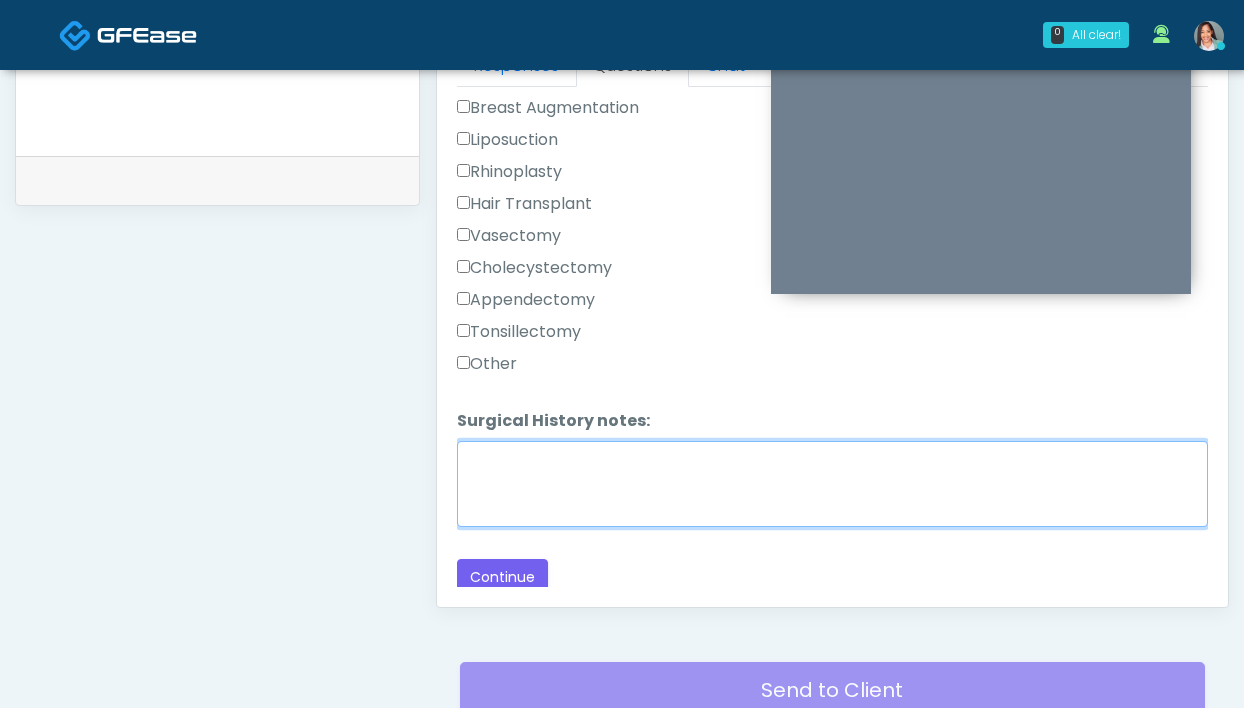 click on "Surgical History notes:" at bounding box center [832, 484] 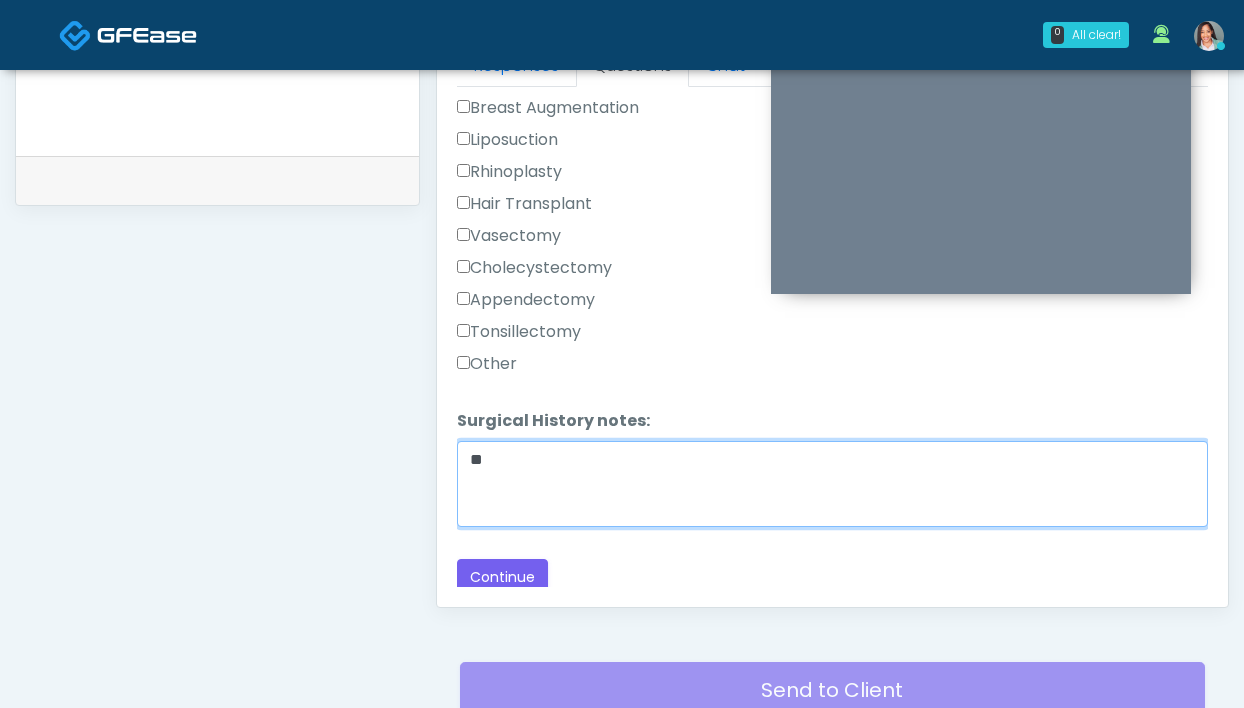 type on "*" 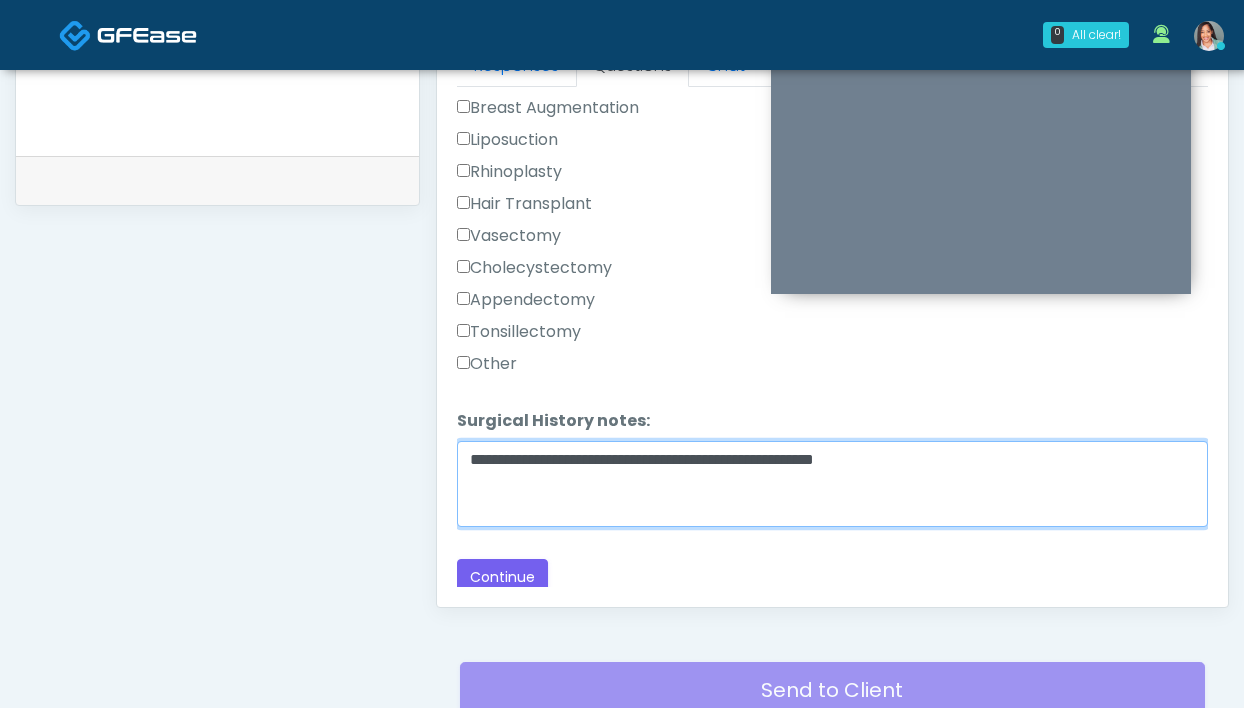 drag, startPoint x: 915, startPoint y: 455, endPoint x: 753, endPoint y: 462, distance: 162.15117 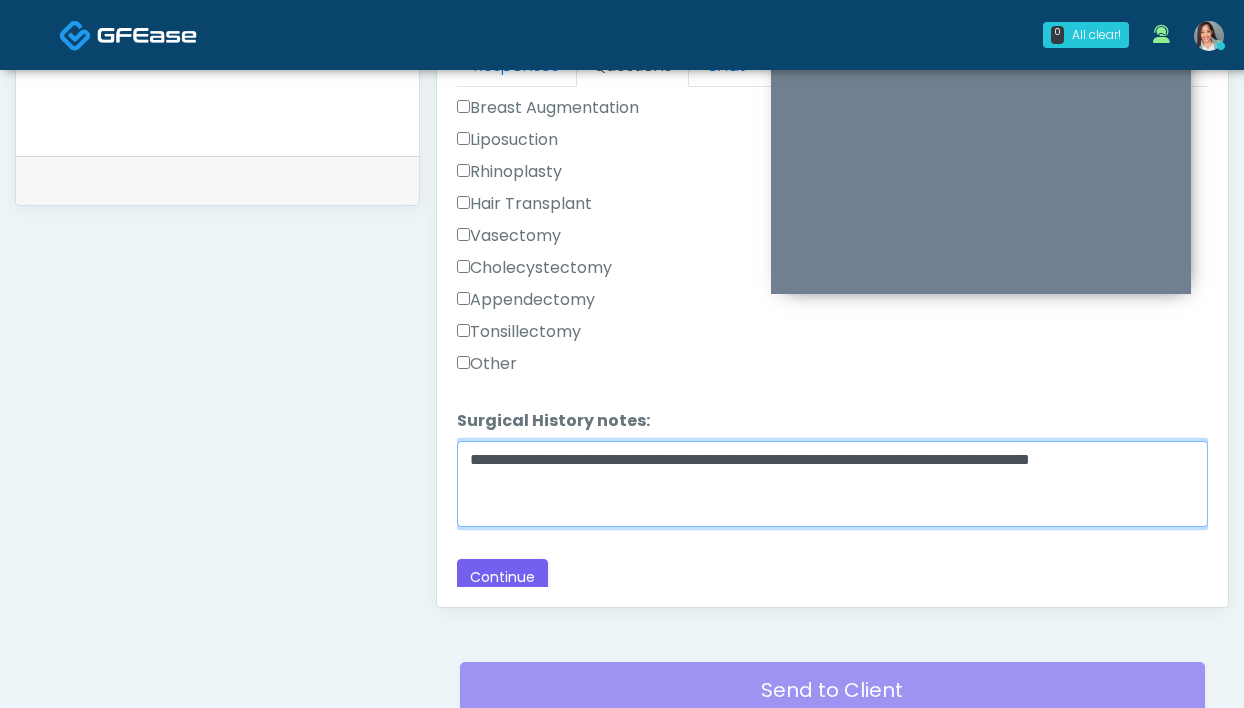 click on "**********" at bounding box center (832, 484) 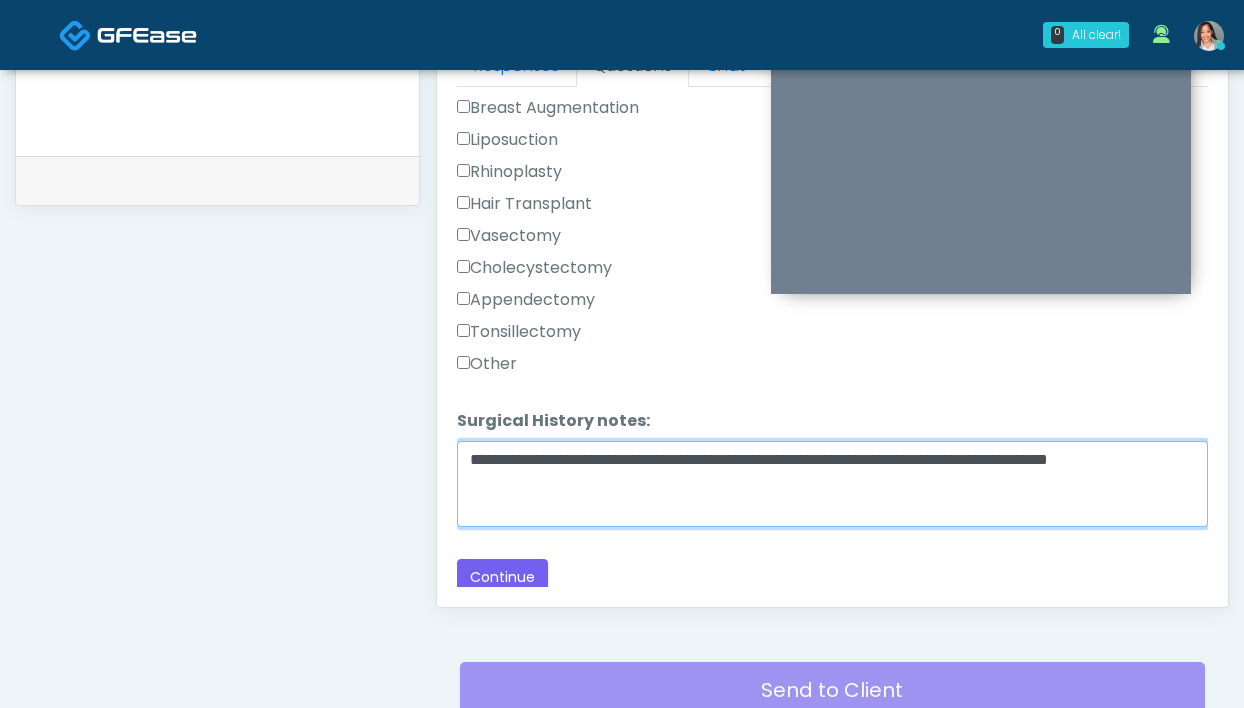 click on "**********" at bounding box center (832, 484) 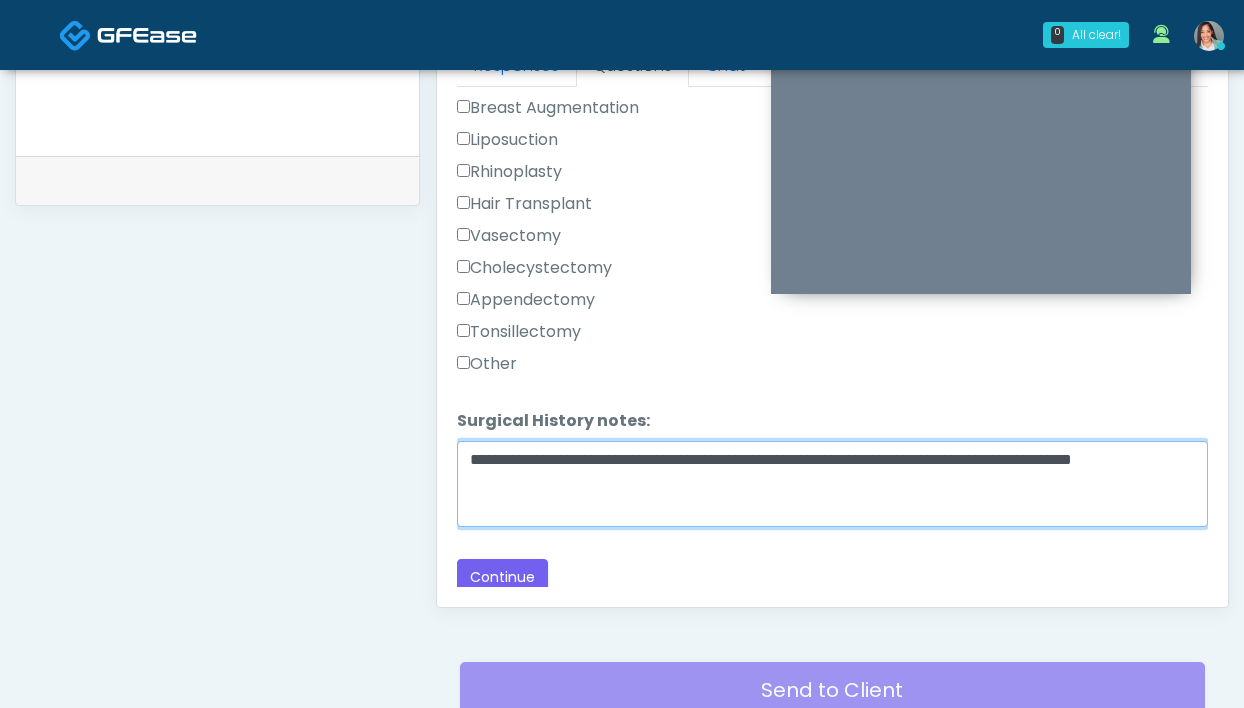 click on "**********" at bounding box center [832, 484] 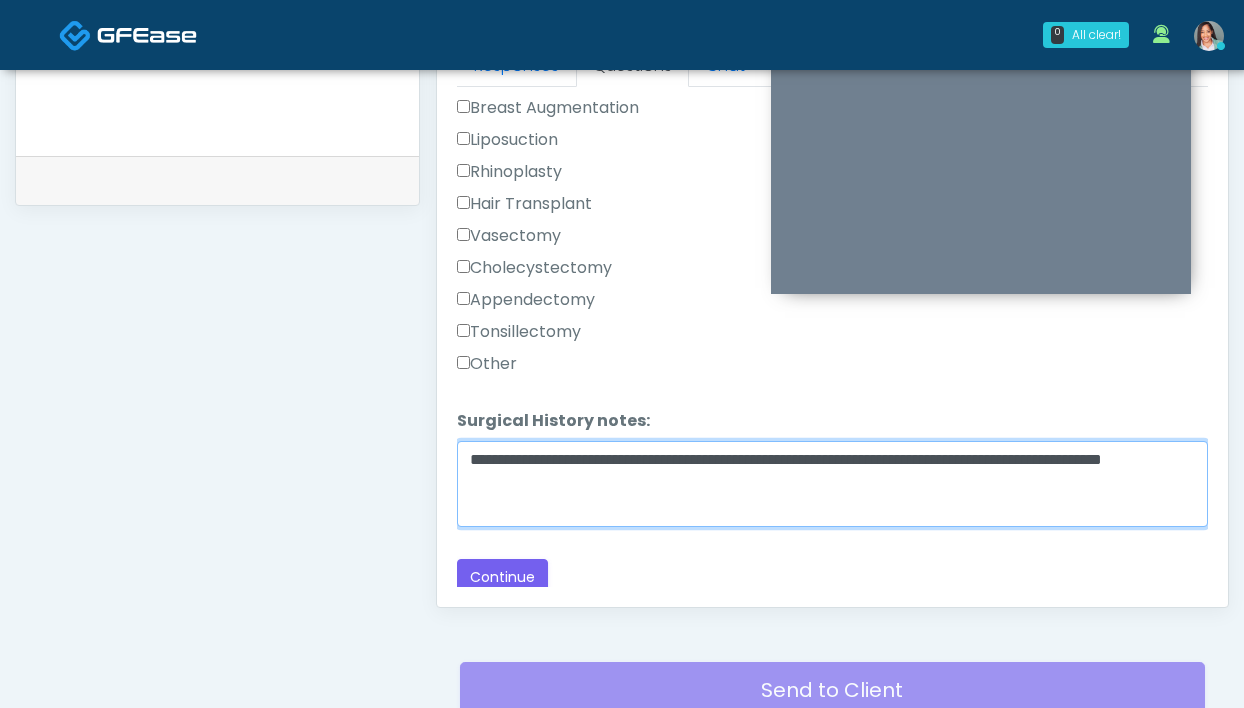 click on "**********" at bounding box center [832, 484] 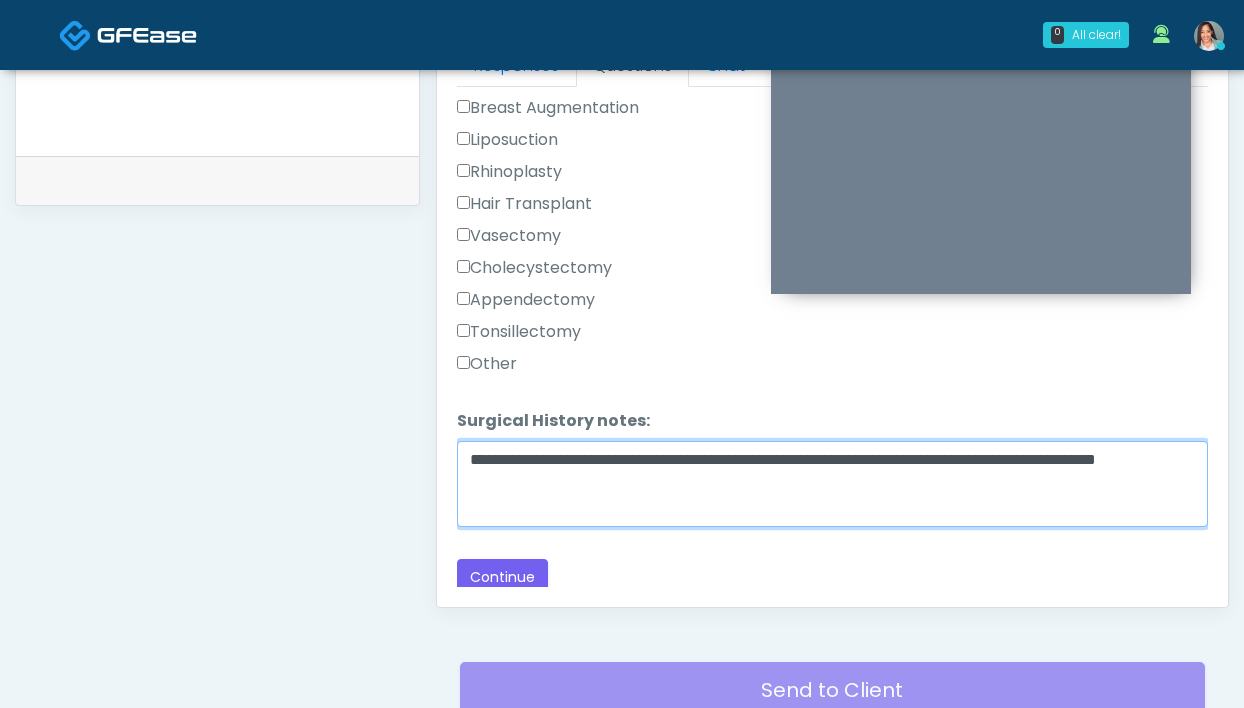 click on "**********" at bounding box center (832, 484) 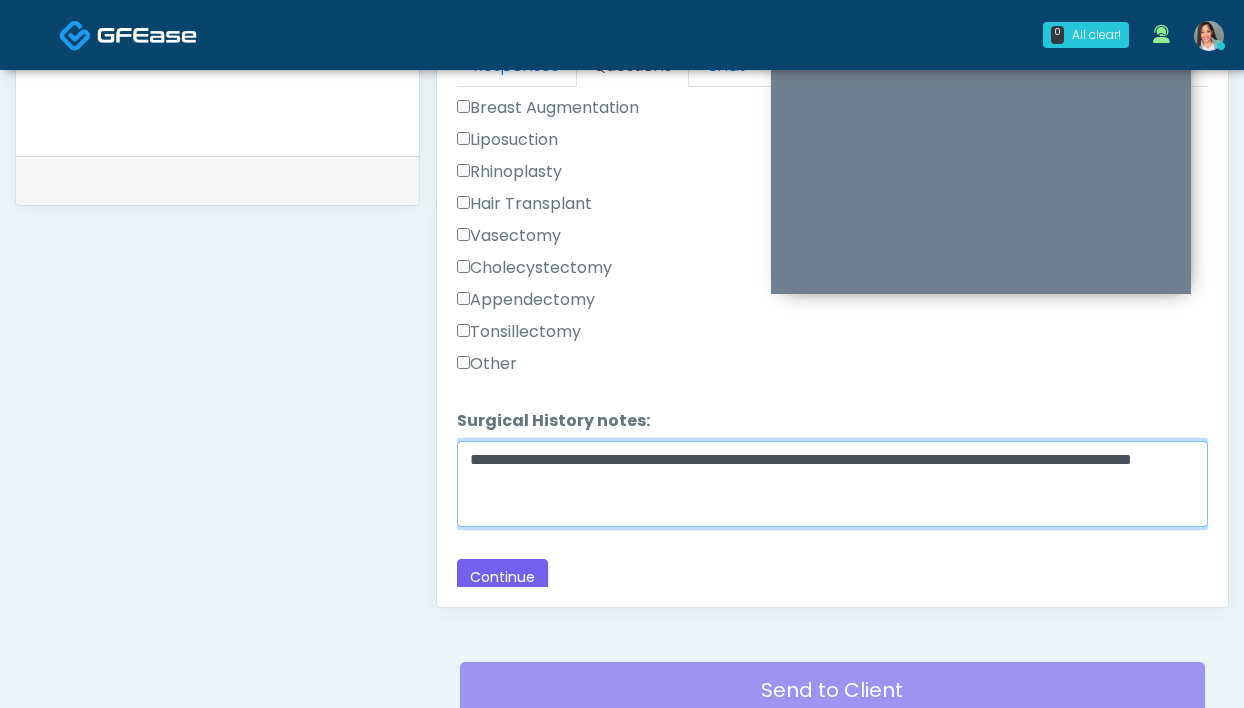 click on "**********" at bounding box center [832, 484] 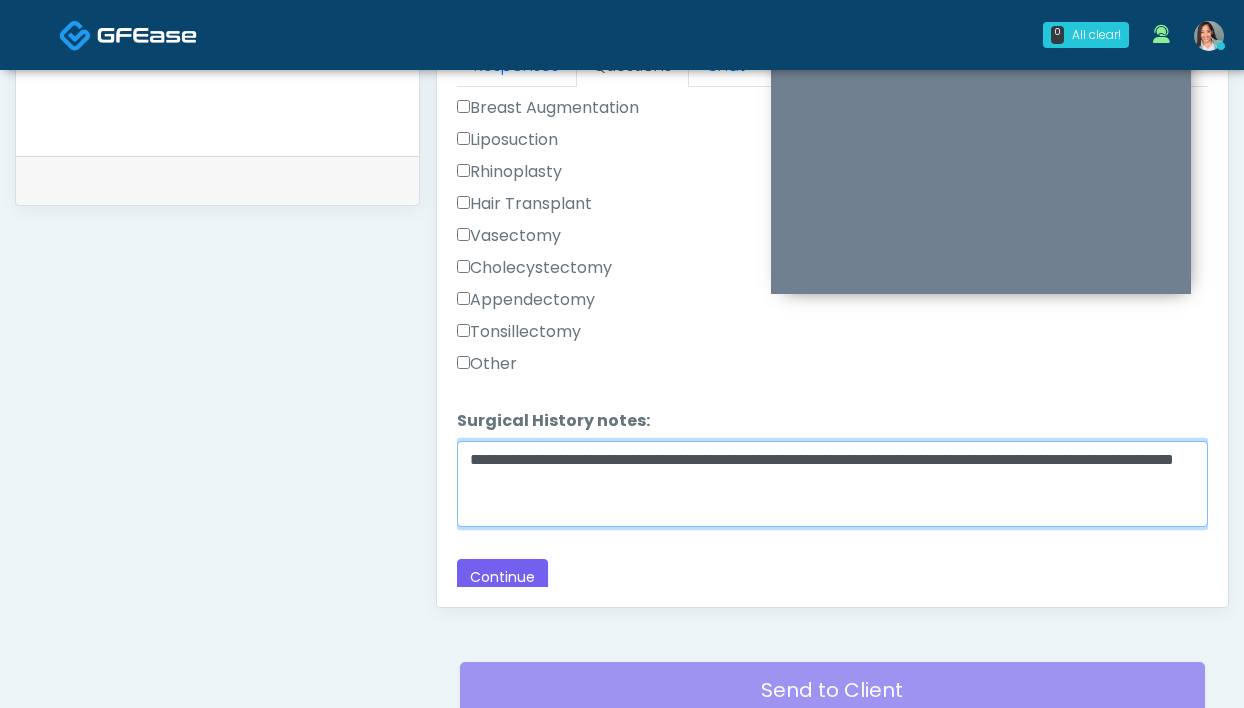 click on "**********" at bounding box center [832, 484] 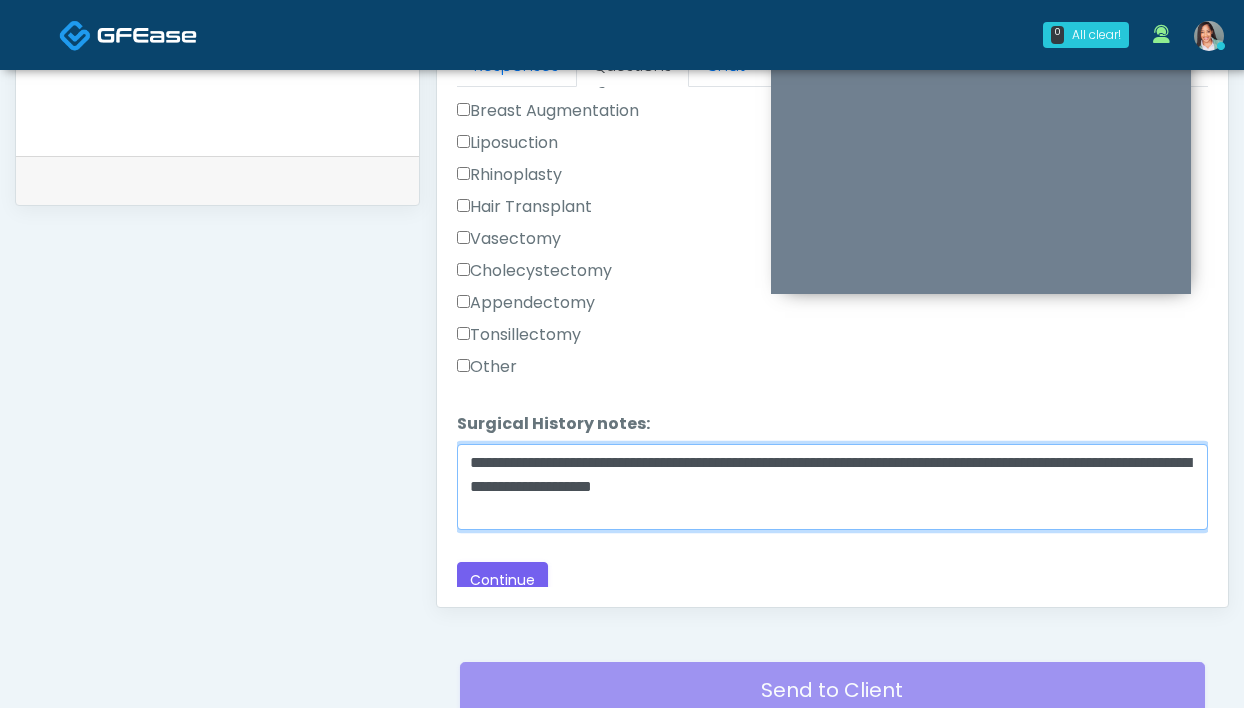 scroll, scrollTop: 704, scrollLeft: 0, axis: vertical 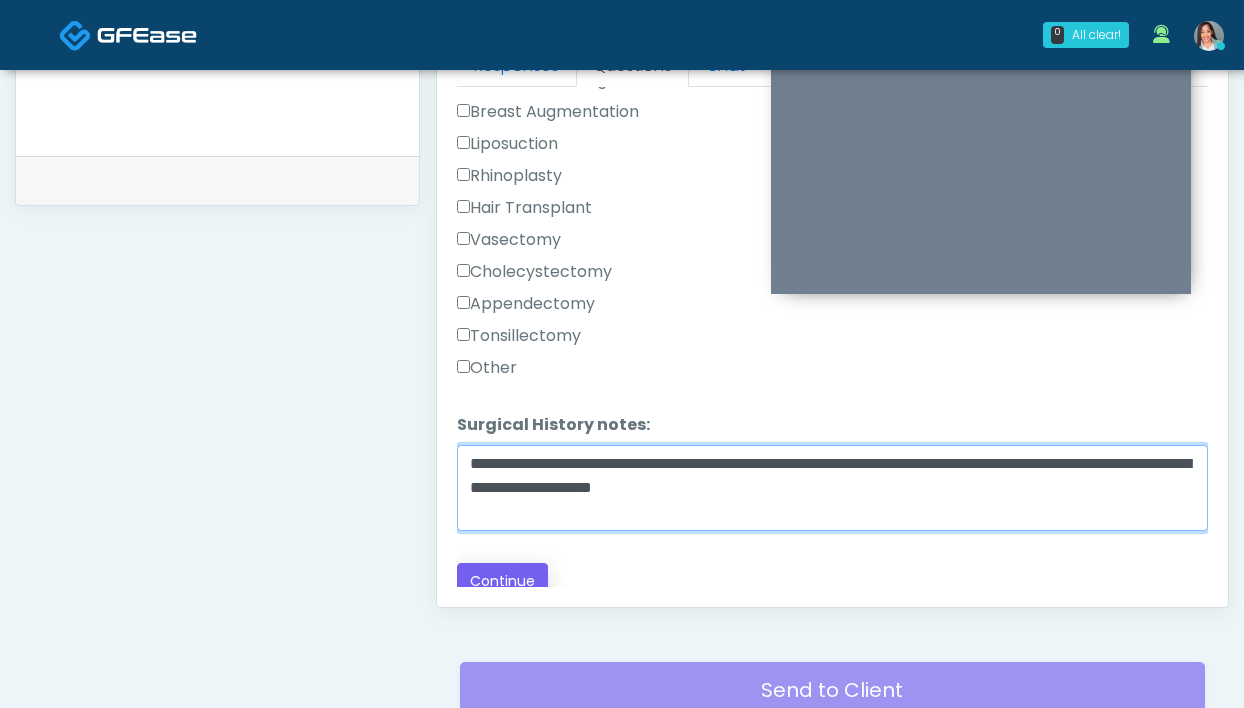 type on "**********" 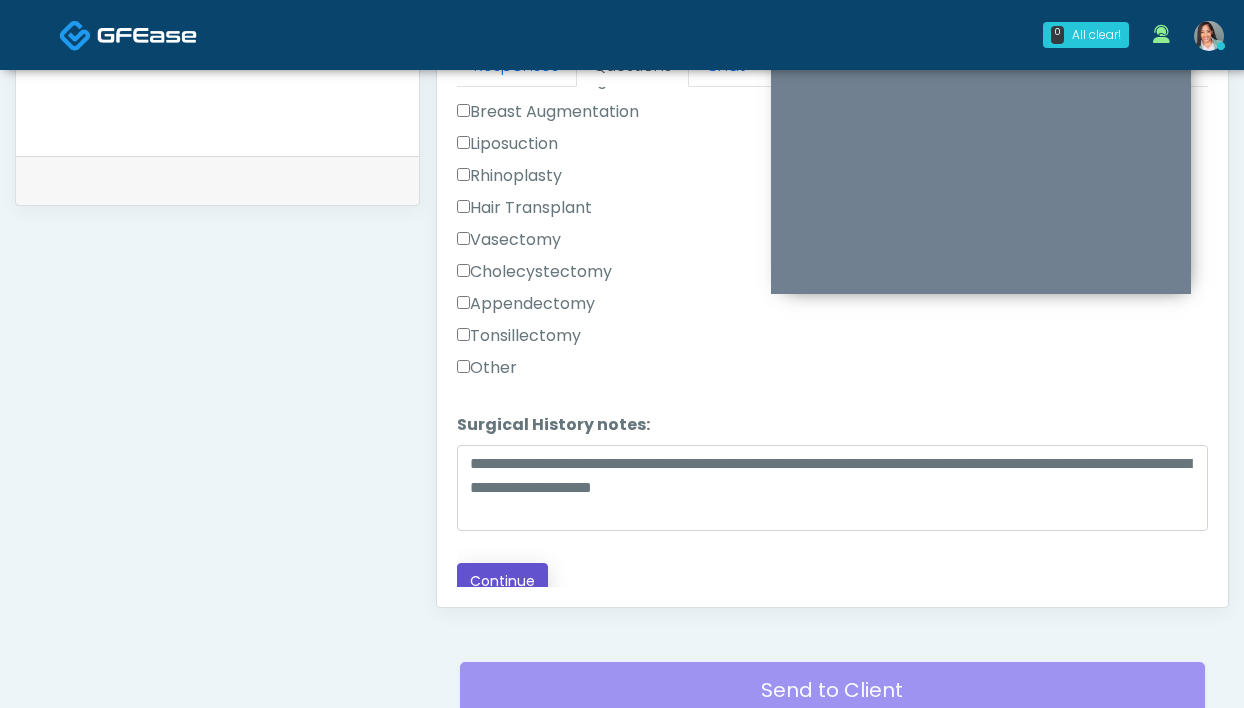 click on "Continue" at bounding box center (502, 581) 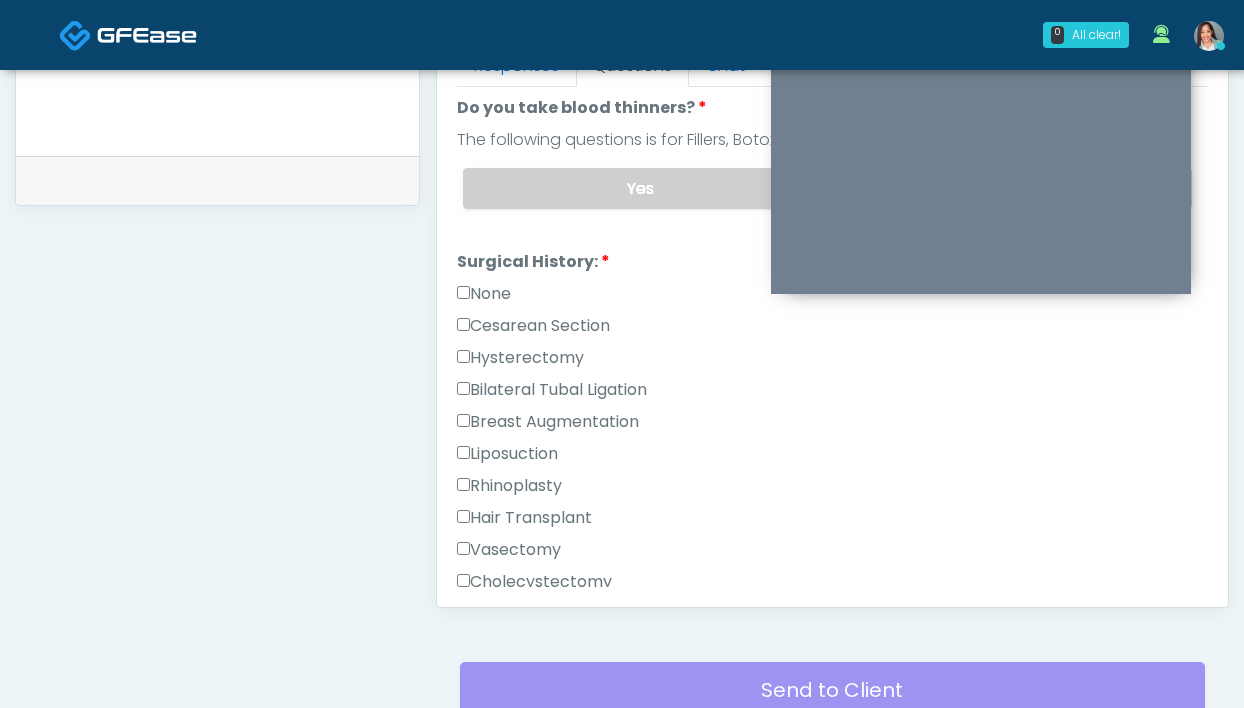 scroll, scrollTop: 625, scrollLeft: 0, axis: vertical 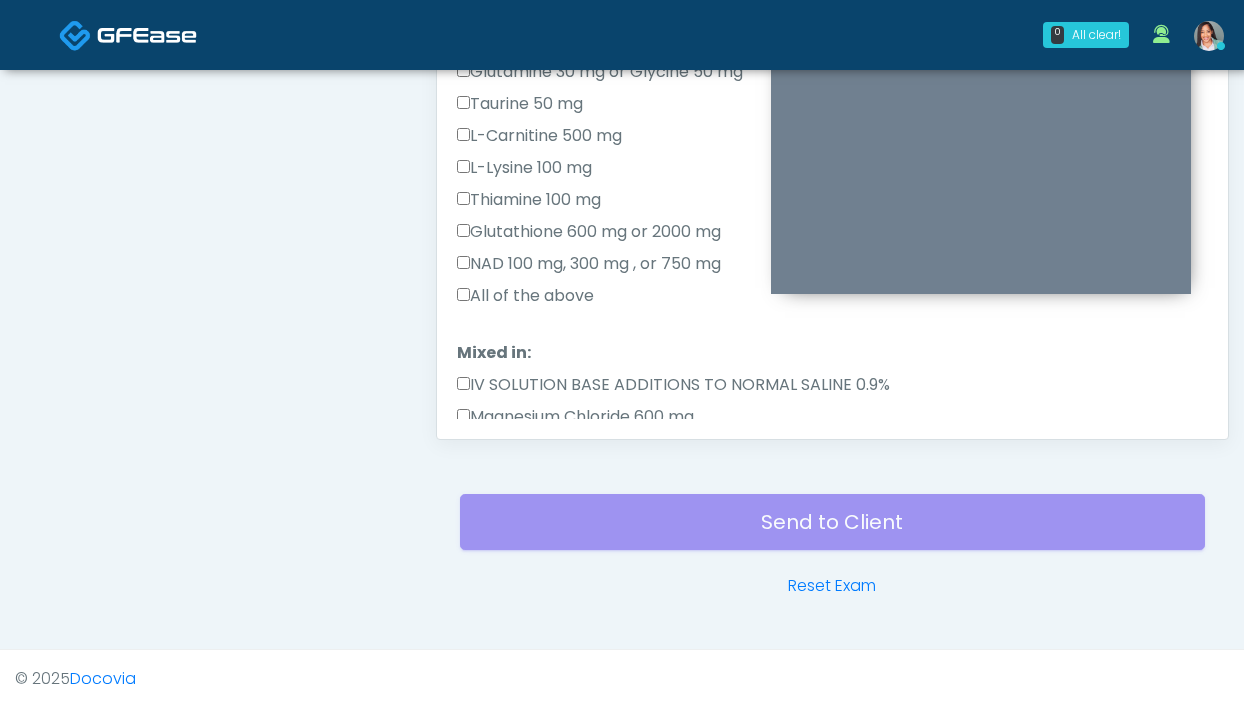 click on "All of the above" at bounding box center (525, 296) 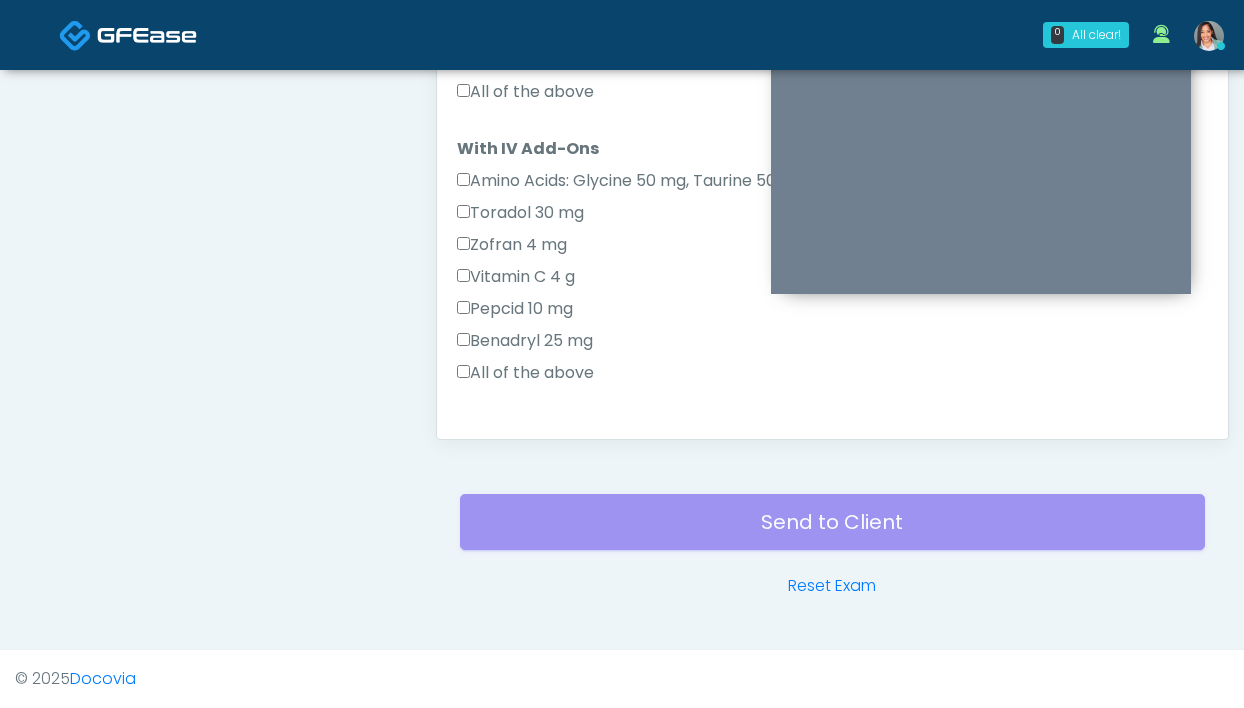 scroll, scrollTop: 685, scrollLeft: 0, axis: vertical 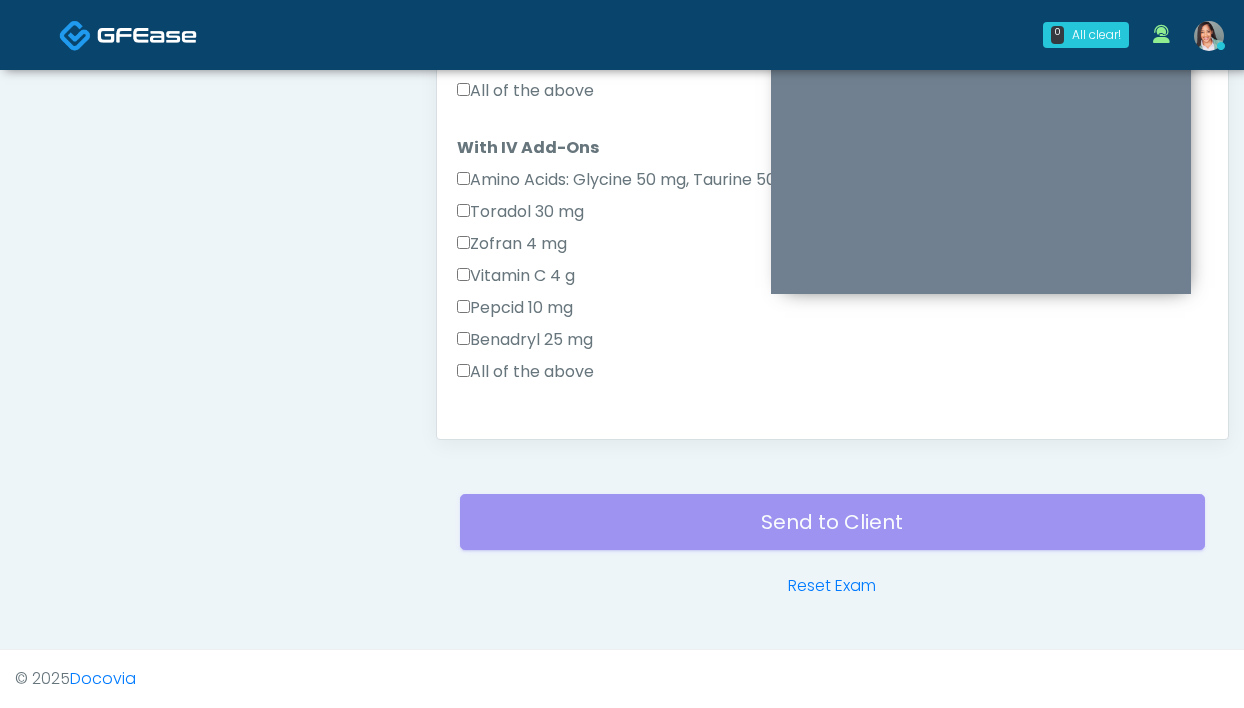 click on "All of the above" at bounding box center (832, 95) 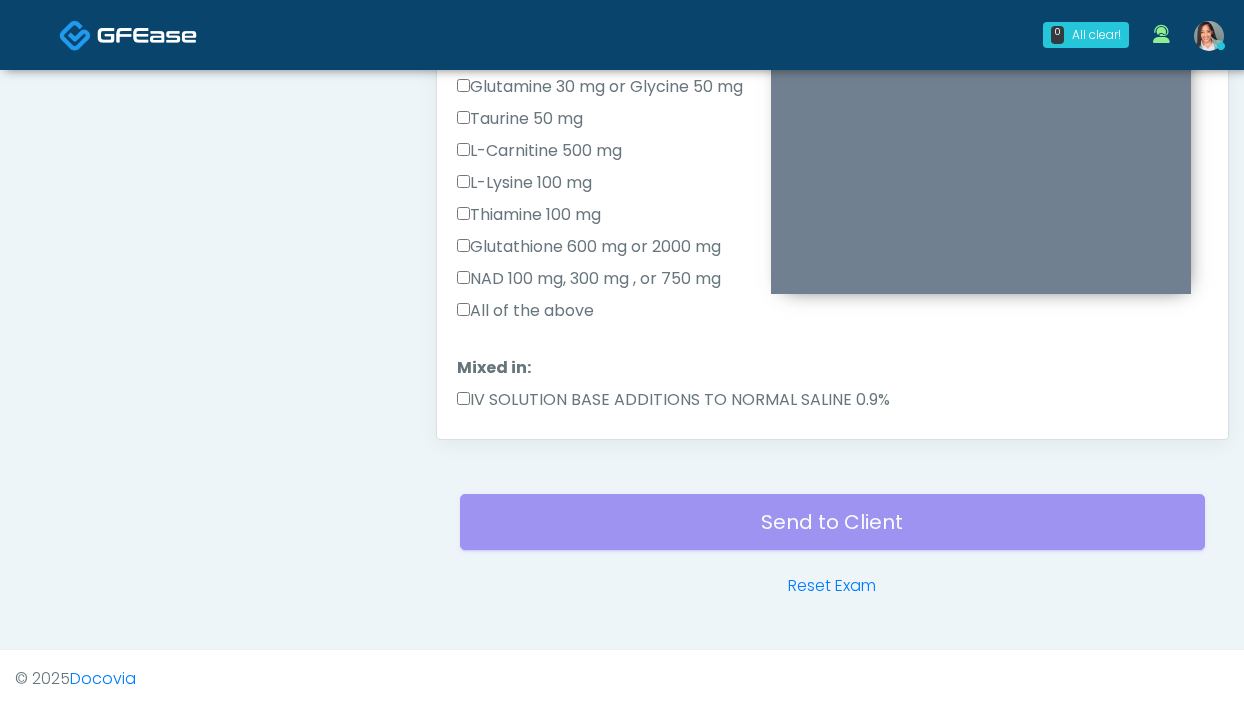 scroll, scrollTop: 0, scrollLeft: 0, axis: both 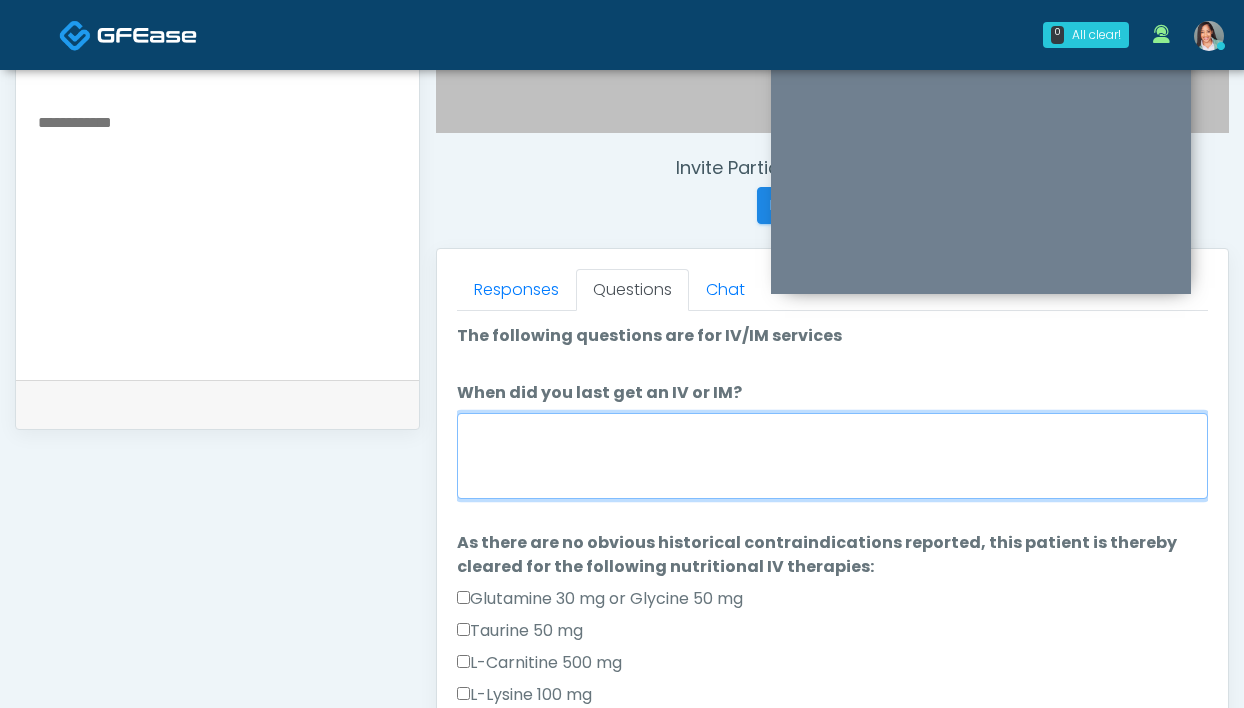 click on "When did you last get an IV or IM?" at bounding box center [832, 456] 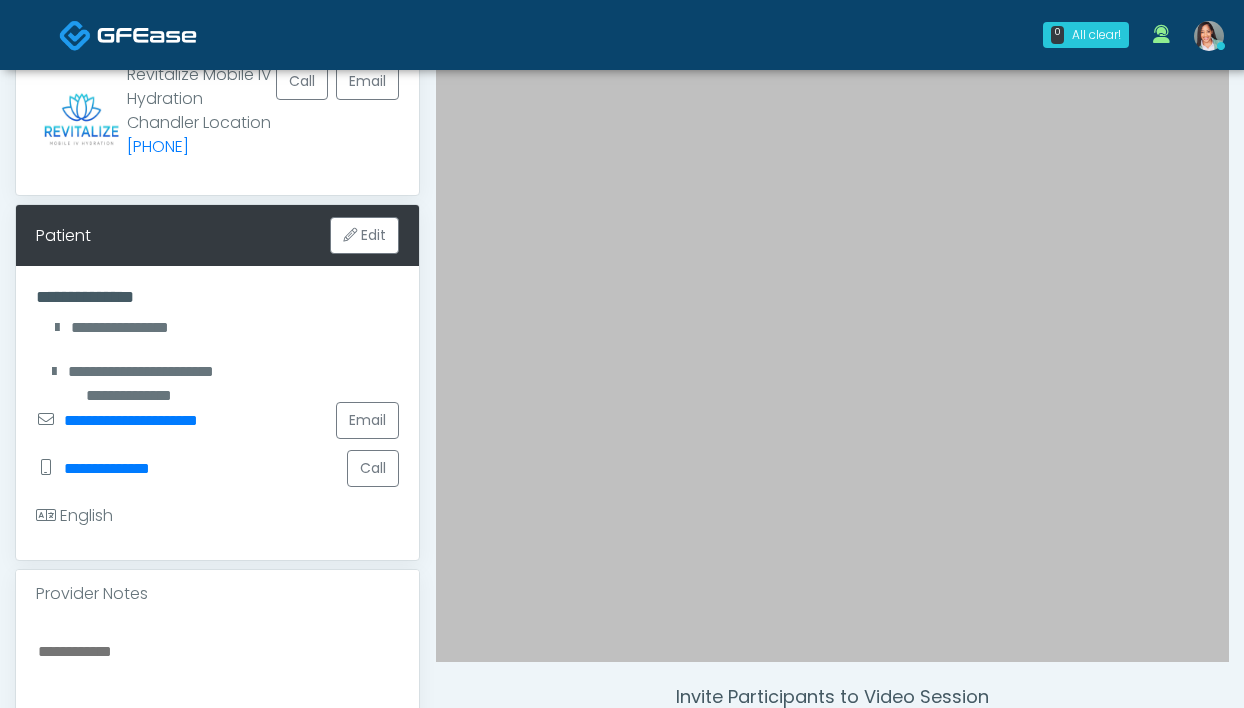 scroll, scrollTop: 693, scrollLeft: 0, axis: vertical 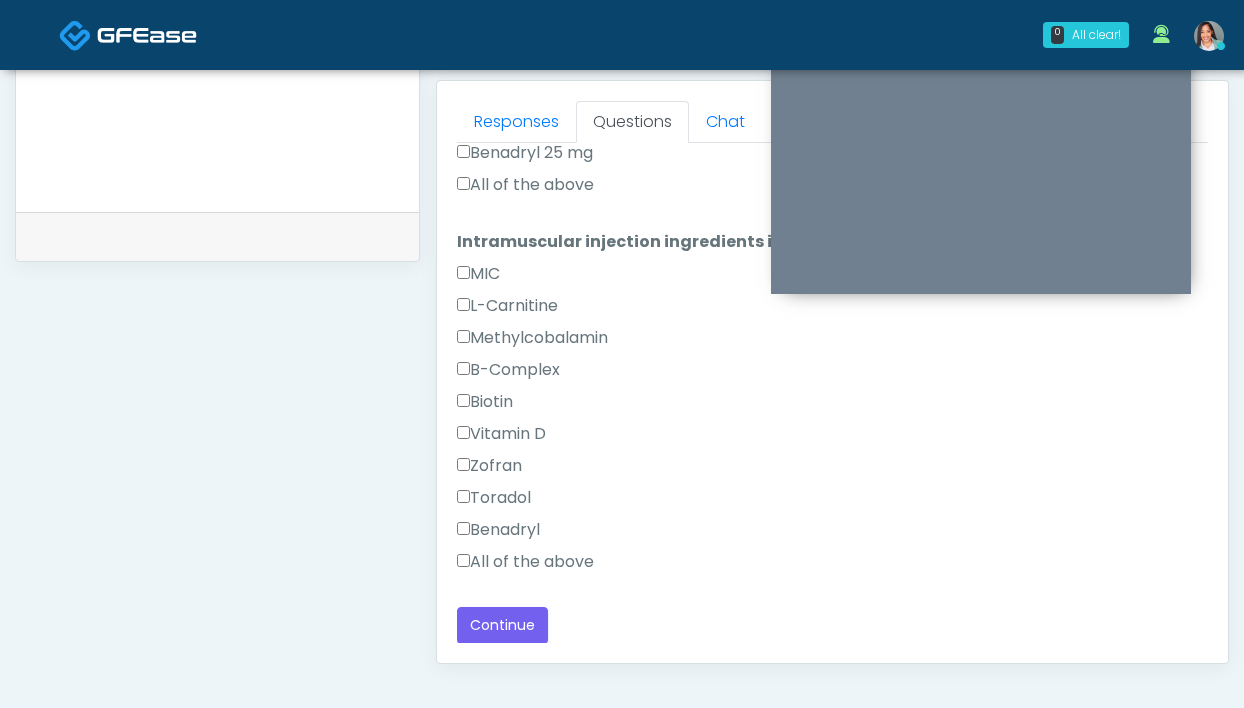 type on "*********" 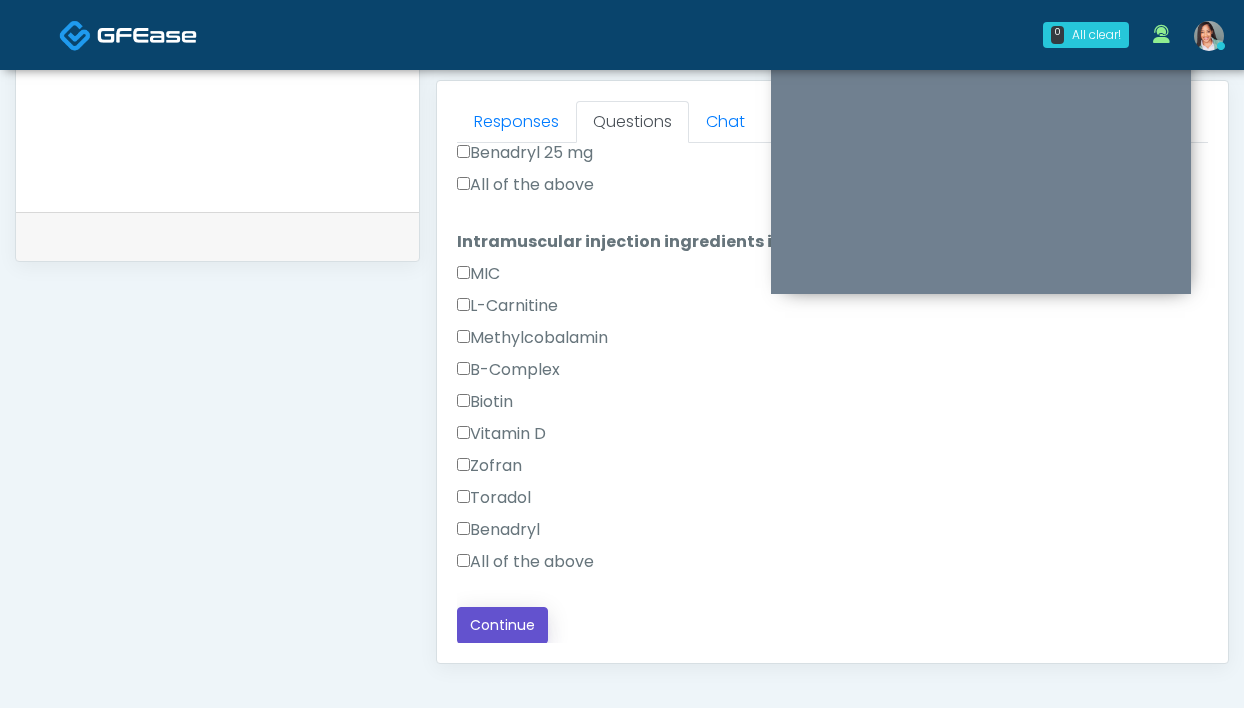 click on "Continue" at bounding box center [502, 625] 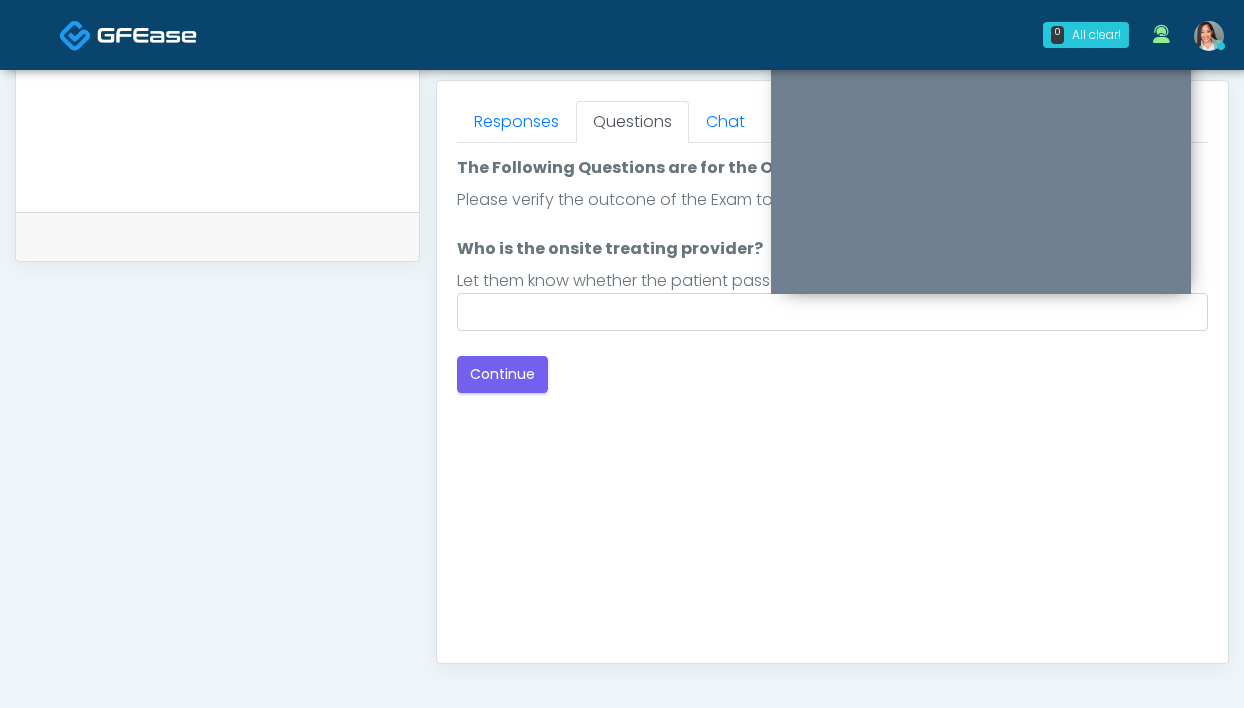scroll, scrollTop: 0, scrollLeft: 0, axis: both 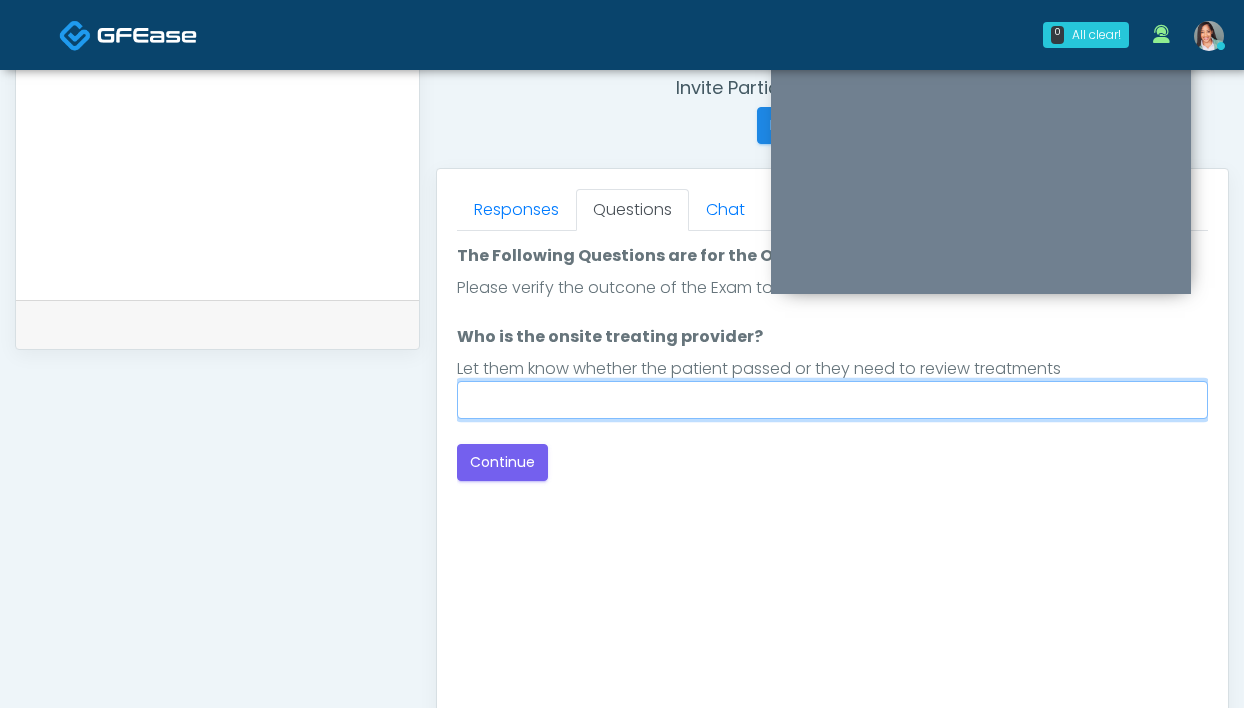 click on "Who is the onsite treating provider?" at bounding box center [832, 400] 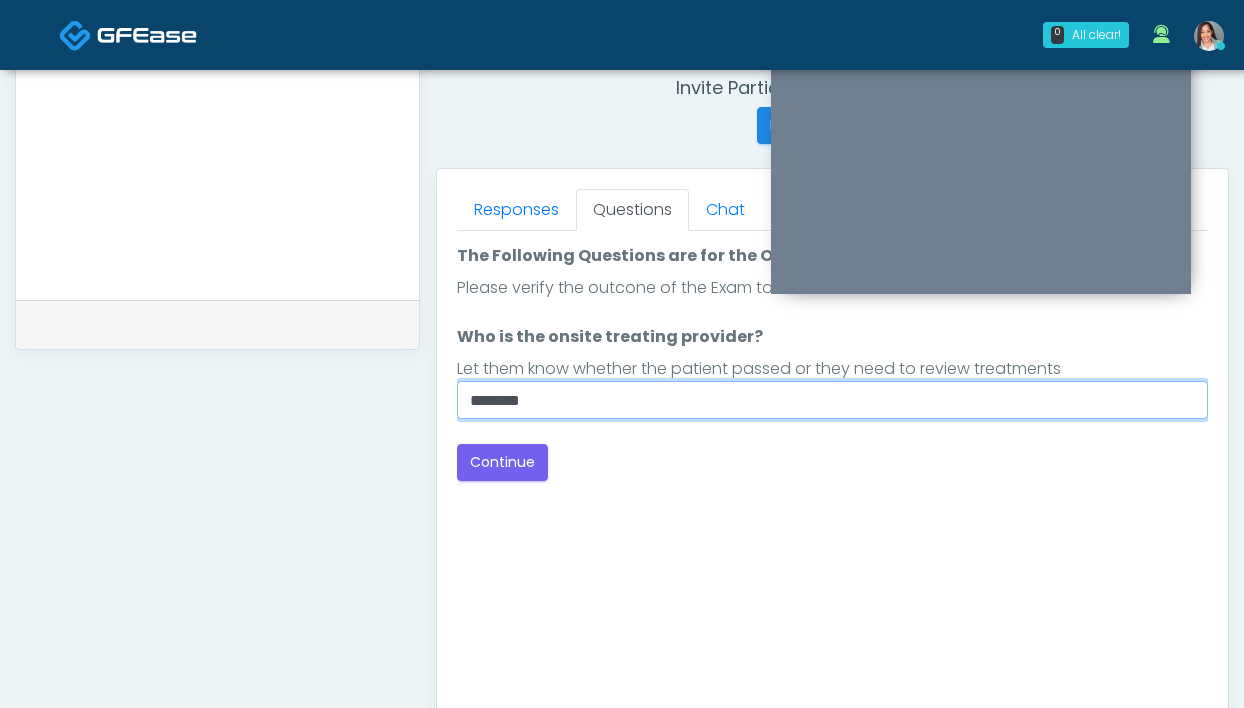 type on "*******" 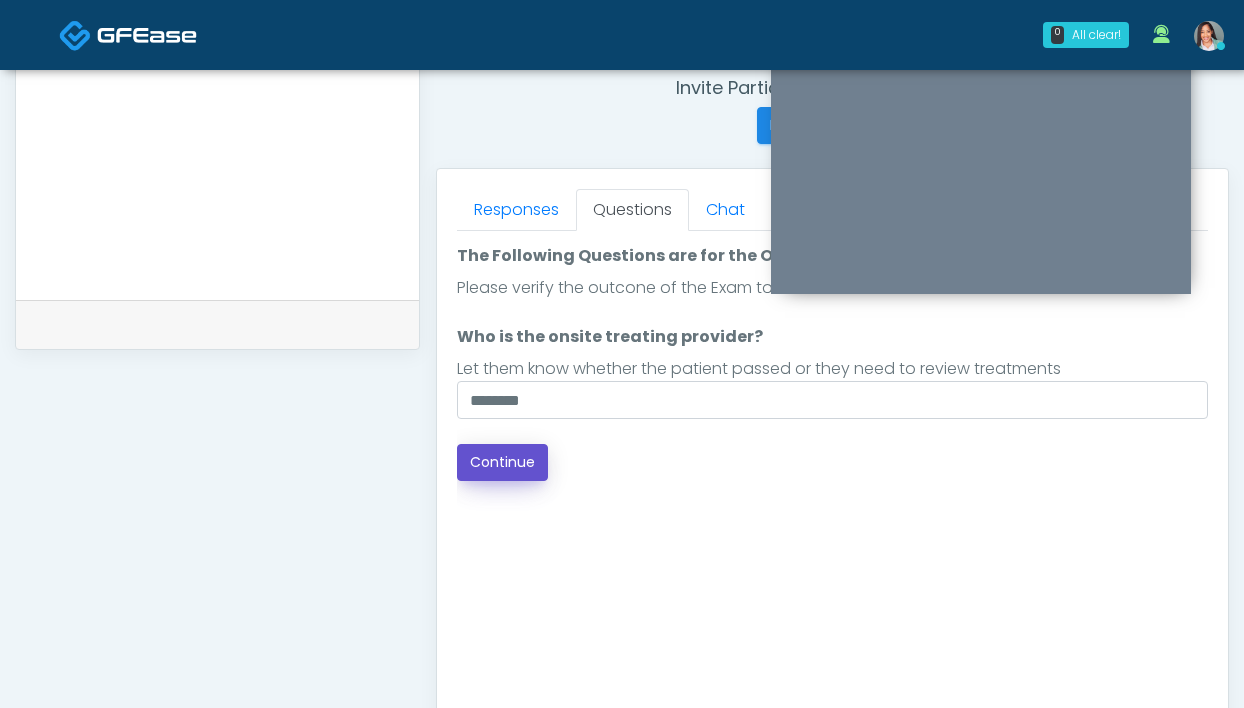click on "Continue" at bounding box center (502, 462) 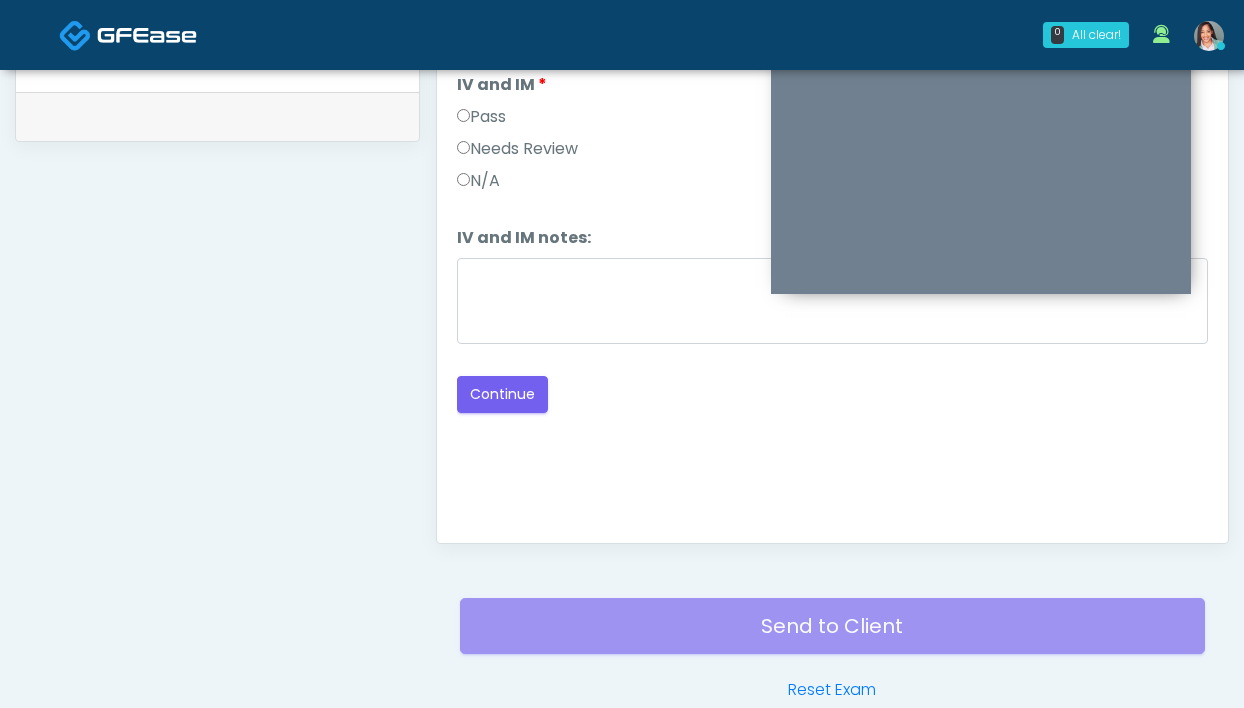 scroll, scrollTop: 905, scrollLeft: 0, axis: vertical 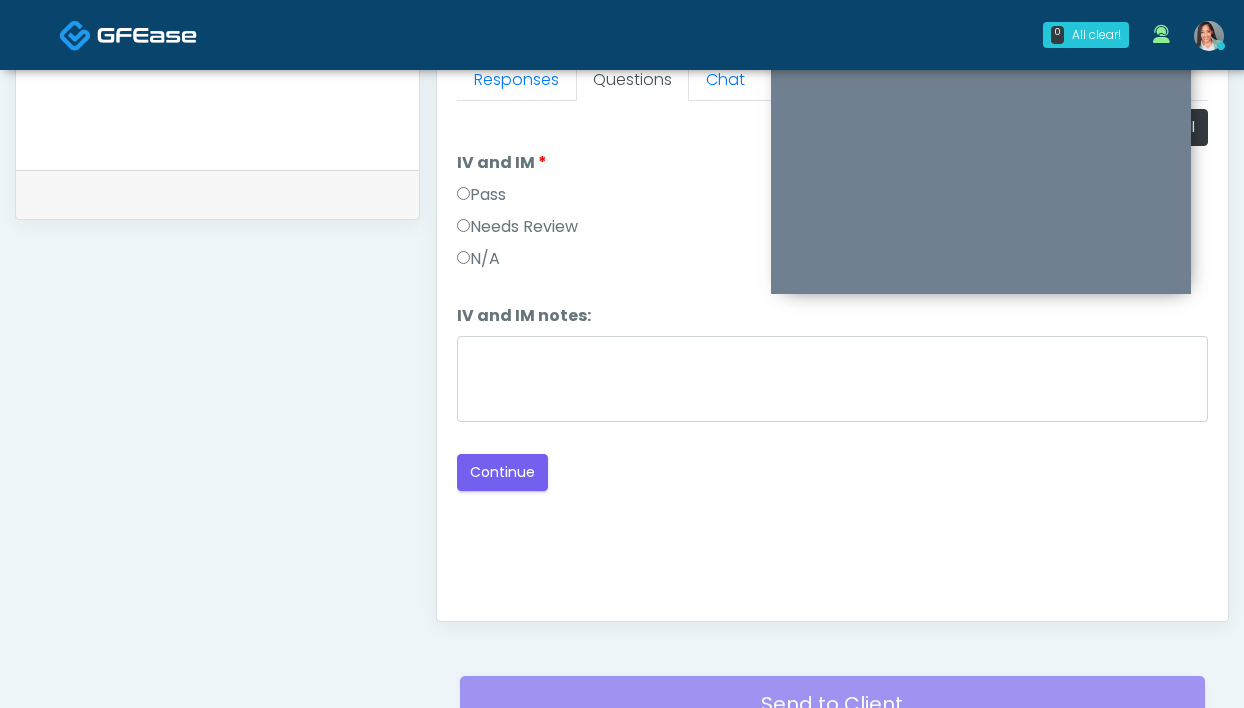 click on "Pass" at bounding box center (481, 195) 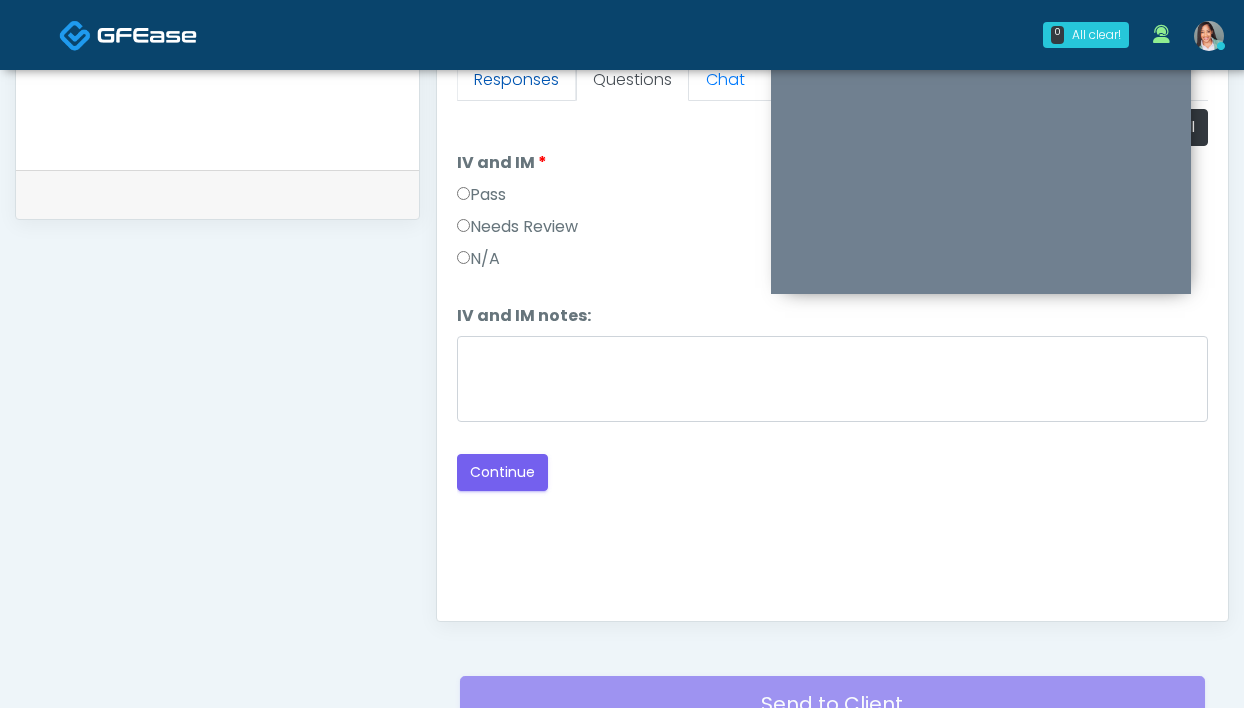 click on "Responses" at bounding box center [516, 80] 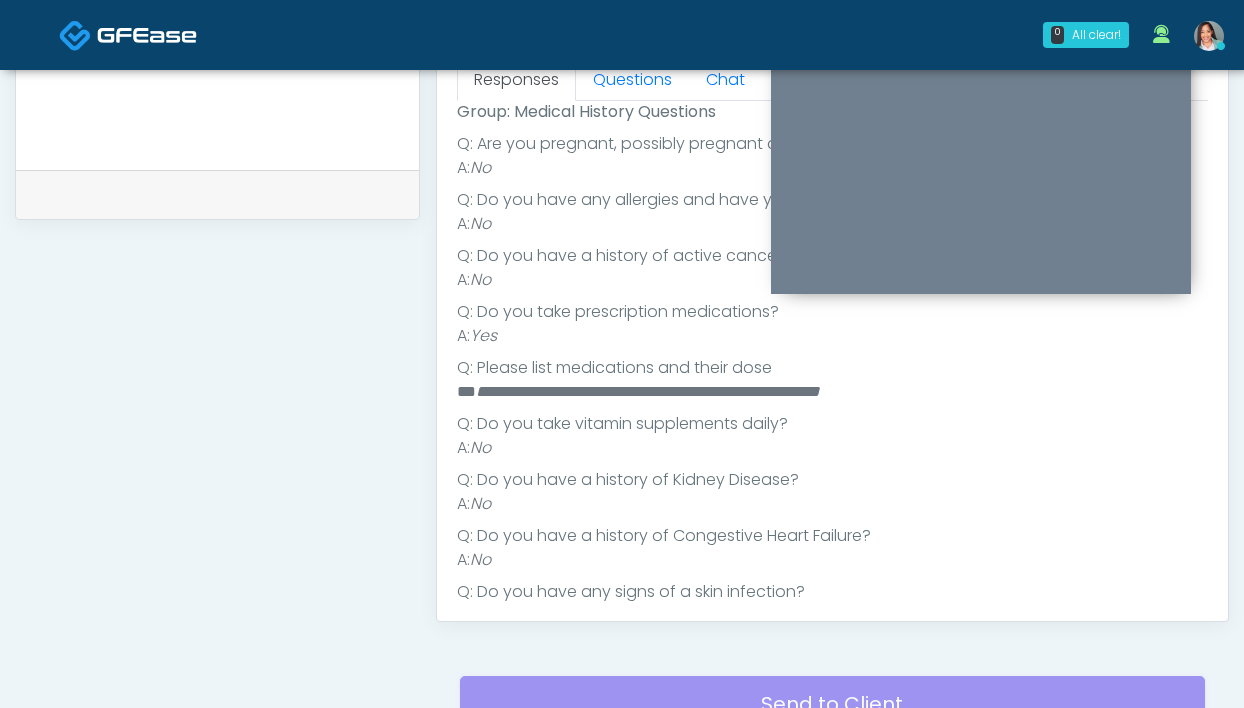 scroll, scrollTop: 346, scrollLeft: 0, axis: vertical 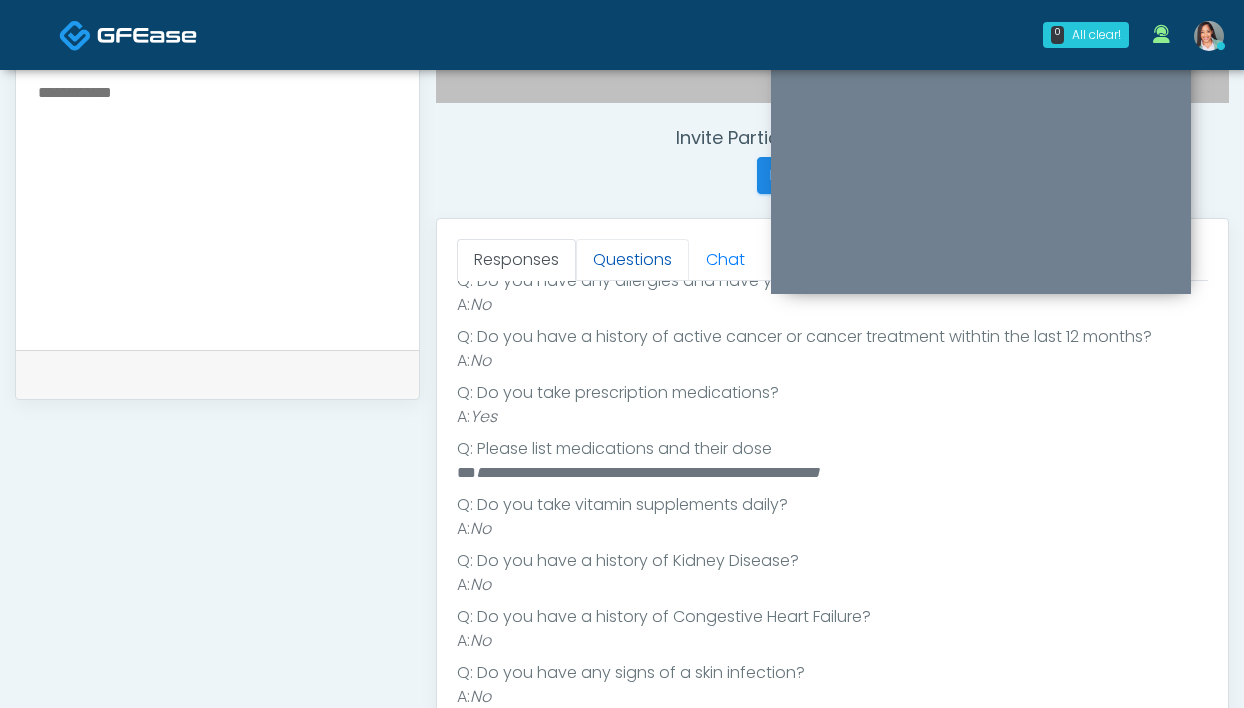 click on "Questions" at bounding box center [632, 260] 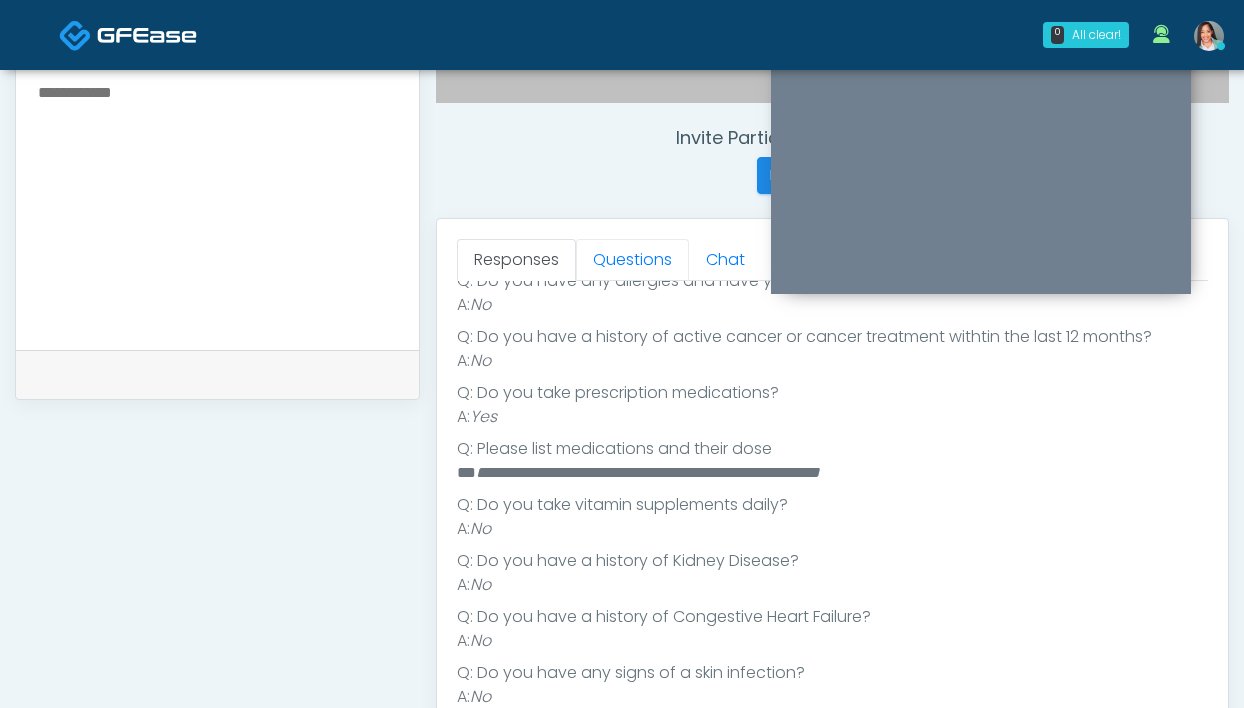 scroll, scrollTop: 0, scrollLeft: 0, axis: both 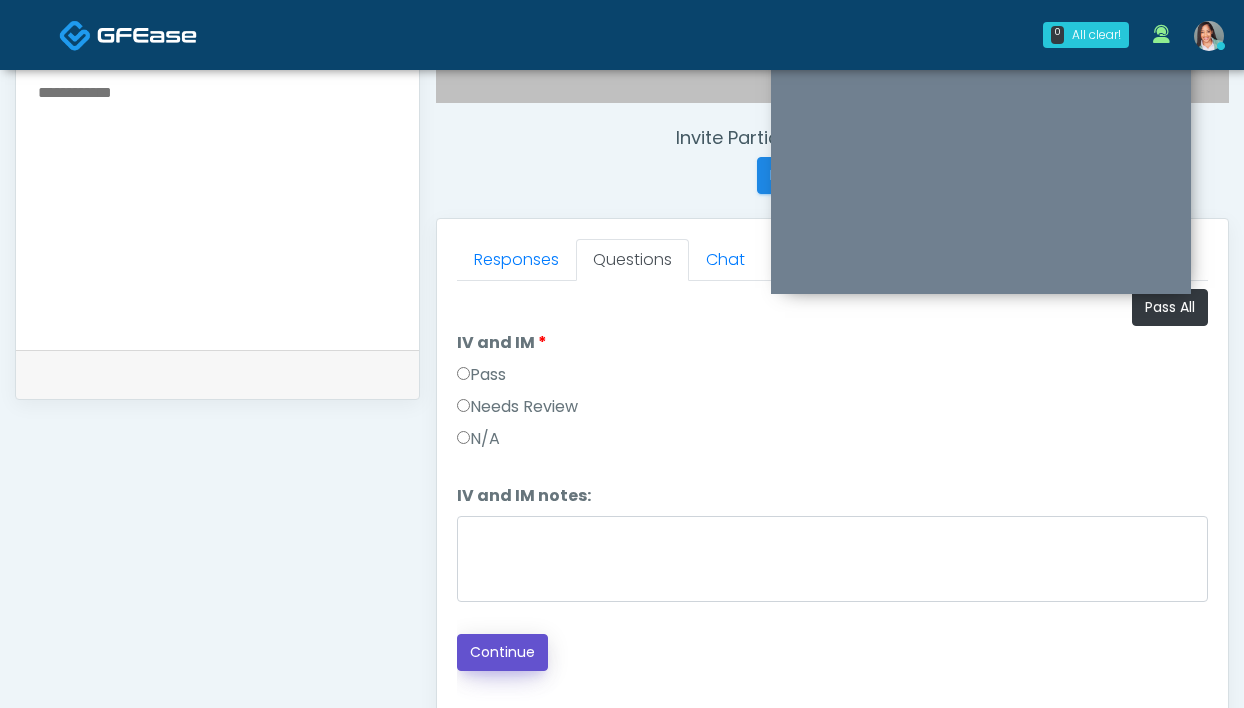 click on "Continue" at bounding box center [502, 652] 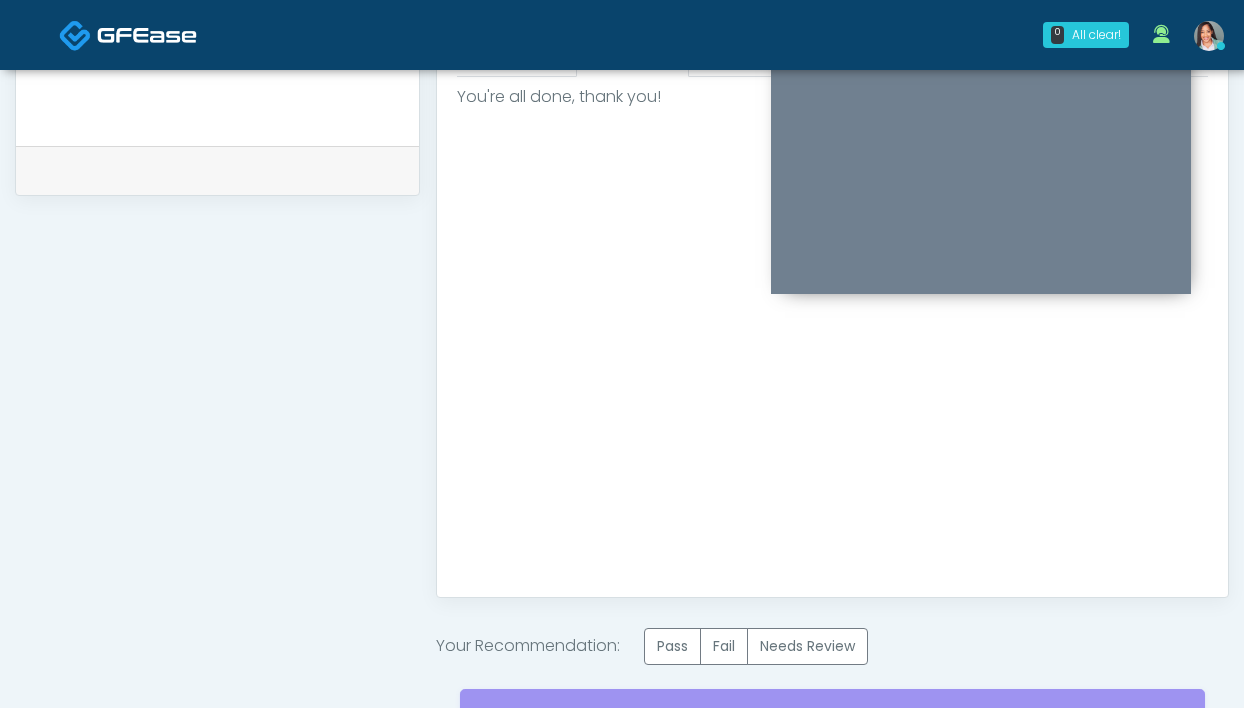 scroll, scrollTop: 1109, scrollLeft: 0, axis: vertical 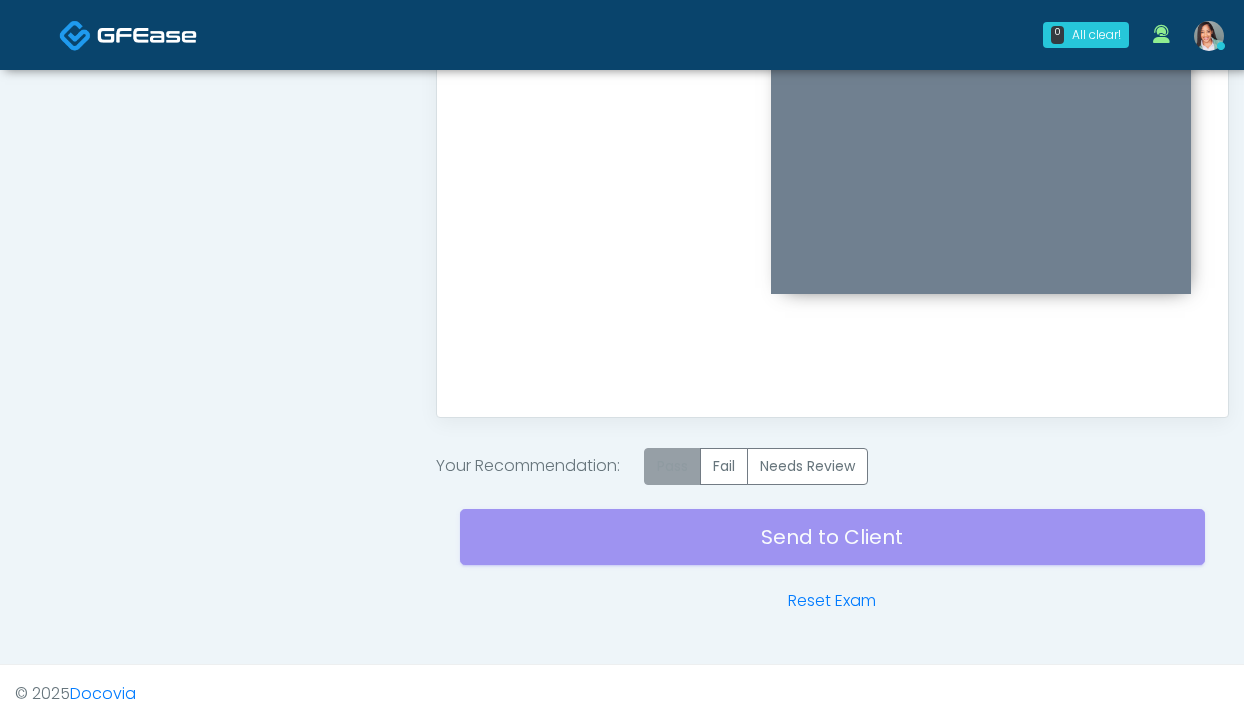 click on "Pass" at bounding box center (672, 466) 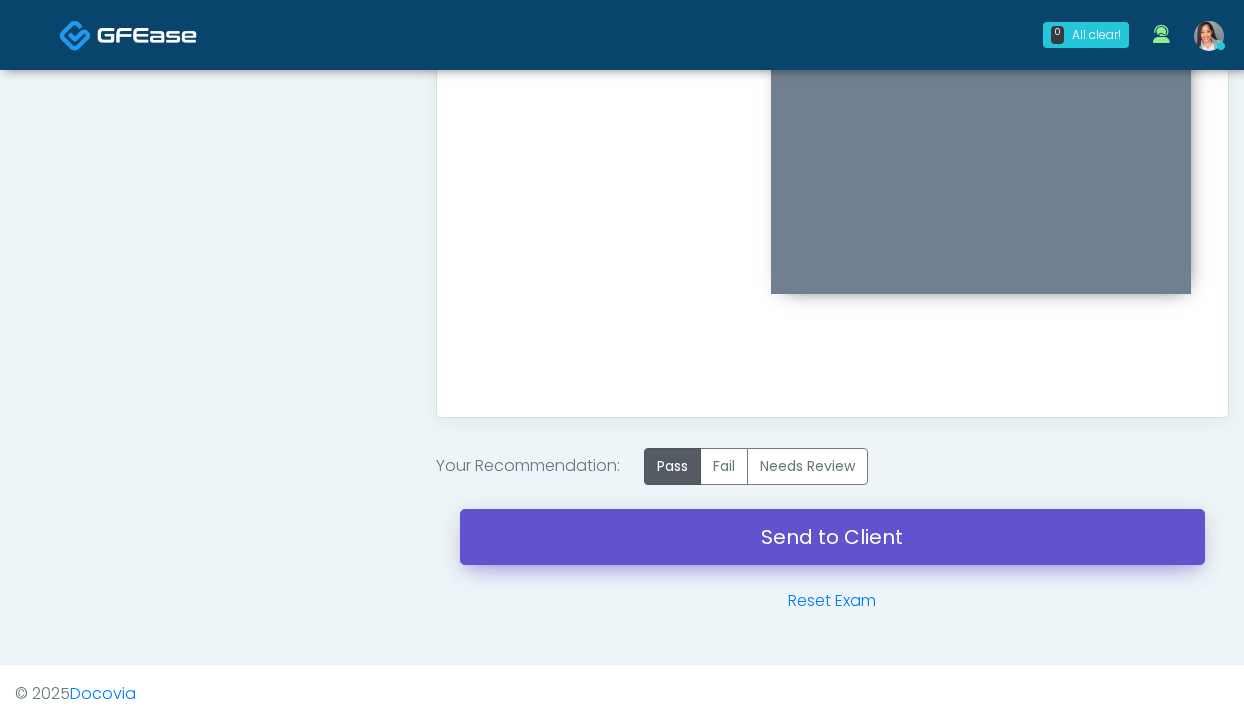 click on "Send to Client" at bounding box center [832, 537] 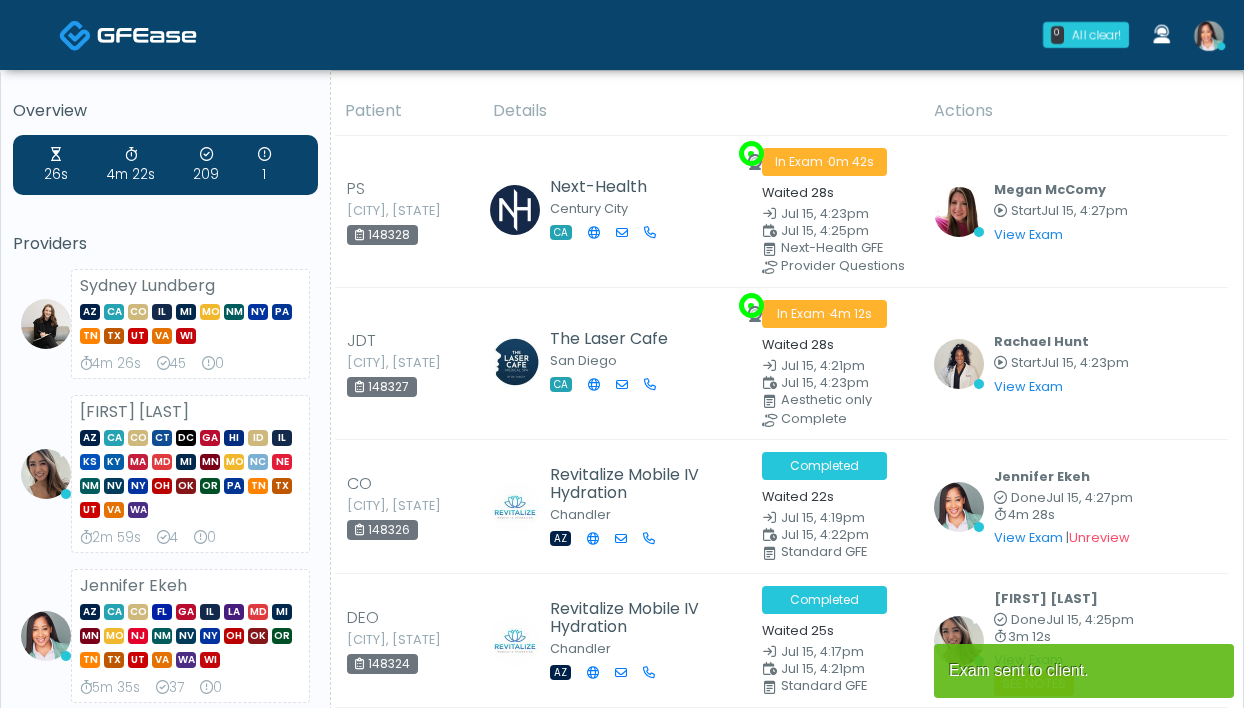 scroll, scrollTop: 0, scrollLeft: 0, axis: both 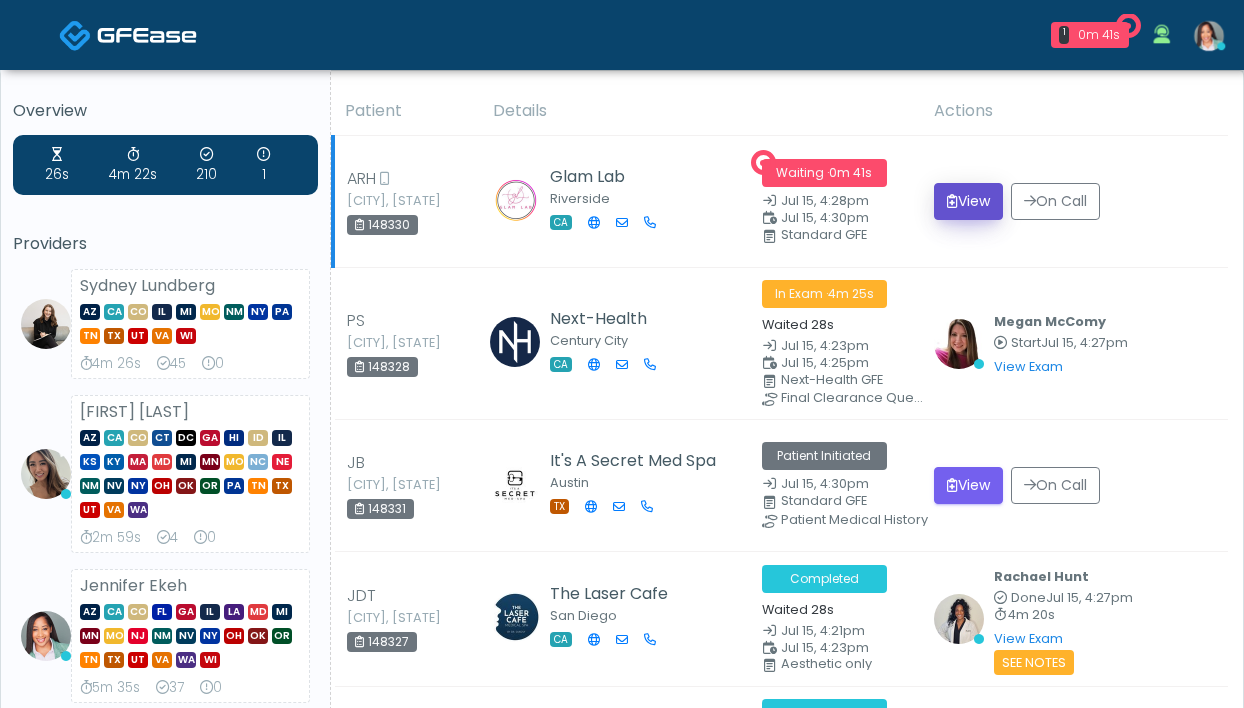 click on "View" at bounding box center (968, 201) 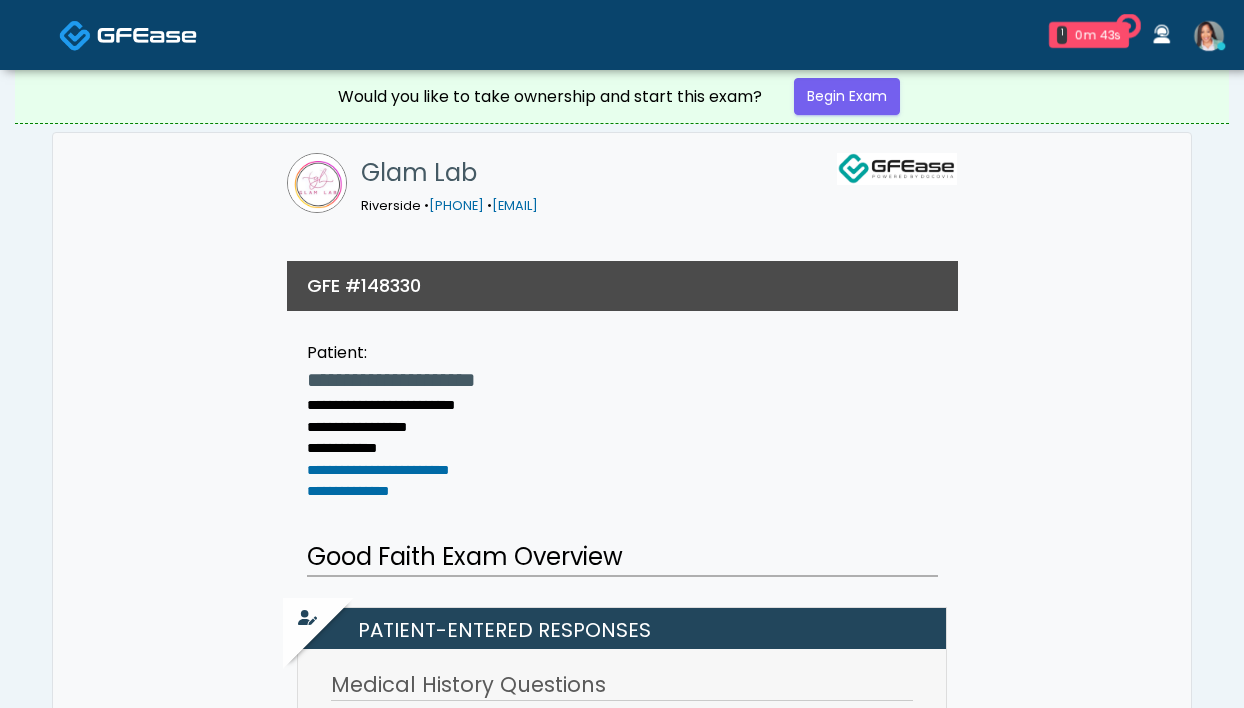 scroll, scrollTop: 0, scrollLeft: 0, axis: both 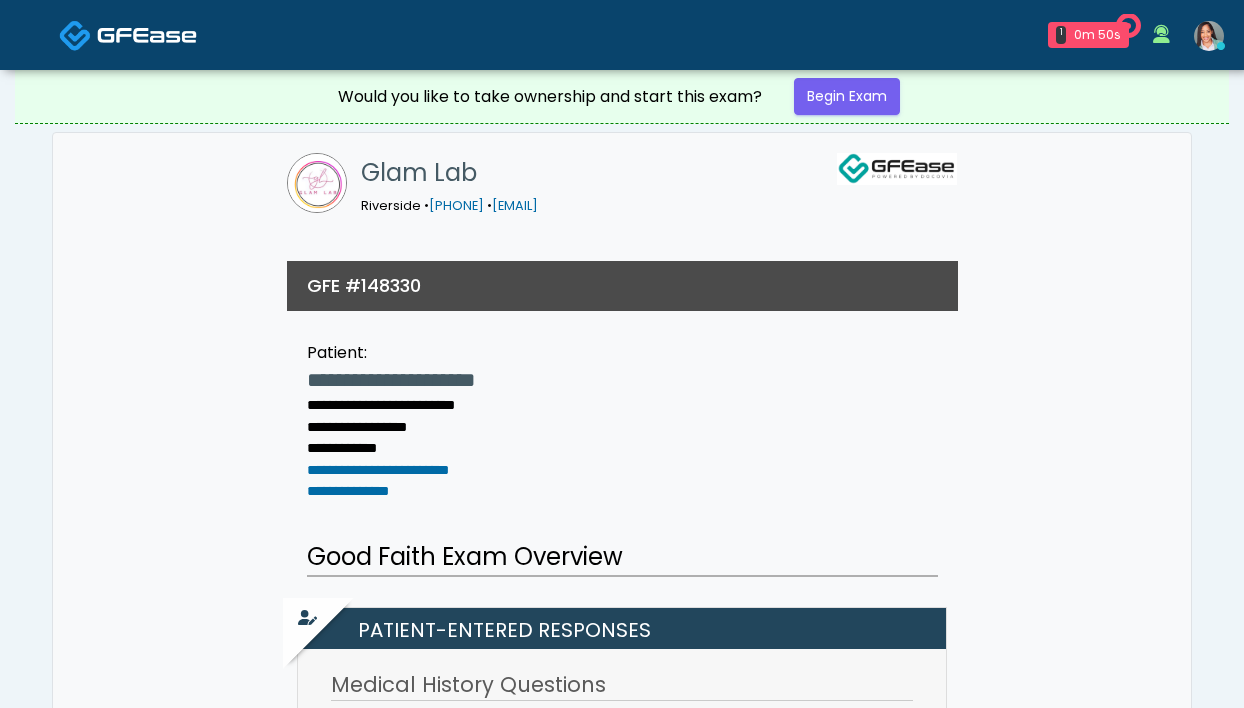 click at bounding box center (1209, 36) 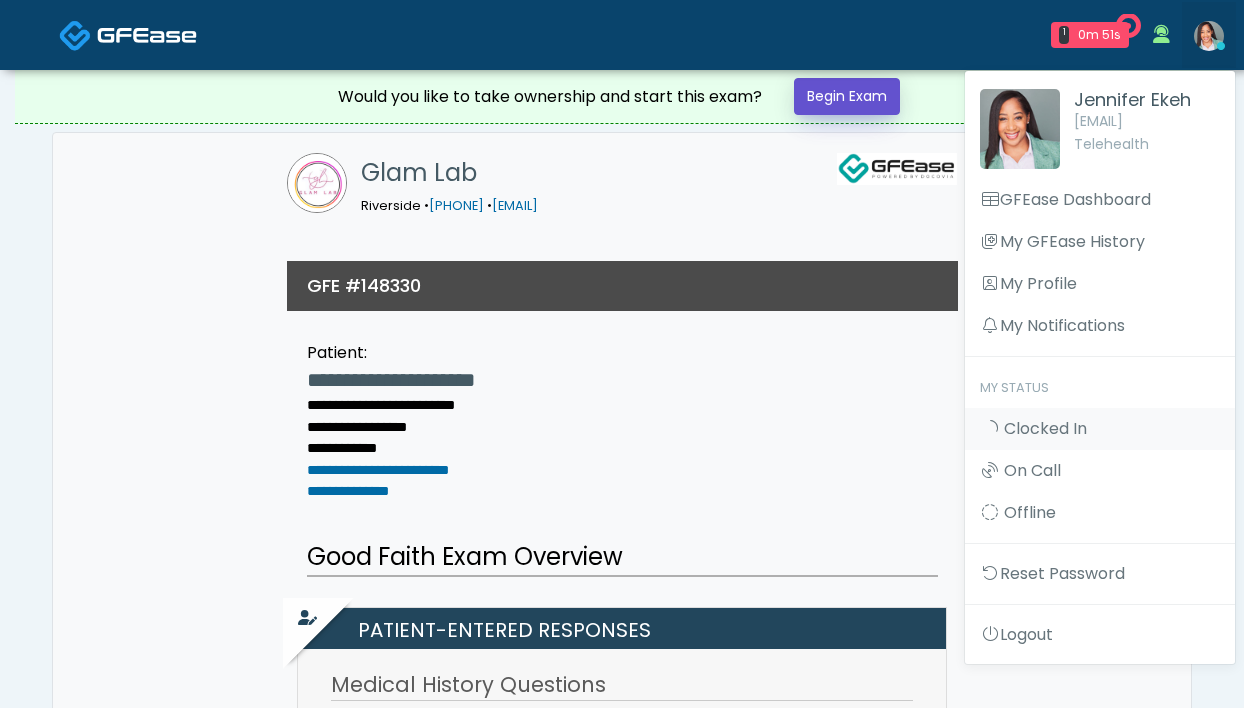 click on "Begin Exam" at bounding box center [847, 96] 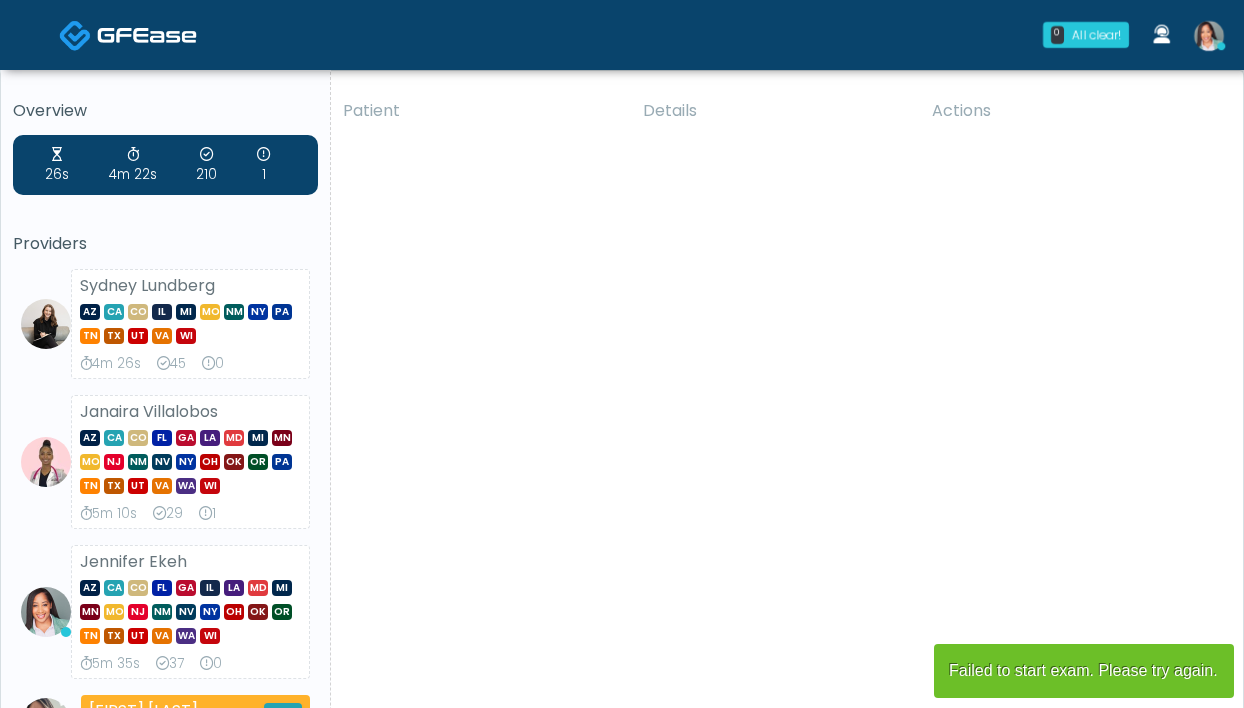 scroll, scrollTop: 0, scrollLeft: 0, axis: both 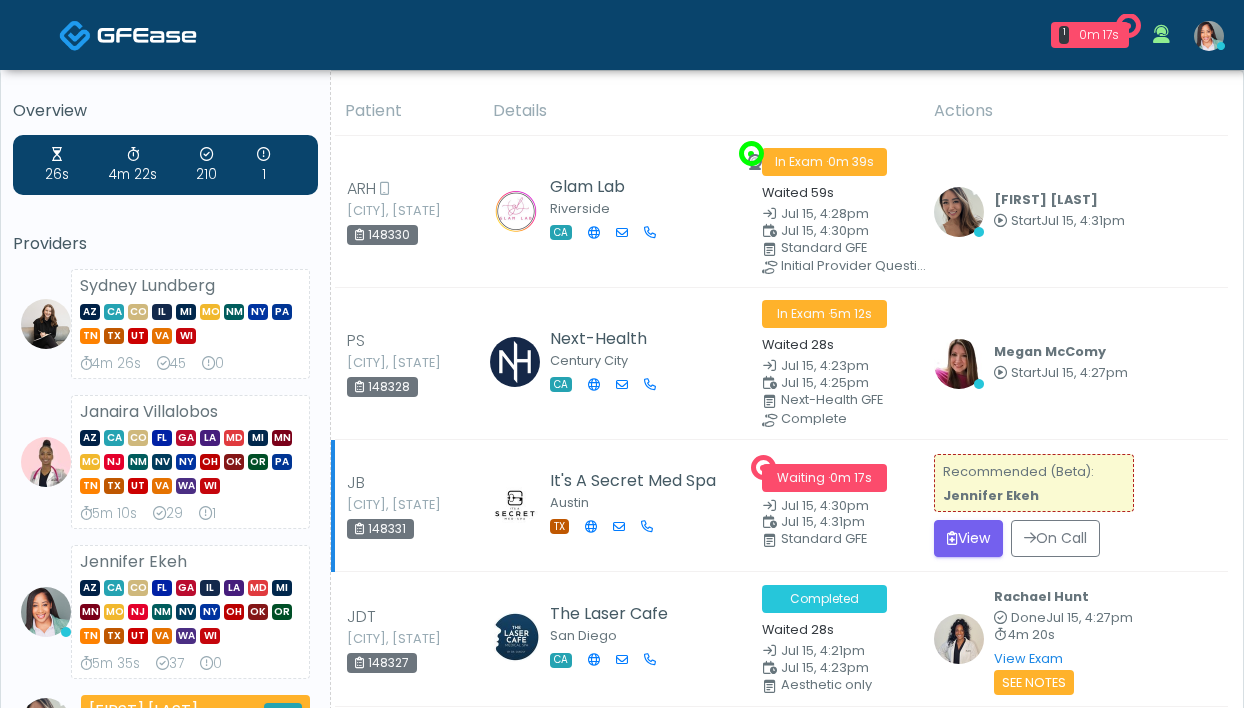 click on "Recommended (Beta):
Jennifer Ekeh
View
On Call" at bounding box center [1075, 506] 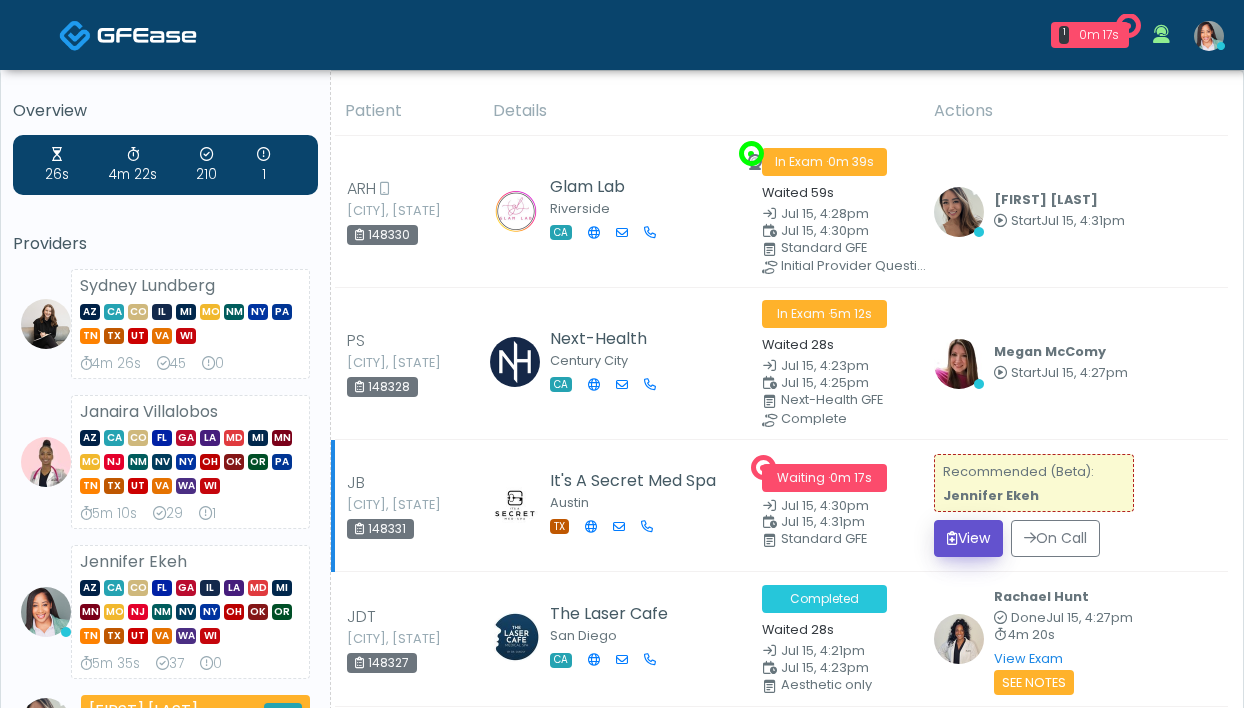 click on "View" at bounding box center (968, 538) 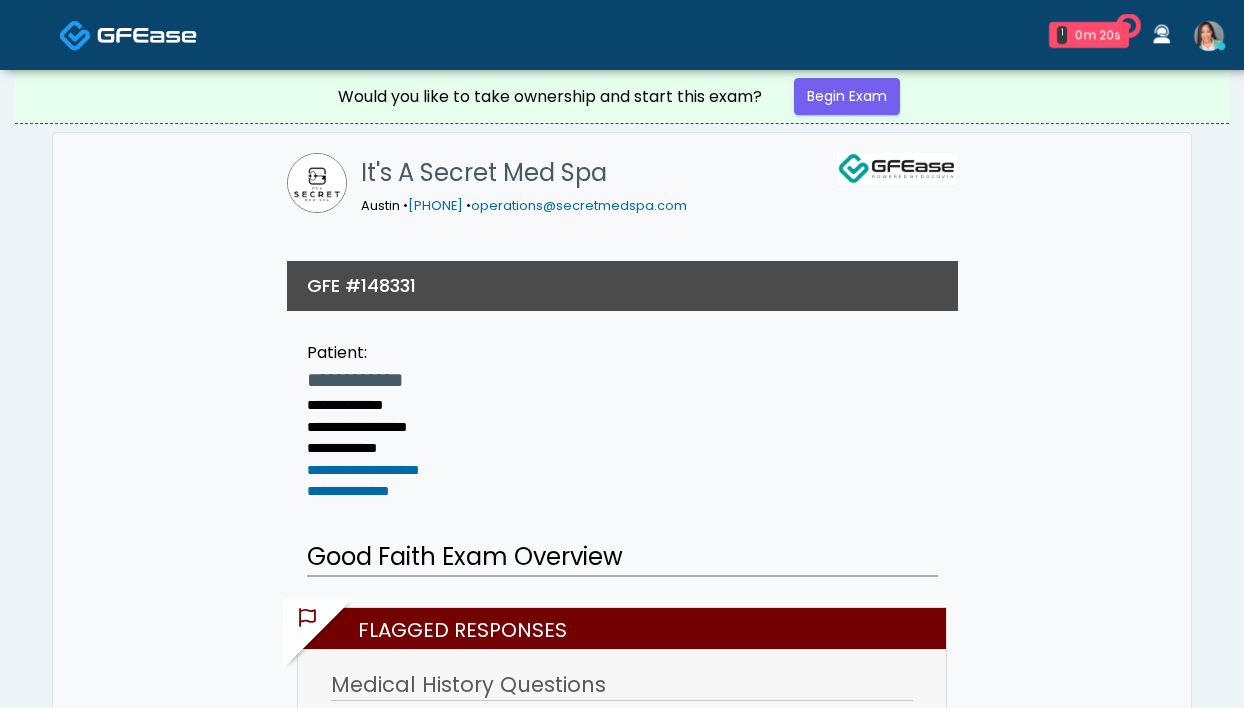 scroll, scrollTop: 0, scrollLeft: 0, axis: both 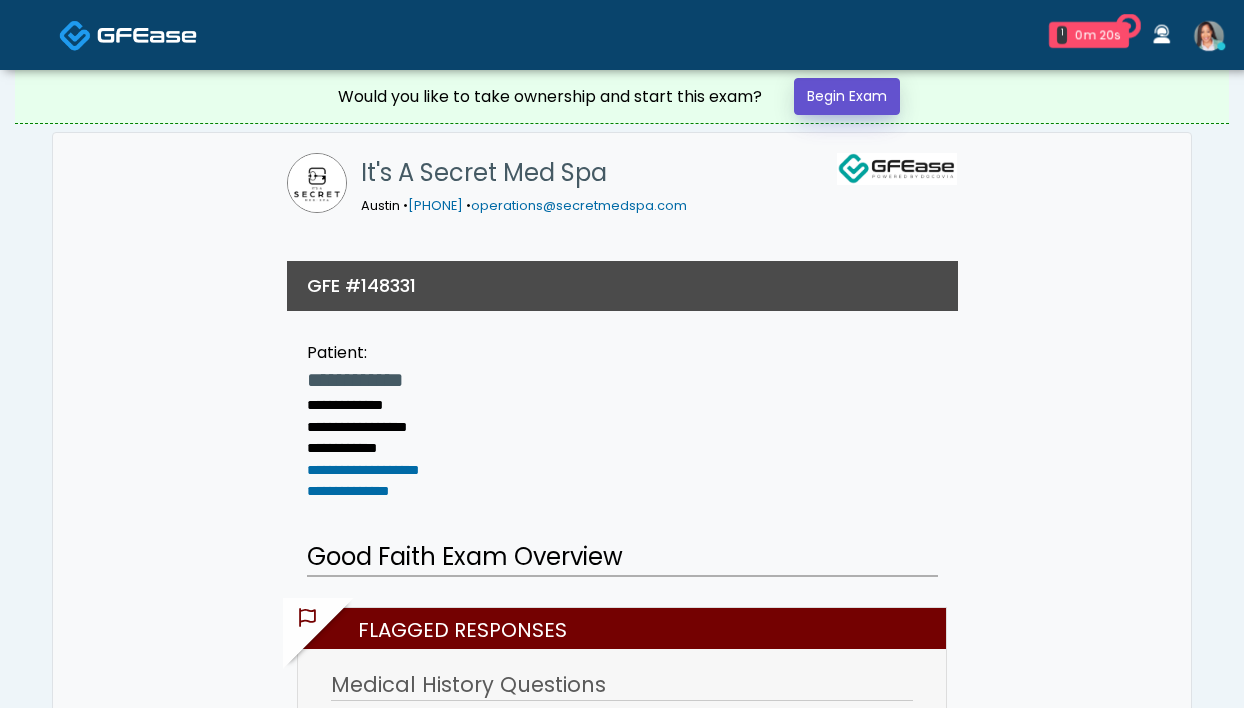 click on "Begin Exam" at bounding box center [847, 96] 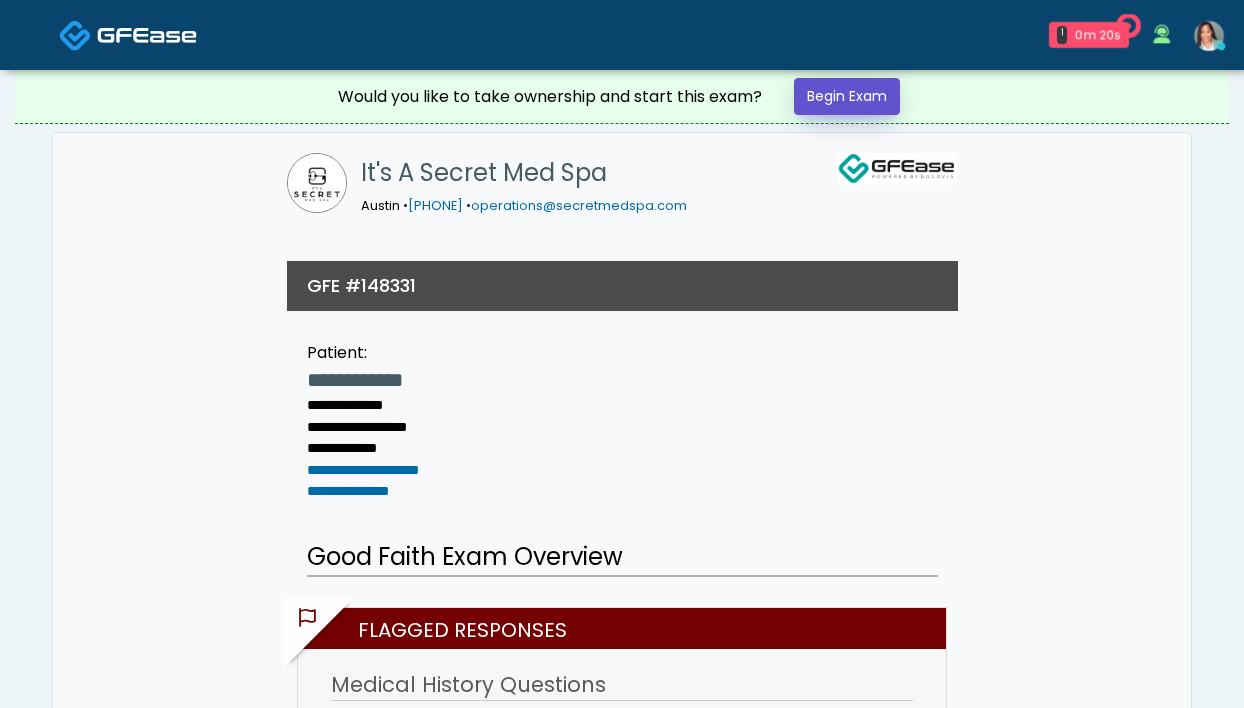 scroll, scrollTop: 0, scrollLeft: 0, axis: both 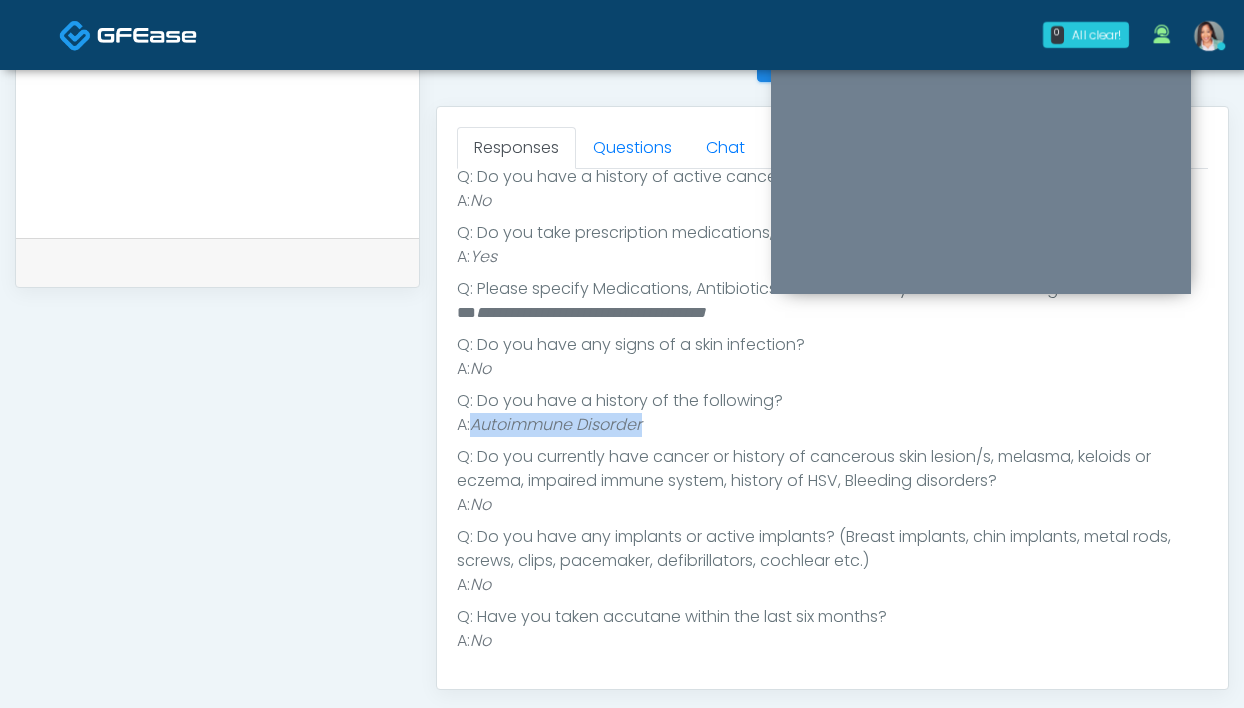 drag, startPoint x: 684, startPoint y: 420, endPoint x: 475, endPoint y: 429, distance: 209.1937 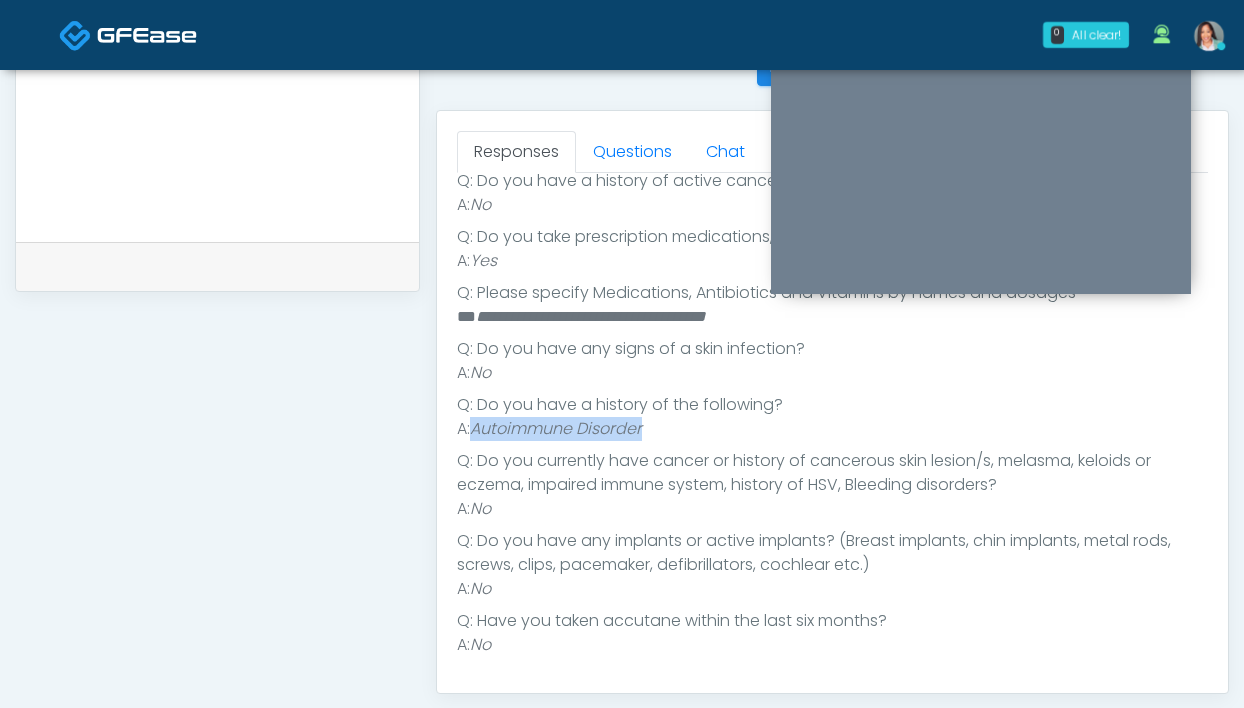 scroll, scrollTop: 642, scrollLeft: 0, axis: vertical 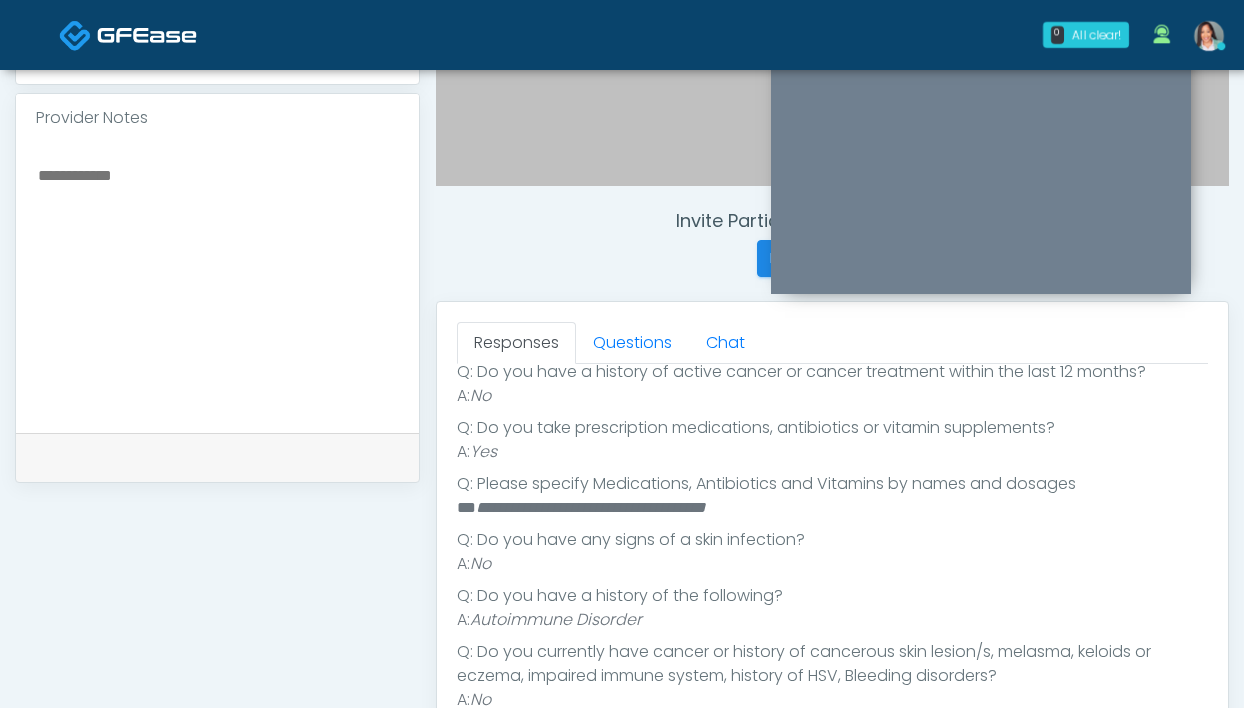 click at bounding box center [217, 284] 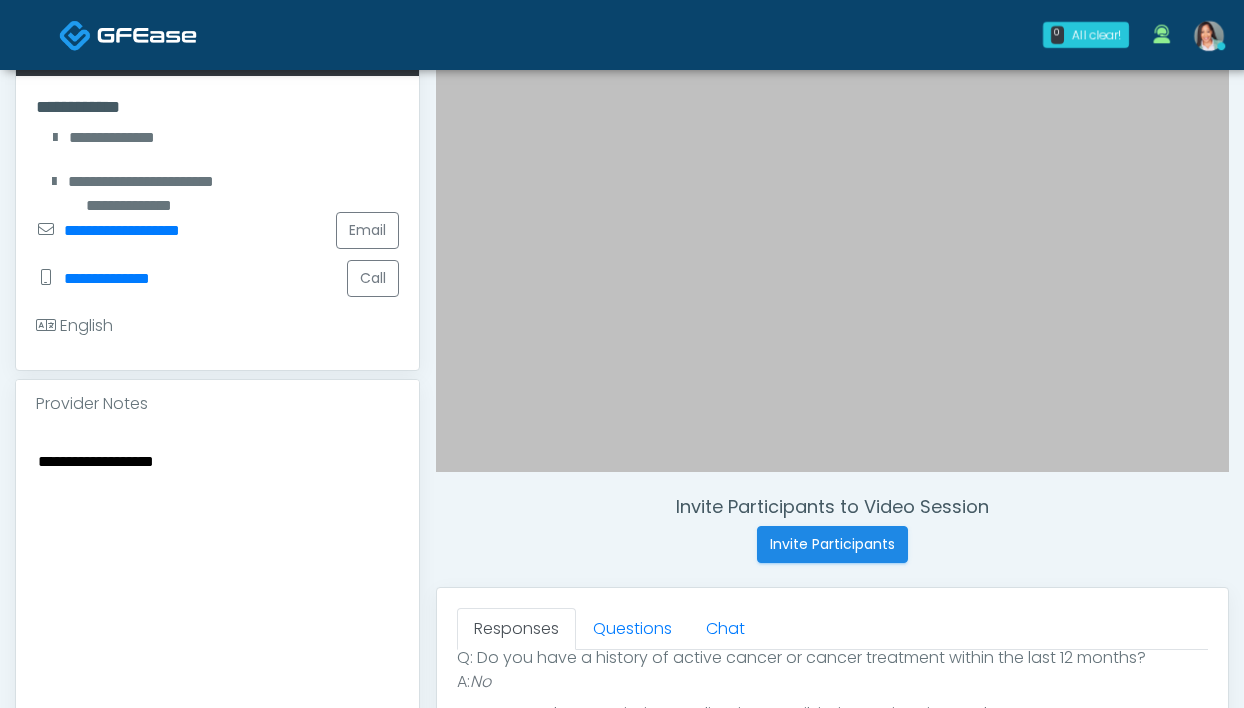 scroll, scrollTop: 374, scrollLeft: 0, axis: vertical 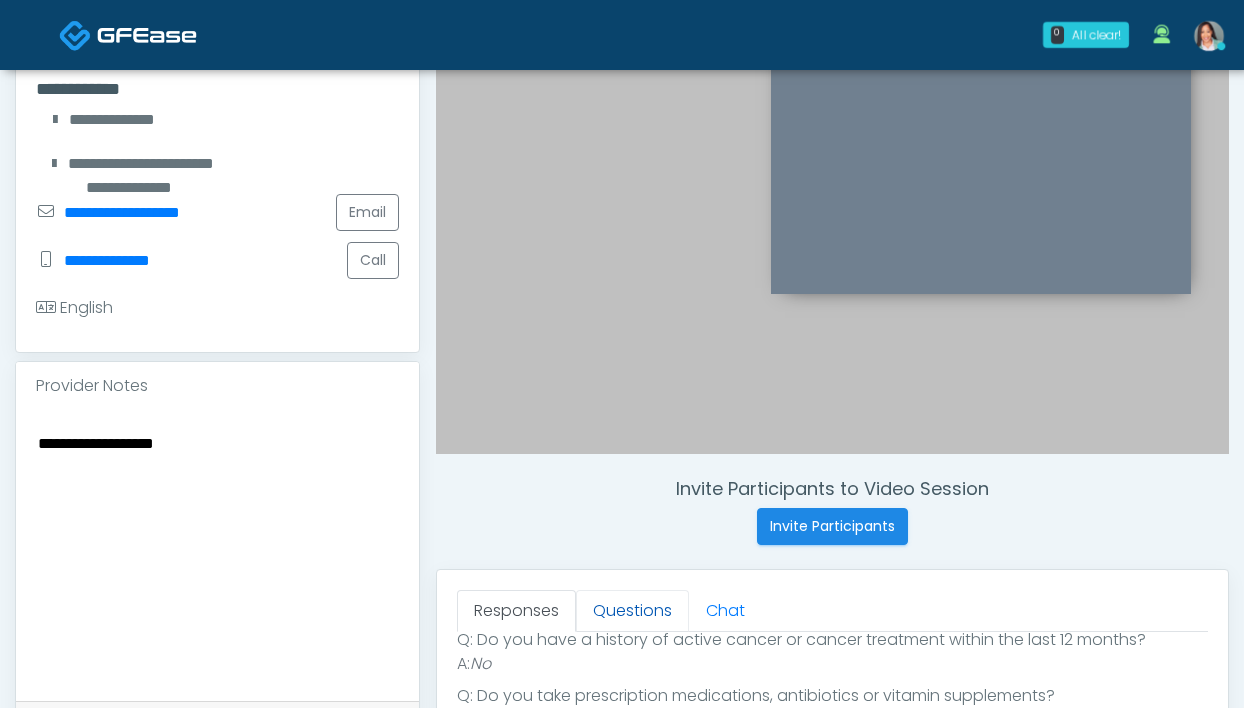 click on "Questions" at bounding box center (632, 611) 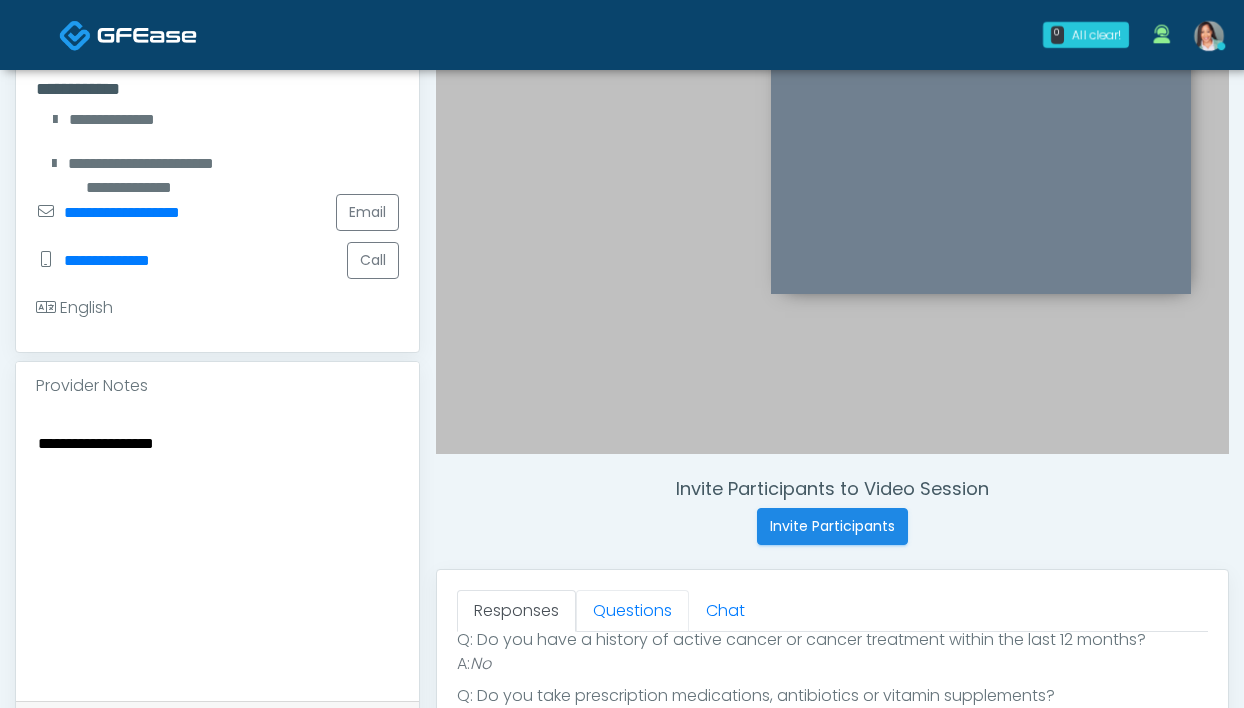 scroll, scrollTop: 0, scrollLeft: 0, axis: both 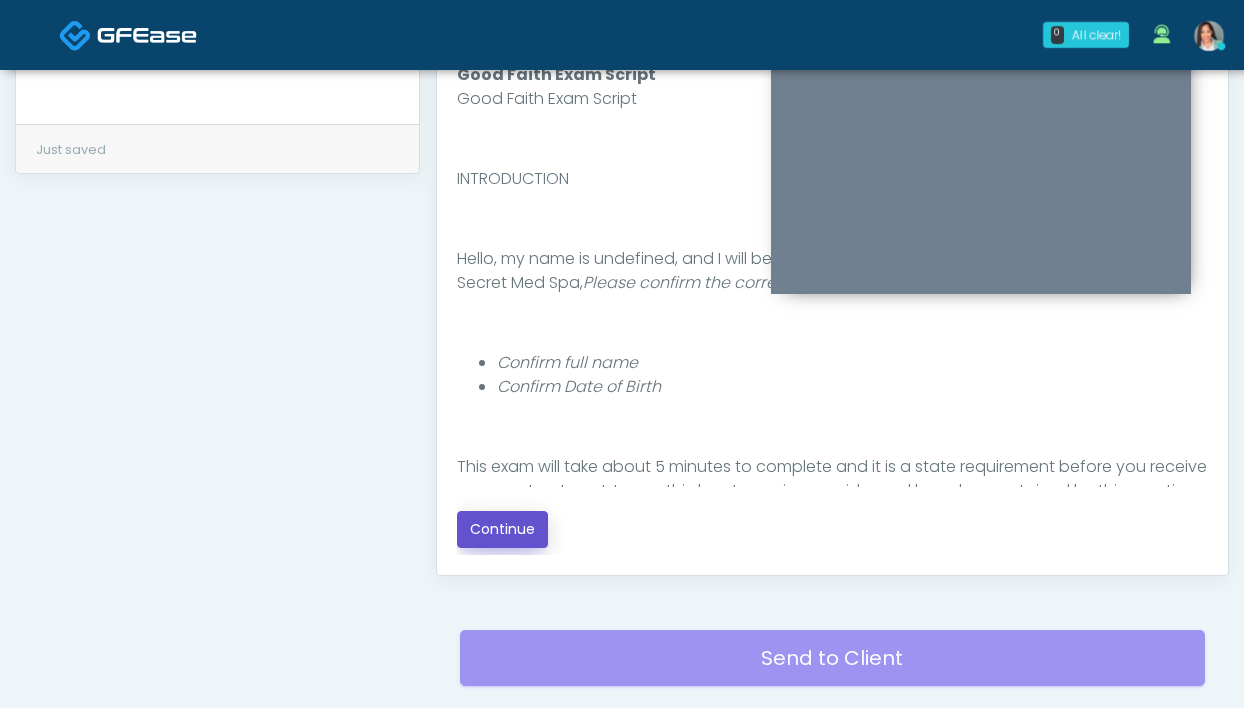 click on "Continue" at bounding box center (502, 529) 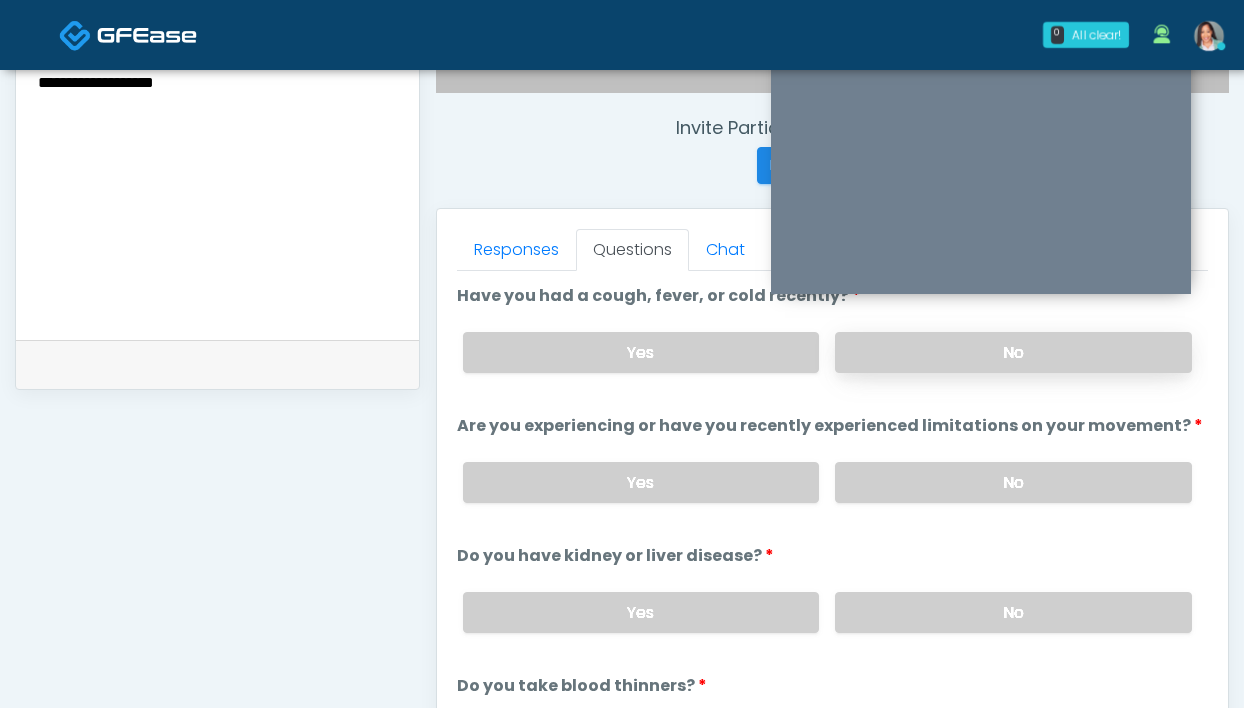 scroll, scrollTop: 722, scrollLeft: 0, axis: vertical 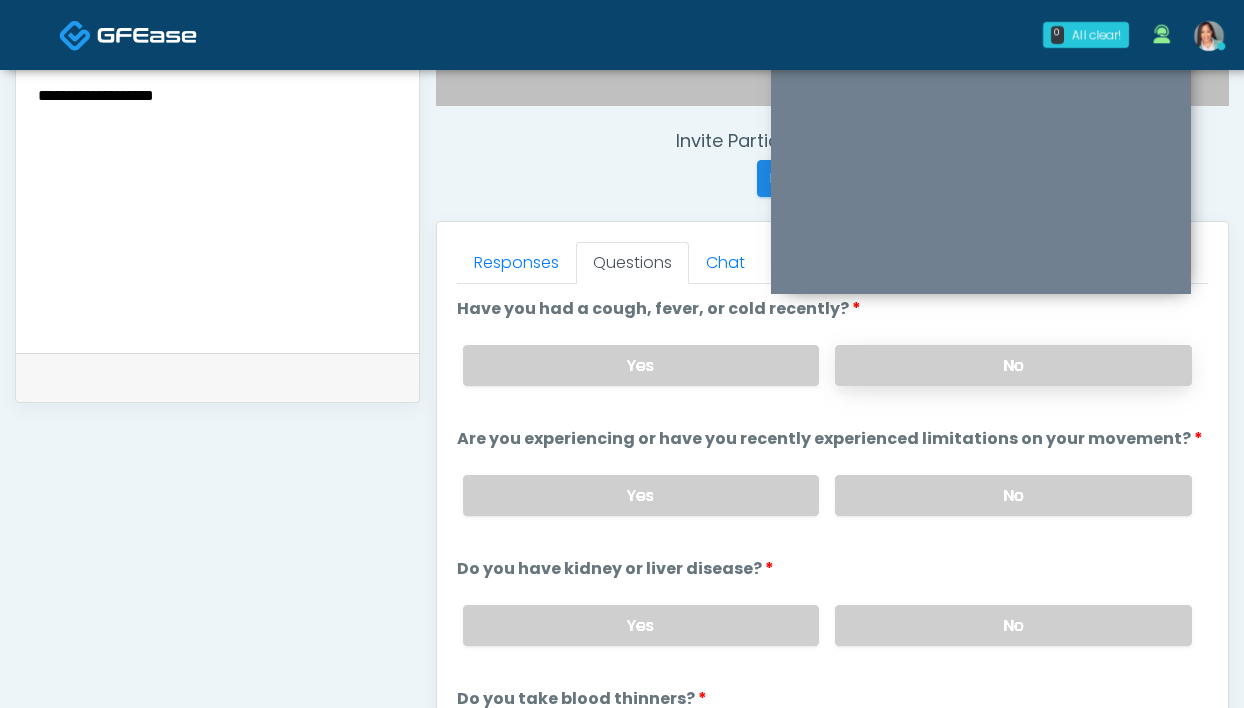 click on "No" at bounding box center (1013, 365) 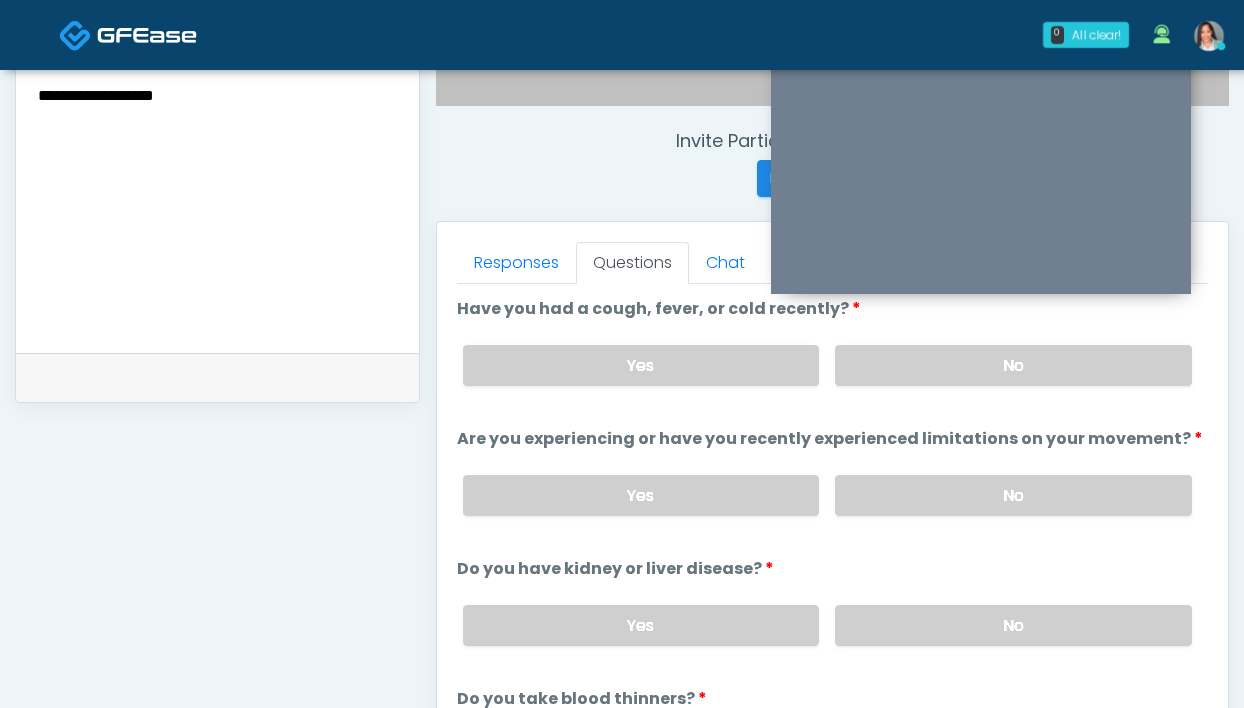 click on "Yes
No" at bounding box center [827, 495] 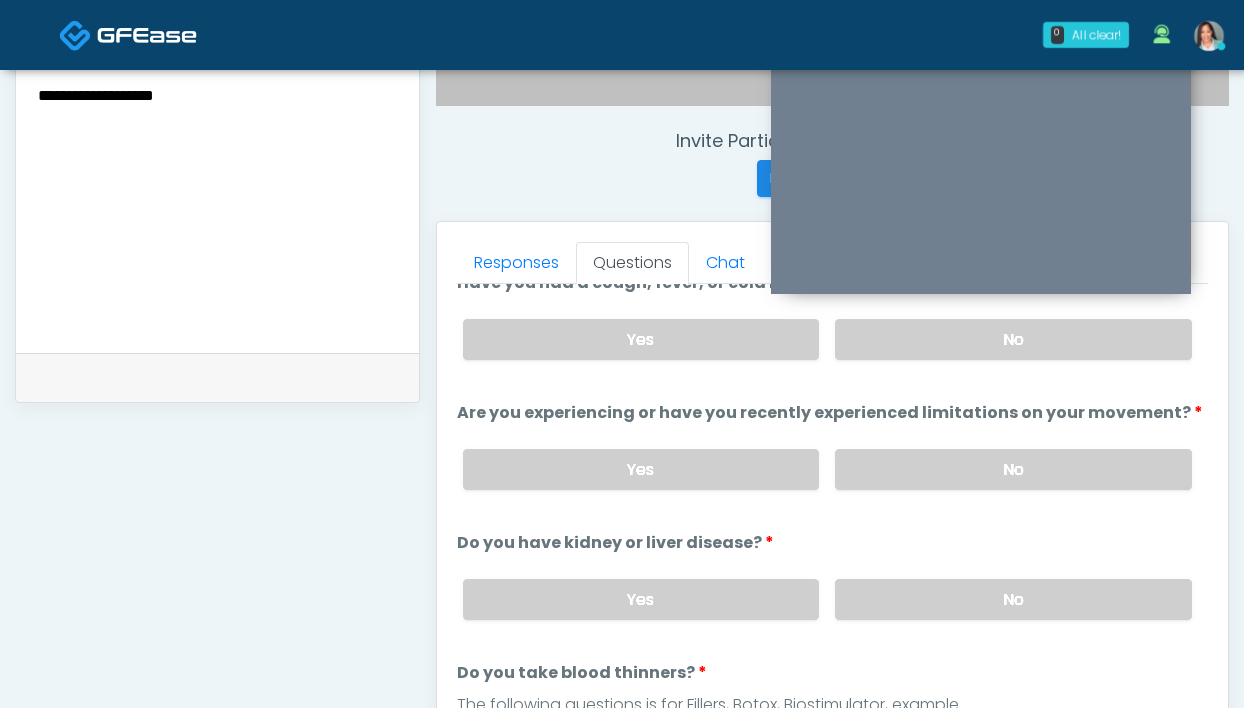 scroll, scrollTop: 27, scrollLeft: 0, axis: vertical 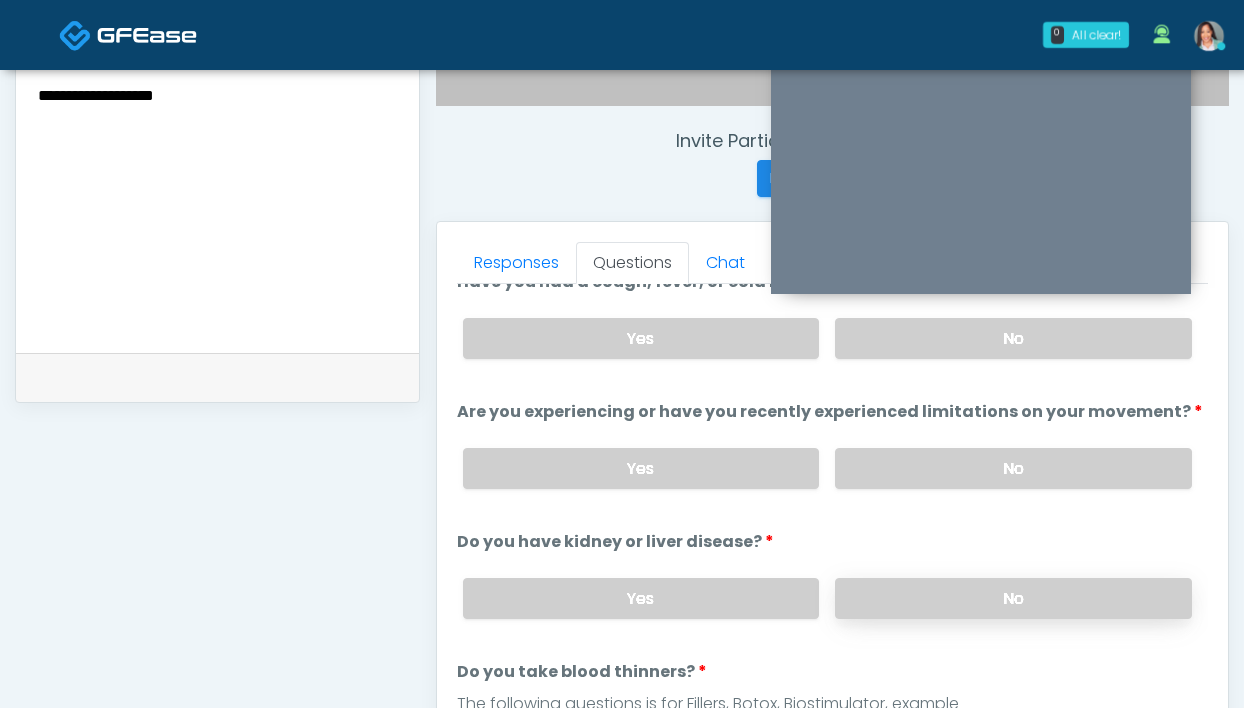 drag, startPoint x: 861, startPoint y: 480, endPoint x: 861, endPoint y: 576, distance: 96 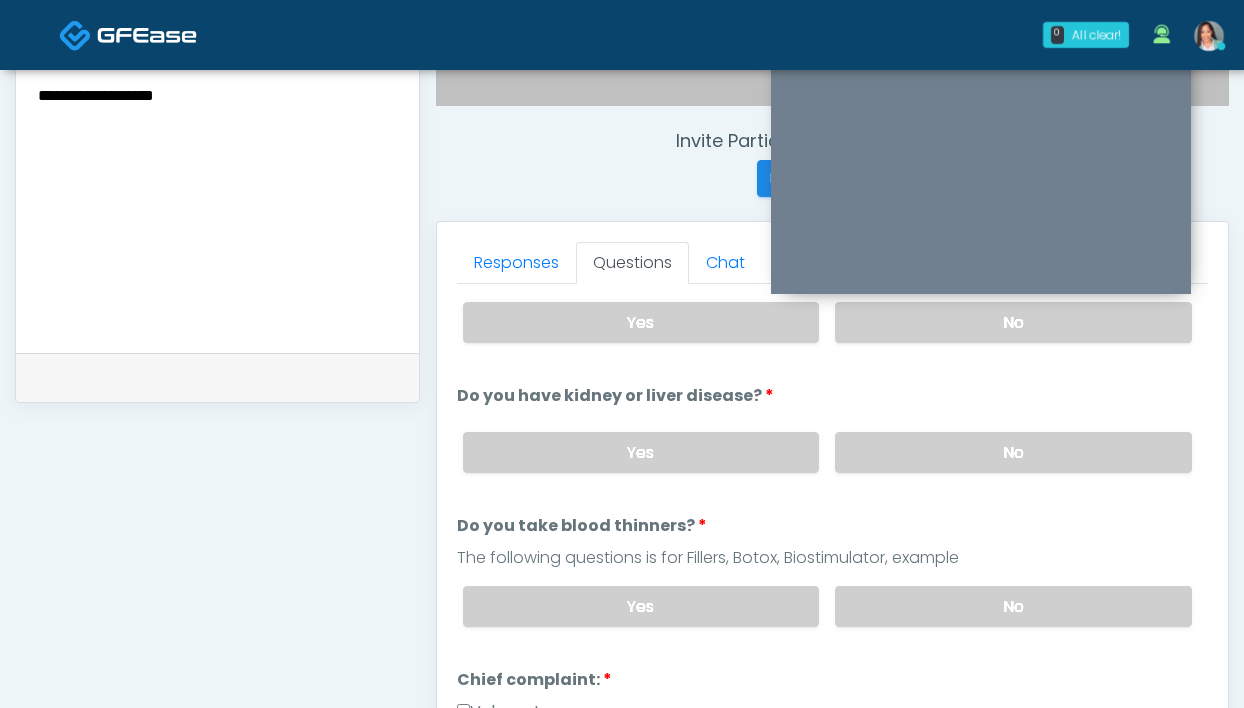 scroll, scrollTop: 217, scrollLeft: 0, axis: vertical 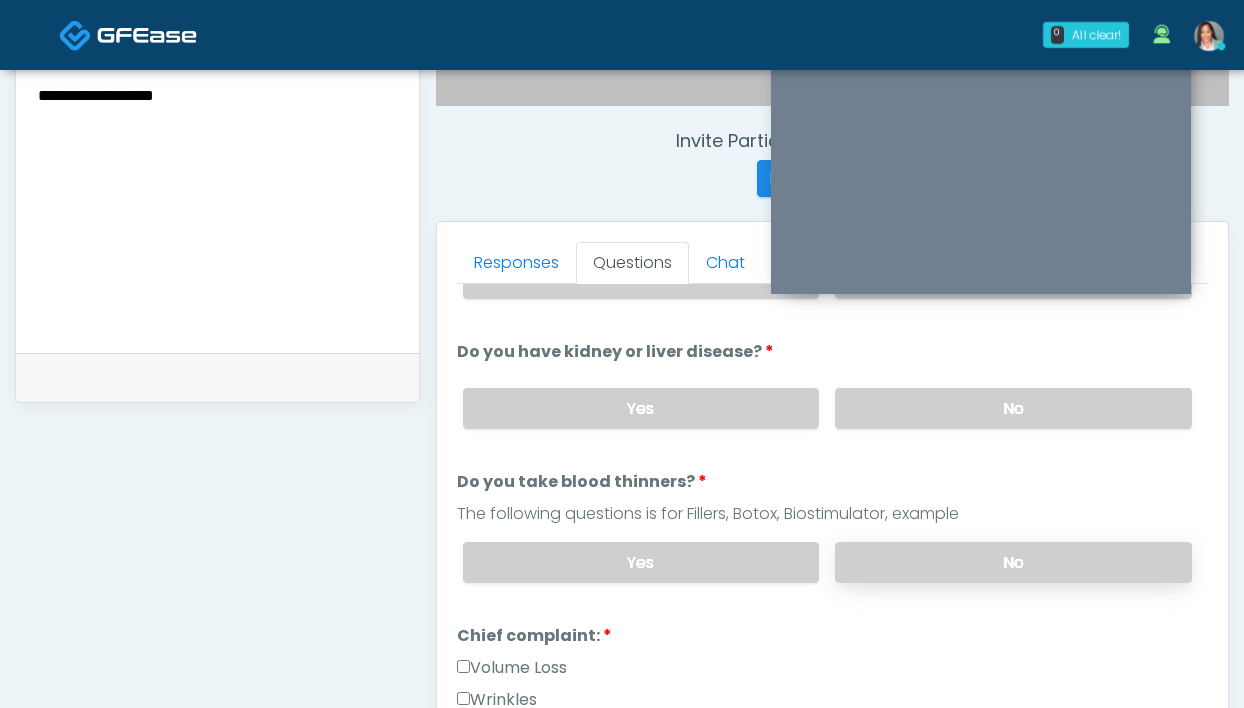 click on "No" at bounding box center [1013, 562] 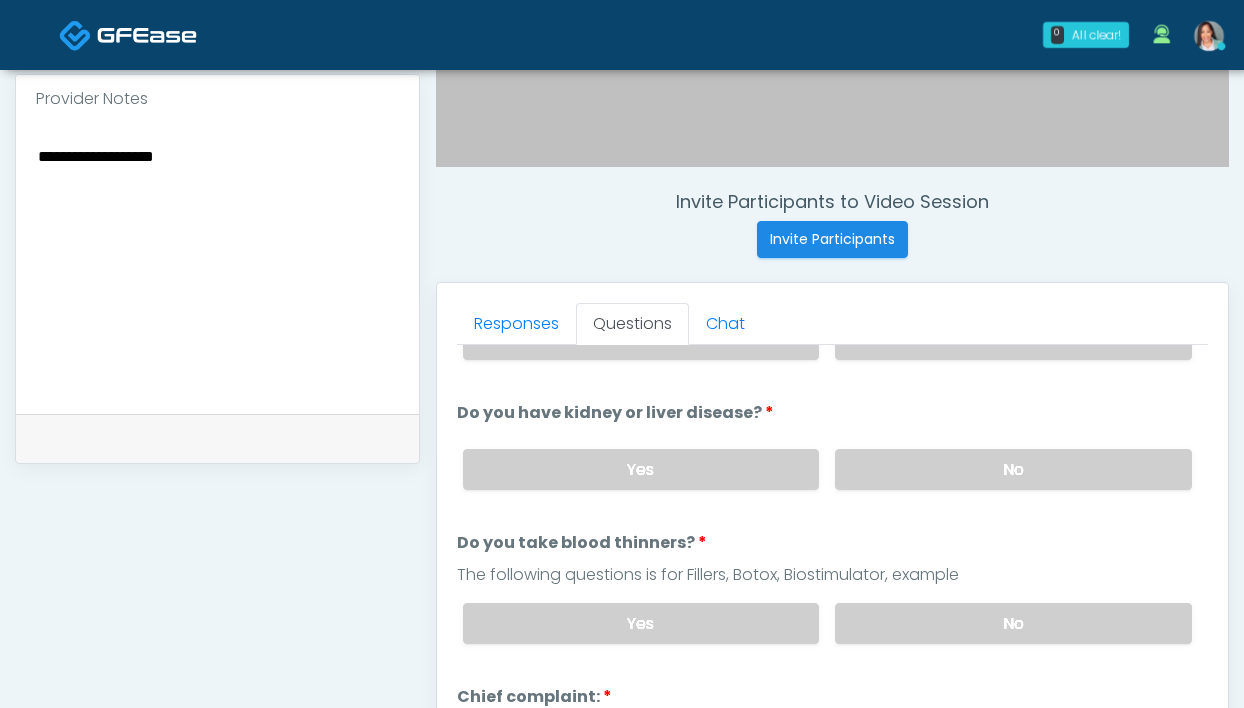 scroll, scrollTop: 717, scrollLeft: 0, axis: vertical 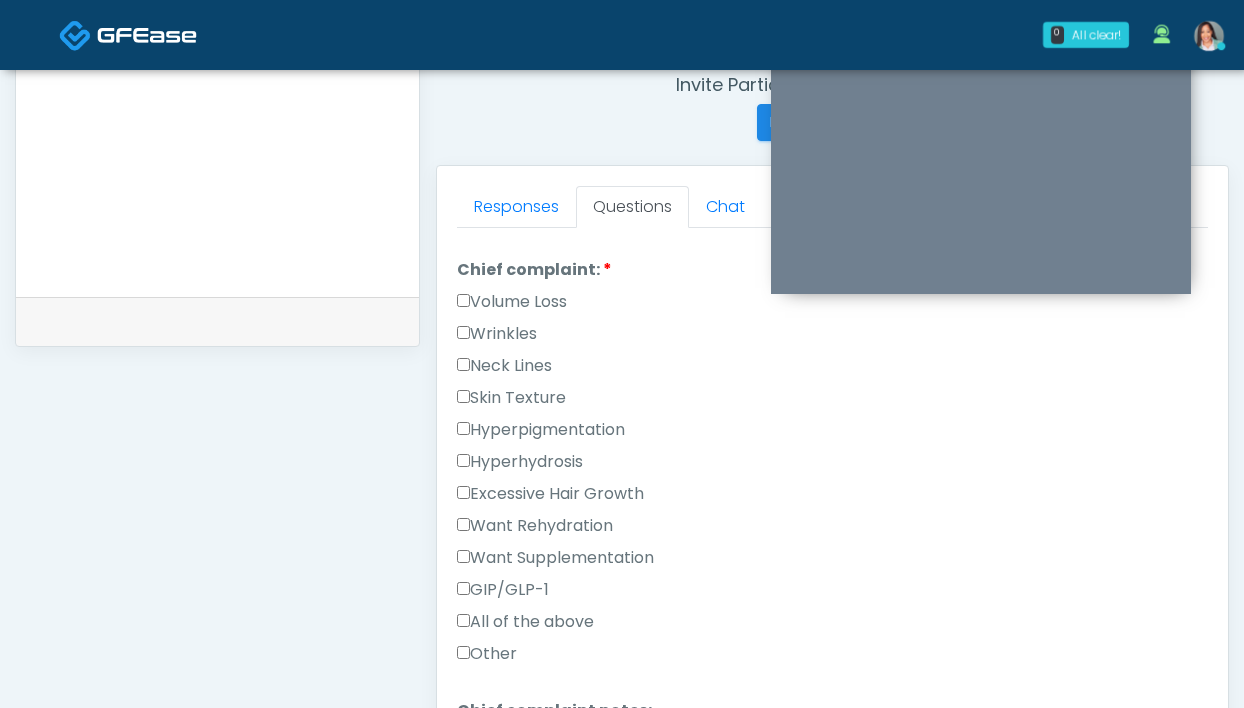 click on "Wrinkles" at bounding box center [497, 334] 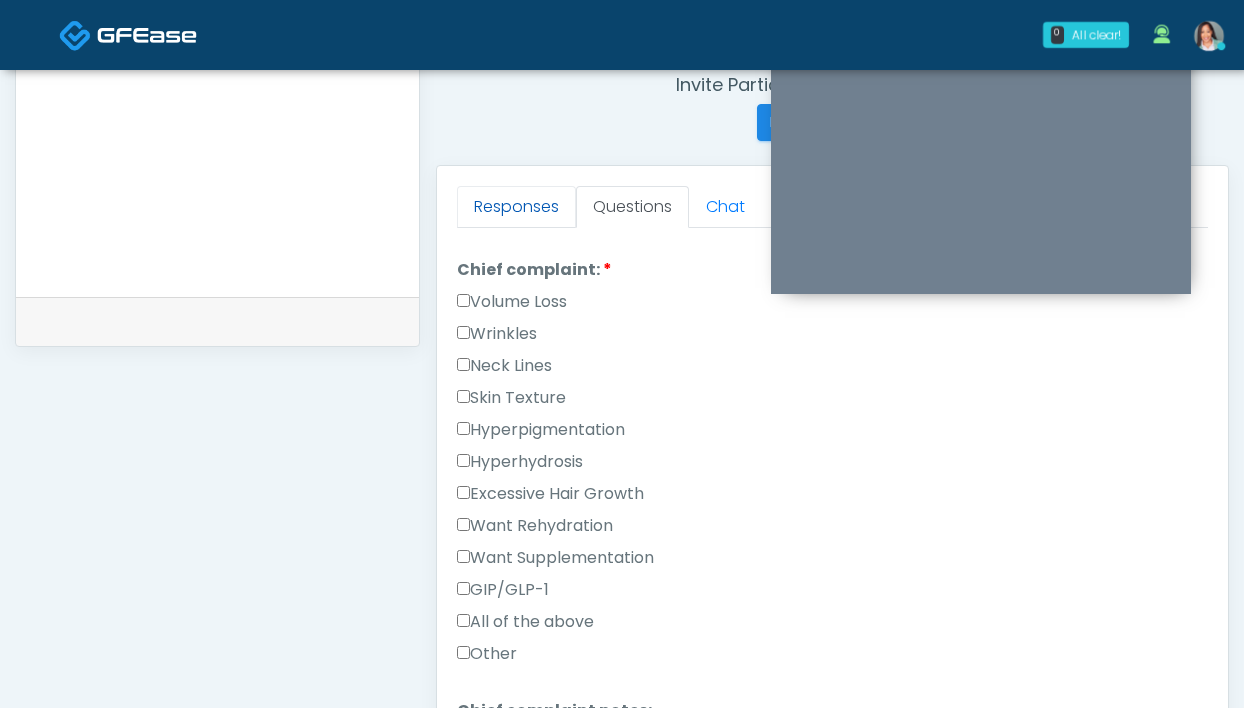 click on "Responses" at bounding box center [516, 207] 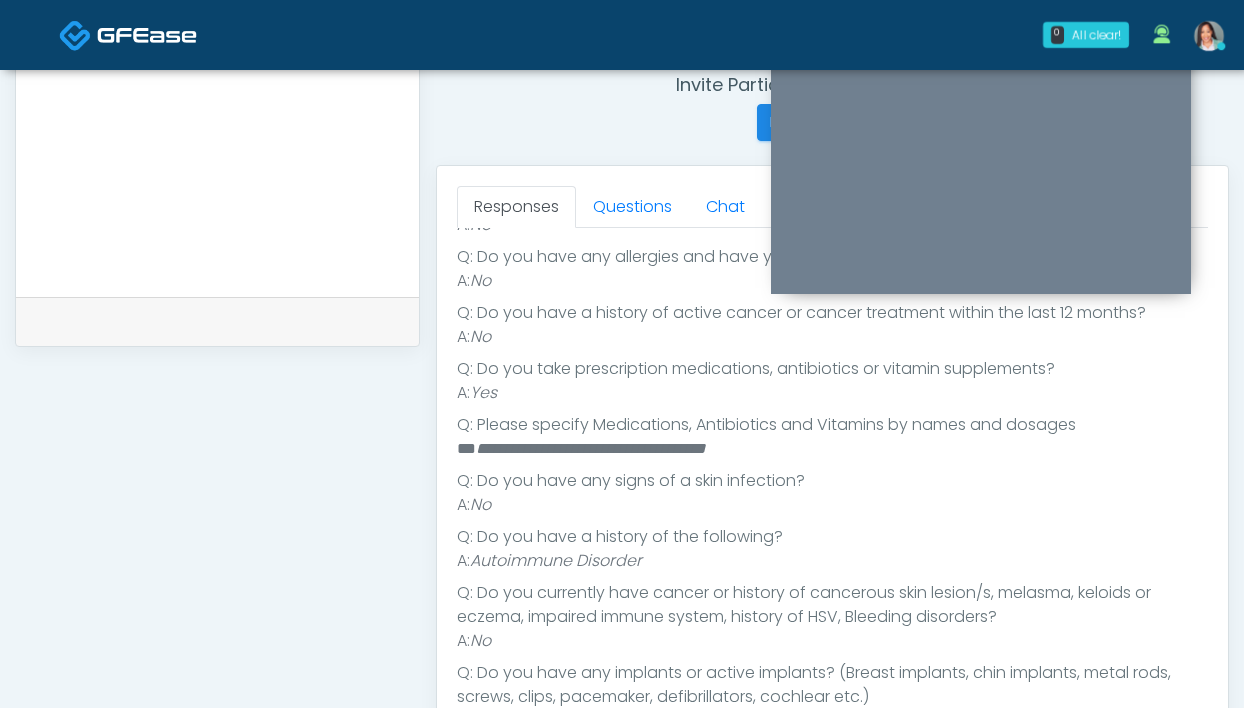 scroll, scrollTop: 320, scrollLeft: 0, axis: vertical 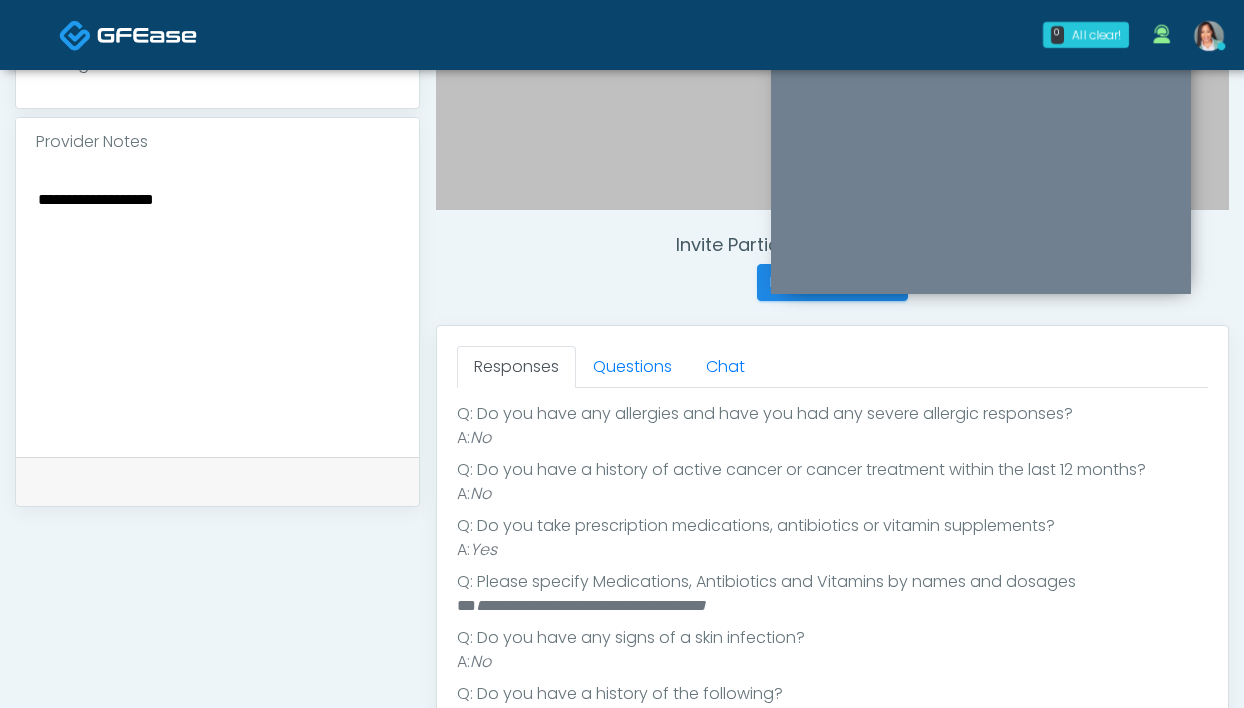 drag, startPoint x: 205, startPoint y: 219, endPoint x: 99, endPoint y: 221, distance: 106.01887 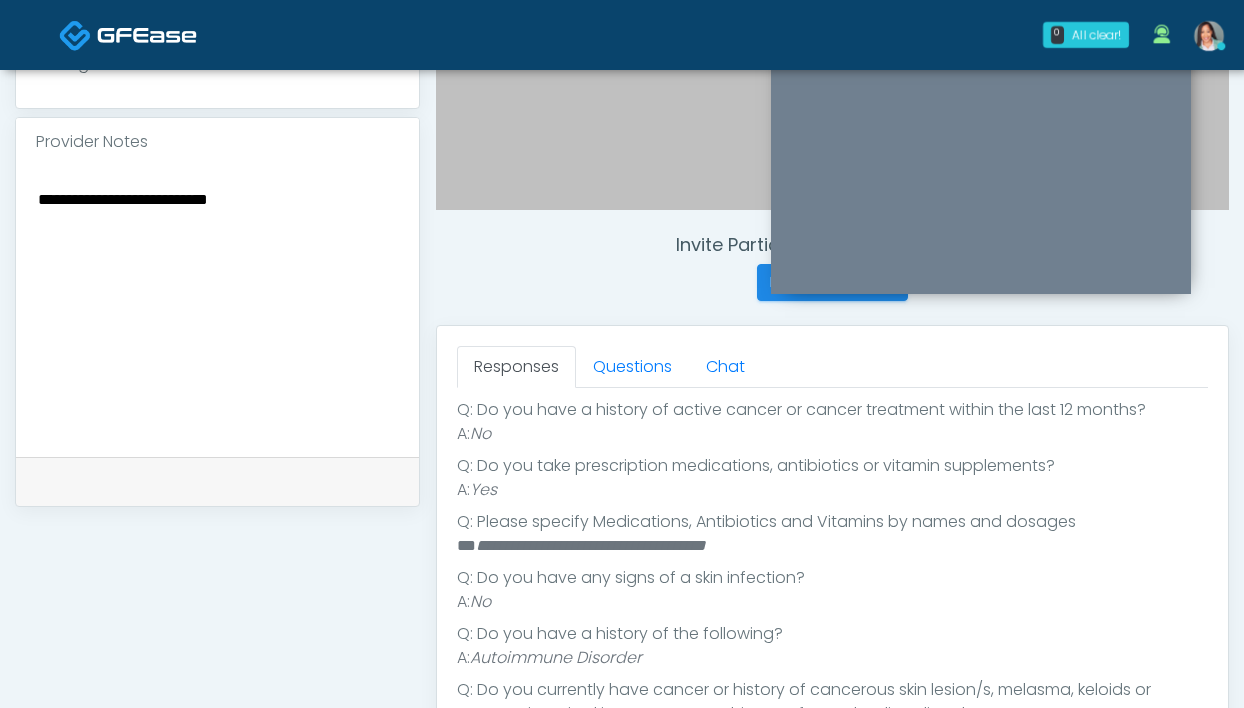 scroll, scrollTop: 394, scrollLeft: 0, axis: vertical 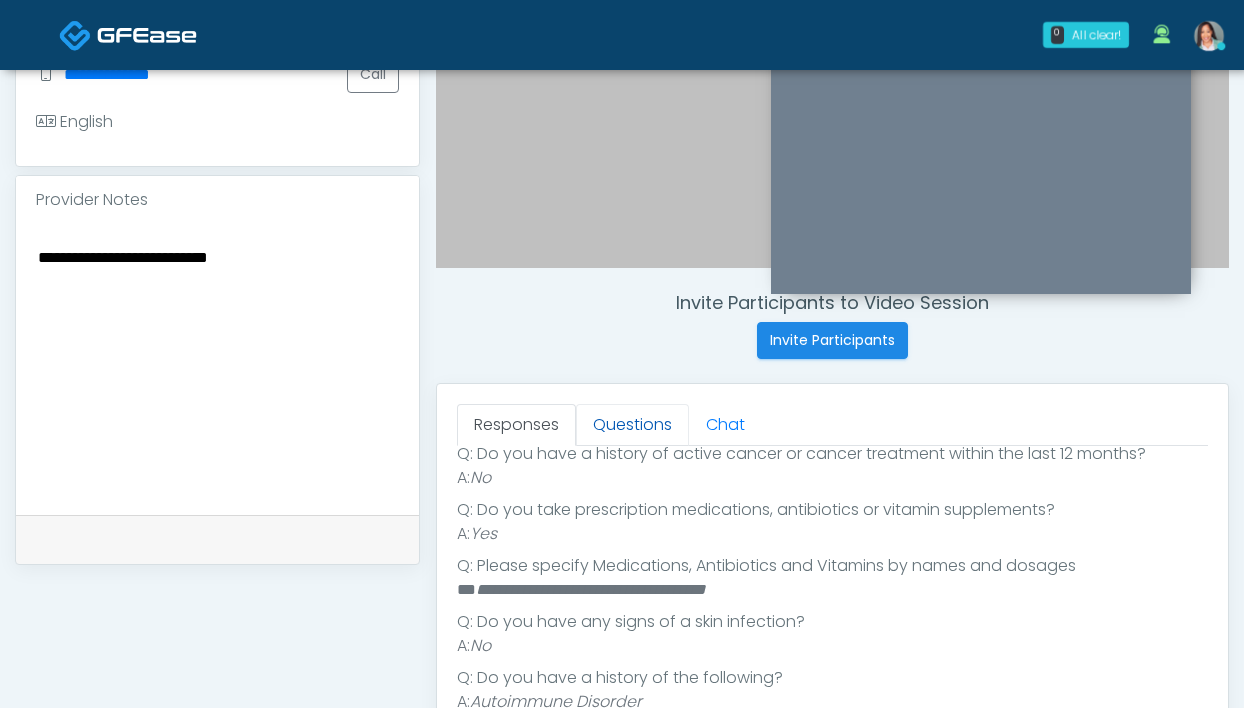 type on "**********" 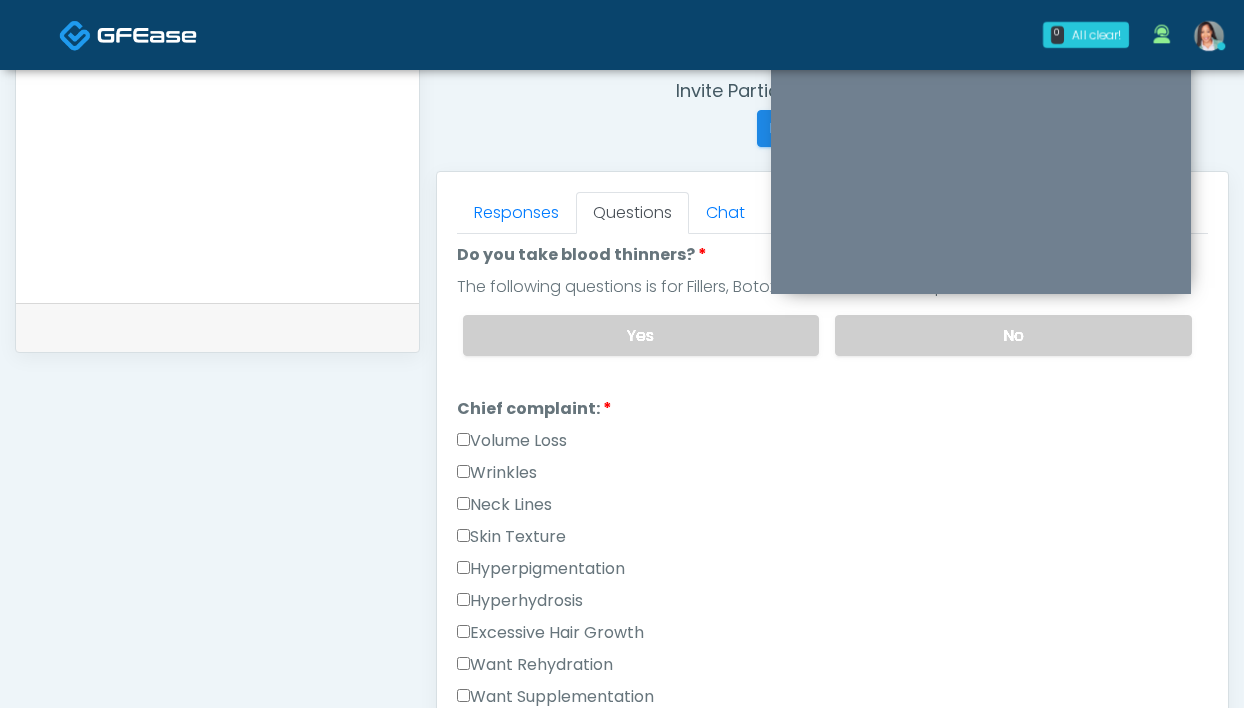 scroll, scrollTop: 936, scrollLeft: 0, axis: vertical 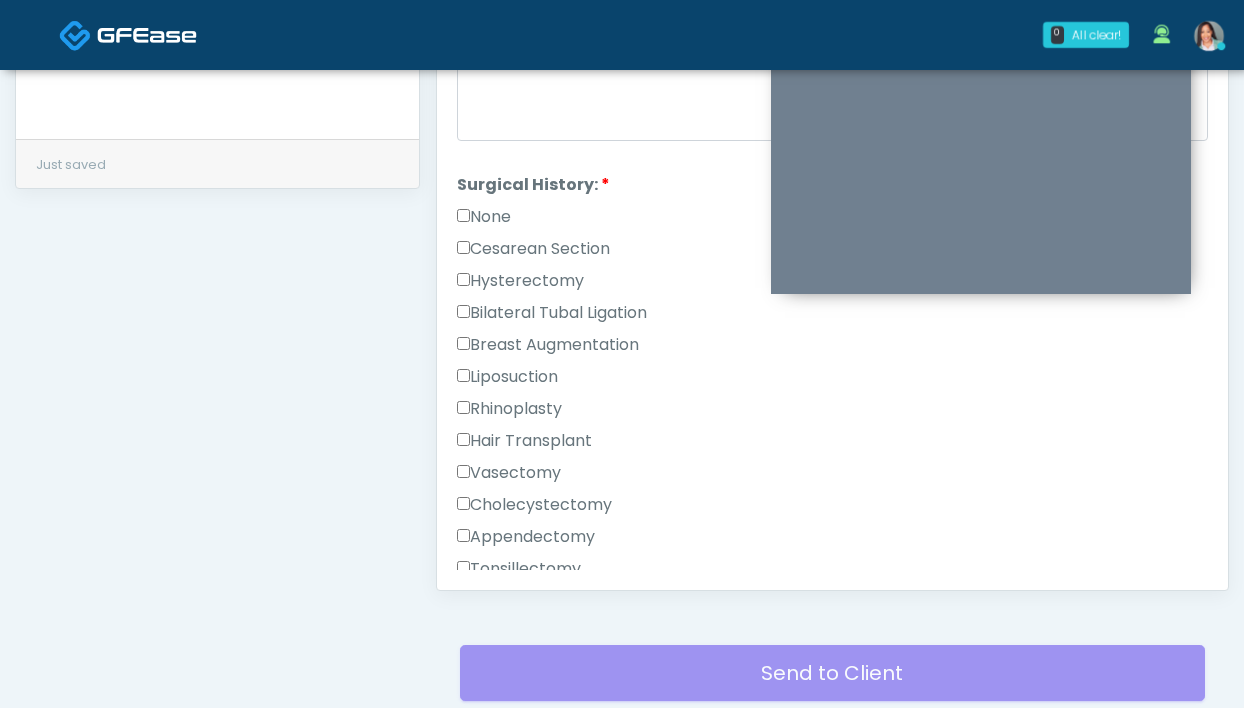 click on "None" at bounding box center (484, 217) 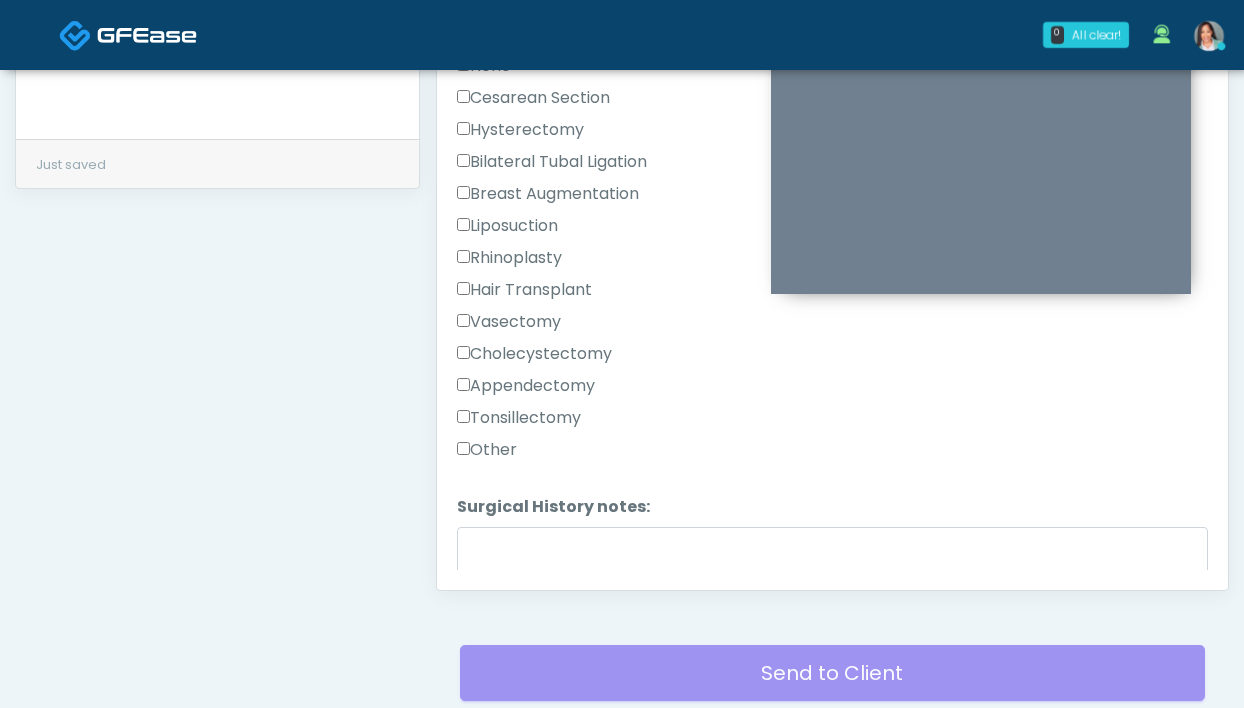scroll, scrollTop: 1303, scrollLeft: 0, axis: vertical 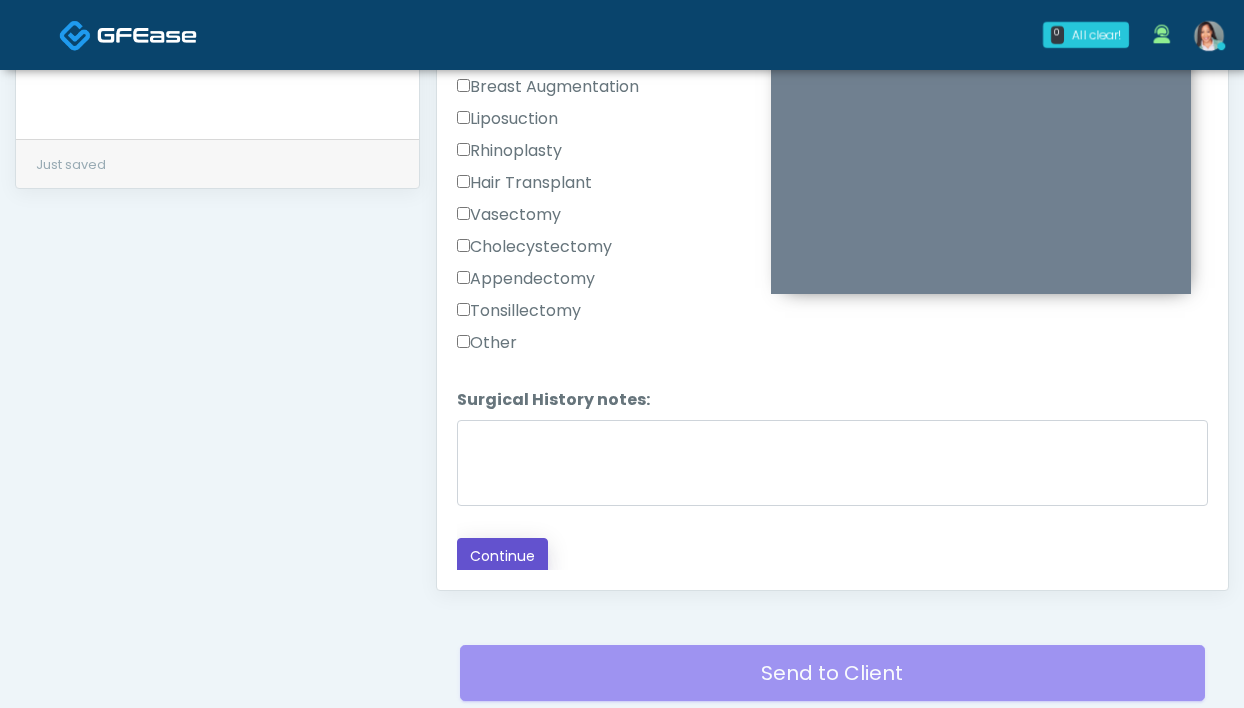 click on "Continue" at bounding box center [502, 556] 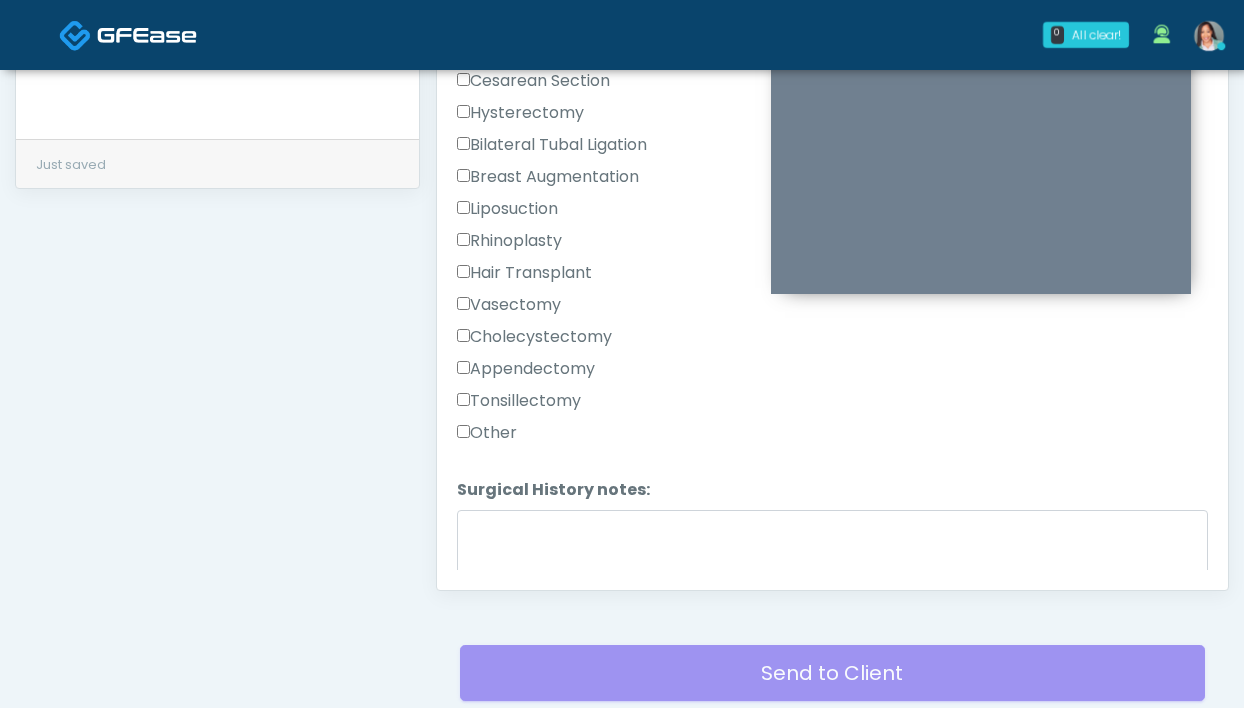 scroll, scrollTop: 212, scrollLeft: 0, axis: vertical 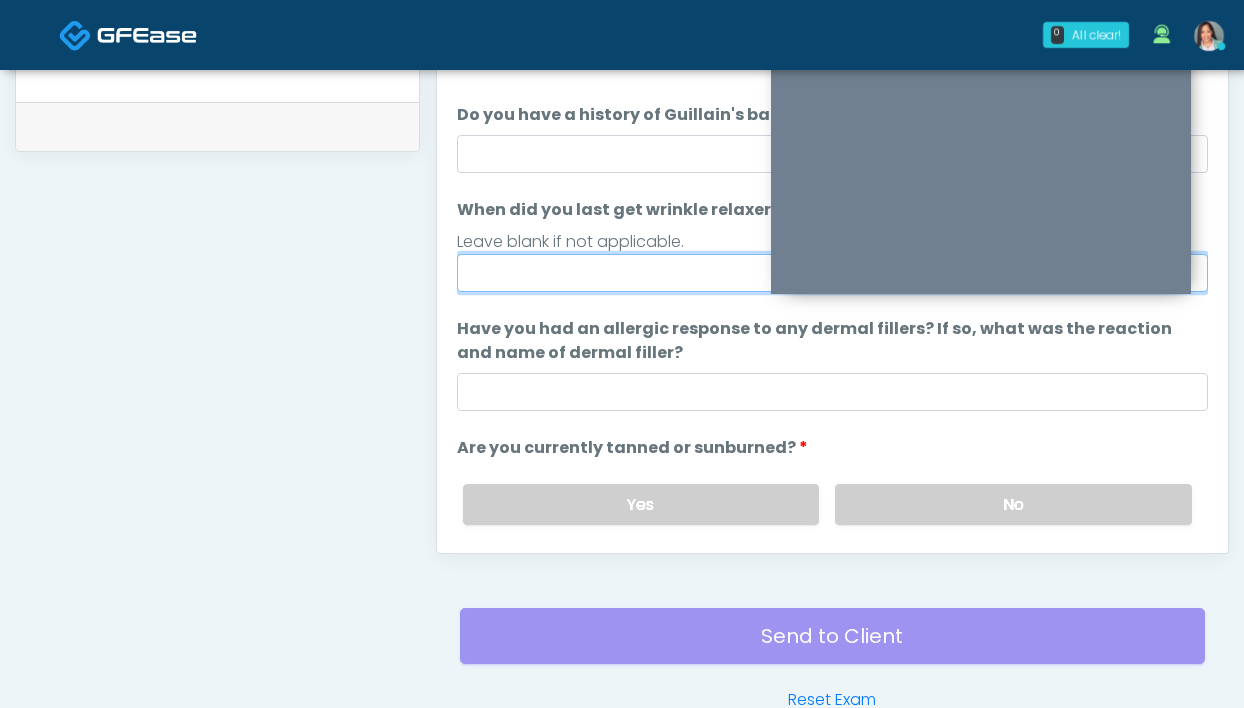 click on "When did you last get wrinkle relaxer or dermal filler?" at bounding box center [832, 273] 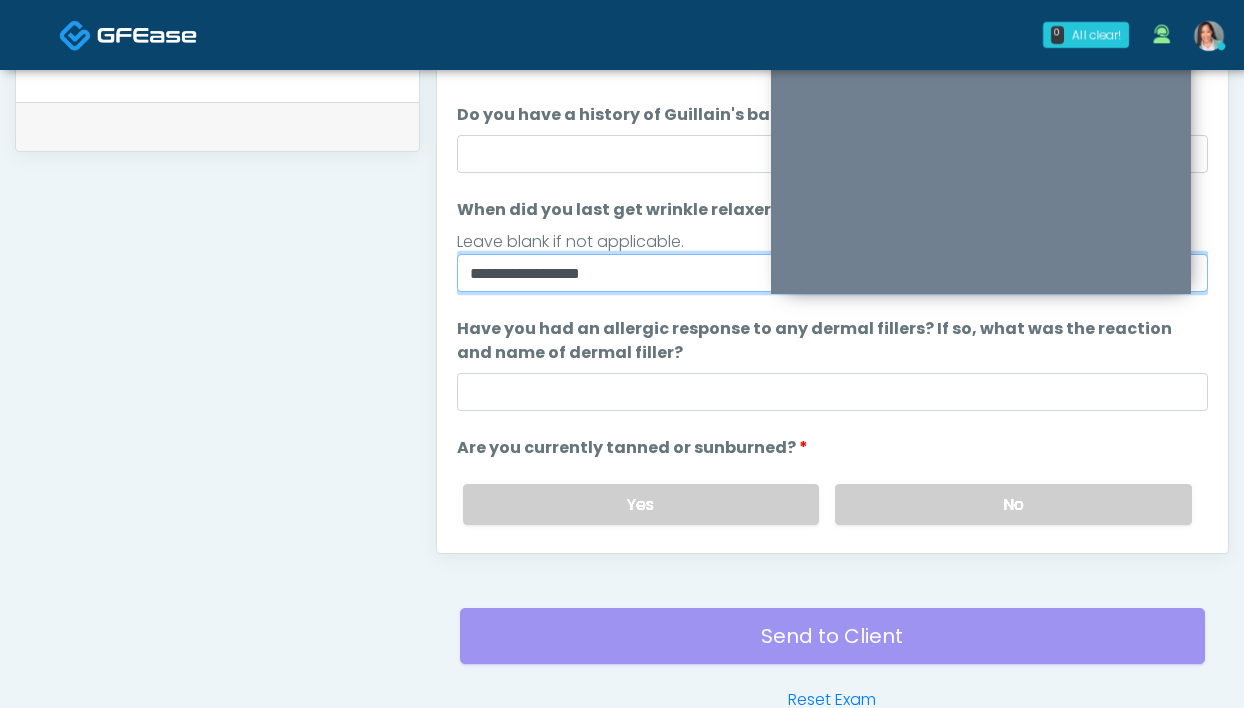 click on "**********" at bounding box center (832, 273) 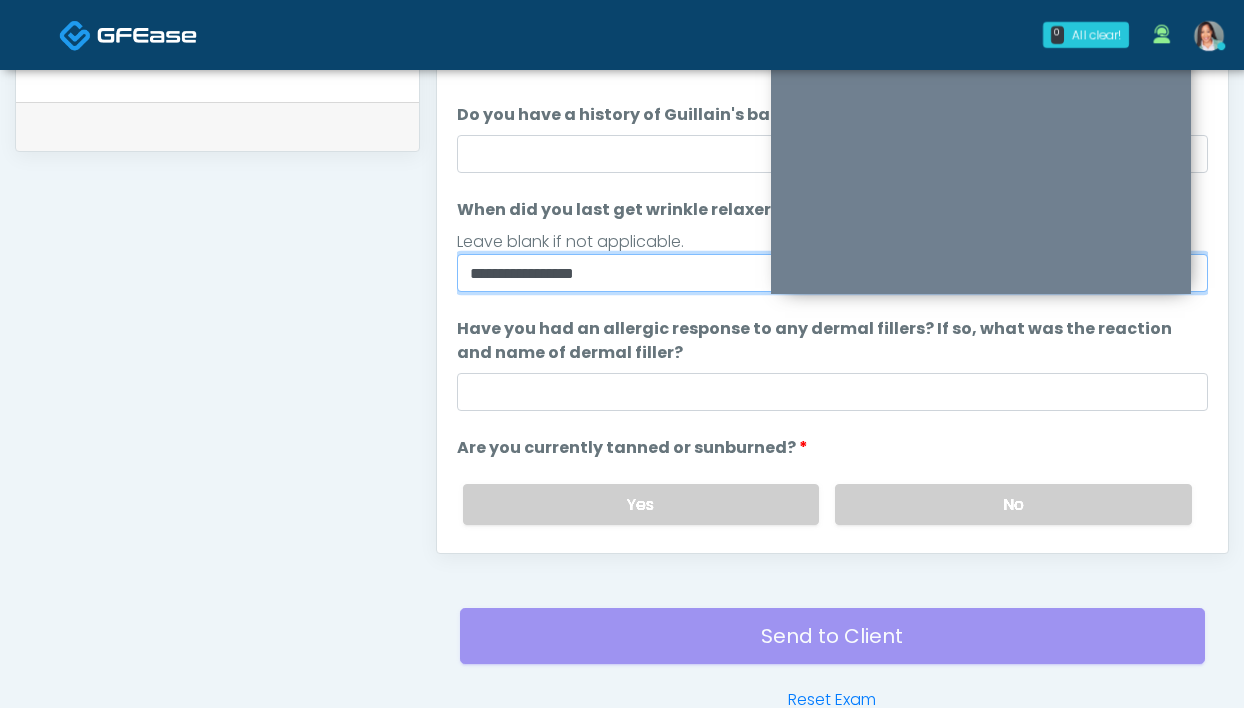 click on "**********" at bounding box center (832, 273) 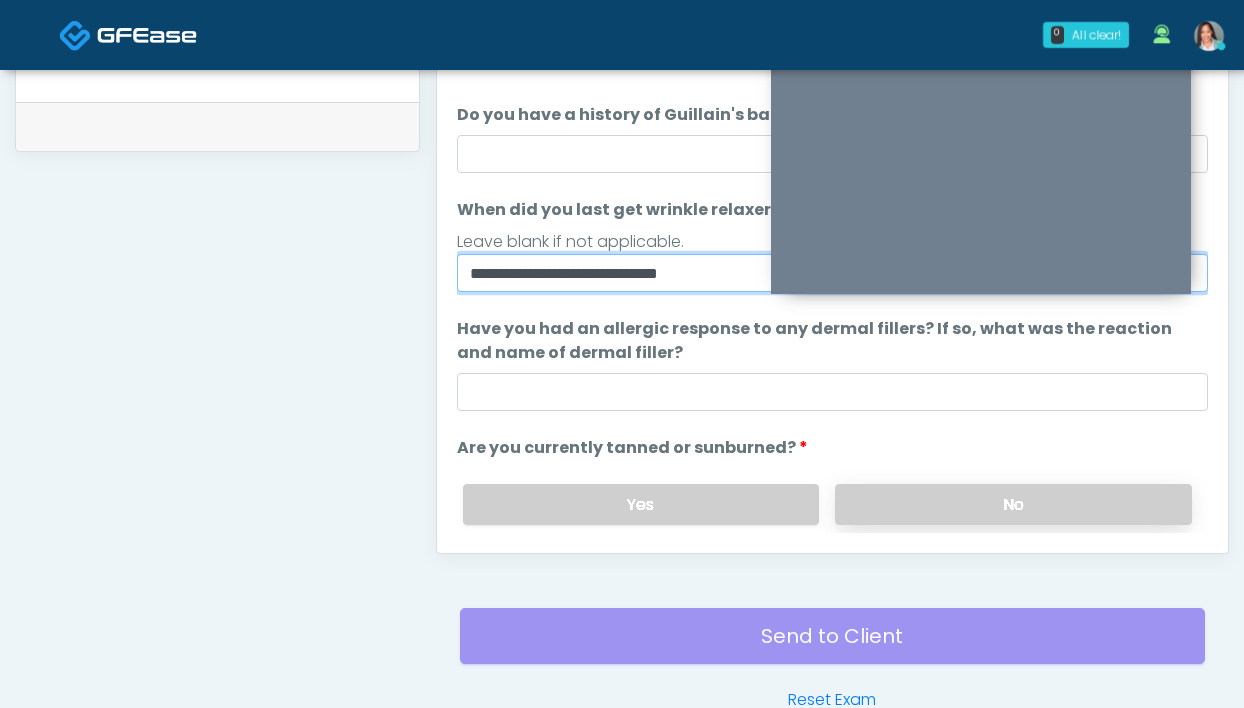 type on "**********" 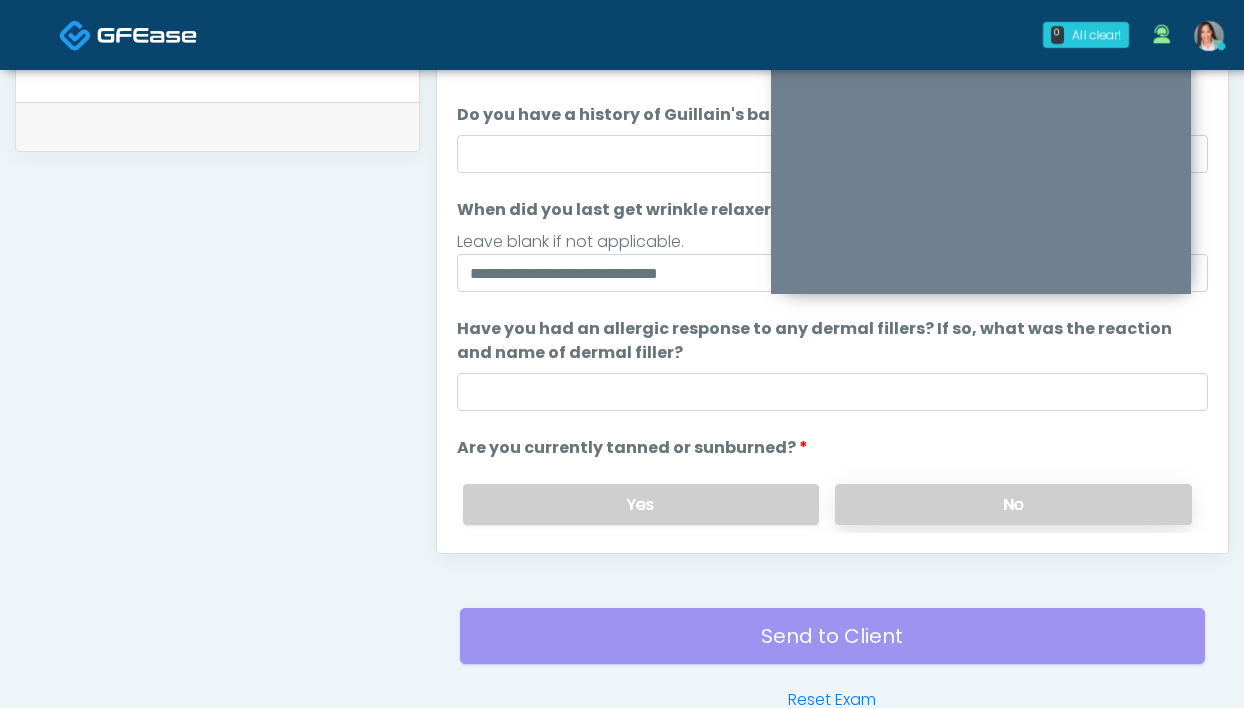 click on "No" at bounding box center [1013, 504] 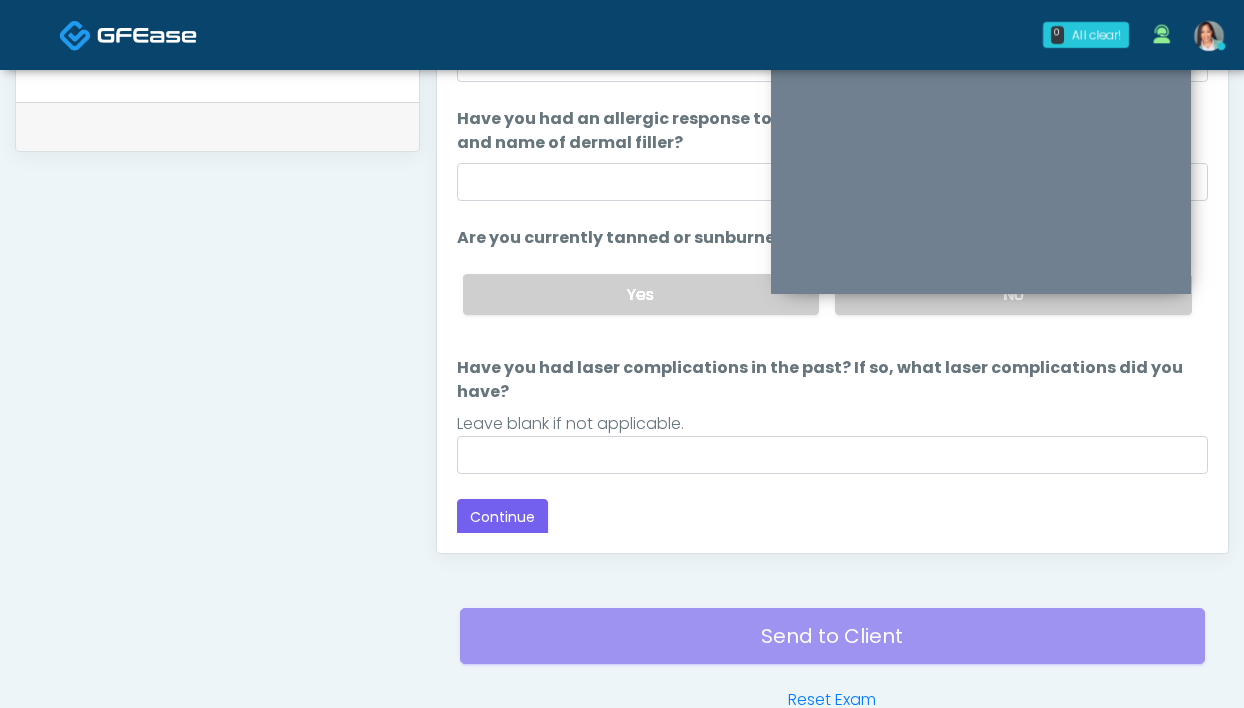 scroll, scrollTop: 212, scrollLeft: 0, axis: vertical 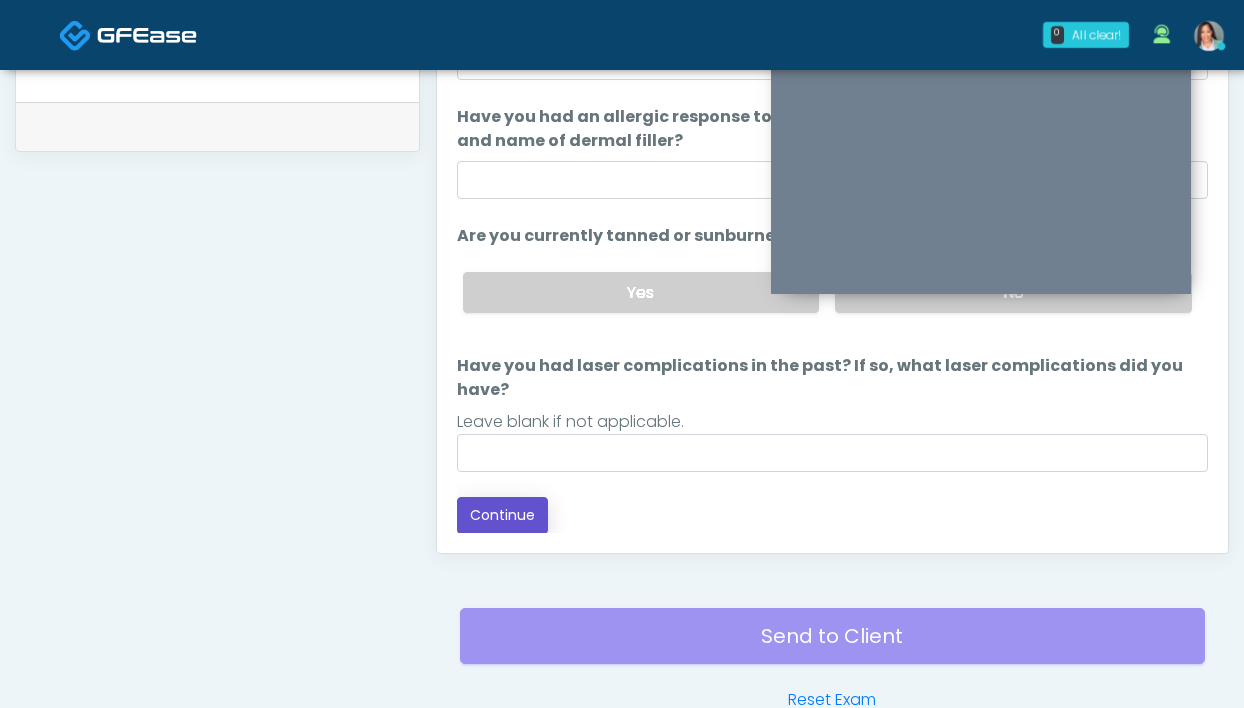click on "Continue" at bounding box center [502, 515] 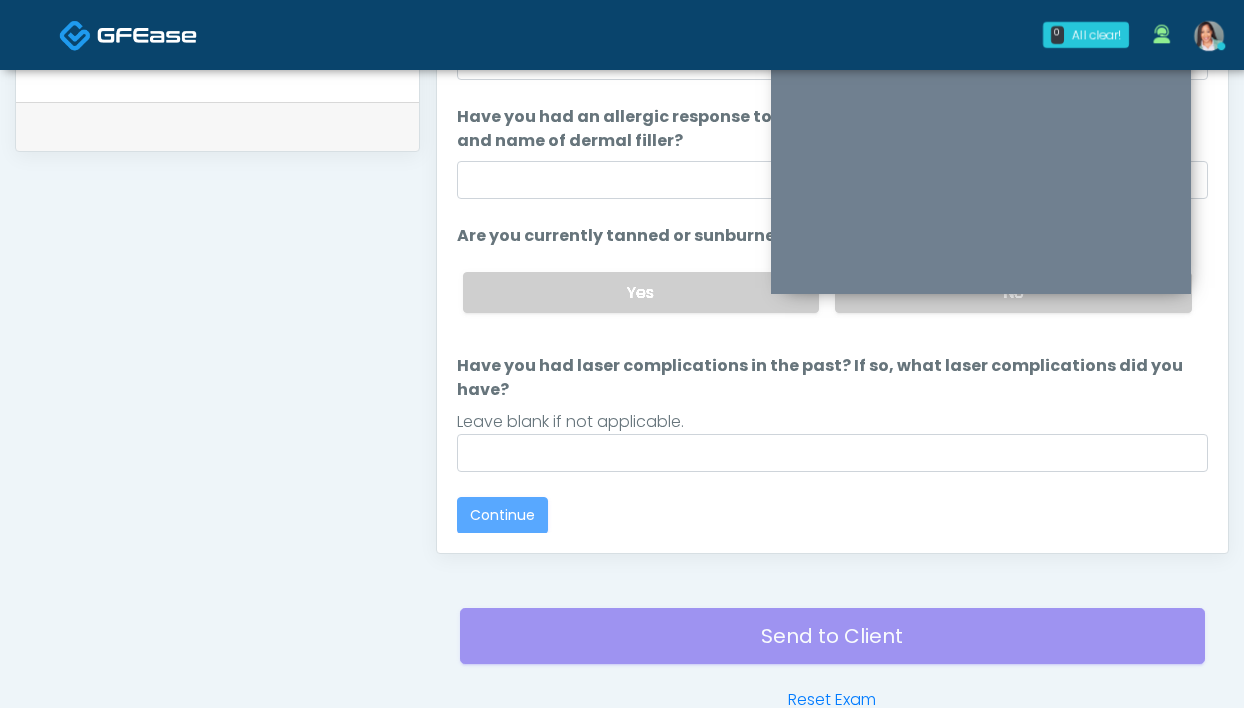 scroll, scrollTop: 1087, scrollLeft: 0, axis: vertical 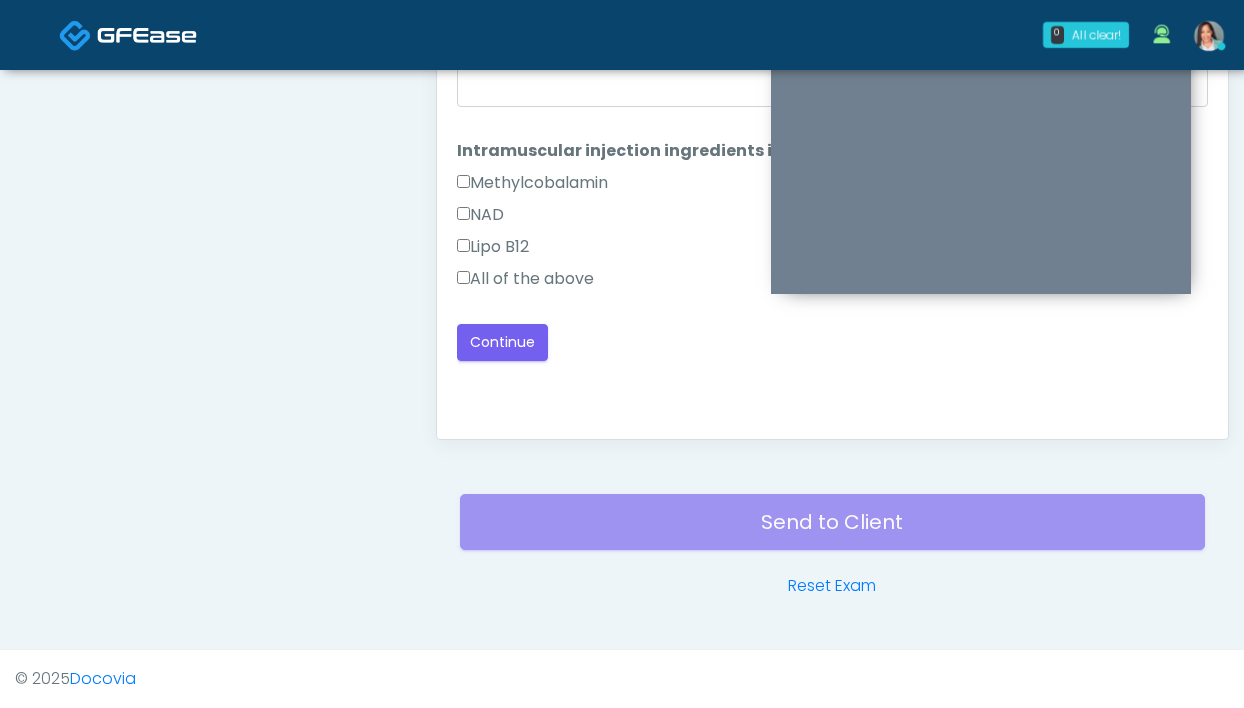 click on "All of the above" at bounding box center (525, 279) 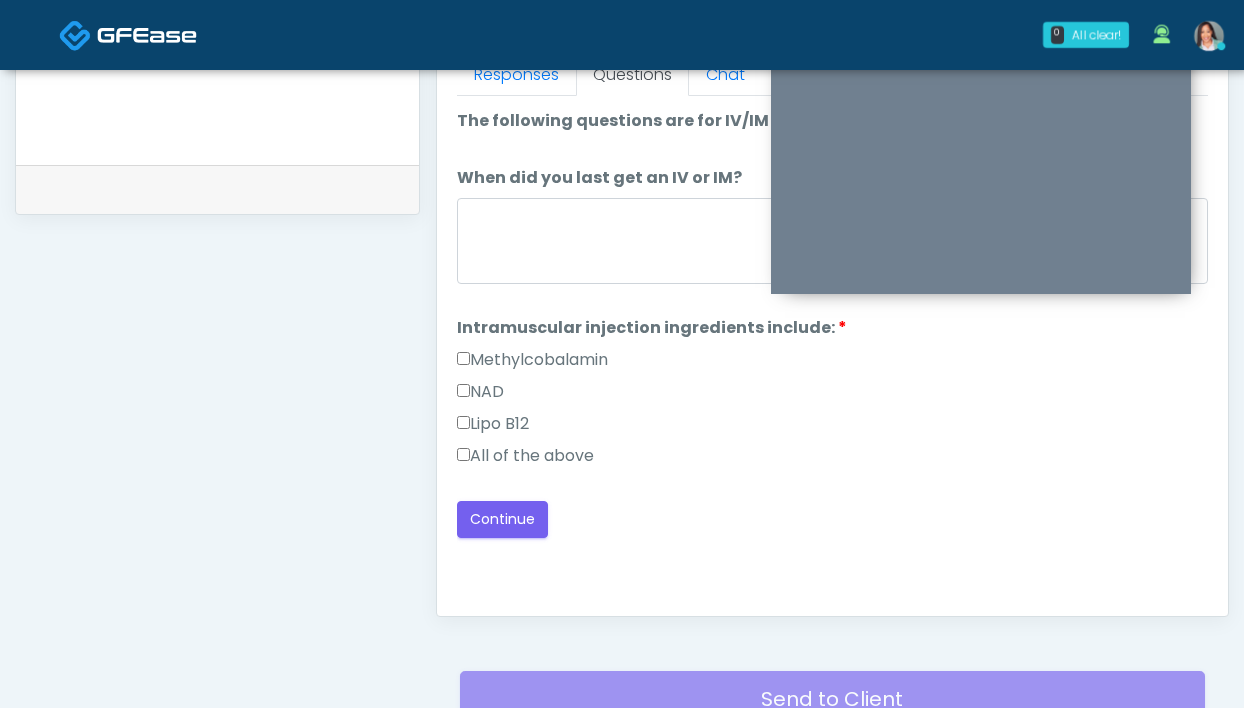 scroll, scrollTop: 909, scrollLeft: 0, axis: vertical 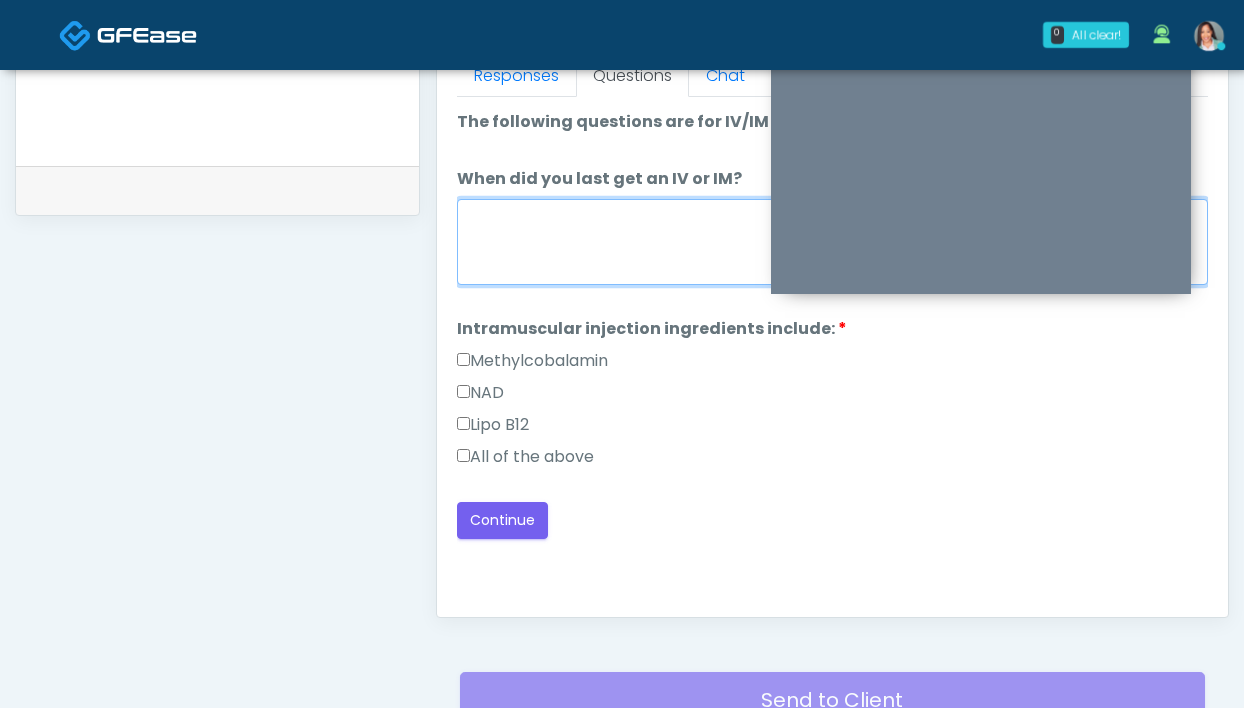 click on "When did you last get an IV or IM?" at bounding box center (832, 242) 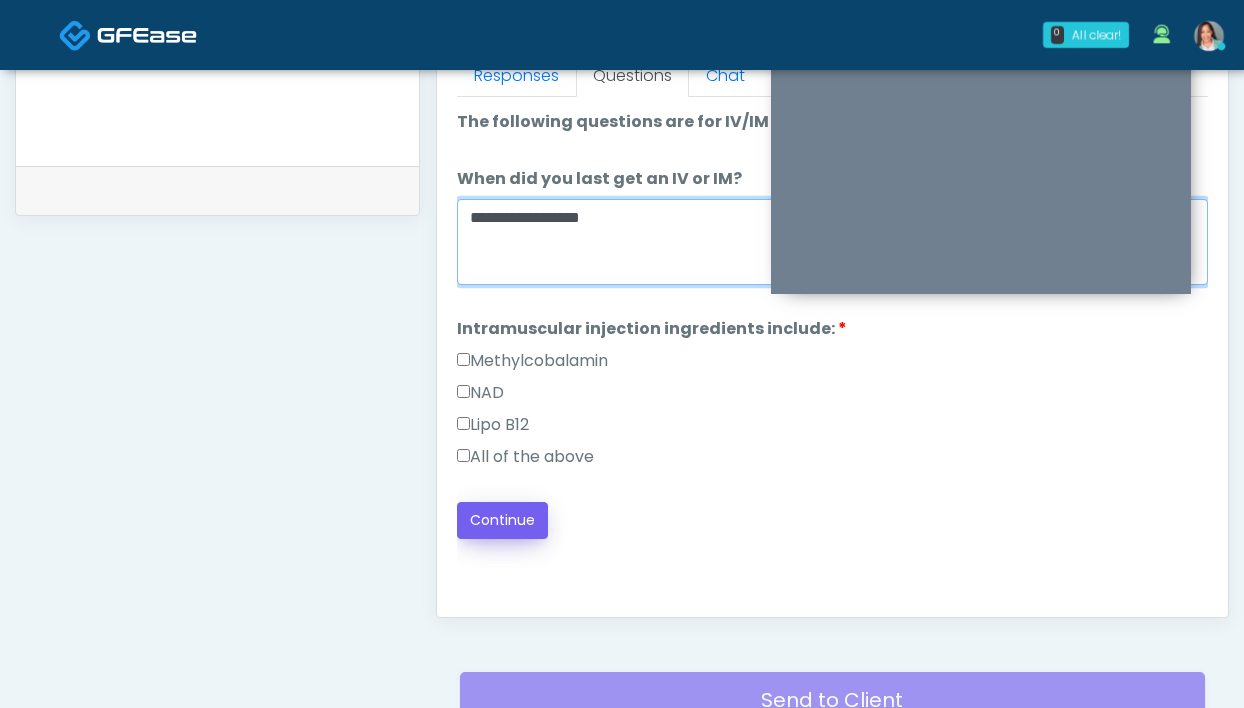 type on "**********" 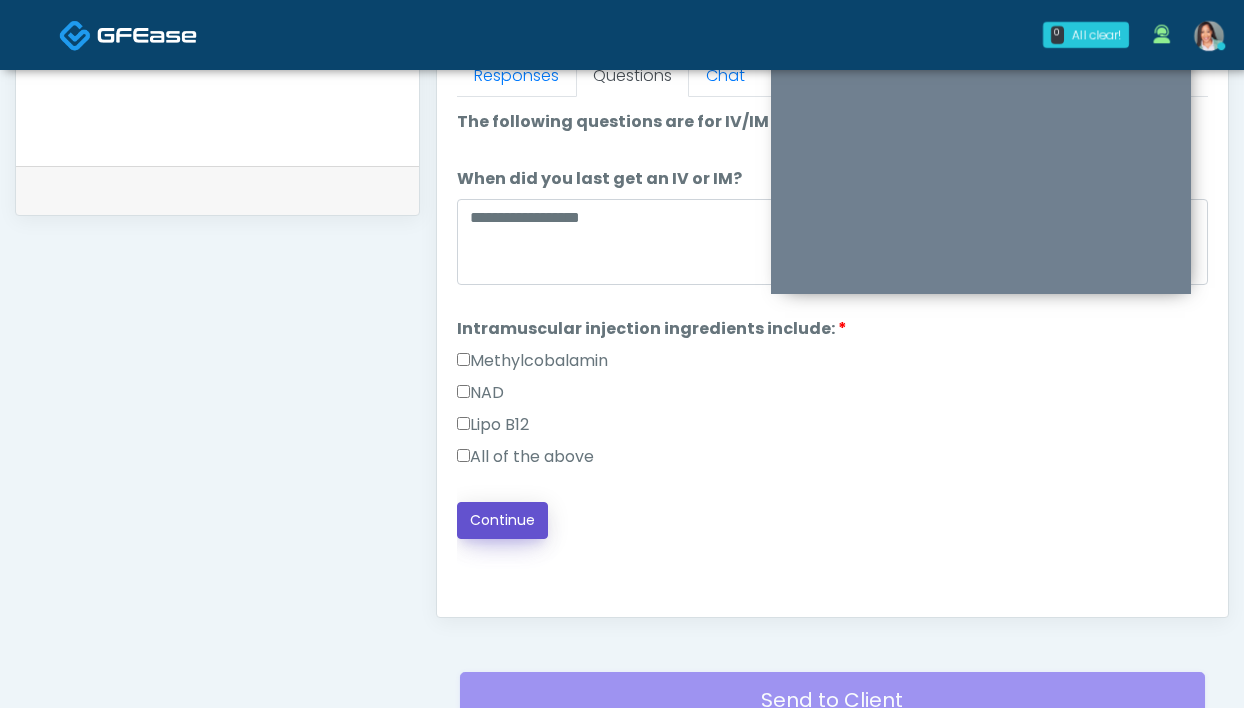 drag, startPoint x: 492, startPoint y: 507, endPoint x: 504, endPoint y: 502, distance: 13 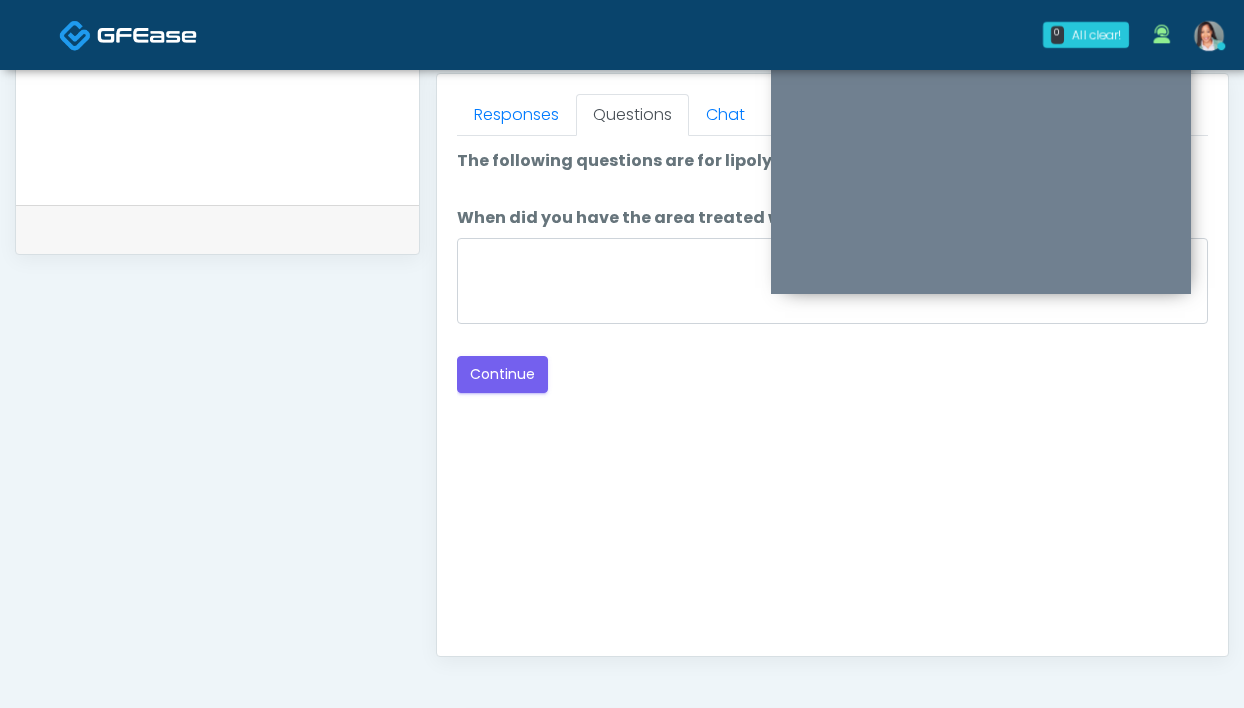 scroll, scrollTop: 787, scrollLeft: 0, axis: vertical 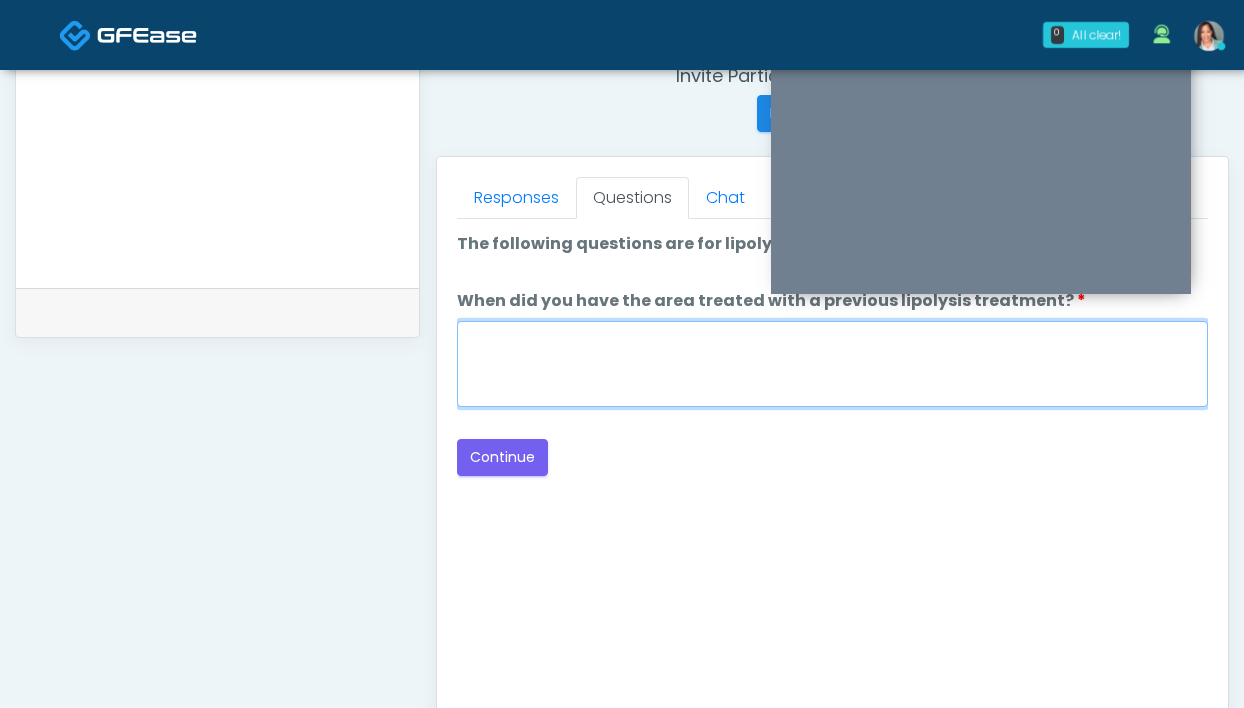 click on "When did you have the area treated with a previous lipolysis treatment?" at bounding box center [832, 364] 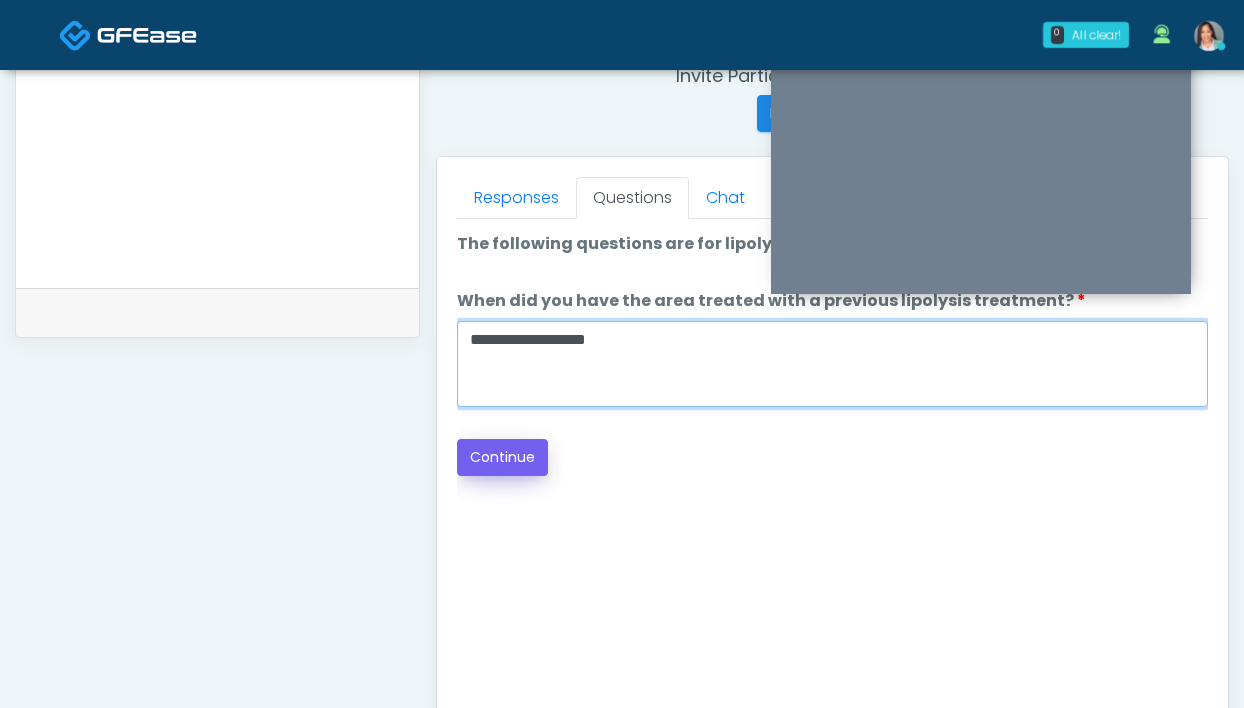type on "**********" 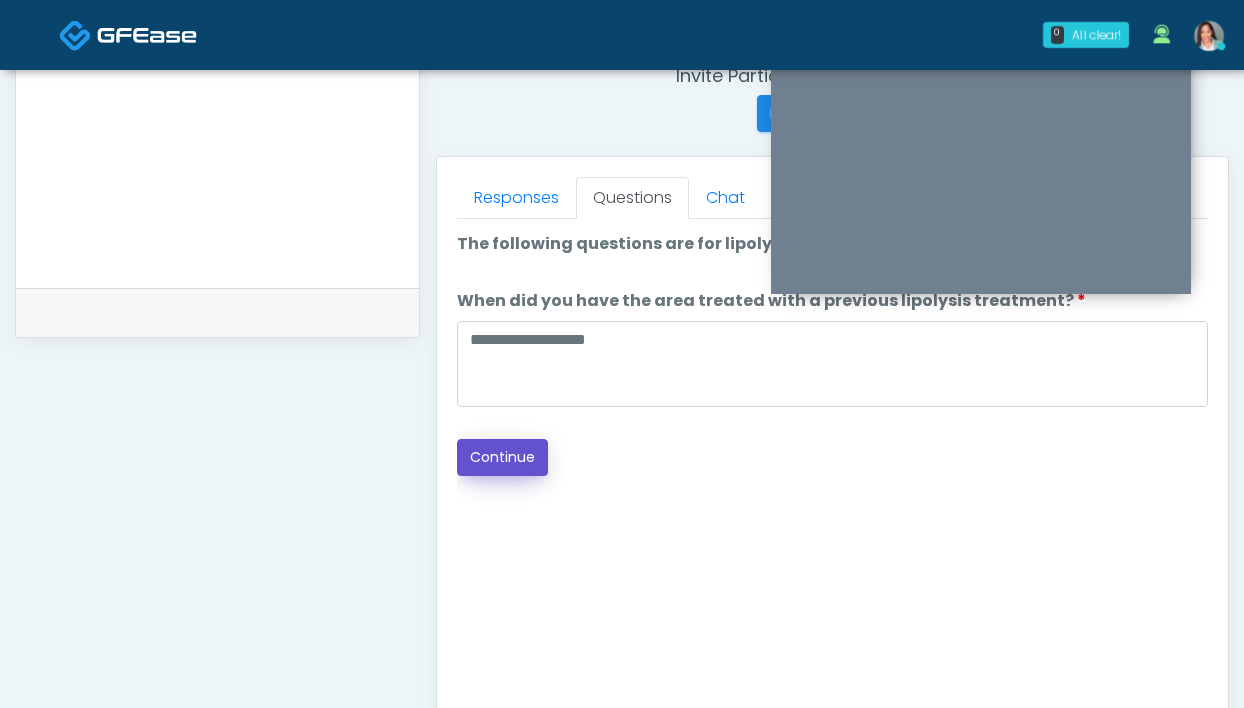 click on "Continue" at bounding box center [502, 457] 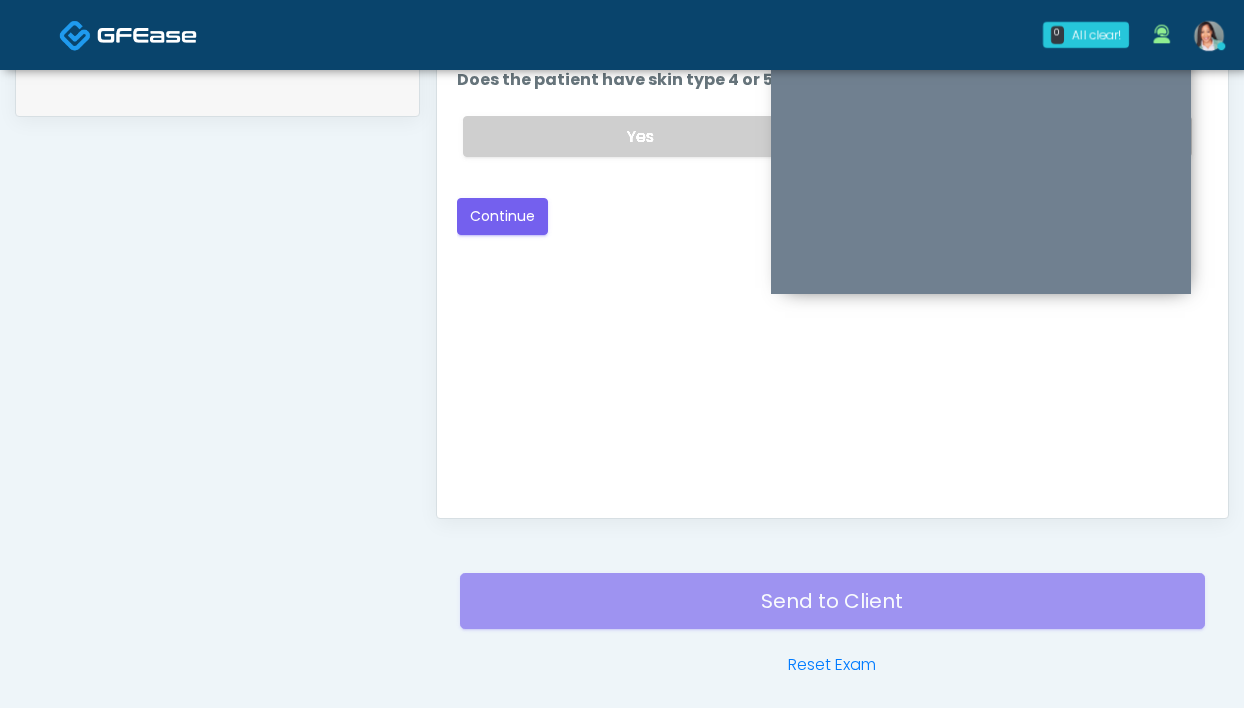 scroll, scrollTop: 742, scrollLeft: 0, axis: vertical 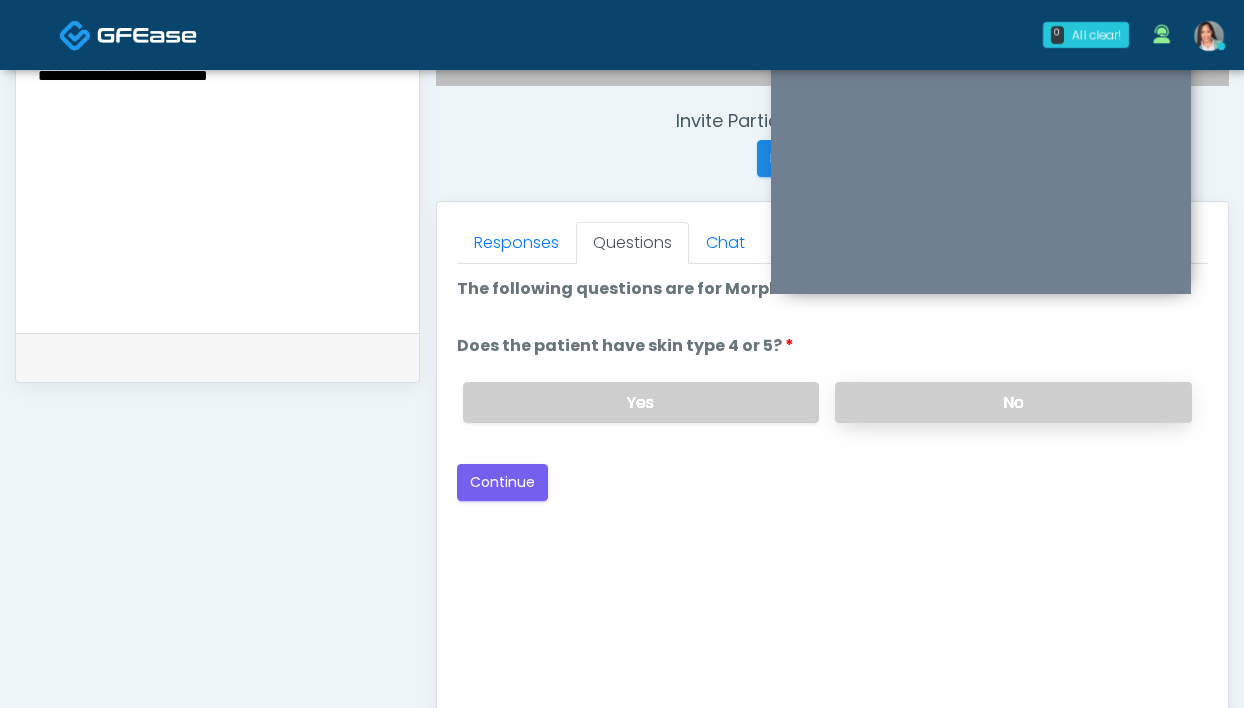 click on "No" at bounding box center [1013, 402] 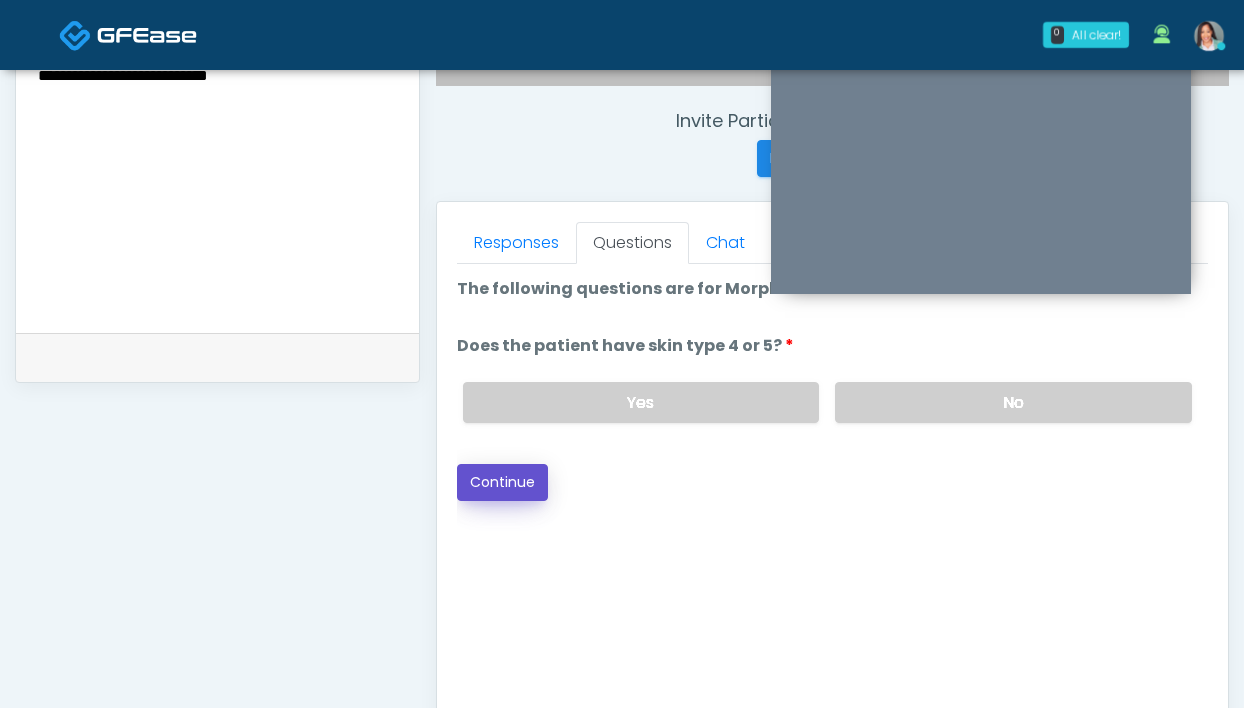 click on "Continue" at bounding box center (502, 482) 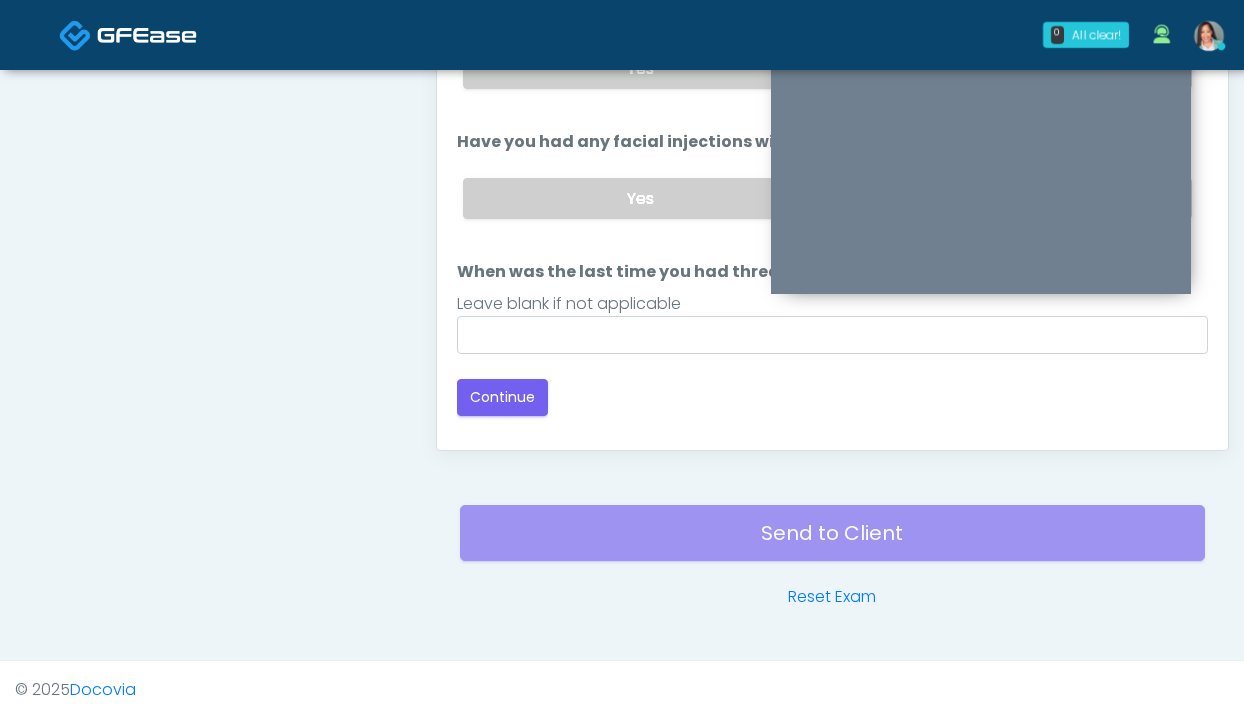 scroll, scrollTop: 677, scrollLeft: 0, axis: vertical 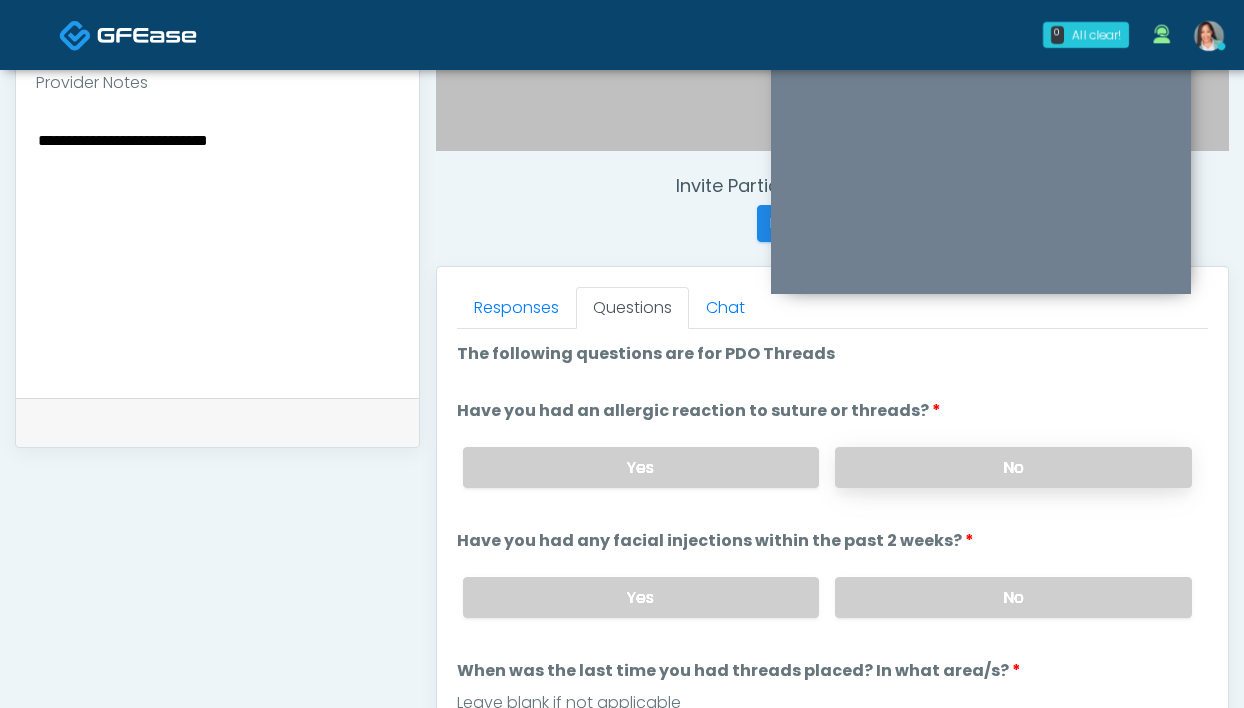 click on "No" at bounding box center (1013, 467) 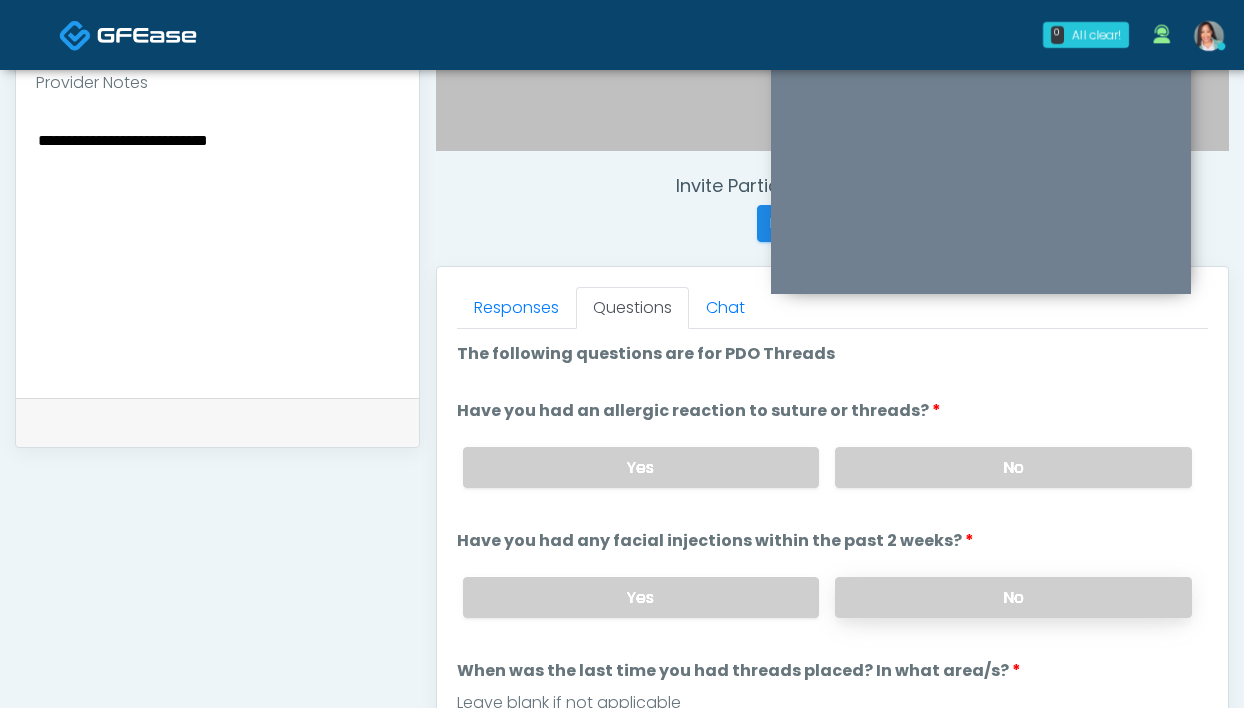 click on "No" at bounding box center (1013, 597) 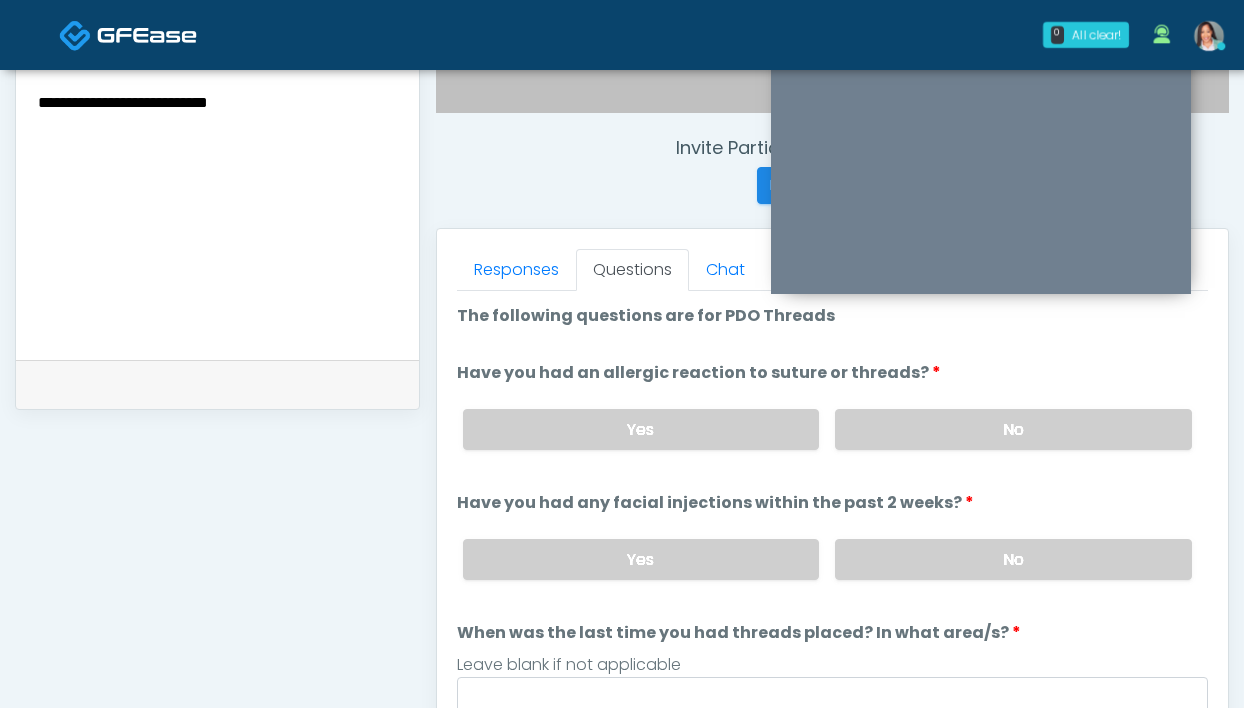 scroll, scrollTop: 865, scrollLeft: 0, axis: vertical 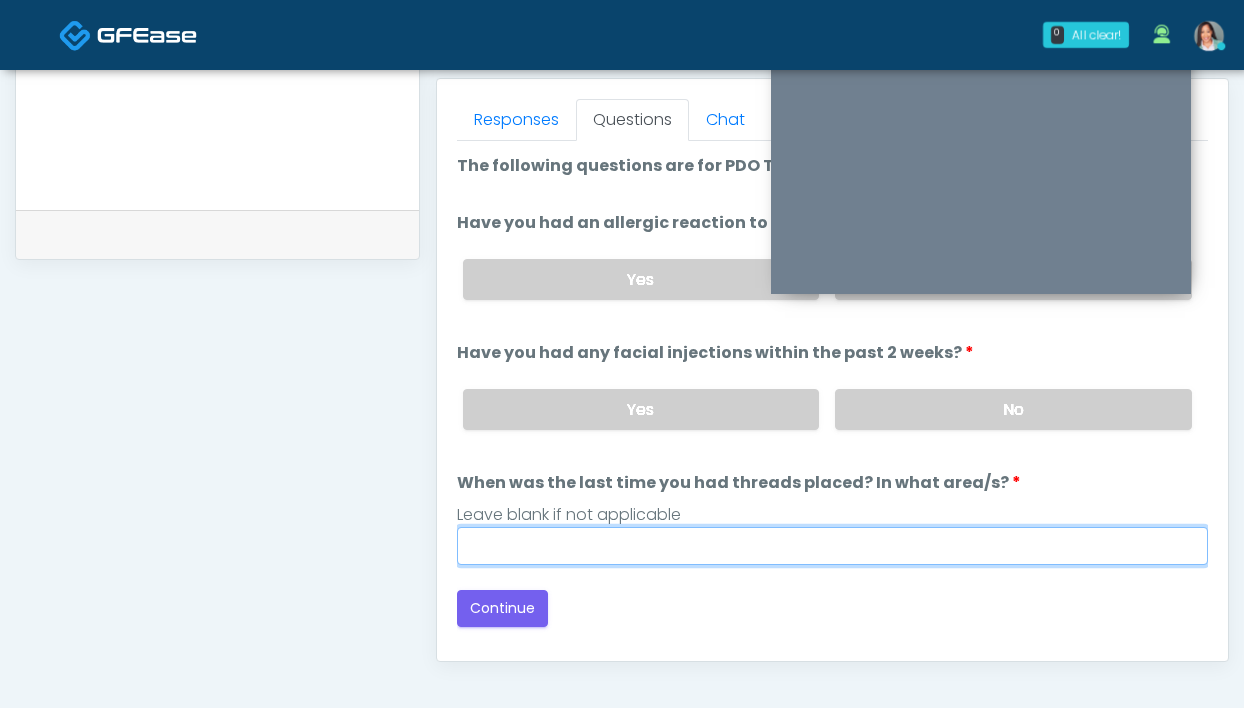 click on "When was the last time you had threads placed? In what area/s?" at bounding box center (832, 546) 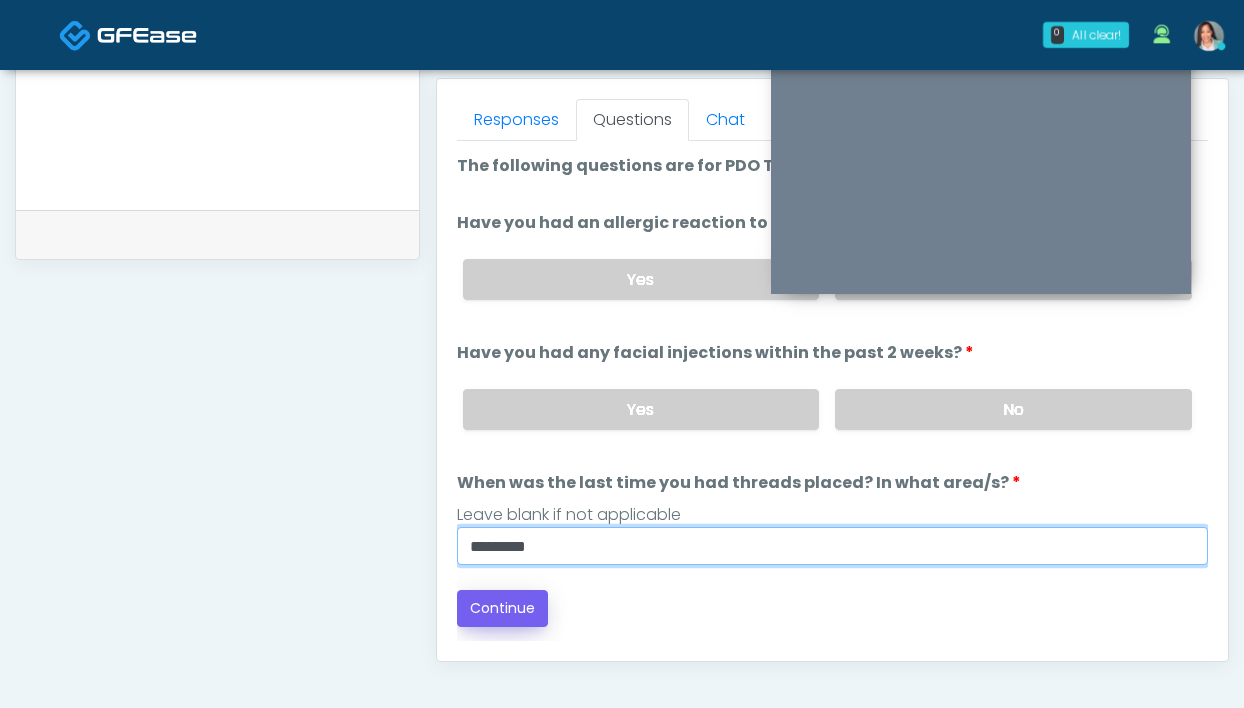 type on "***" 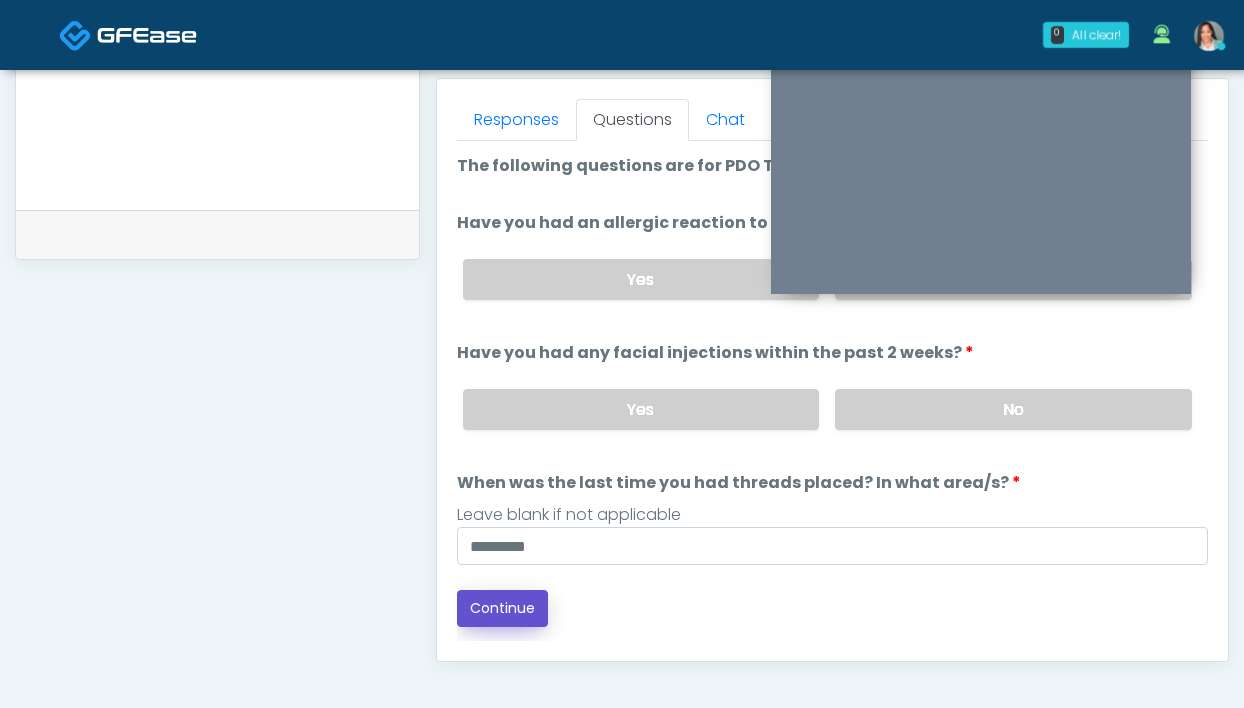 click on "Continue" at bounding box center (502, 608) 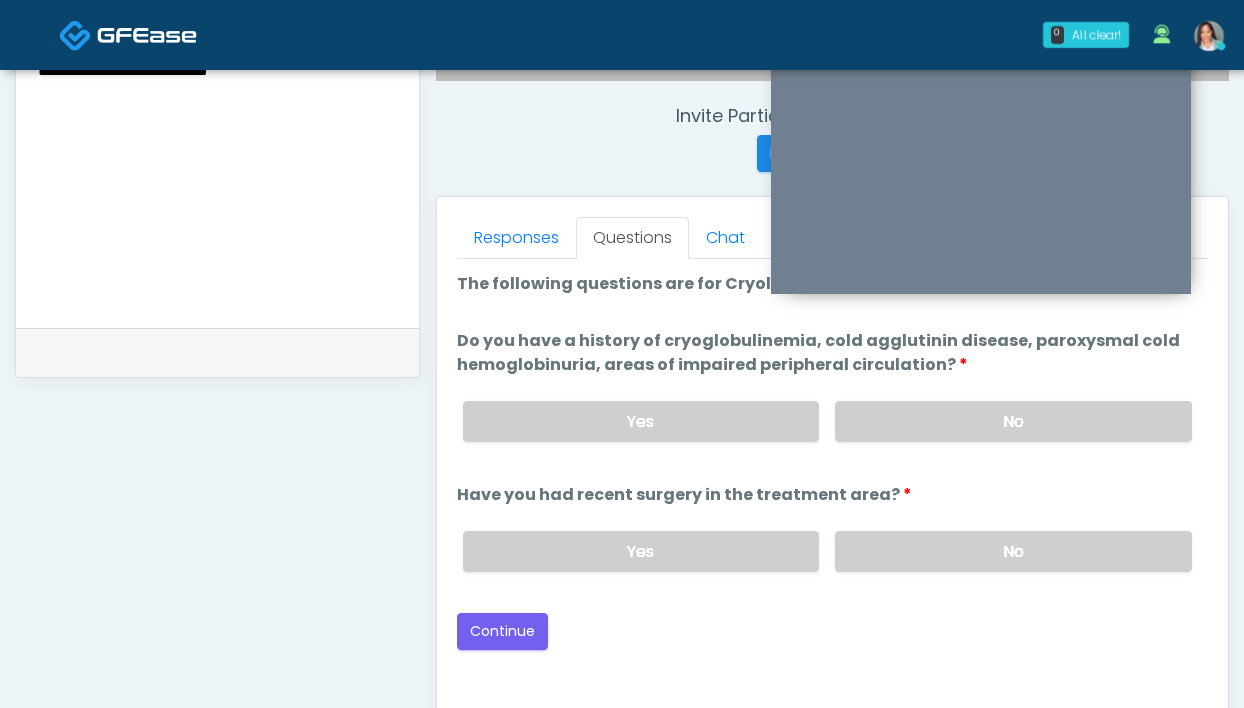 scroll, scrollTop: 666, scrollLeft: 0, axis: vertical 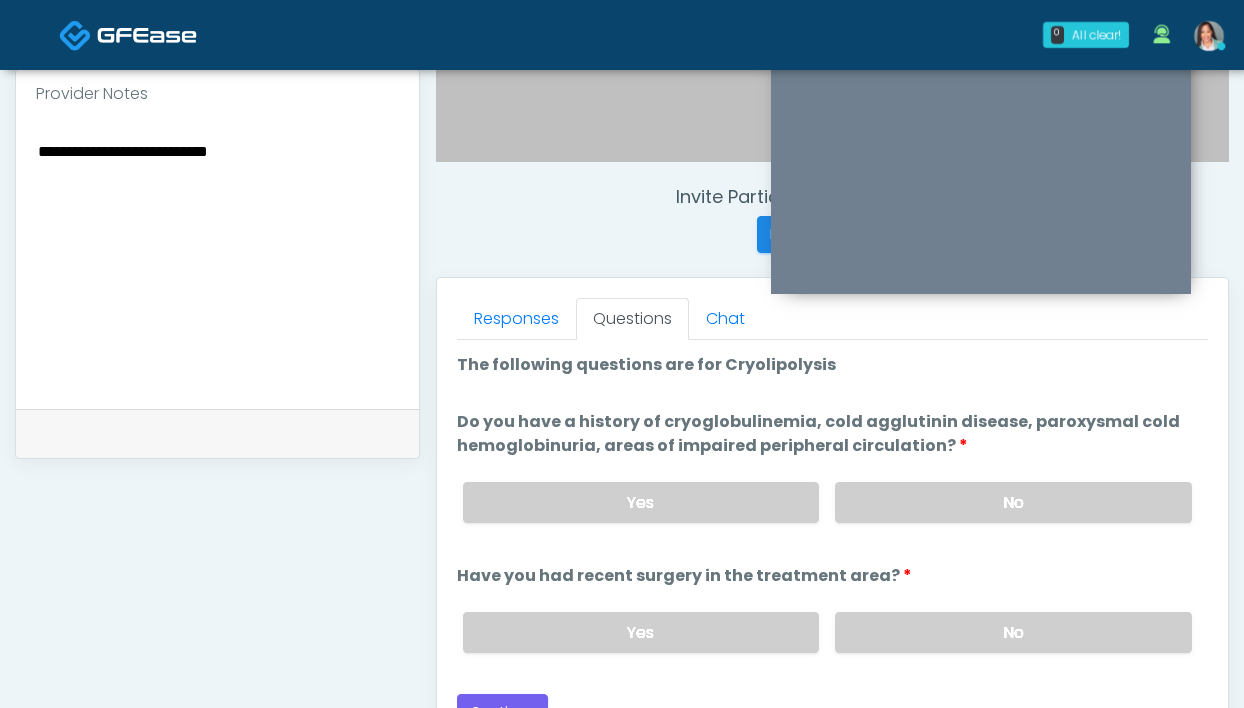 drag, startPoint x: 907, startPoint y: 510, endPoint x: 890, endPoint y: 525, distance: 22.671568 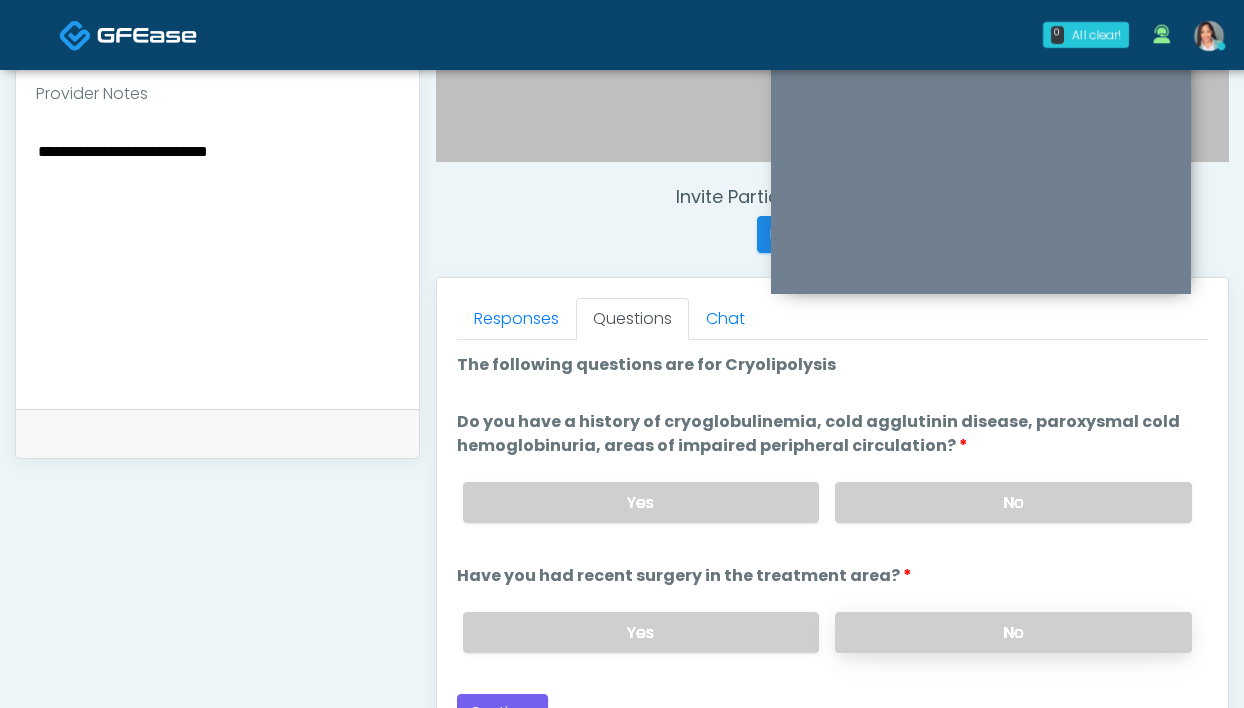click on "No" at bounding box center (1013, 632) 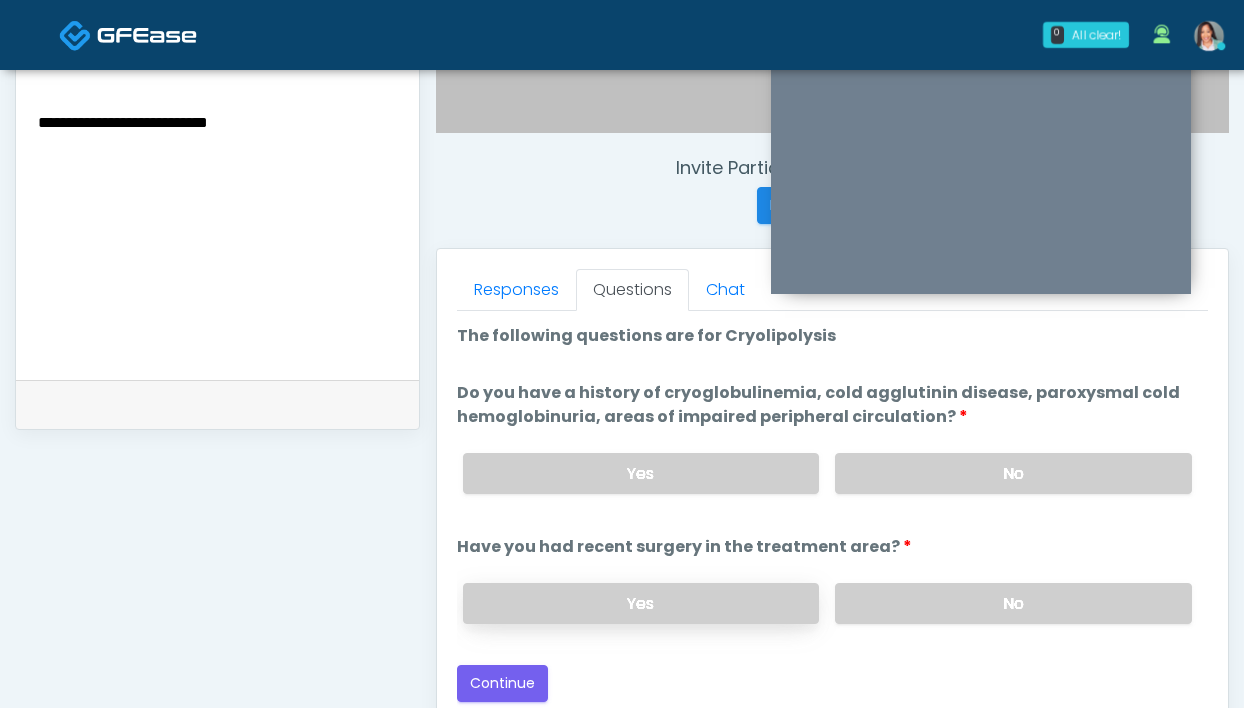 scroll, scrollTop: 821, scrollLeft: 0, axis: vertical 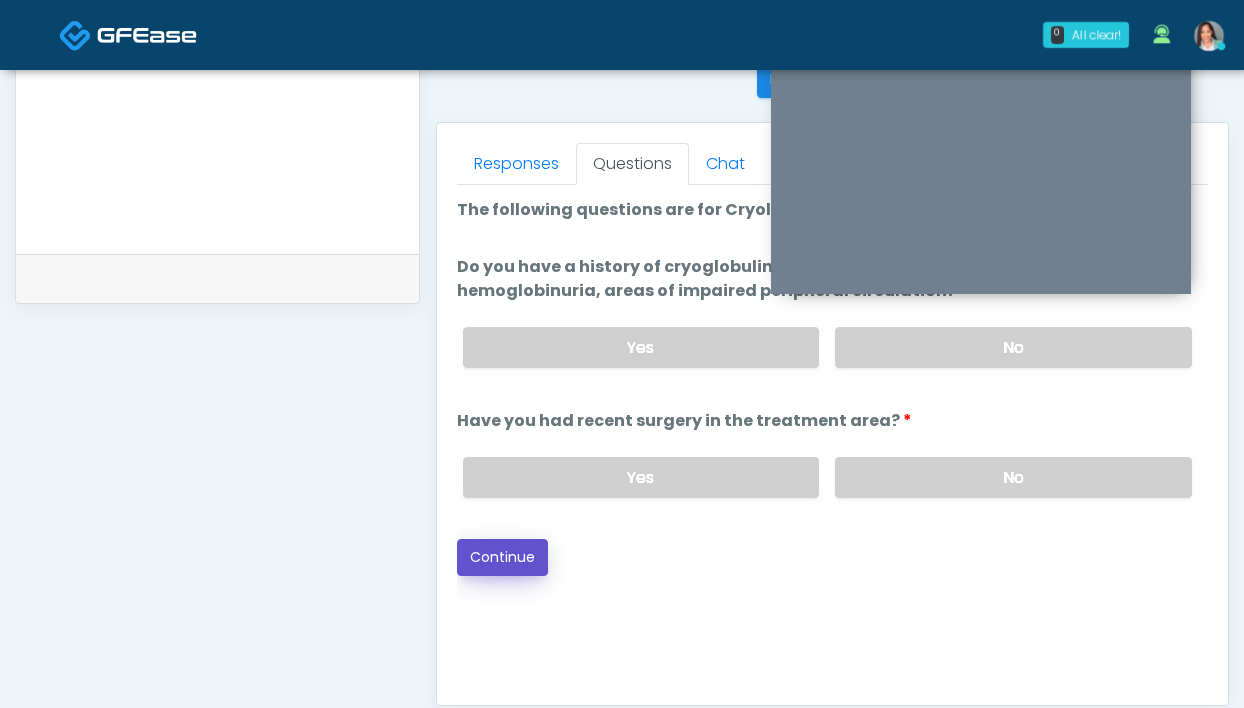 click on "Continue" at bounding box center (502, 557) 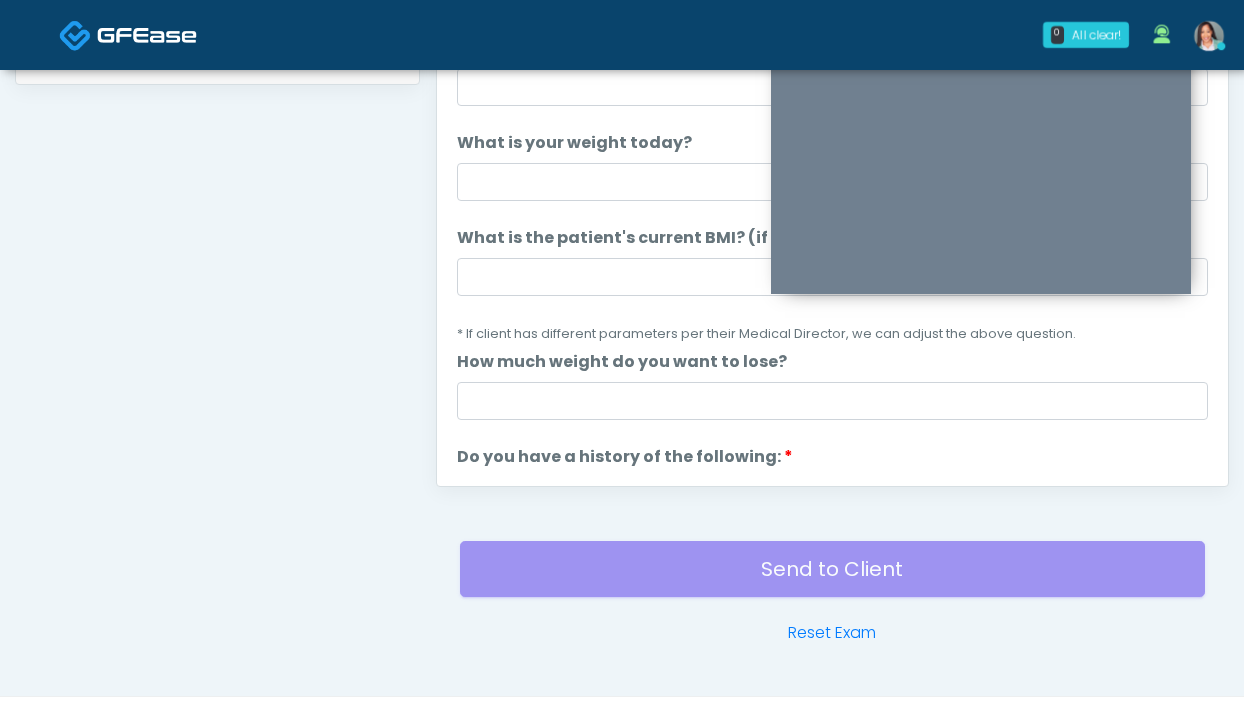 scroll, scrollTop: 919, scrollLeft: 0, axis: vertical 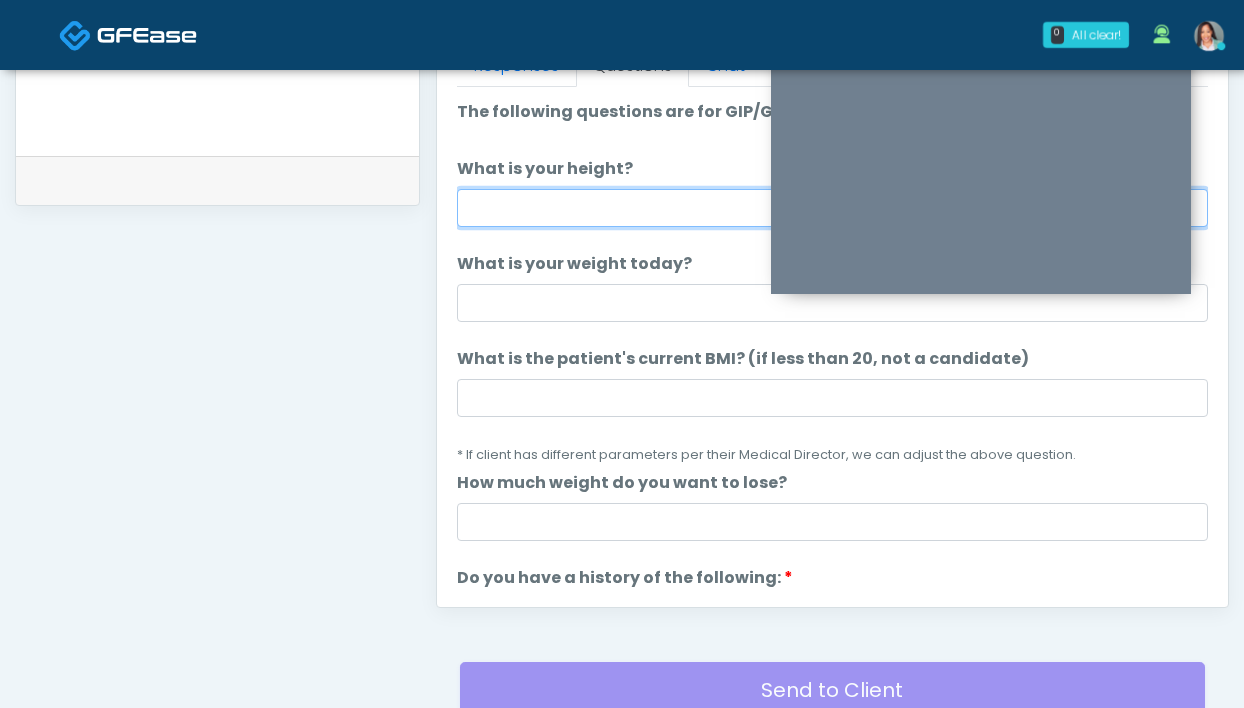 click on "What is your height?" at bounding box center [832, 208] 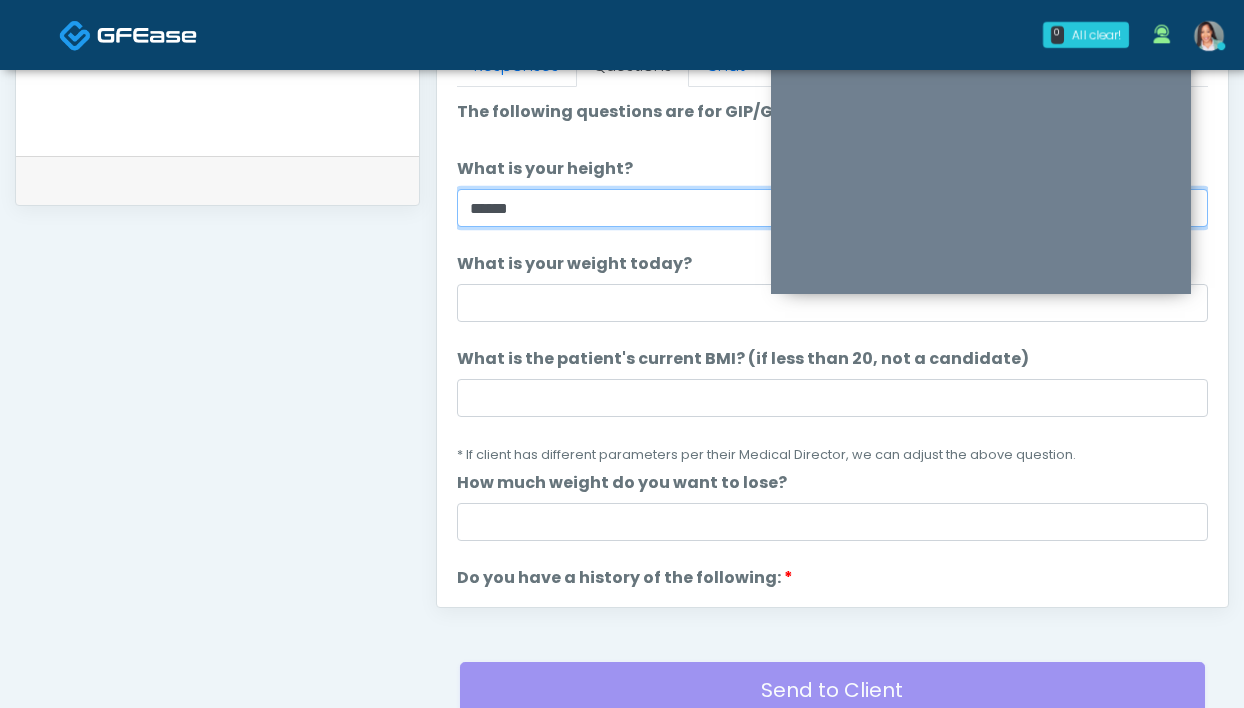 type on "*****" 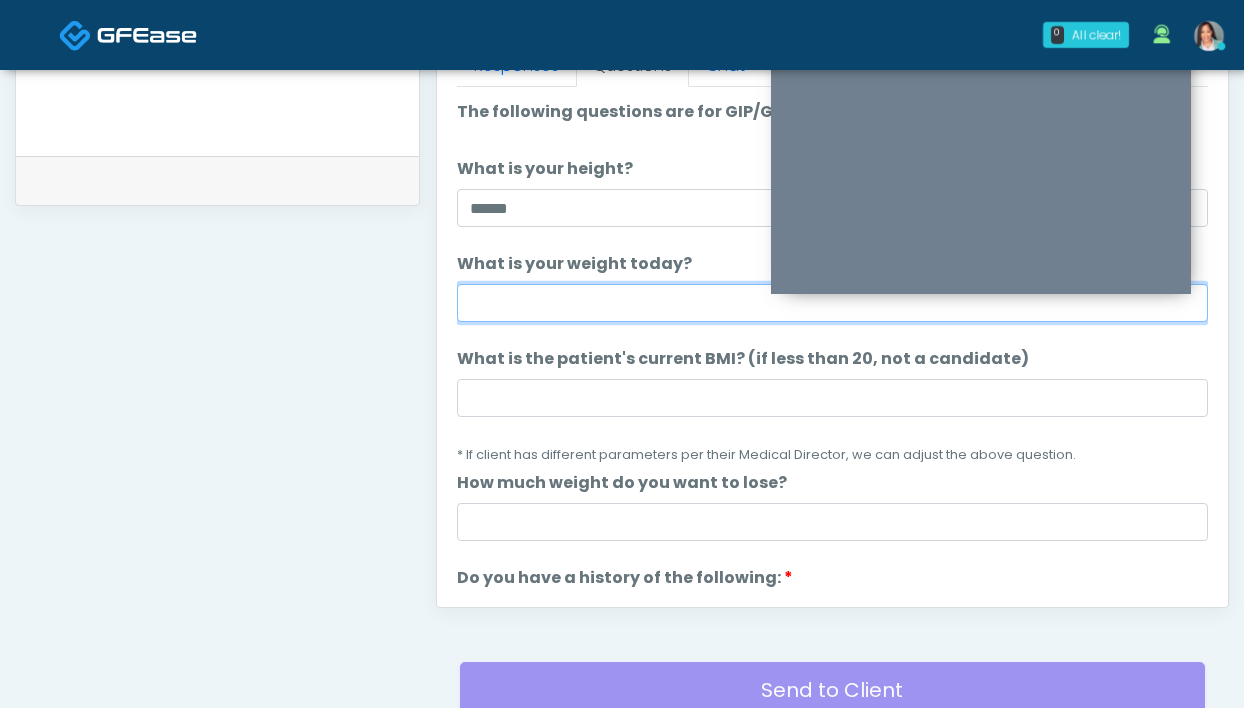 click on "What is your weight today?" at bounding box center [832, 303] 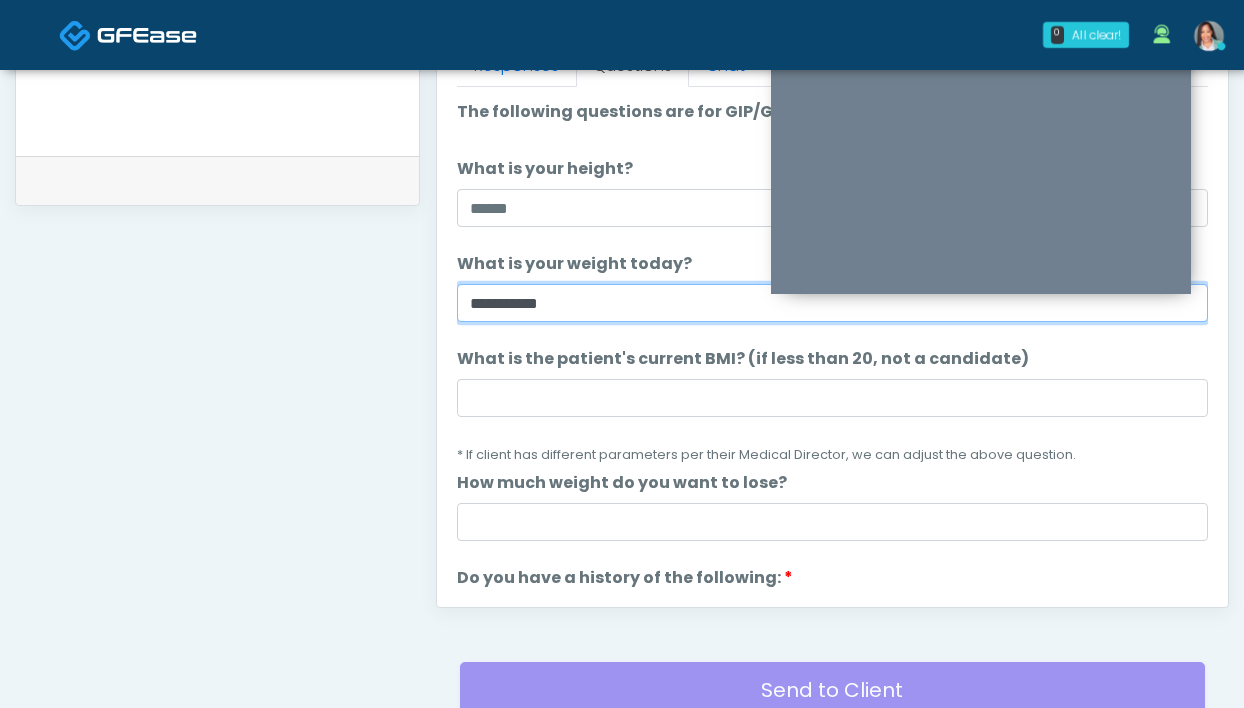 click on "**********" at bounding box center (832, 303) 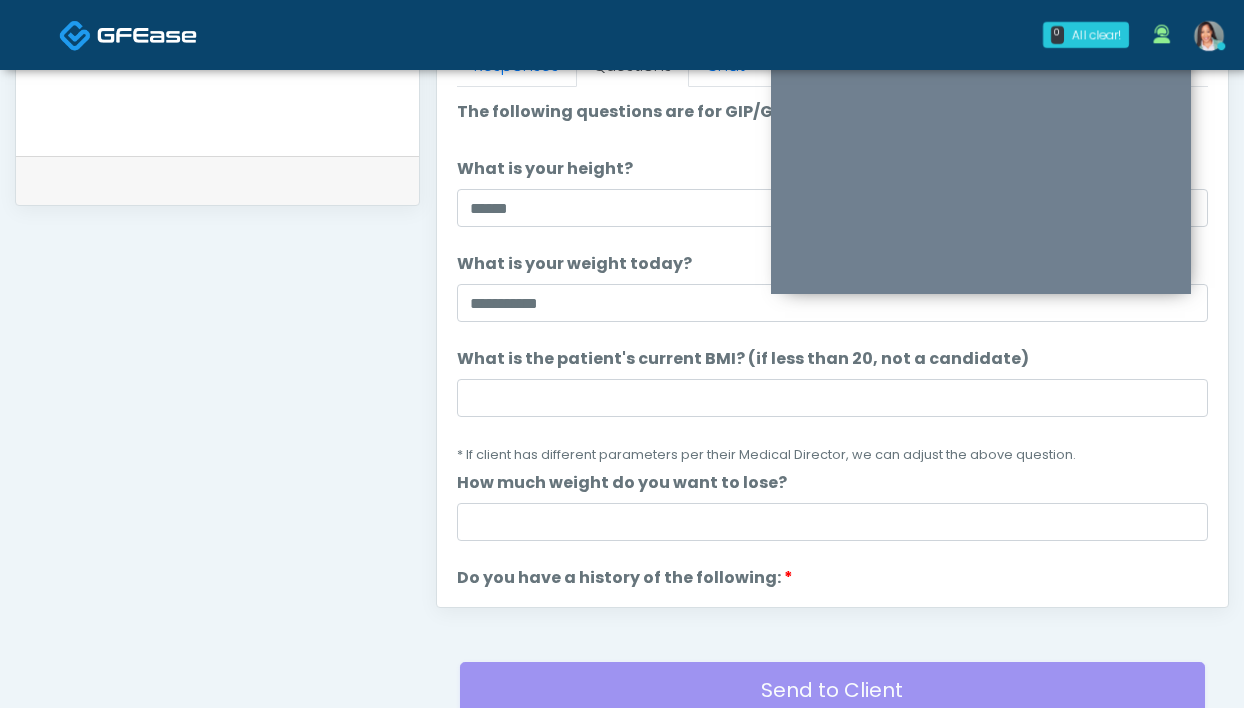 click on "**********" at bounding box center (832, 879) 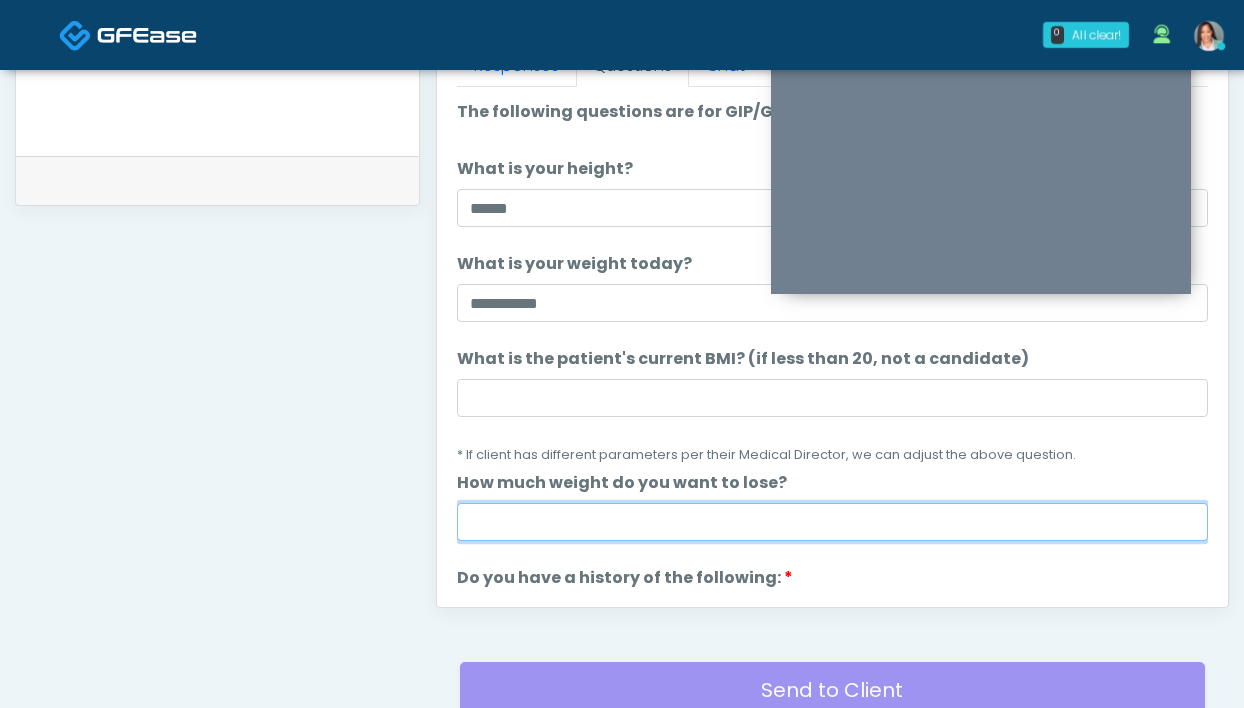 click on "How much weight do you want to lose?" at bounding box center [832, 522] 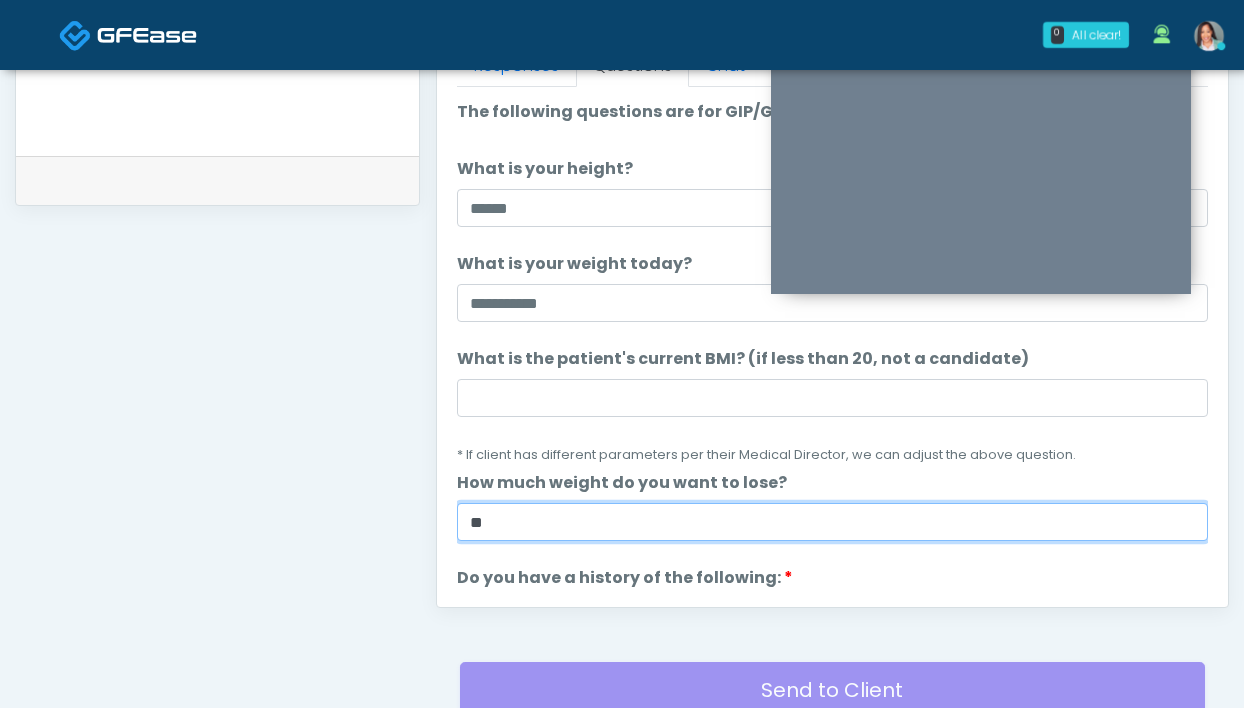 type on "*" 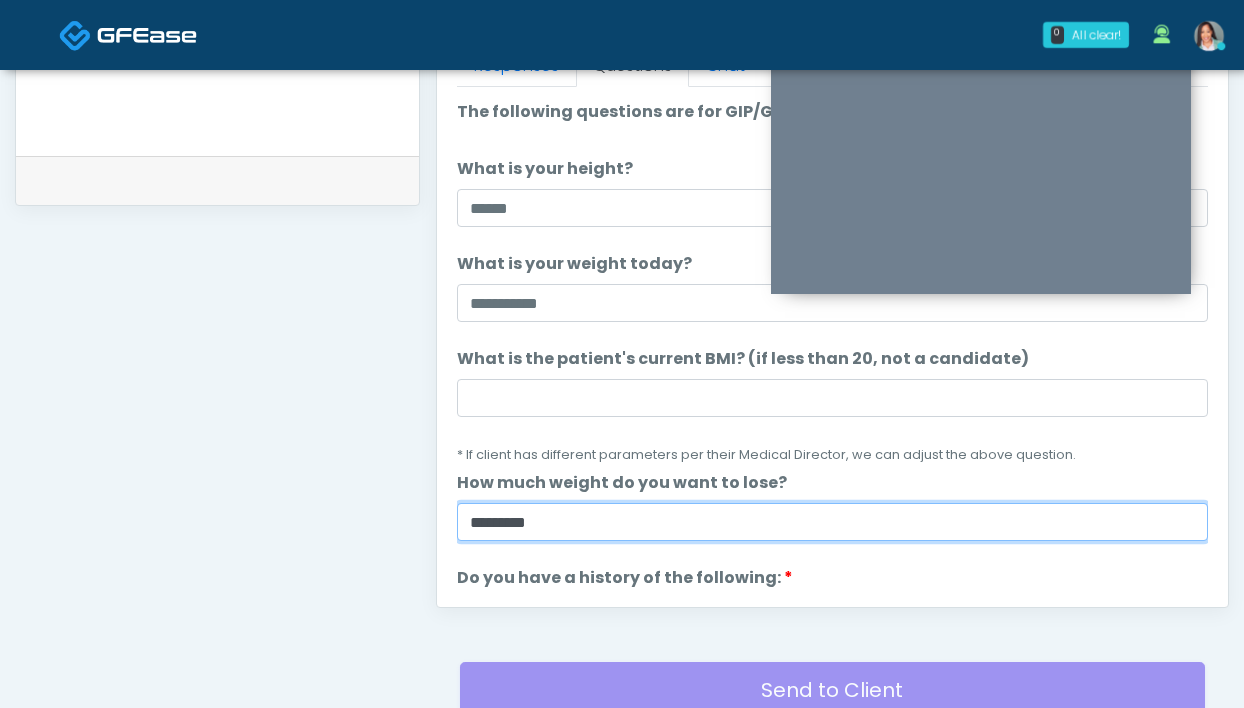 type on "********" 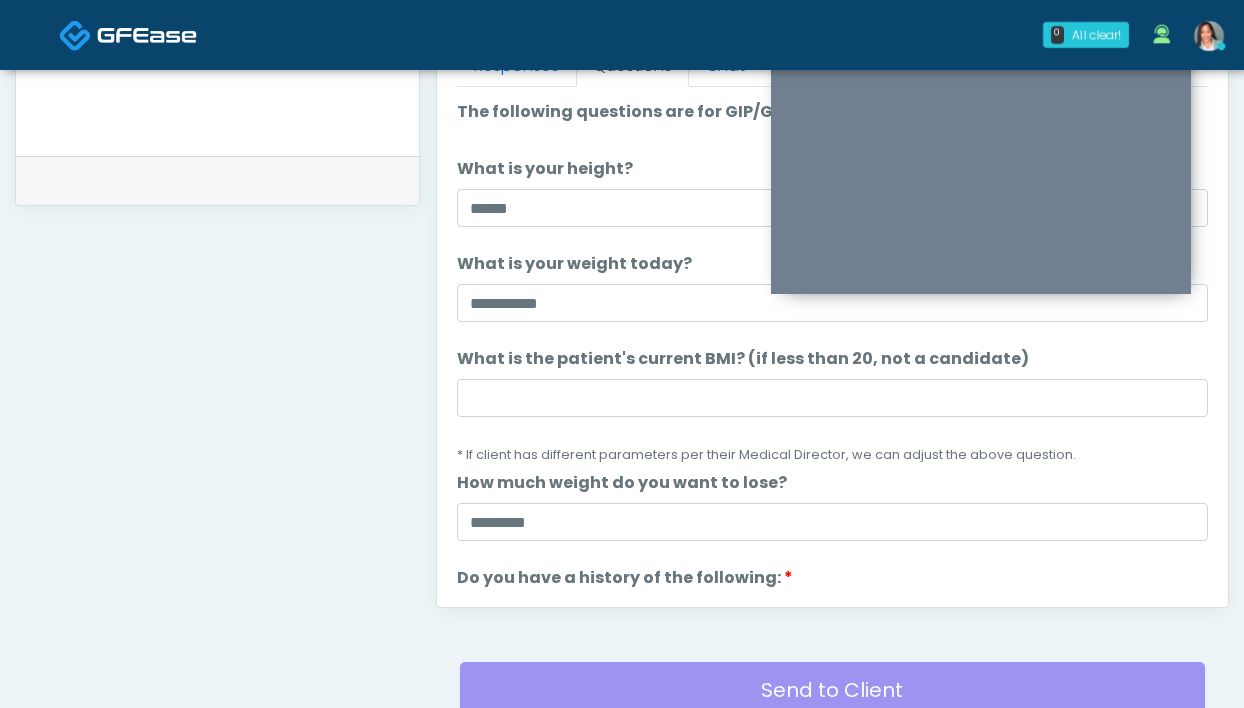 click on "What is the patient's current BMI? (if less than 20, not a candidate)
What is the patient's current BMI? (if less than 20, not a candidate)
* If client has different parameters per their Medical Director, we can adjust the above question." at bounding box center [832, 406] 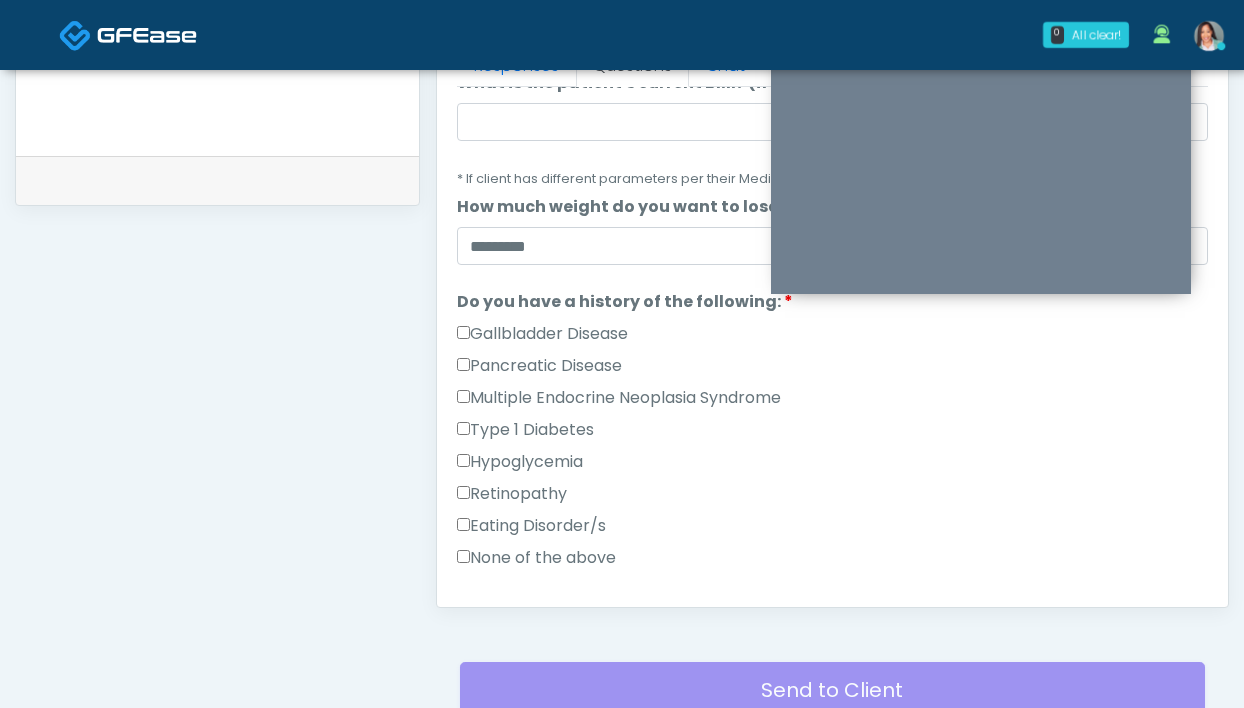 scroll, scrollTop: 291, scrollLeft: 0, axis: vertical 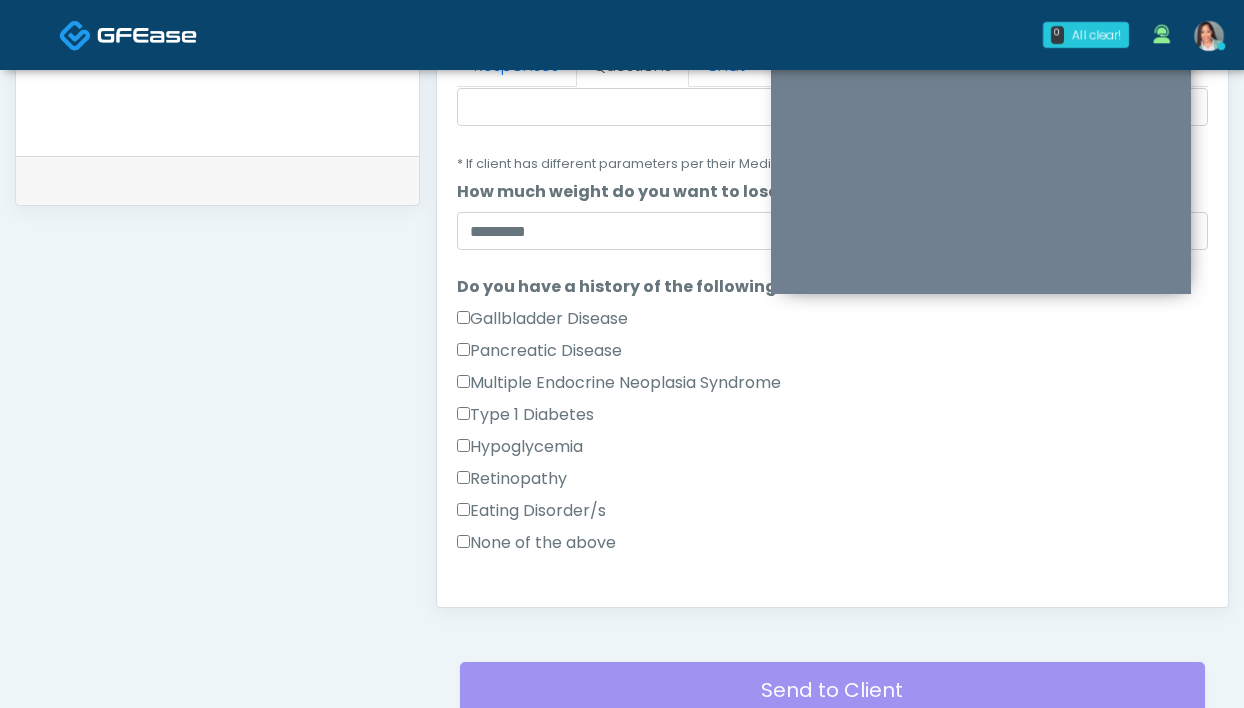 click on "None of the above" at bounding box center [536, 543] 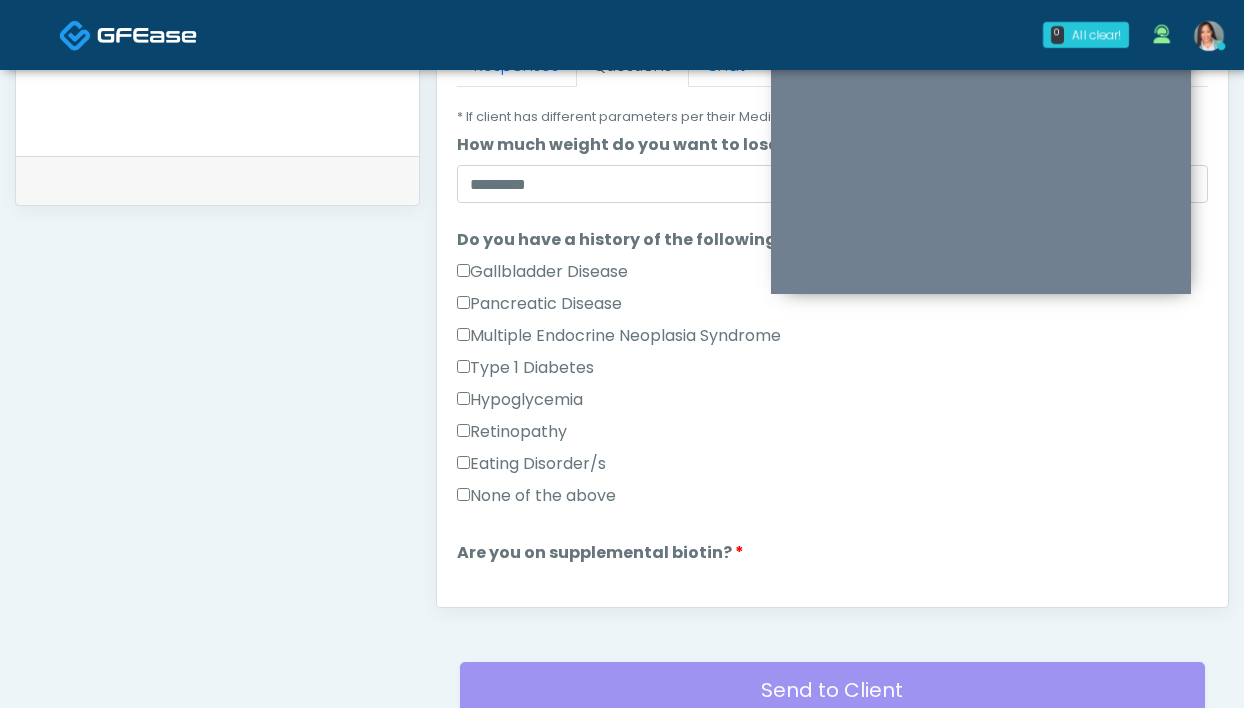scroll, scrollTop: 494, scrollLeft: 0, axis: vertical 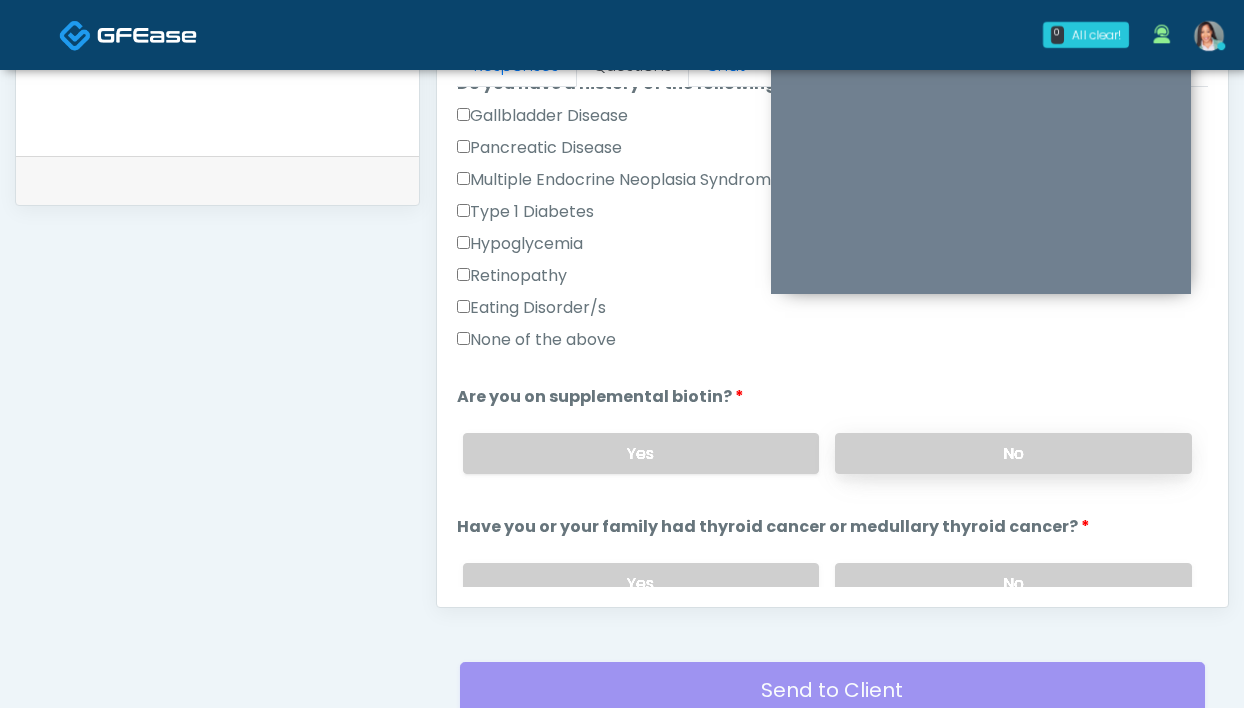 click on "No" at bounding box center [1013, 453] 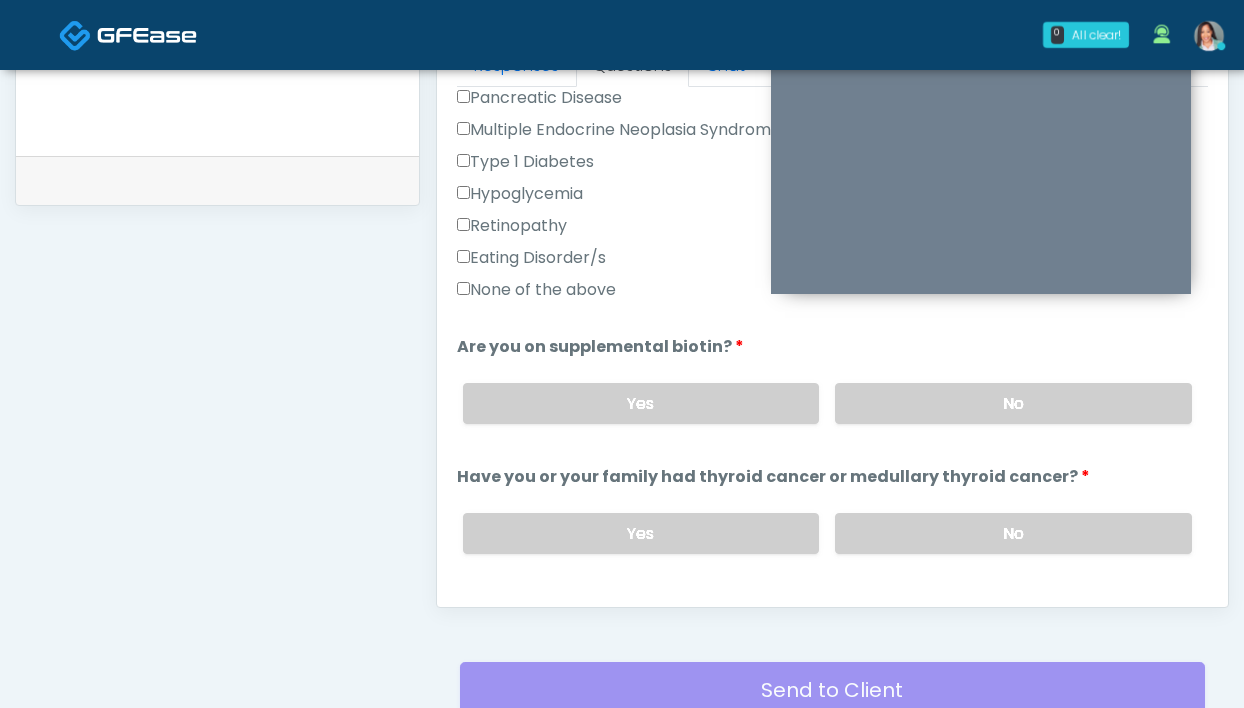 scroll, scrollTop: 651, scrollLeft: 0, axis: vertical 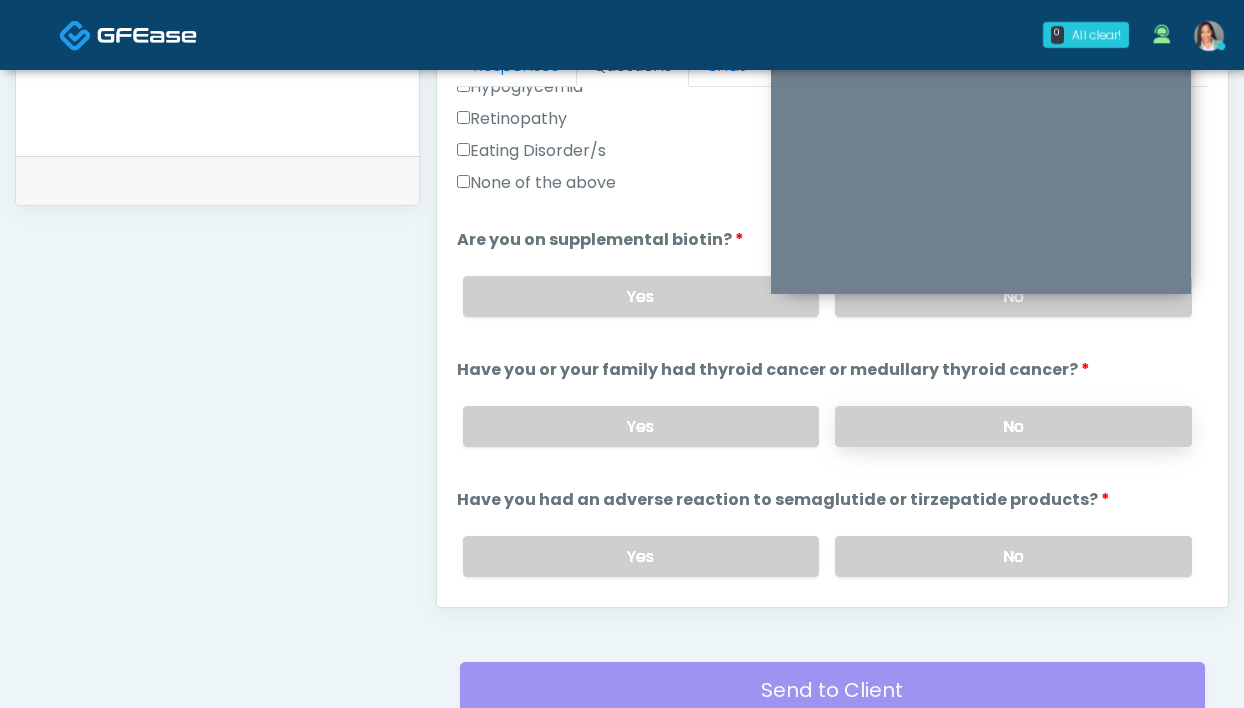 click on "No" at bounding box center [1013, 426] 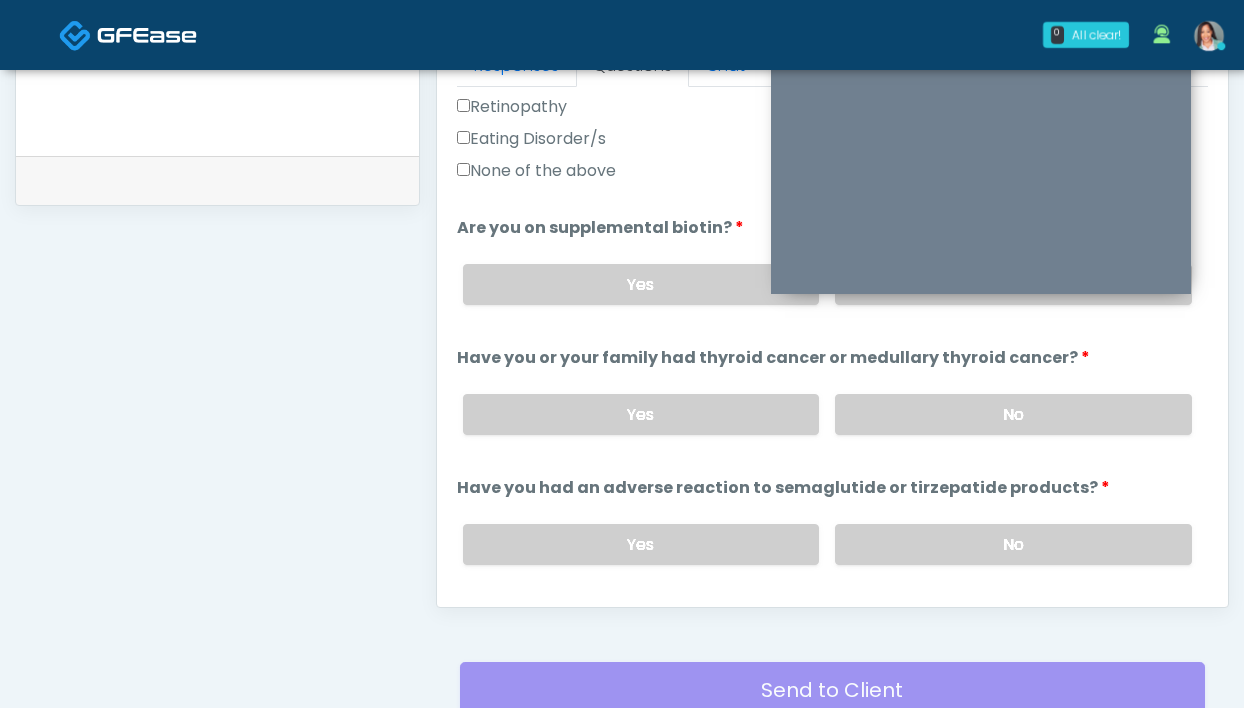 scroll, scrollTop: 664, scrollLeft: 0, axis: vertical 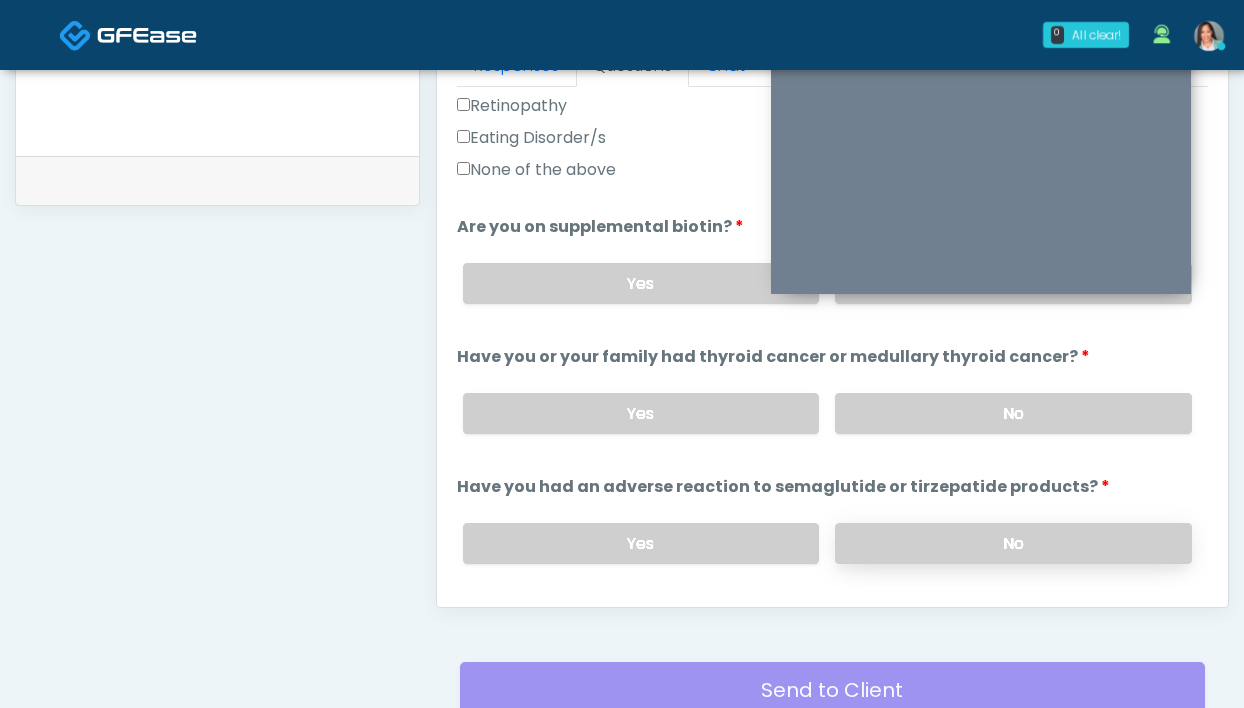 click on "No" at bounding box center [1013, 543] 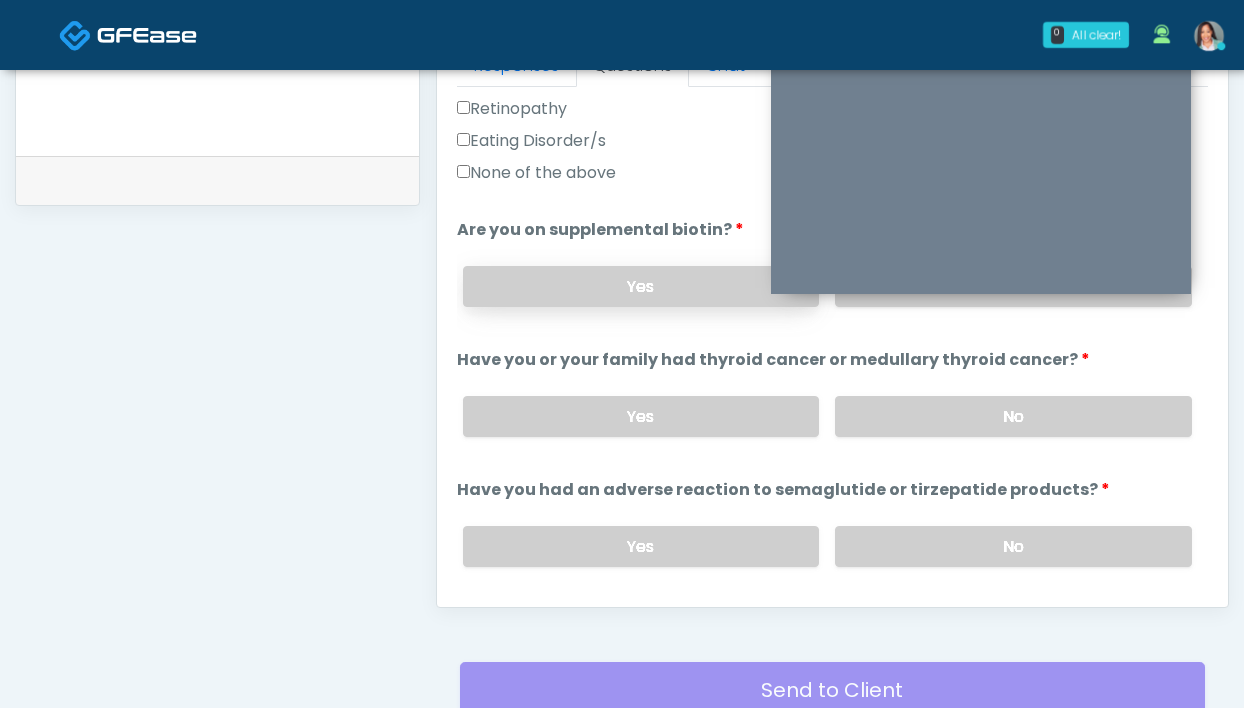 scroll, scrollTop: 660, scrollLeft: 0, axis: vertical 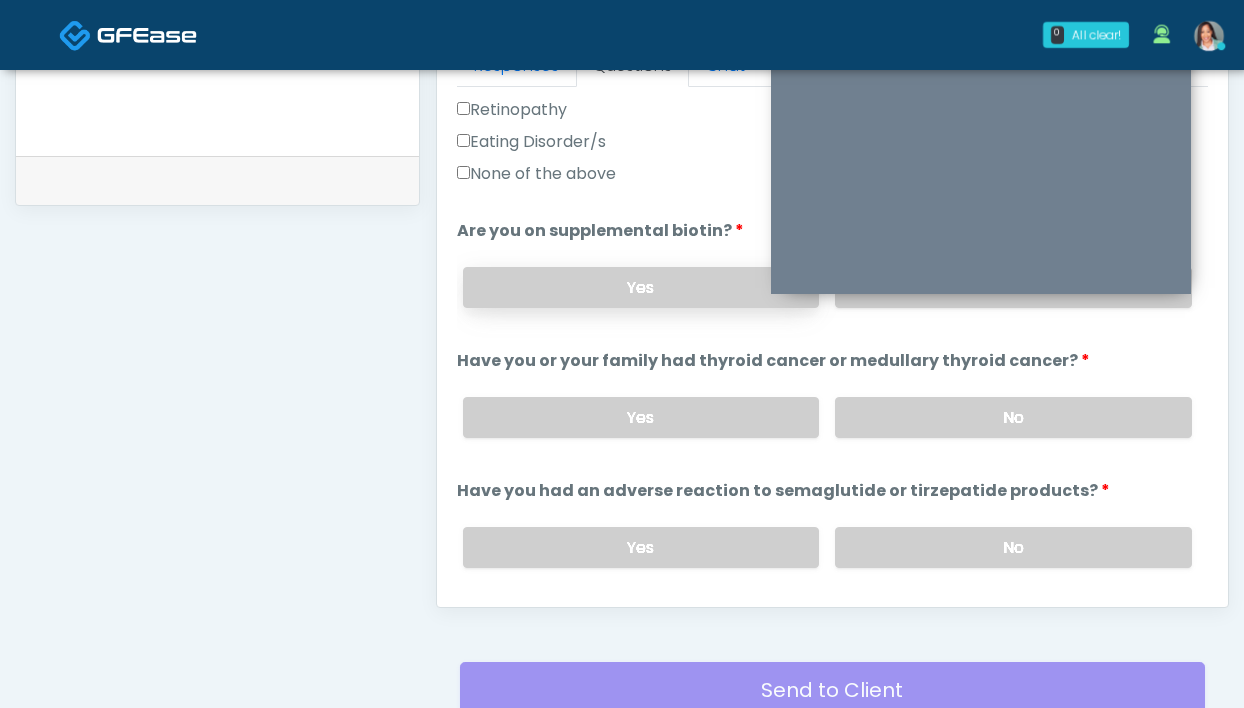 click on "Yes" at bounding box center [641, 287] 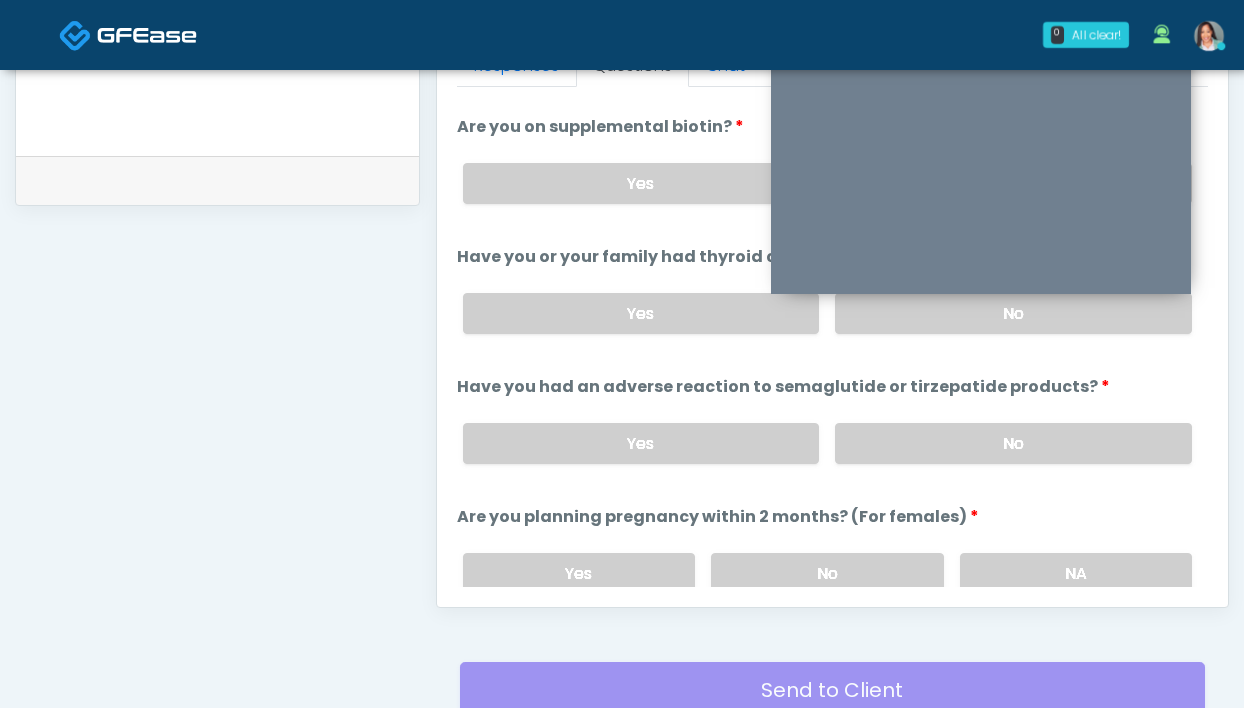 scroll, scrollTop: 1073, scrollLeft: 0, axis: vertical 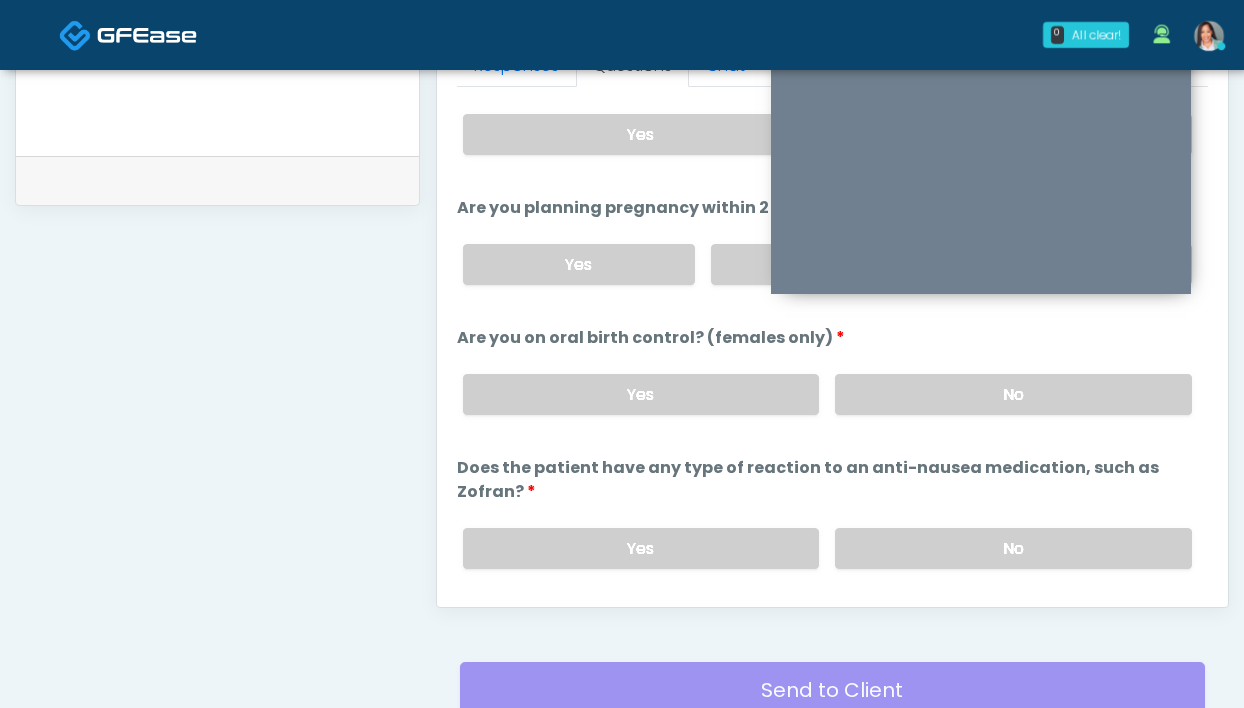 drag, startPoint x: 728, startPoint y: 264, endPoint x: 822, endPoint y: 329, distance: 114.28473 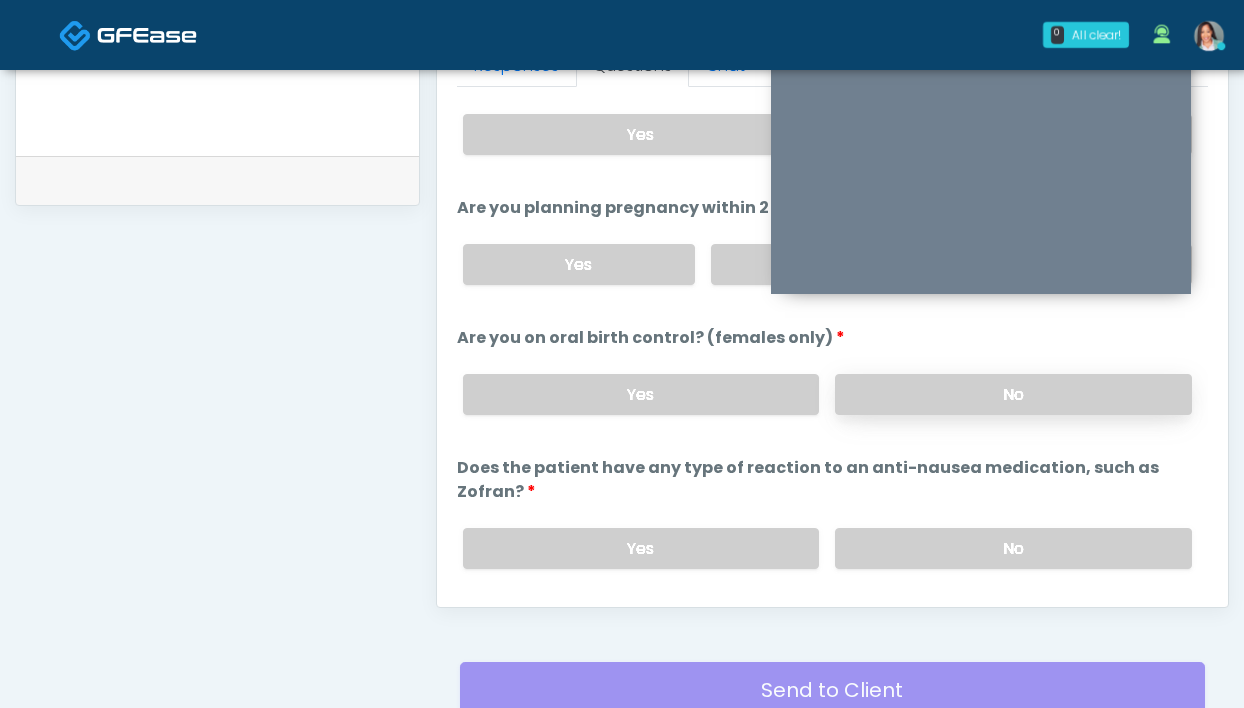click on "No" at bounding box center [1013, 394] 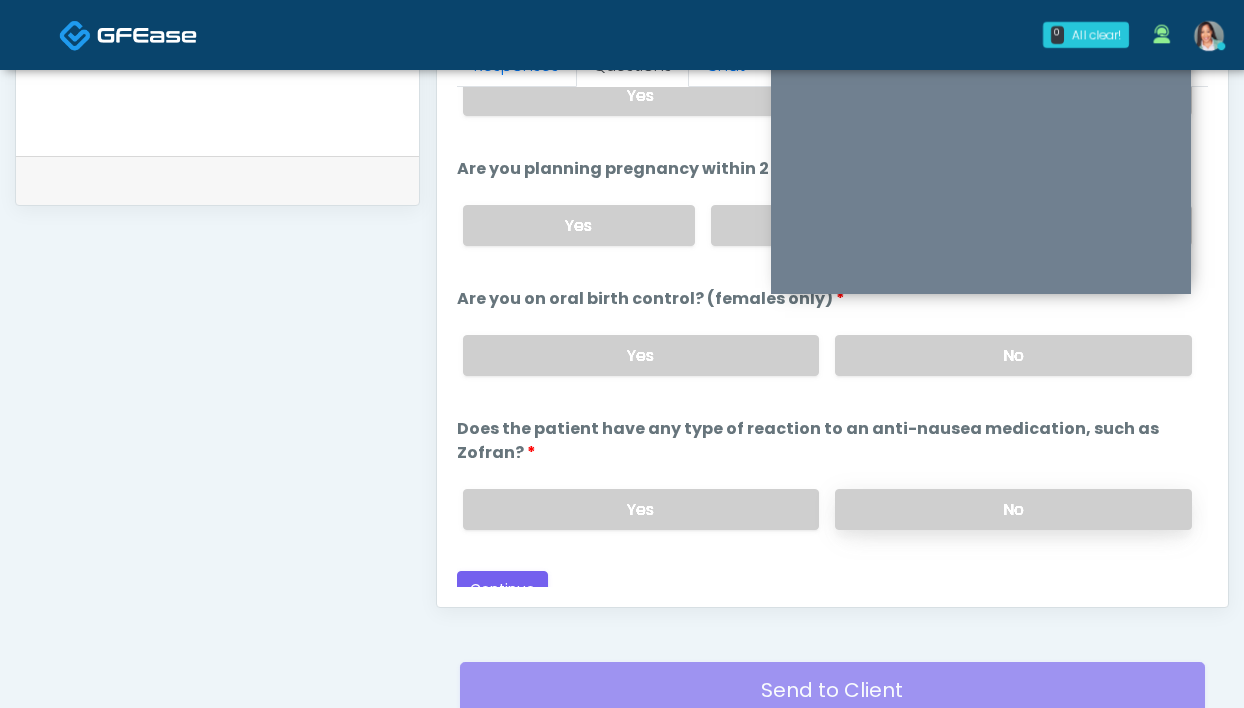click on "No" at bounding box center (1013, 509) 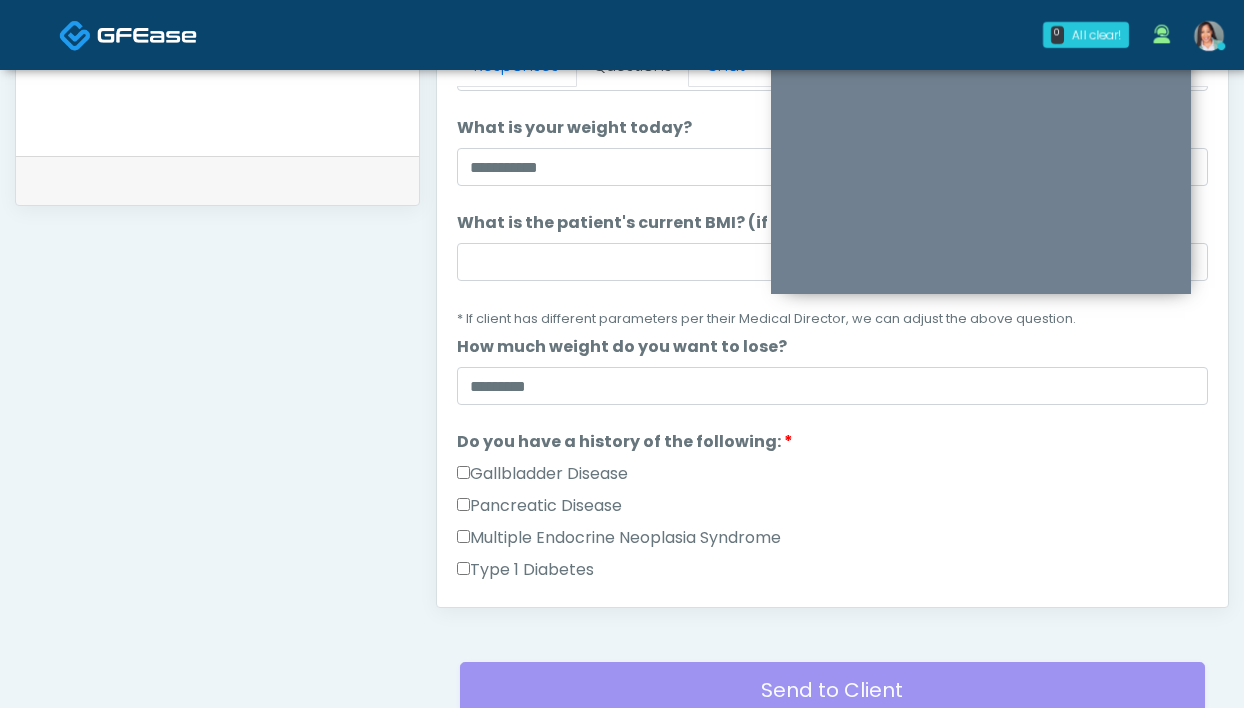 scroll, scrollTop: 0, scrollLeft: 0, axis: both 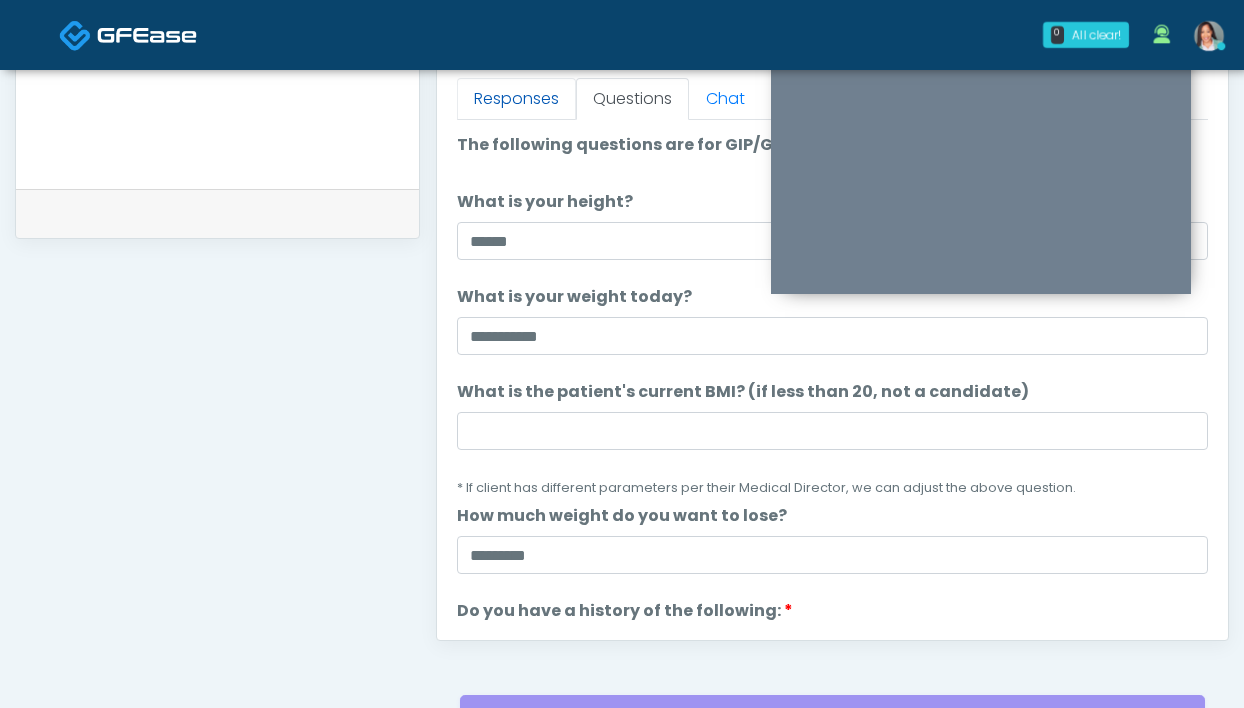 click on "Responses" at bounding box center [516, 99] 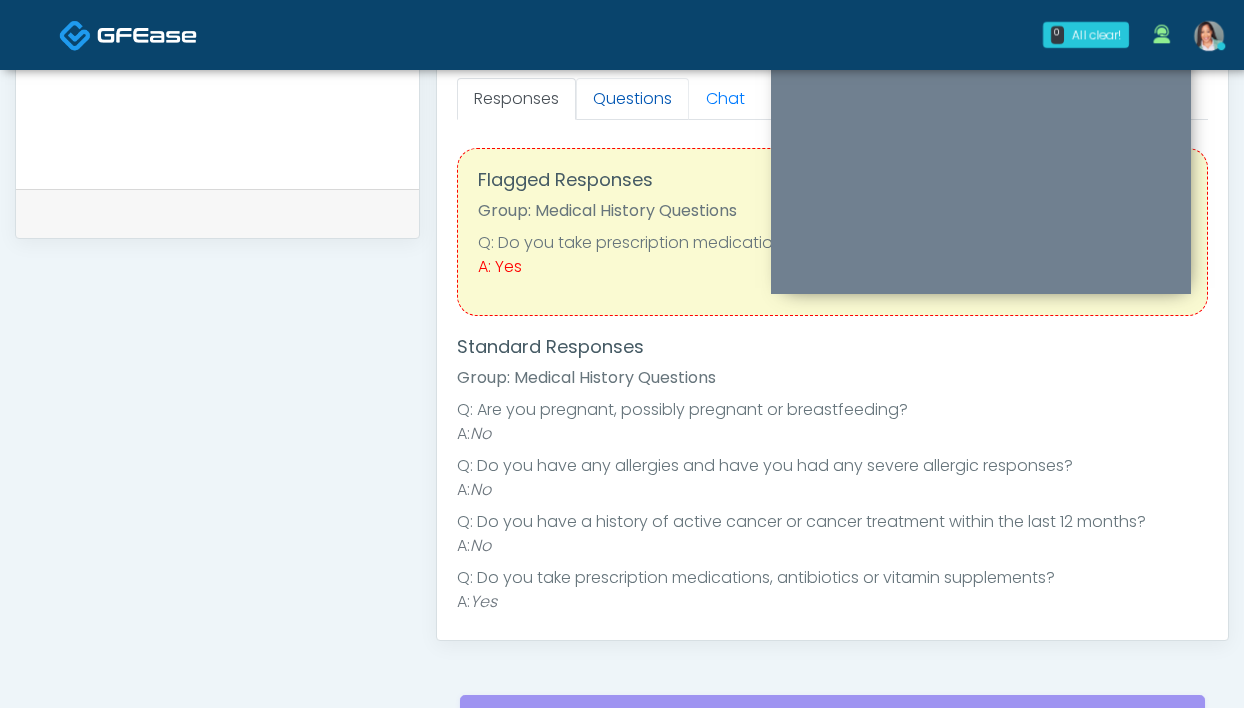 click on "Questions" at bounding box center (632, 99) 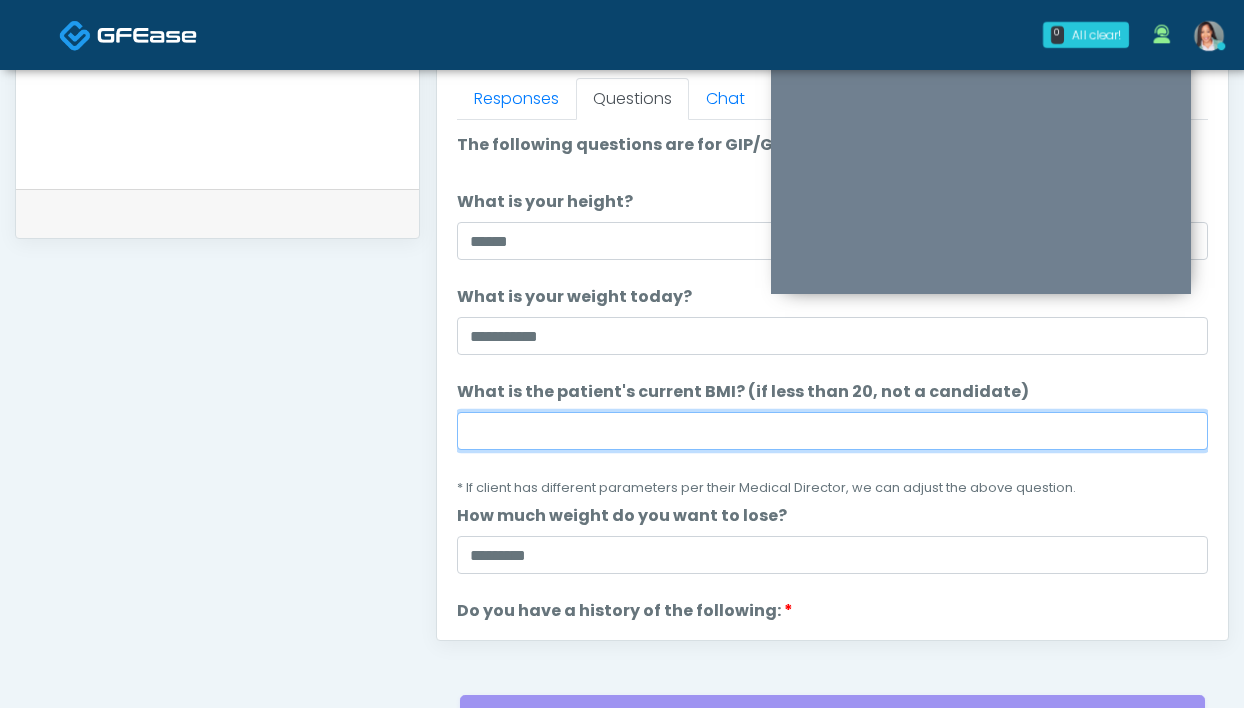 click on "What is the patient's current BMI? (if less than 20, not a candidate)" at bounding box center [832, 431] 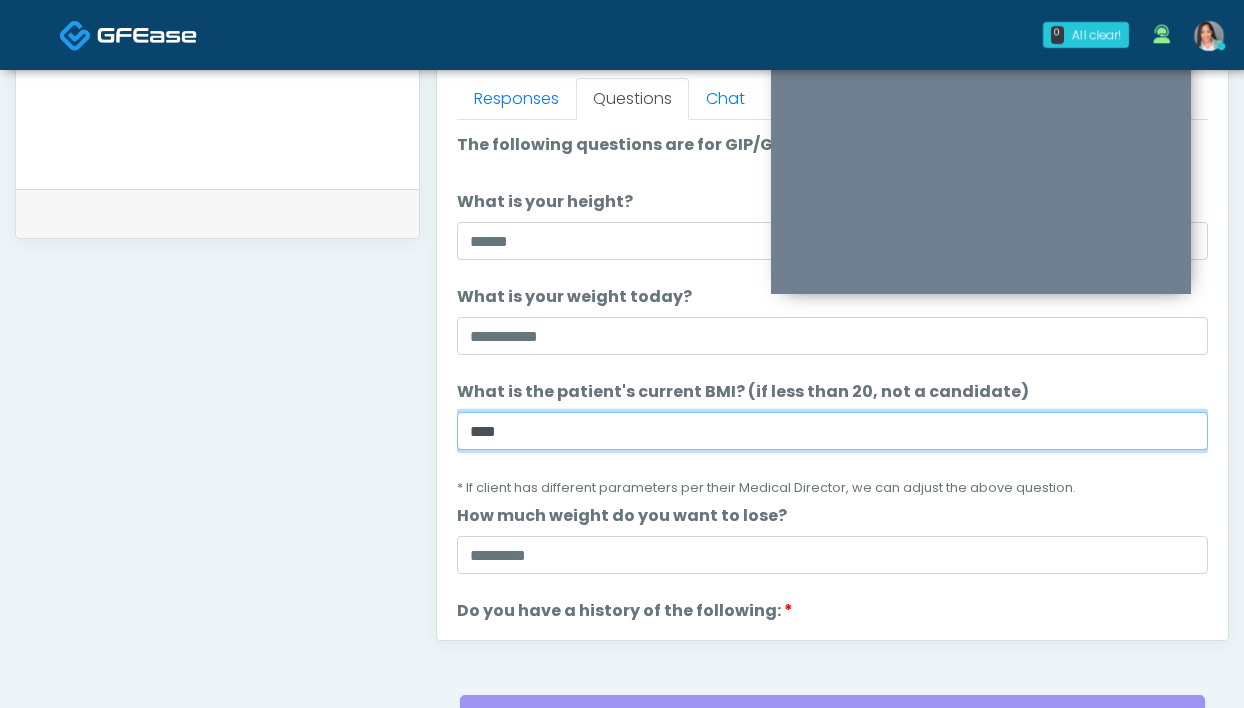 click on "****" at bounding box center [832, 431] 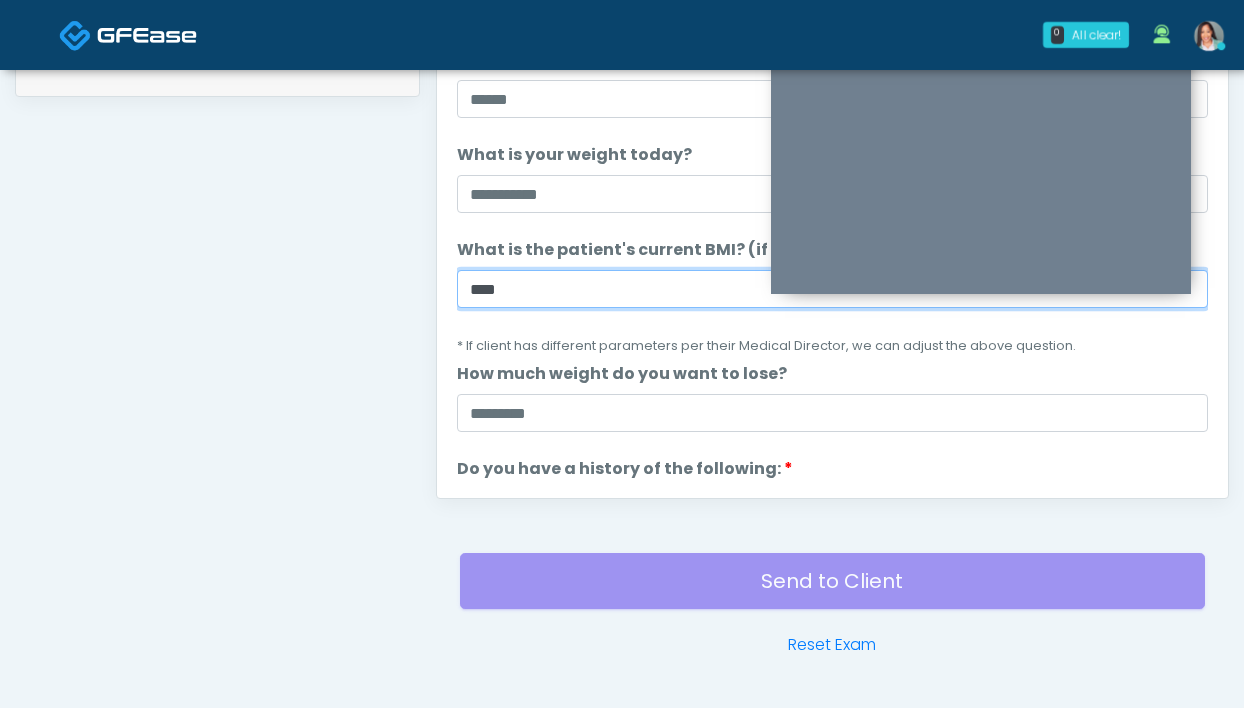 scroll, scrollTop: 921, scrollLeft: 0, axis: vertical 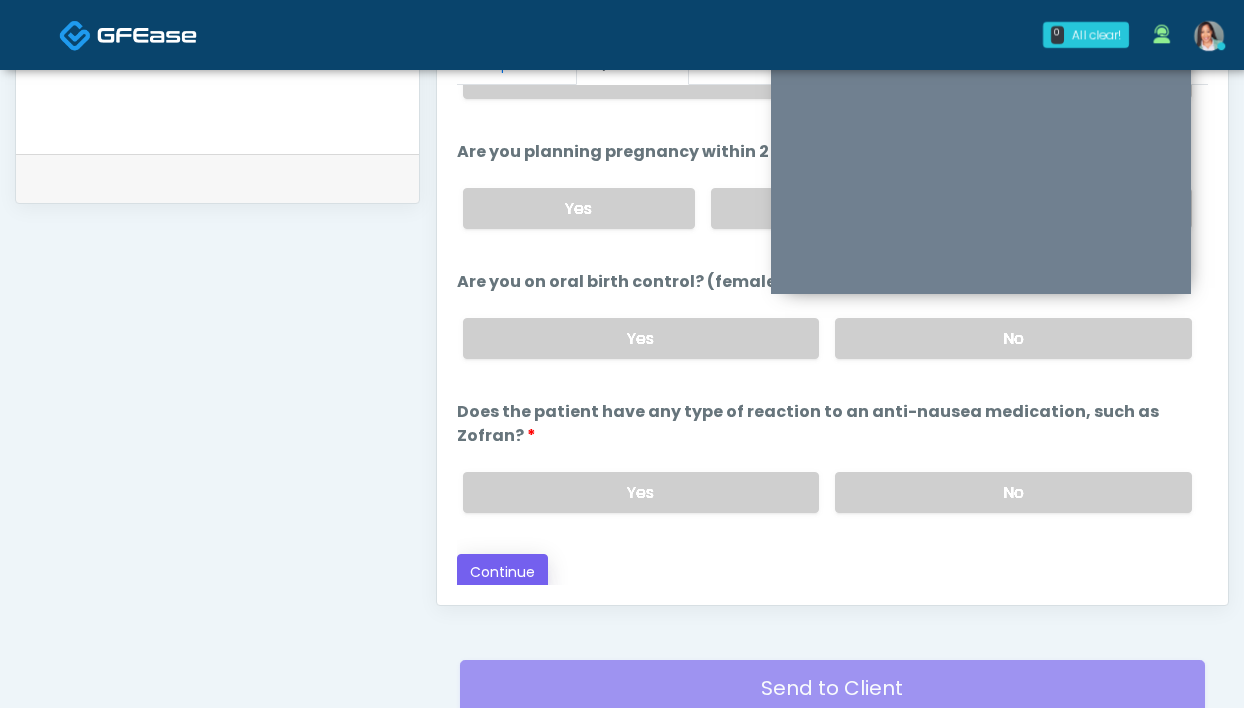 type on "****" 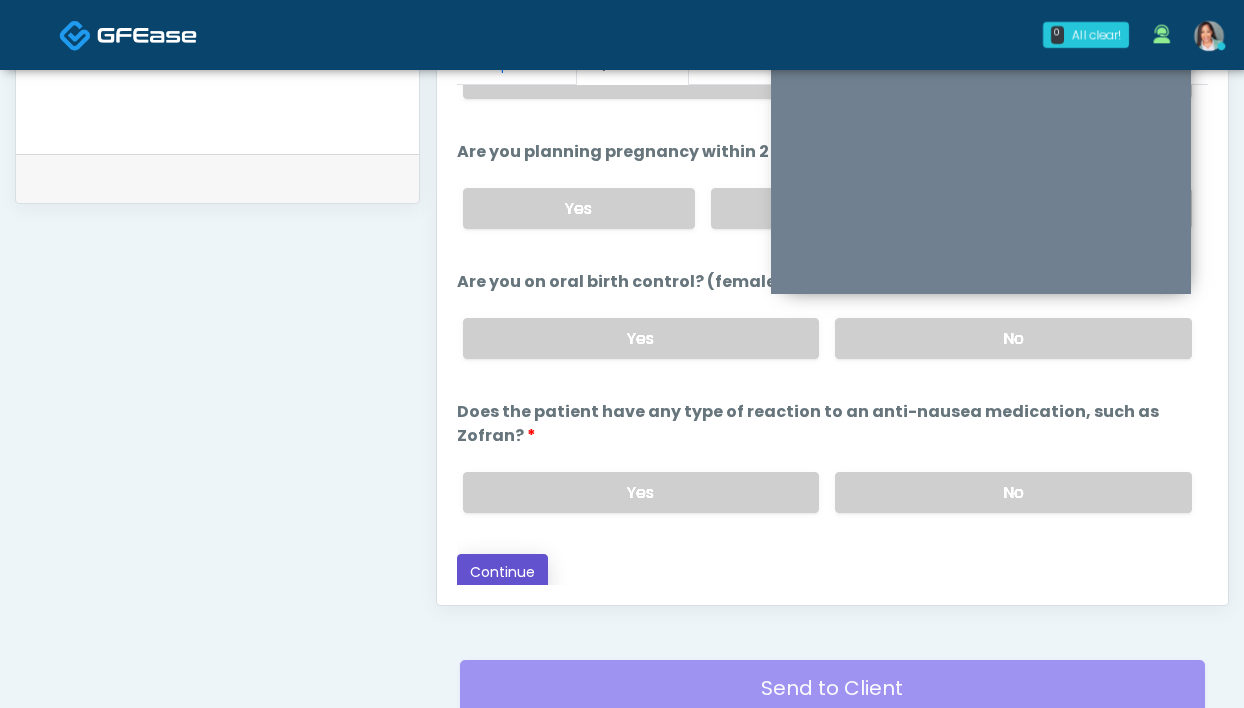 click on "Continue" at bounding box center [502, 572] 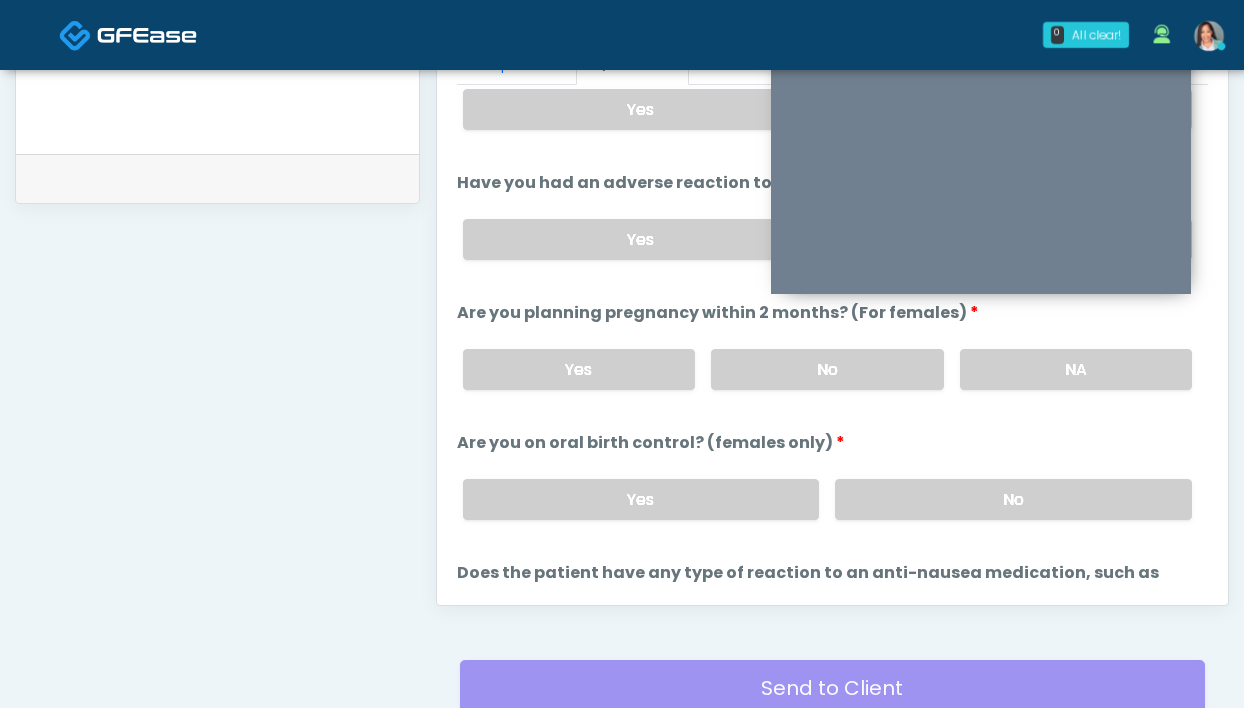 scroll, scrollTop: 959, scrollLeft: 0, axis: vertical 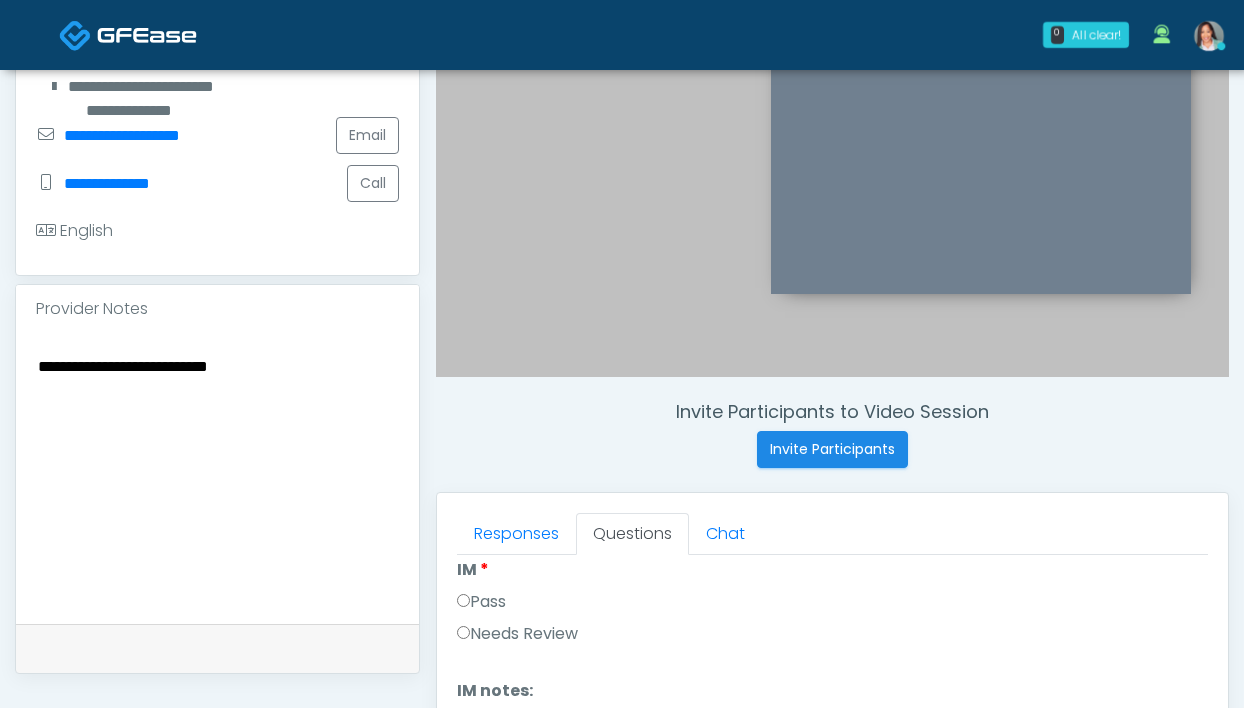 click on "**********" at bounding box center [217, 475] 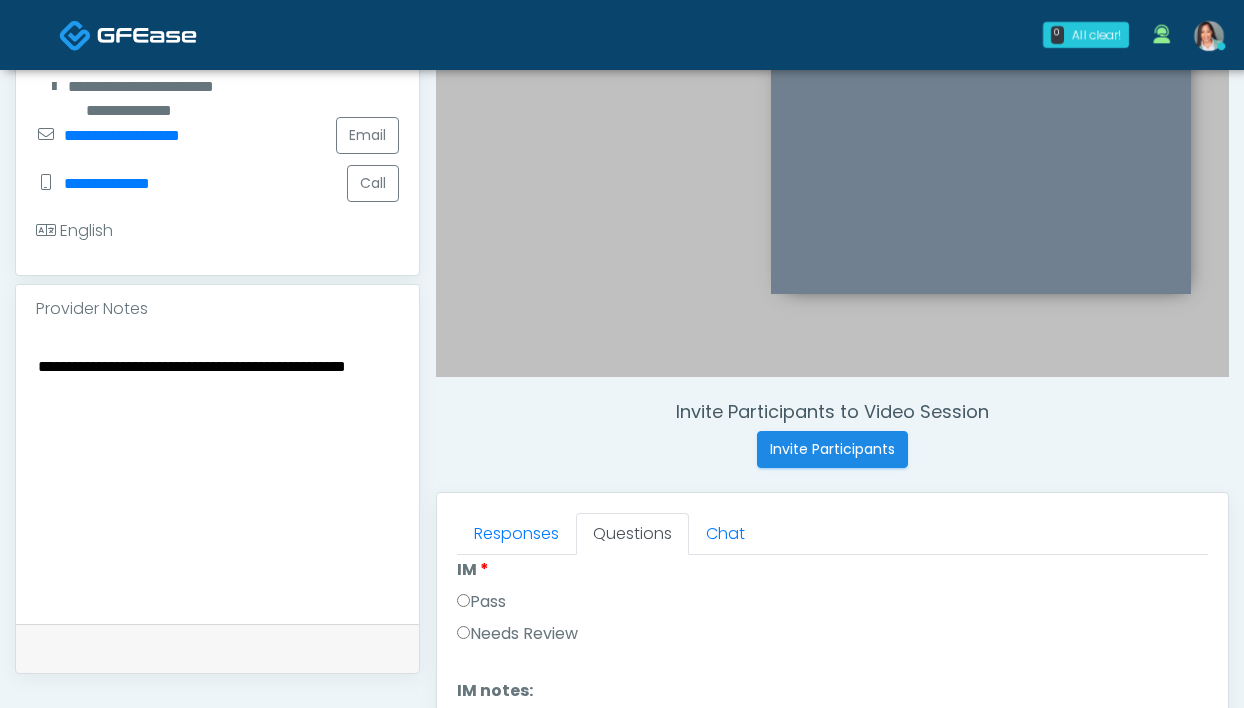 click on "**********" at bounding box center (217, 475) 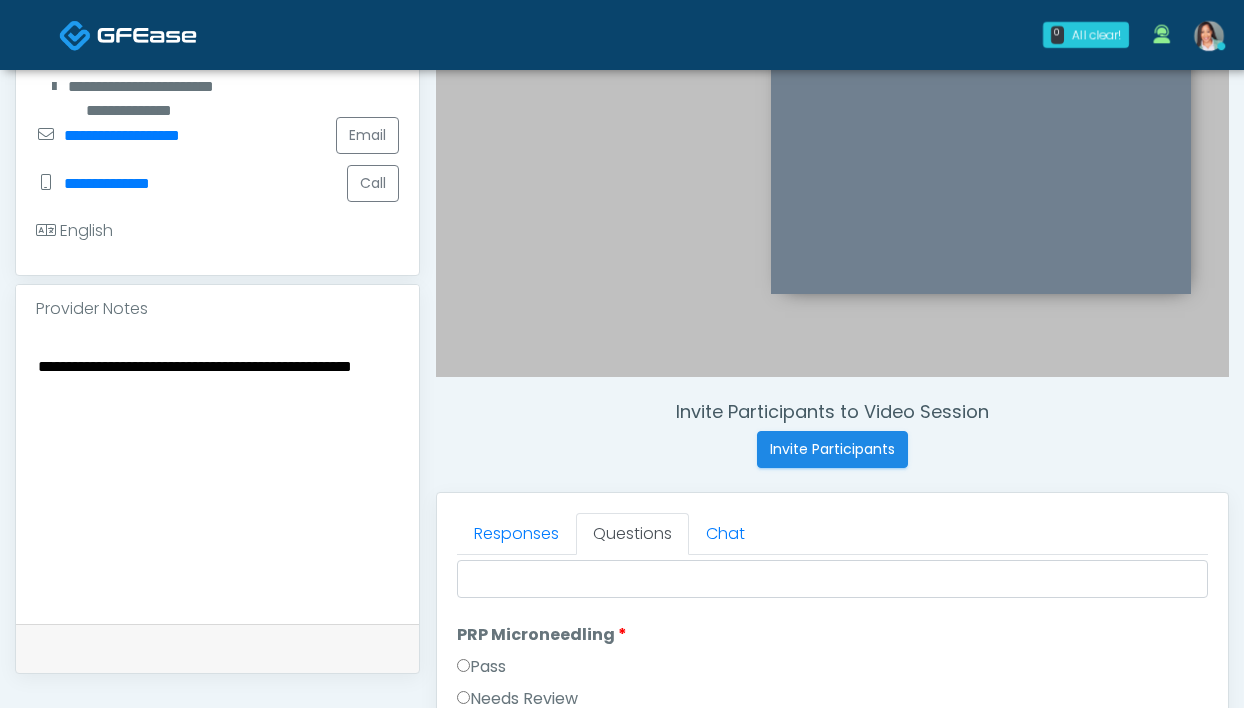 scroll, scrollTop: 0, scrollLeft: 0, axis: both 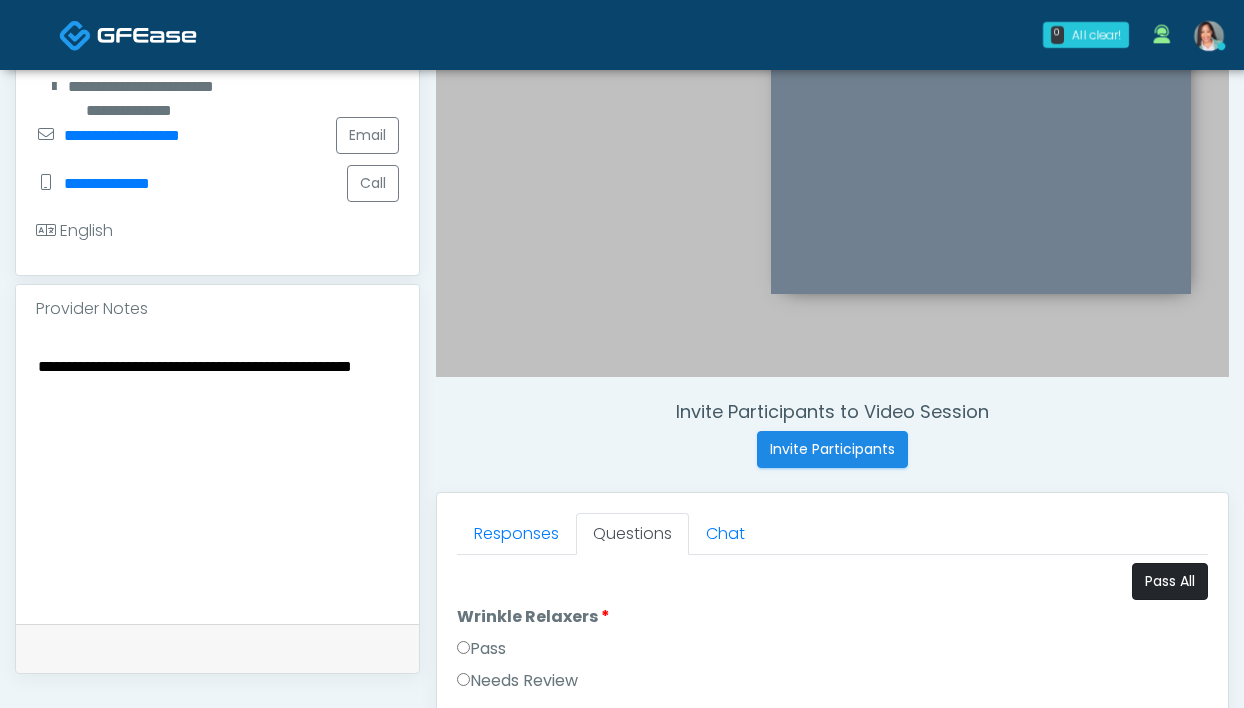 type on "**********" 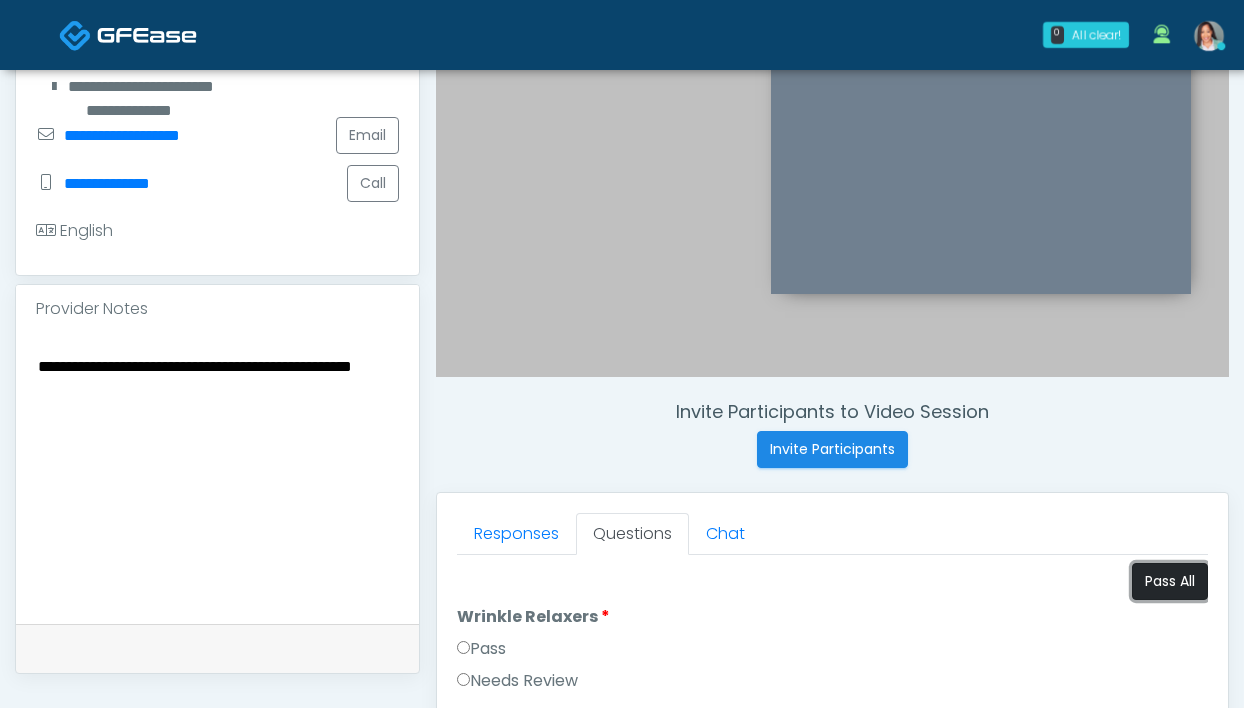 click on "Pass All" at bounding box center [1170, 581] 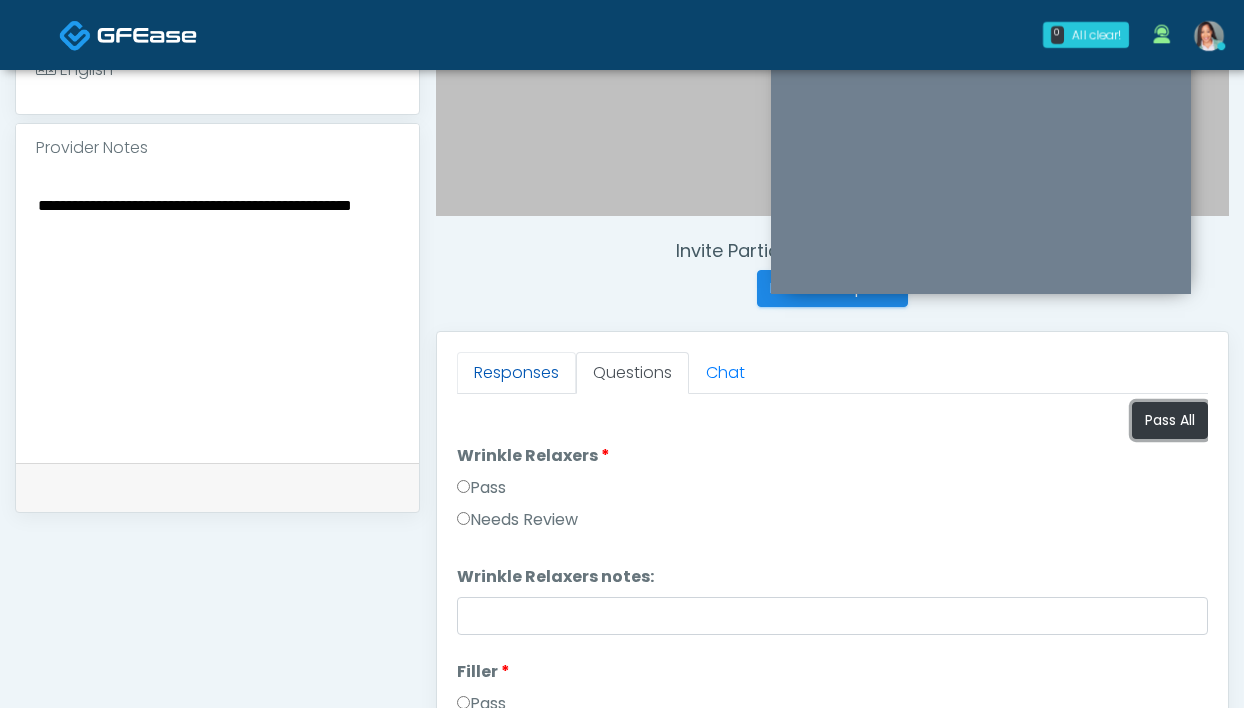 scroll, scrollTop: 823, scrollLeft: 0, axis: vertical 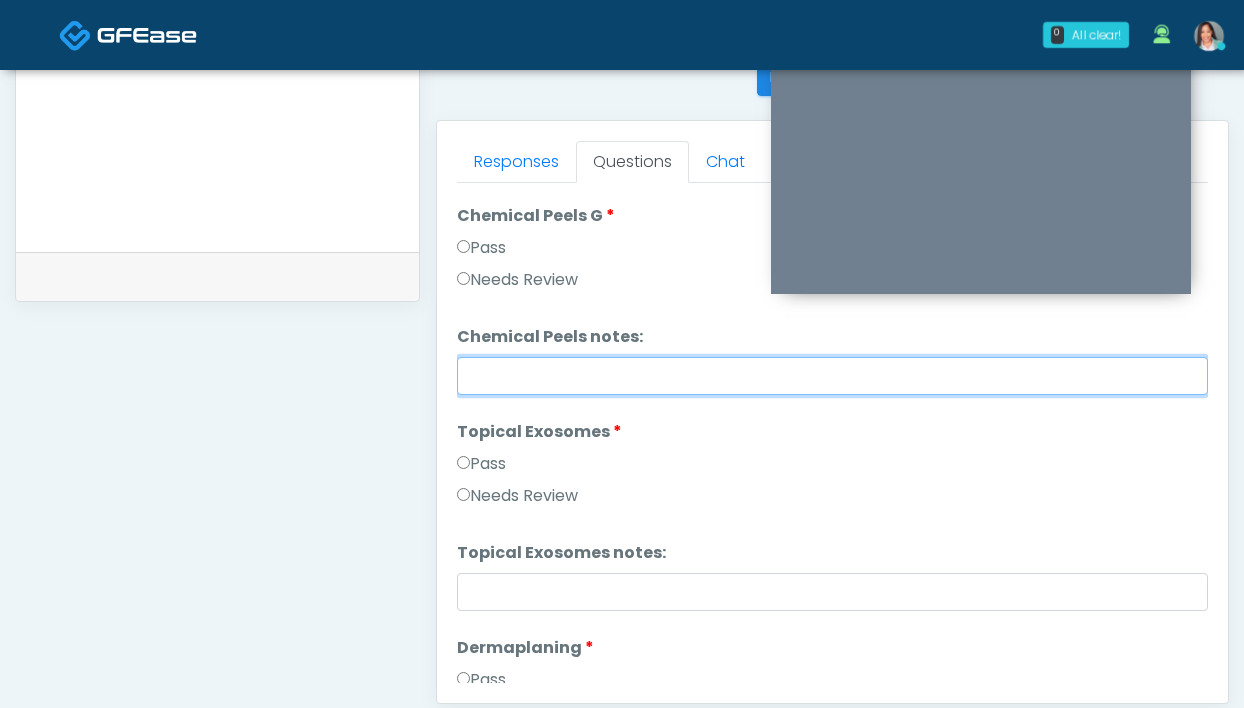 click on "Chemical Peels notes:" at bounding box center [832, 376] 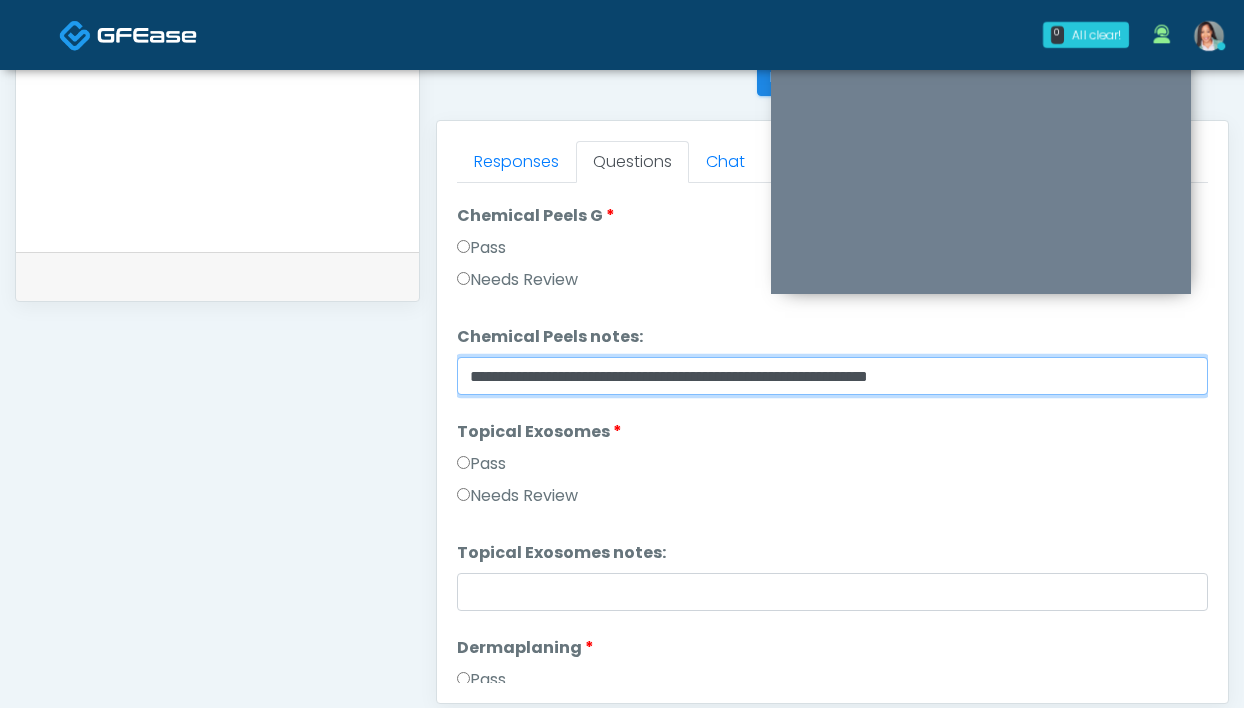 drag, startPoint x: 825, startPoint y: 369, endPoint x: 657, endPoint y: 370, distance: 168.00298 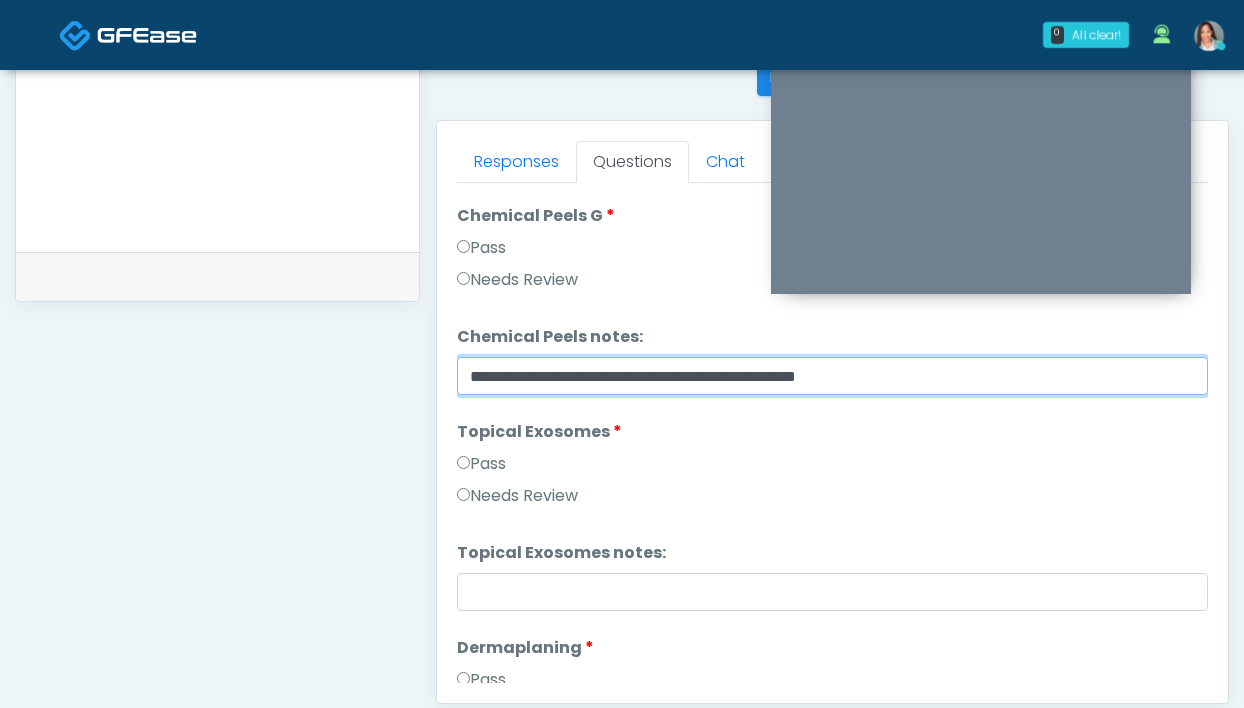 drag, startPoint x: 965, startPoint y: 380, endPoint x: 391, endPoint y: 373, distance: 574.04266 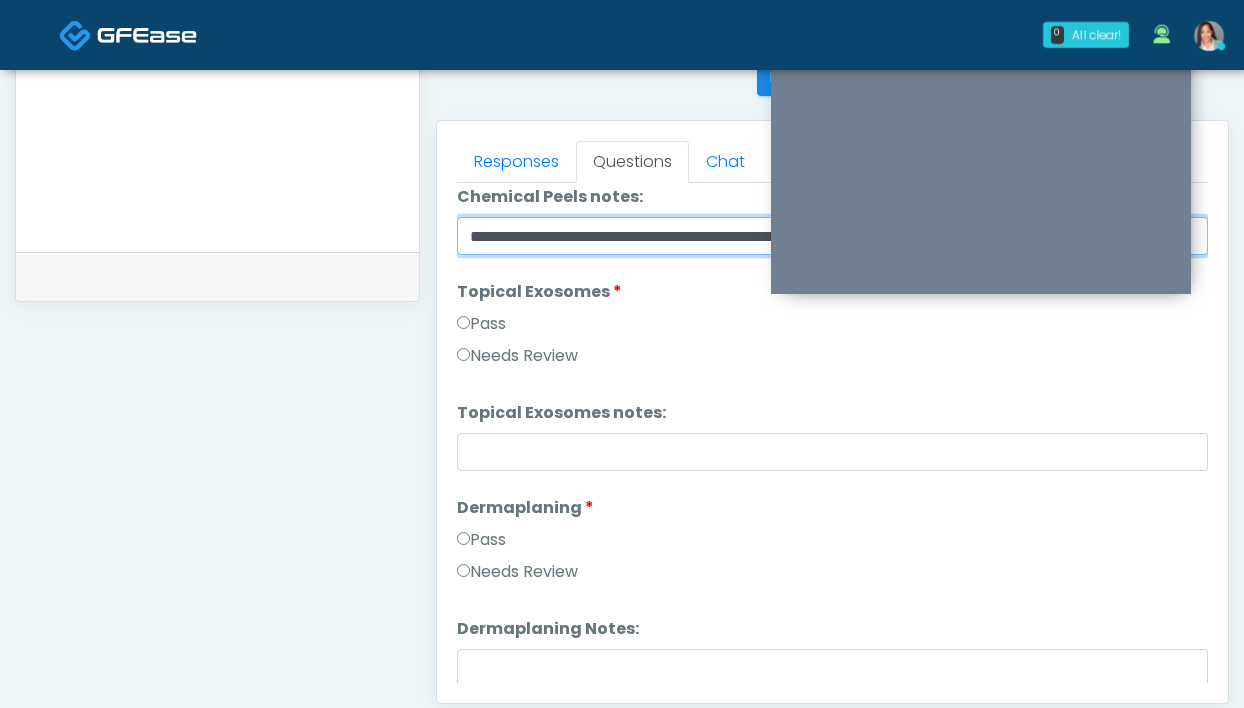 scroll, scrollTop: 2857, scrollLeft: 0, axis: vertical 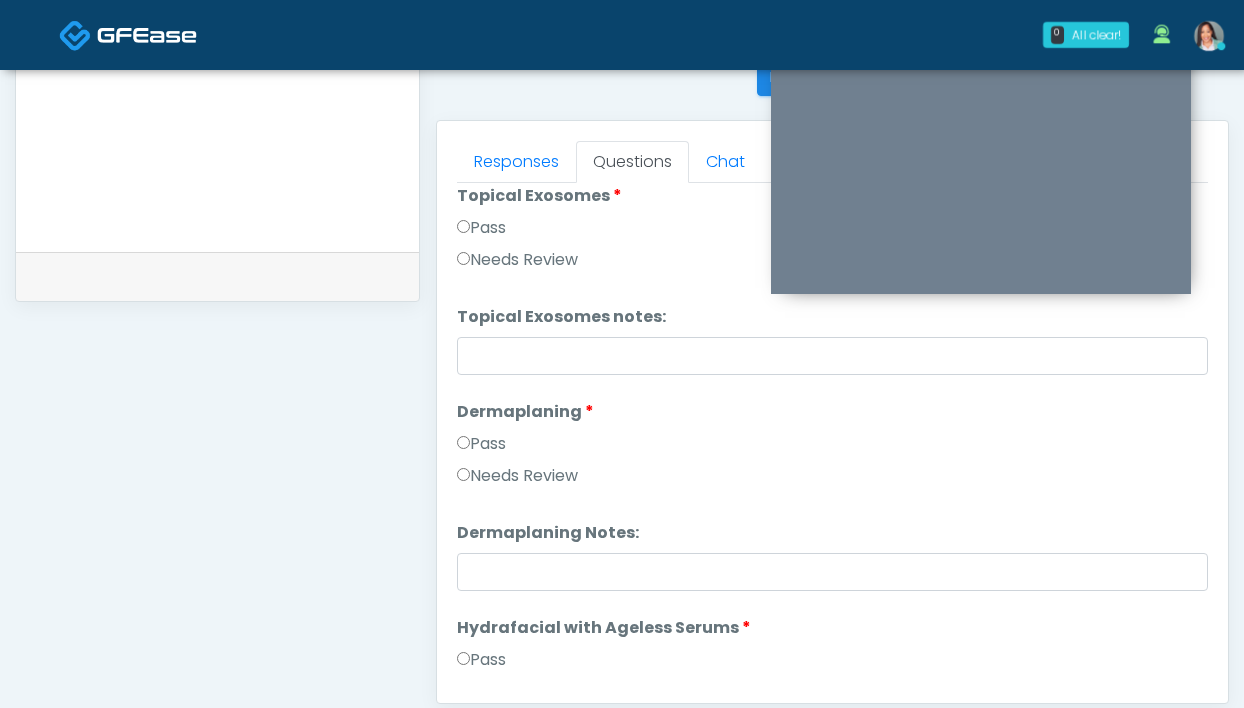 type on "**********" 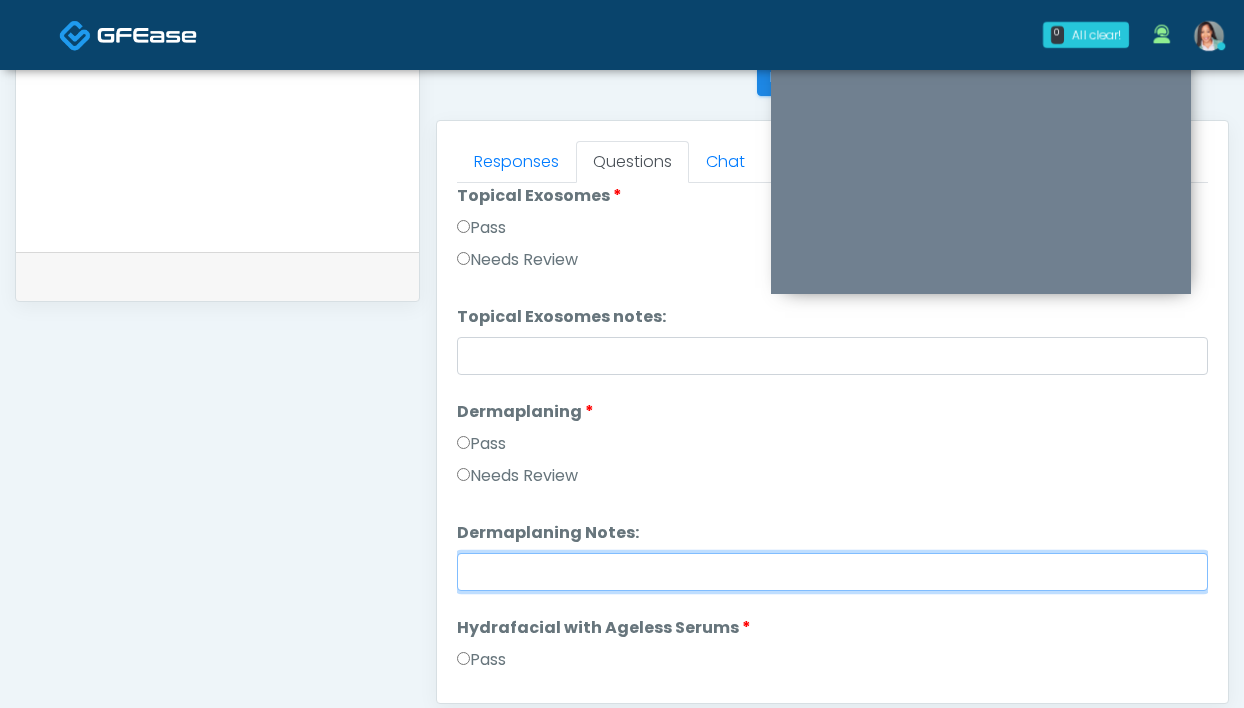 click on "Dermaplaning Notes:" at bounding box center [832, 572] 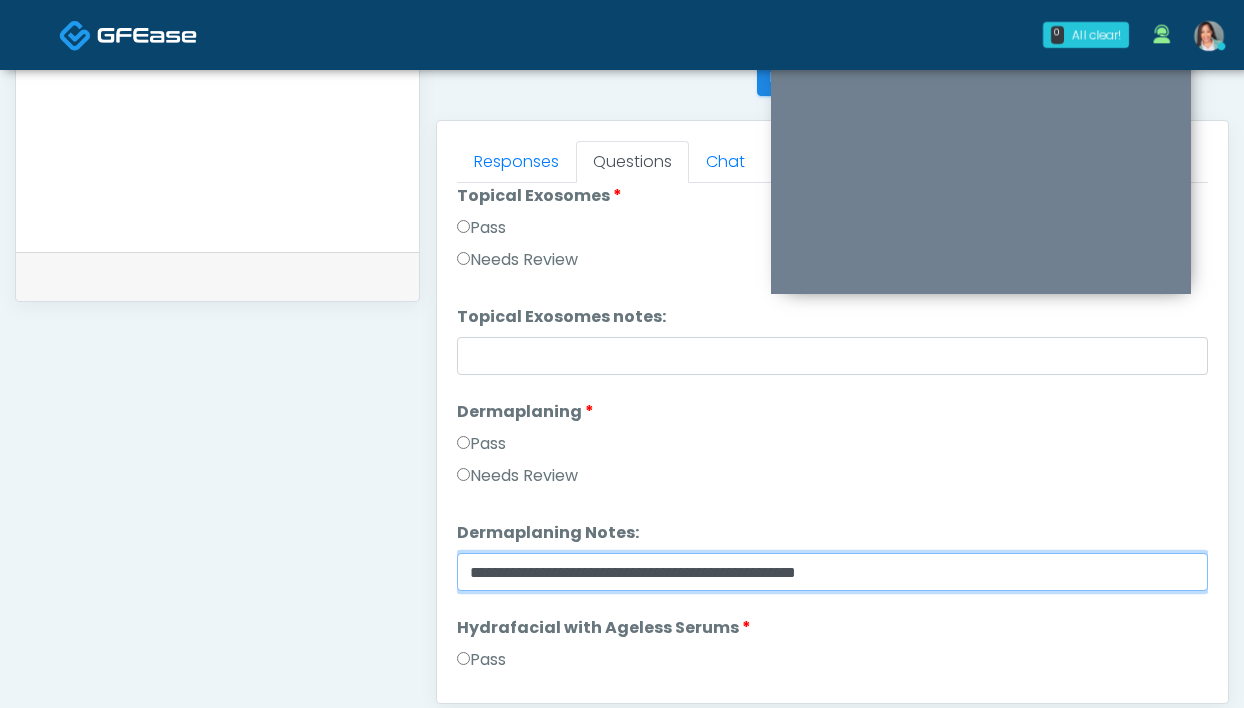 click on "**********" at bounding box center [832, 572] 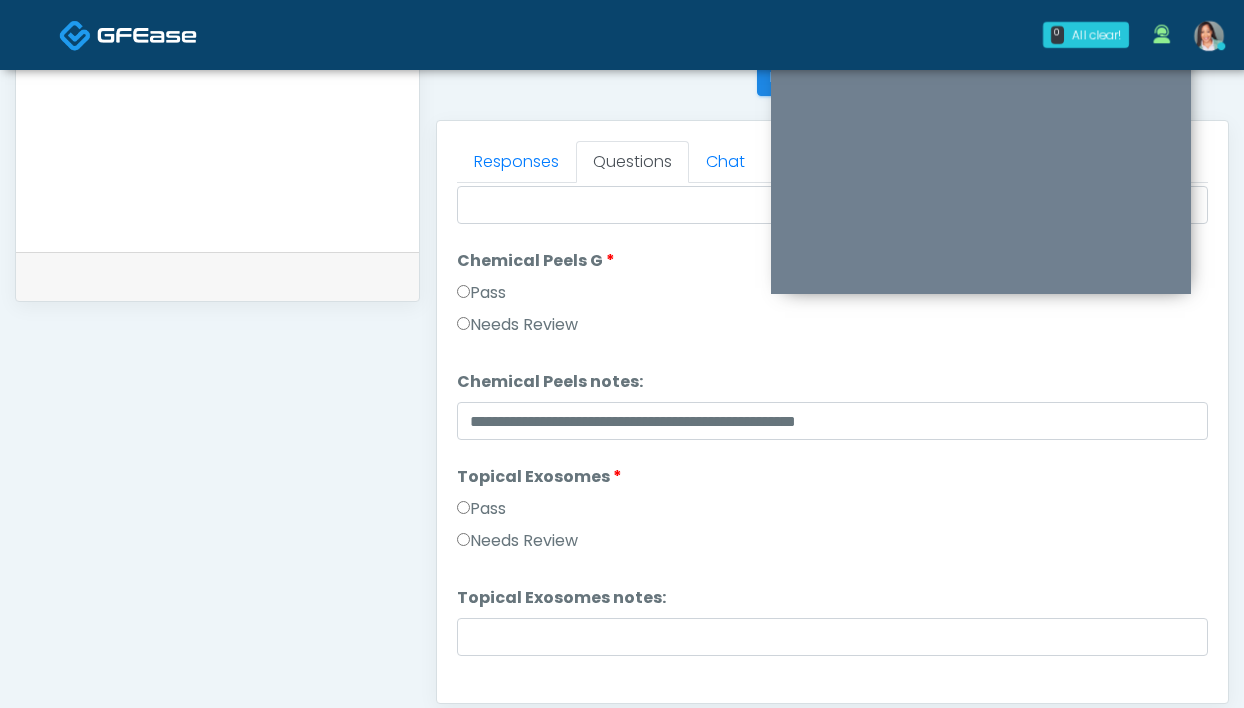 scroll, scrollTop: 2554, scrollLeft: 0, axis: vertical 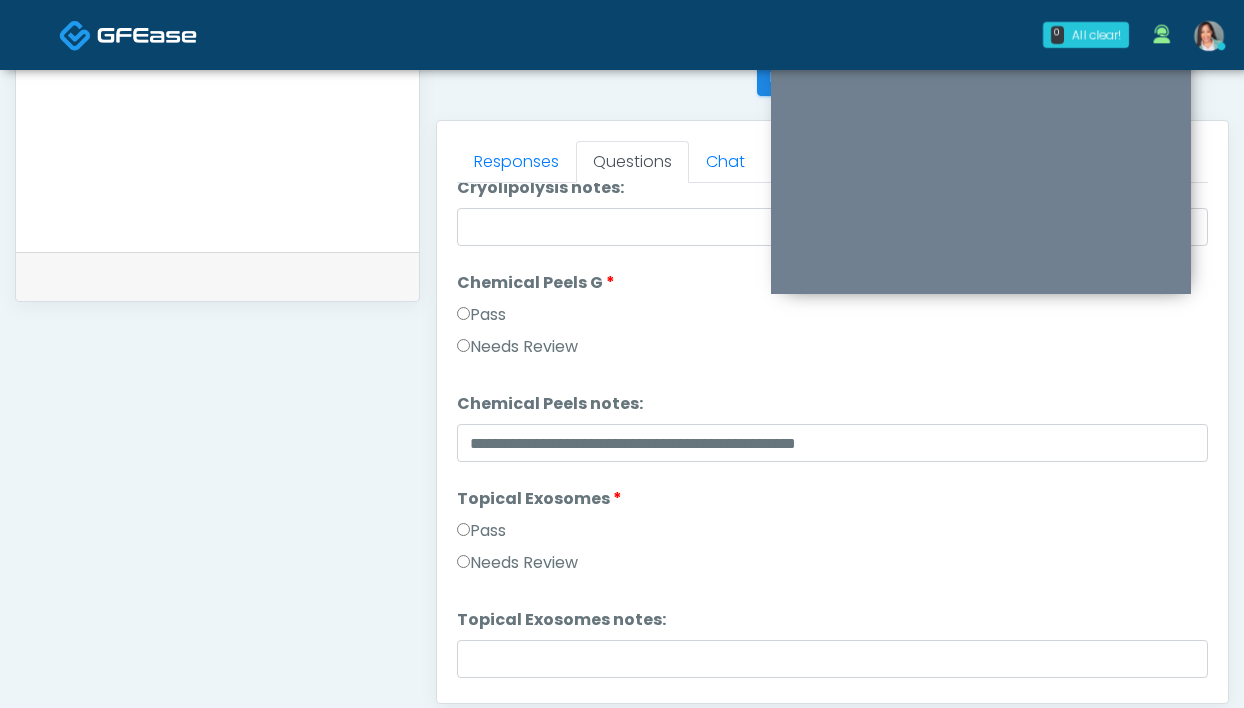 type on "**********" 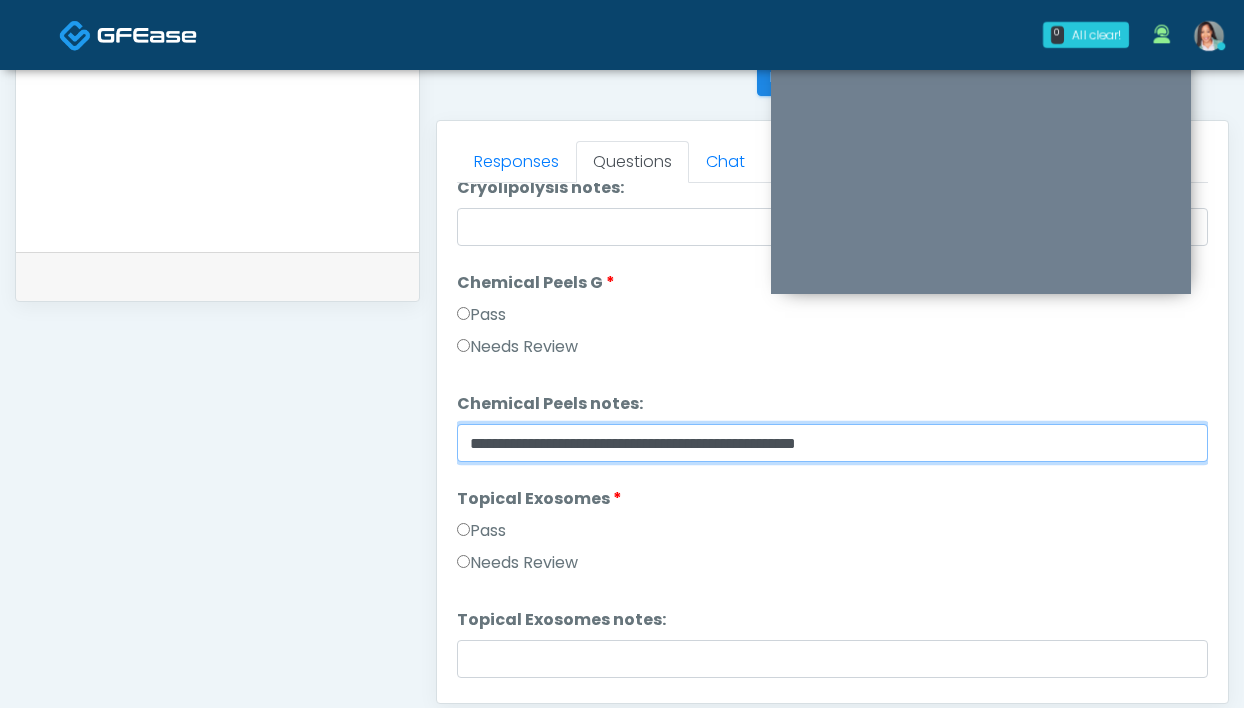 click on "**********" at bounding box center [832, 443] 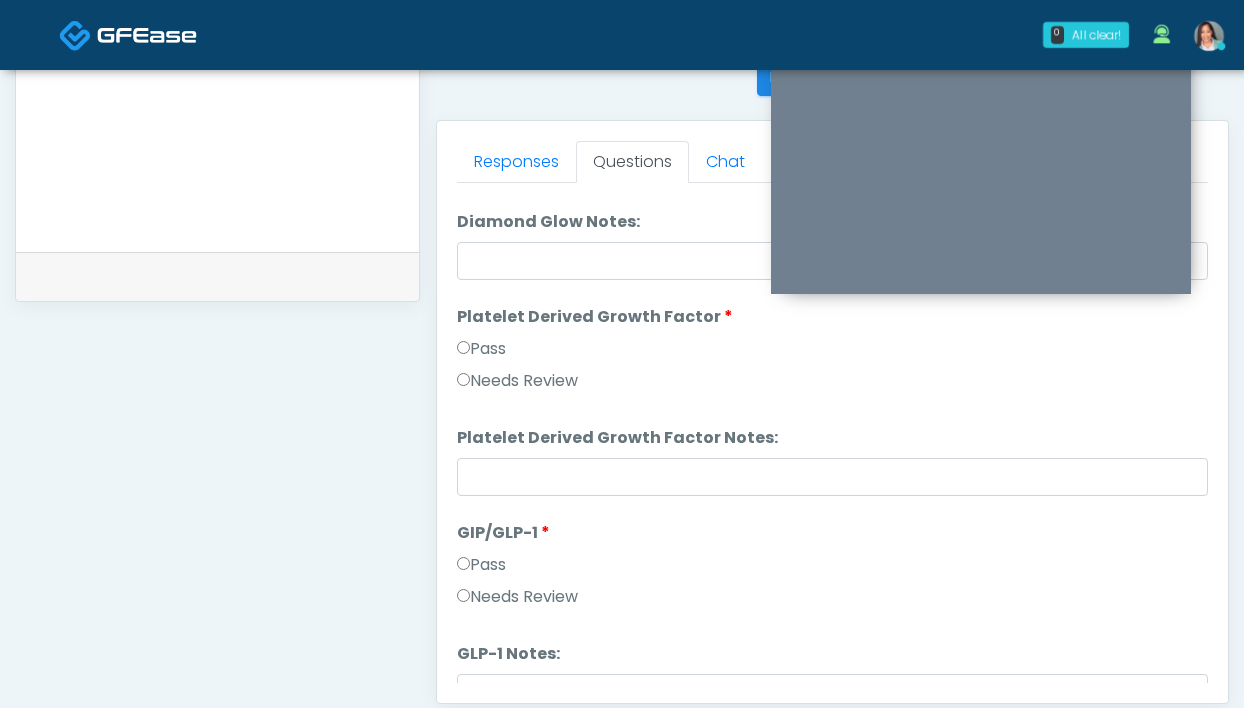 scroll, scrollTop: 3602, scrollLeft: 0, axis: vertical 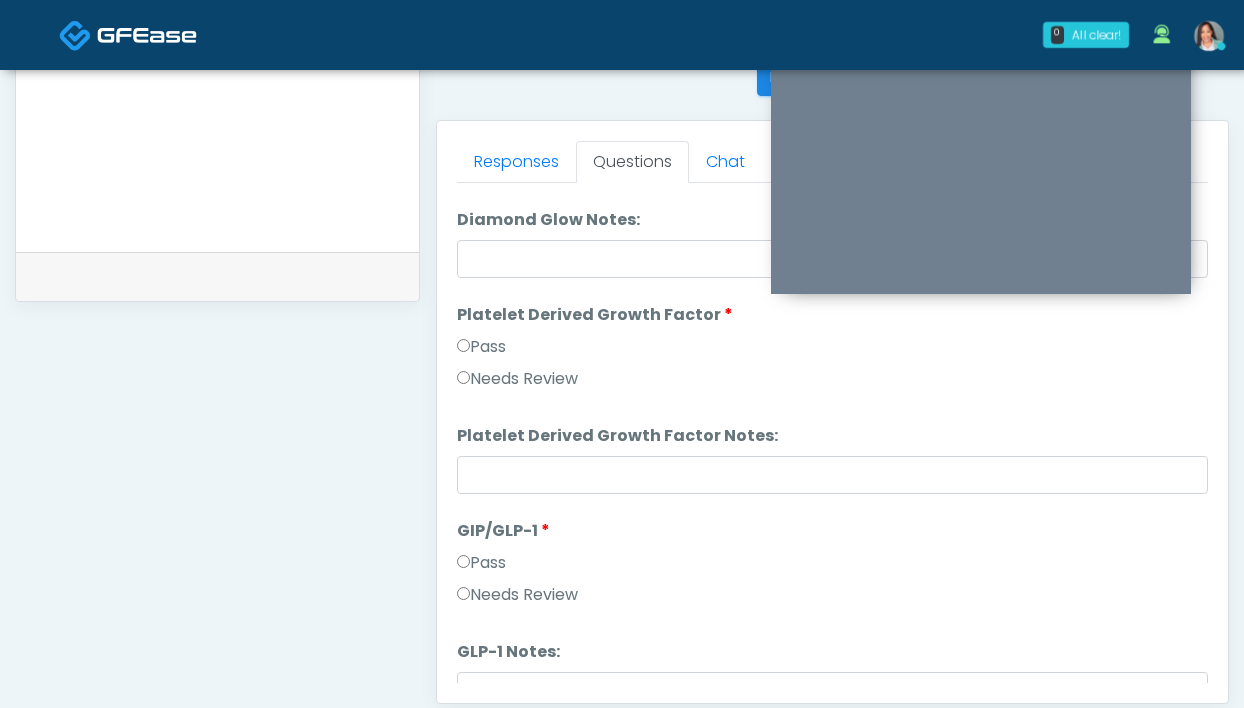 type on "**********" 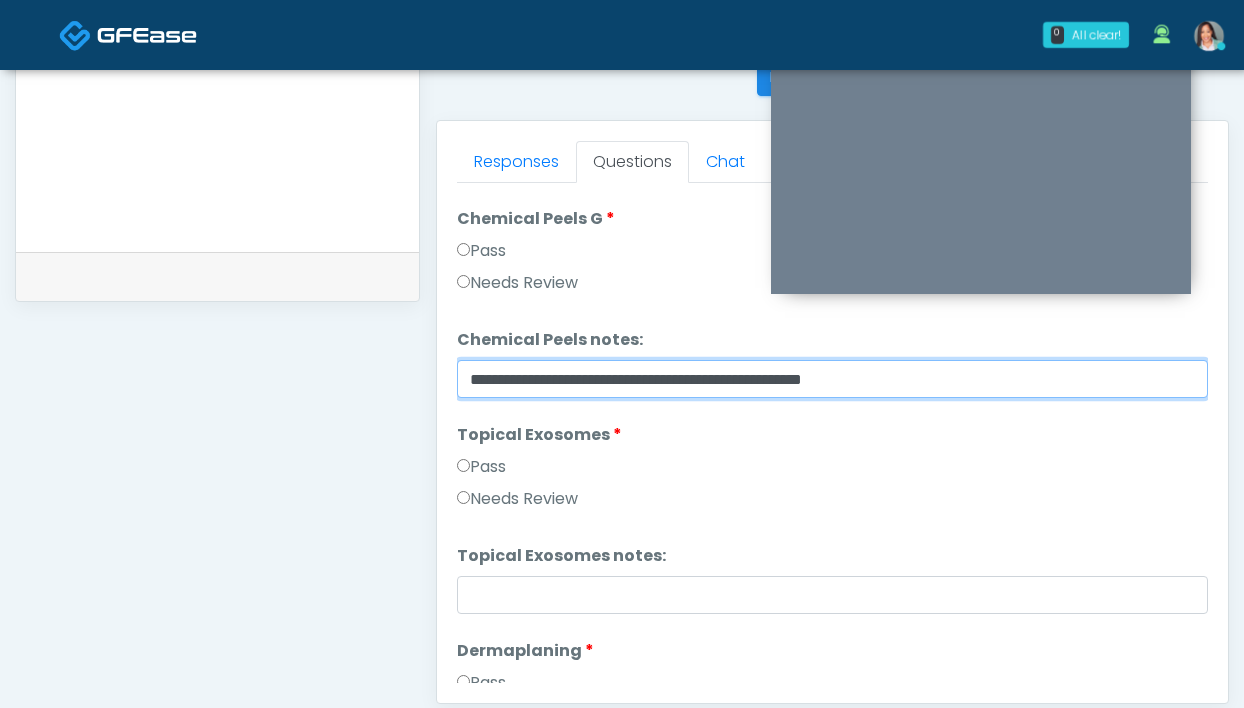 scroll, scrollTop: 2585, scrollLeft: 0, axis: vertical 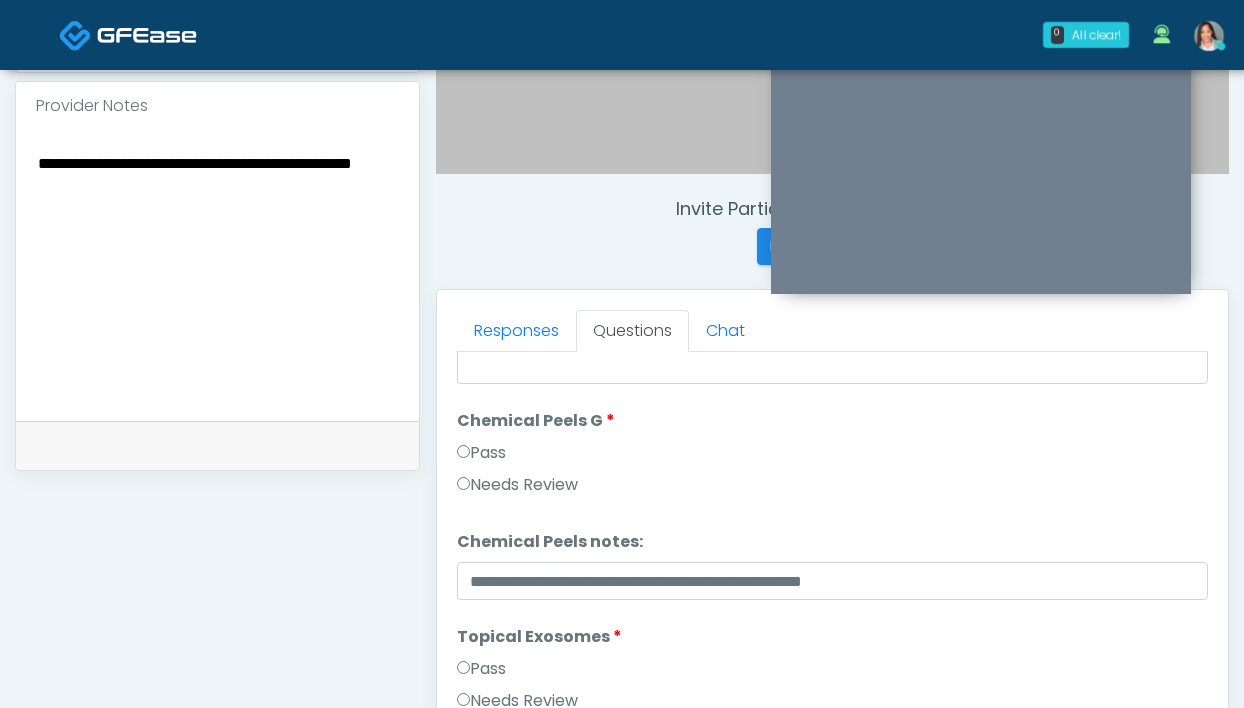 click on "**********" at bounding box center (217, 272) 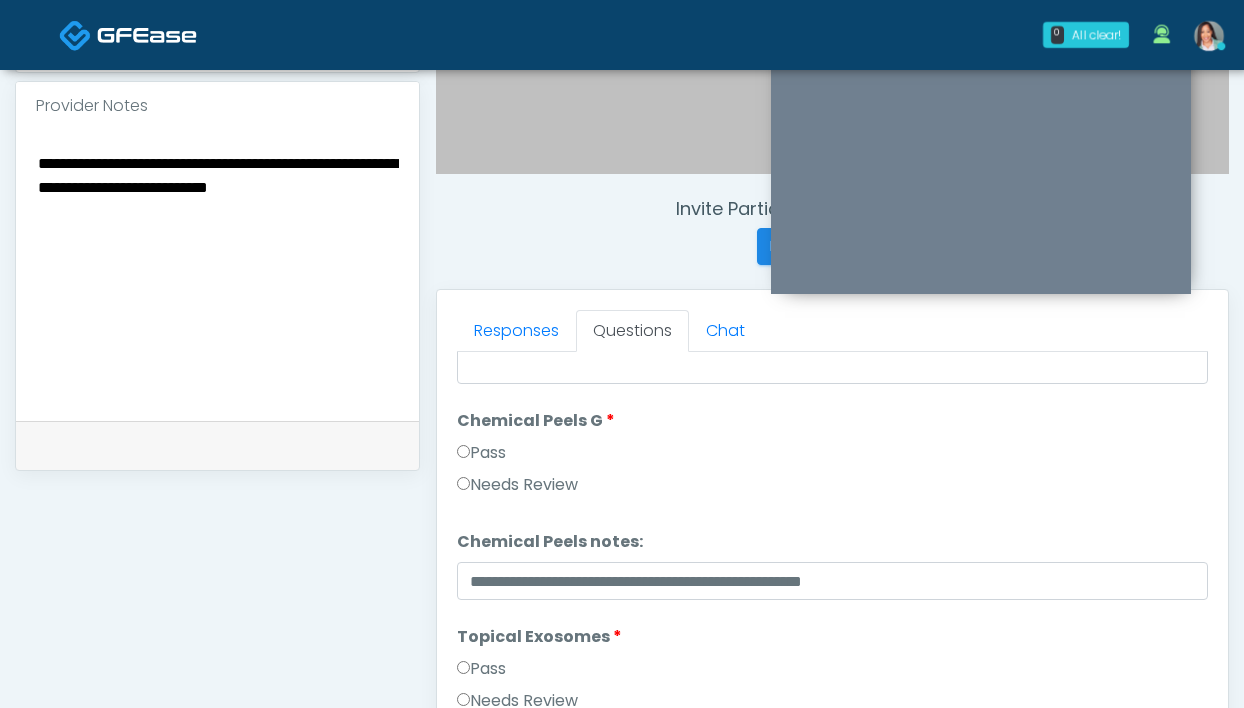 click on "Needs Review" at bounding box center (517, 485) 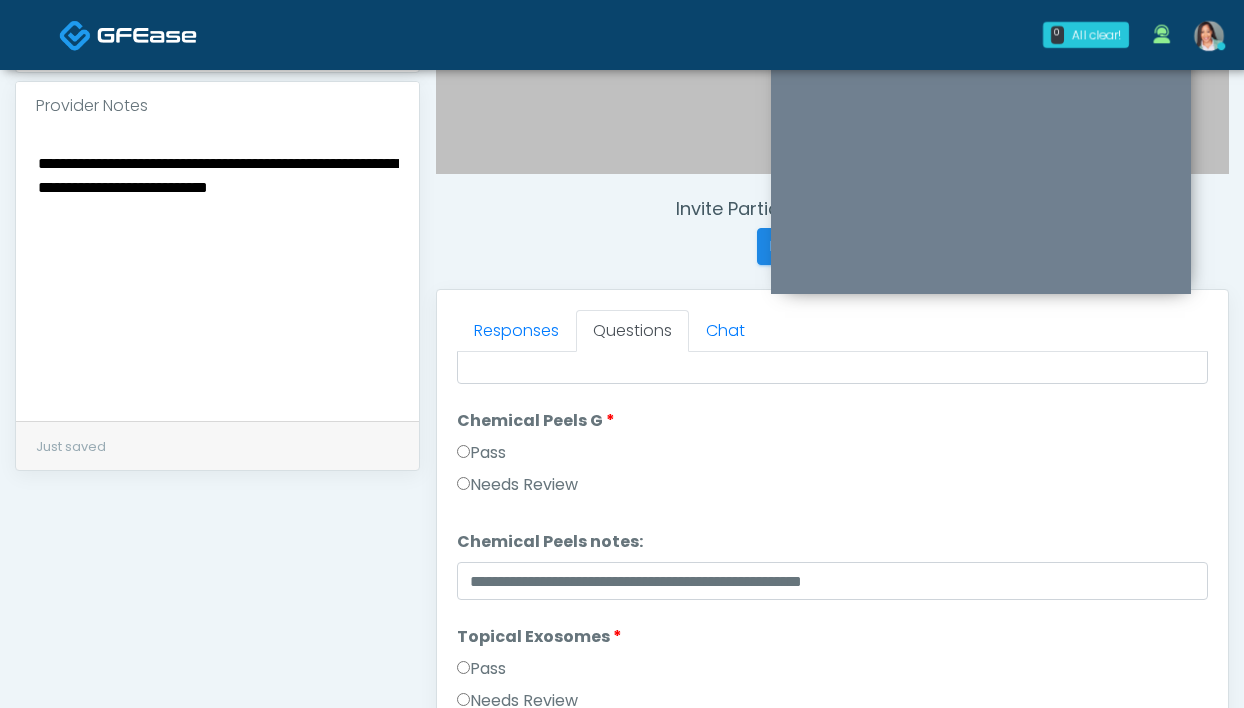click on "**********" at bounding box center [217, 272] 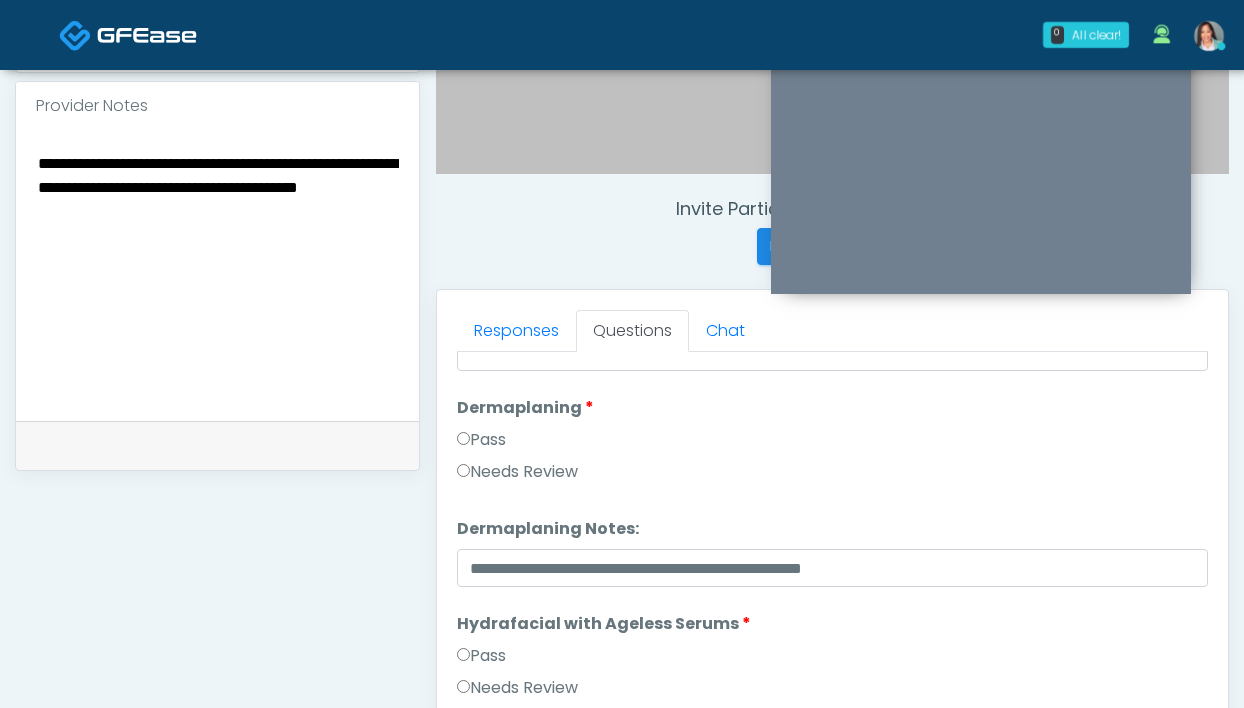 scroll, scrollTop: 3139, scrollLeft: 0, axis: vertical 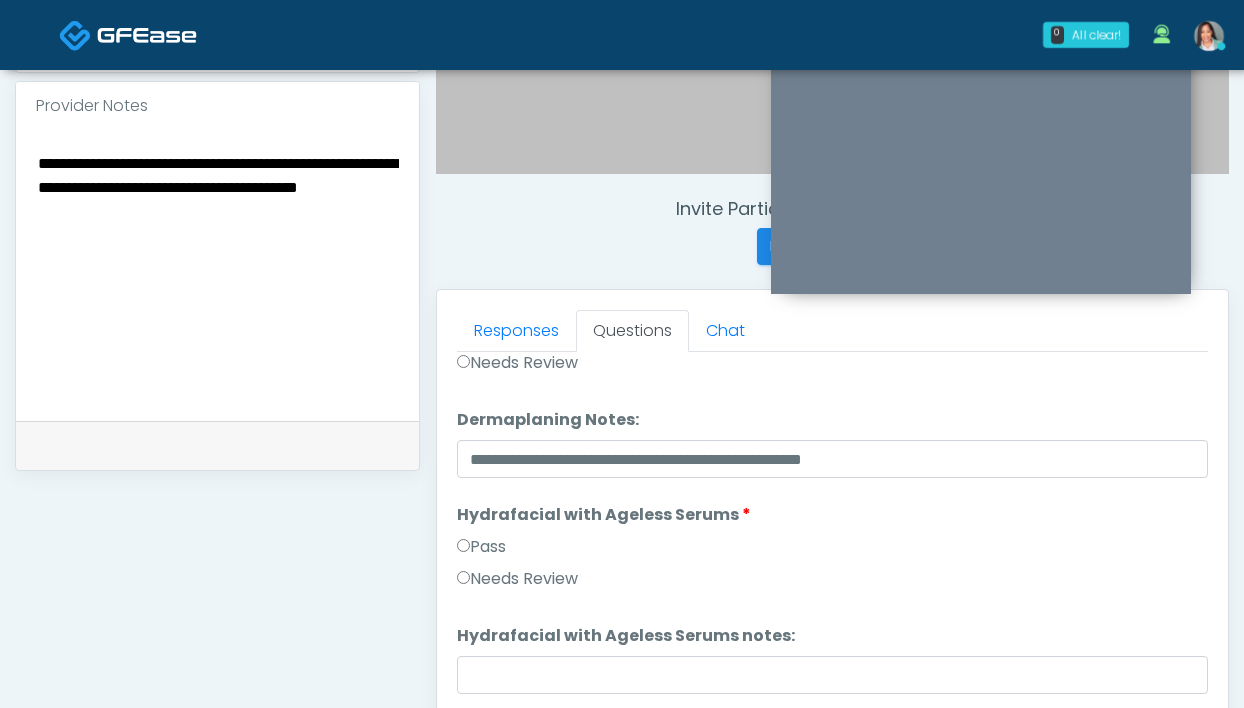 type on "**********" 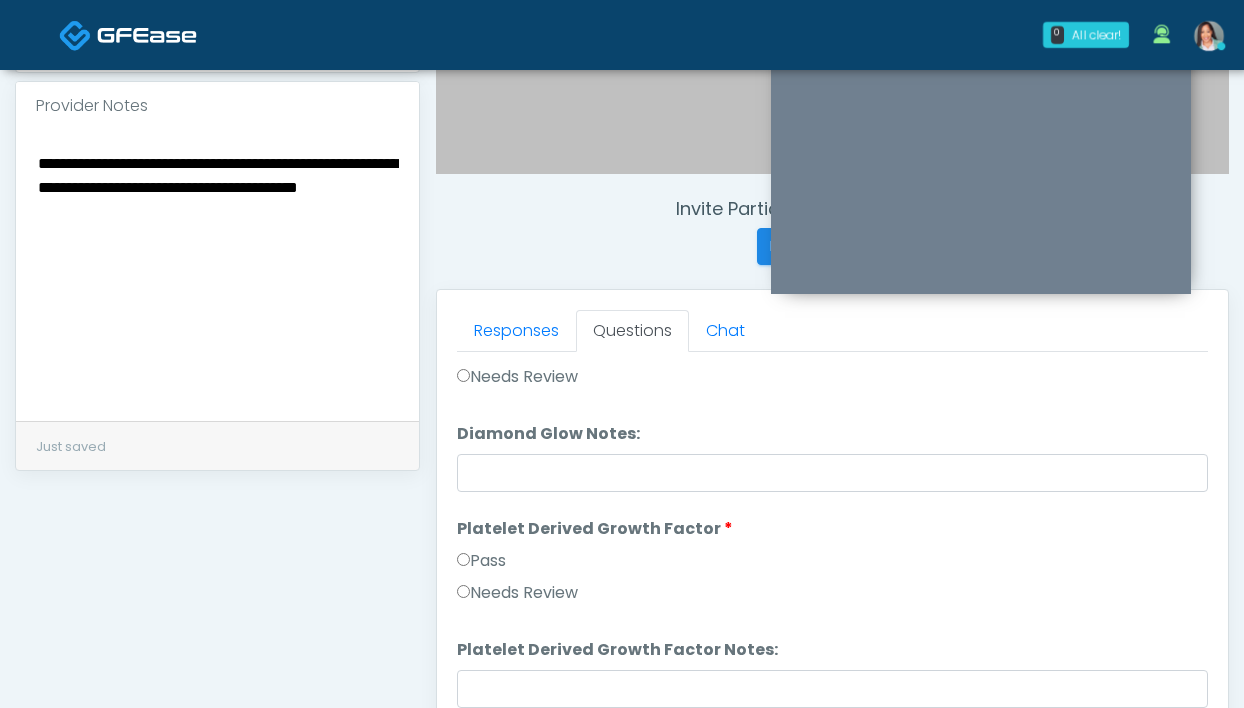 scroll, scrollTop: 3691, scrollLeft: 0, axis: vertical 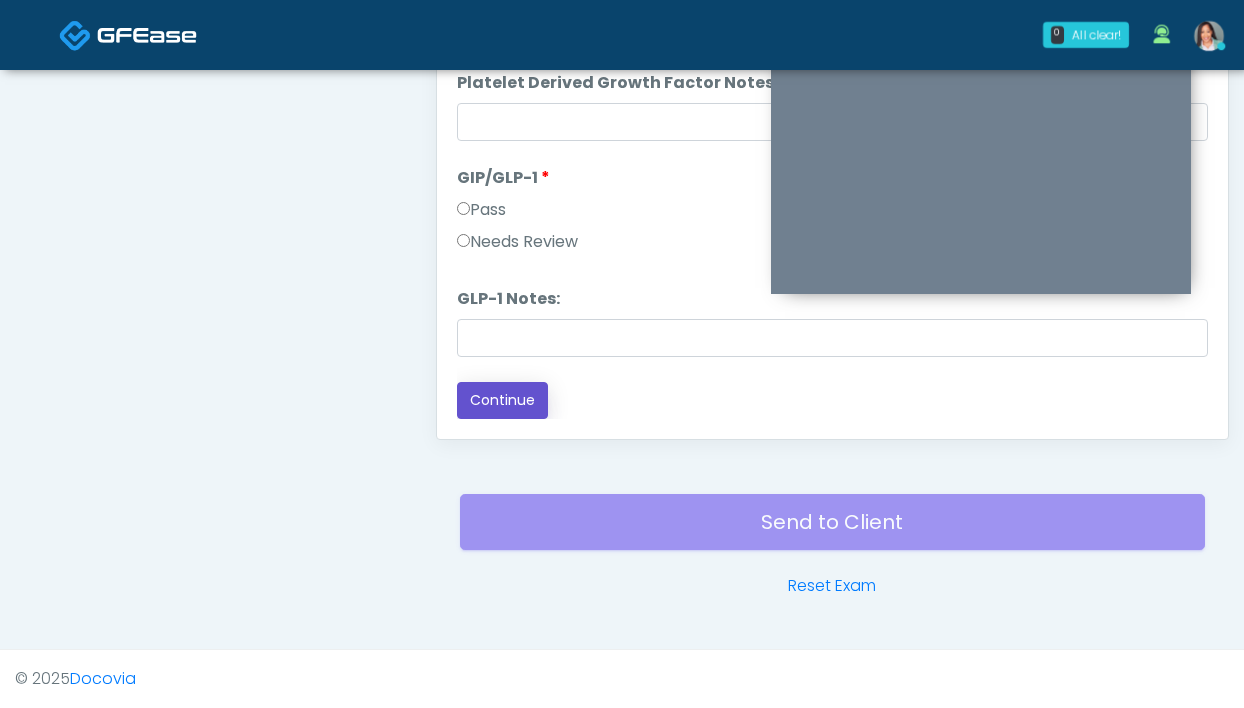 click on "Continue" at bounding box center [502, 400] 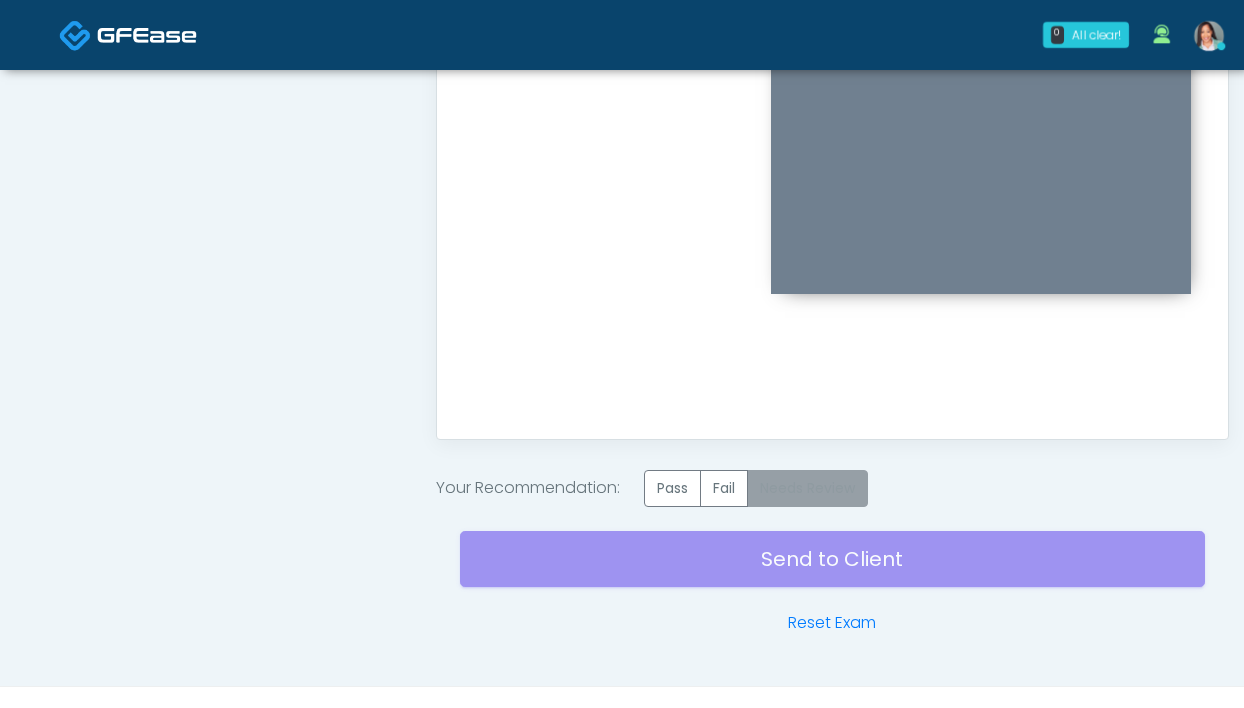 scroll, scrollTop: 0, scrollLeft: 0, axis: both 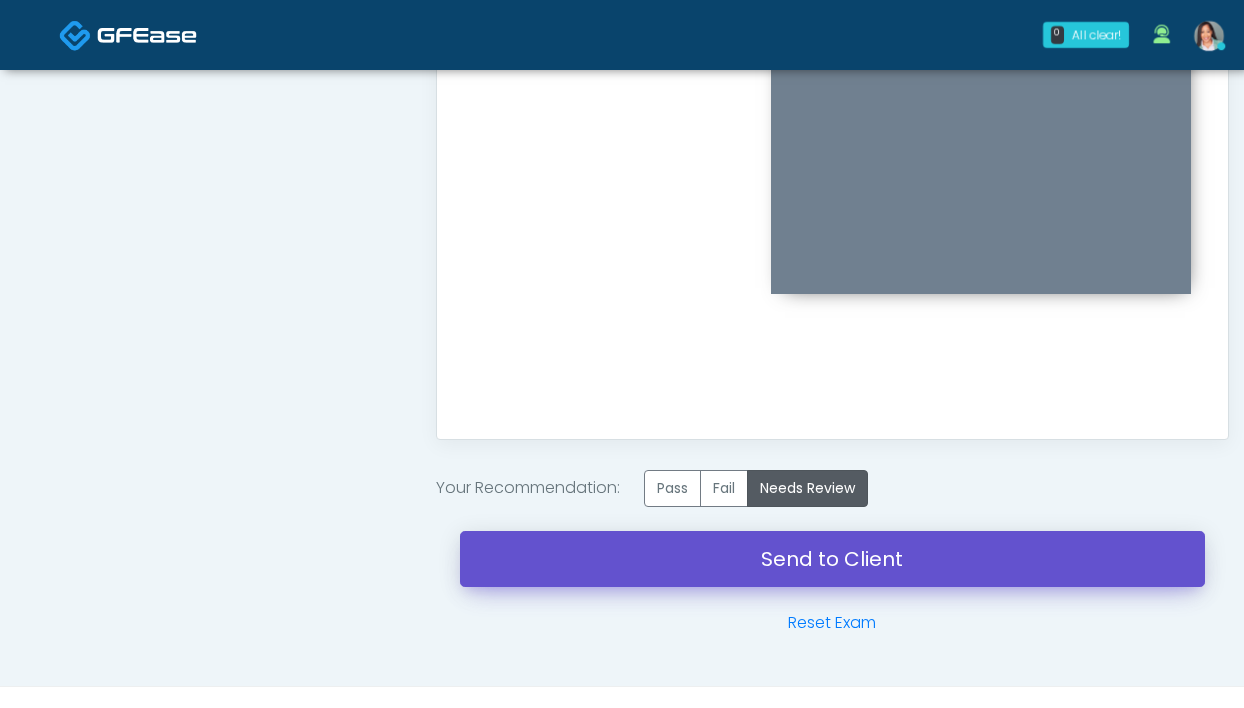 click on "Send to Client" at bounding box center [832, 559] 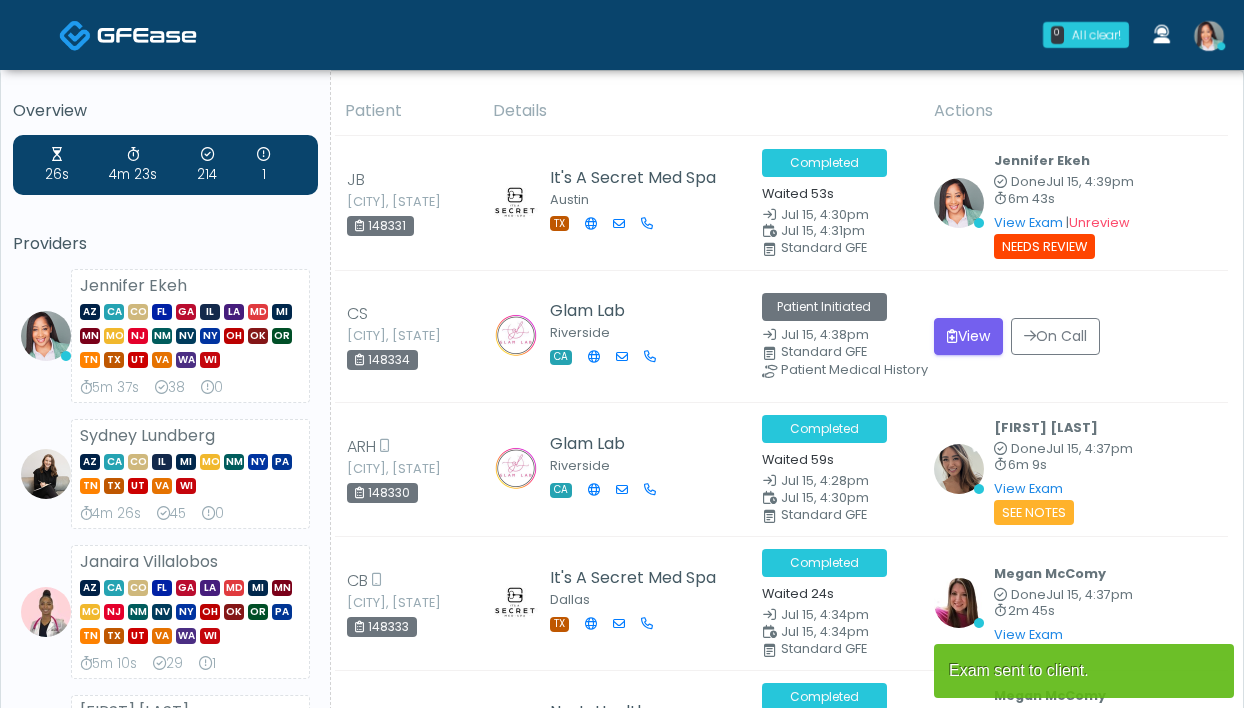 scroll, scrollTop: 0, scrollLeft: 0, axis: both 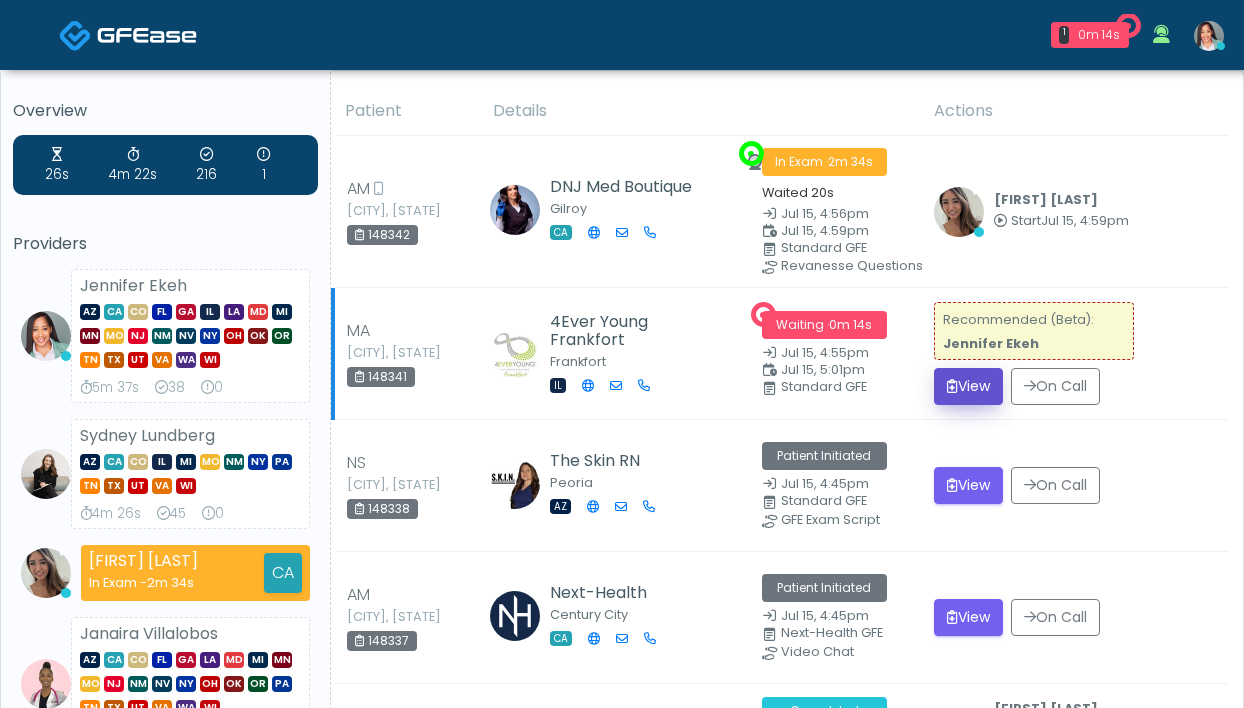 click on "View" at bounding box center (968, 386) 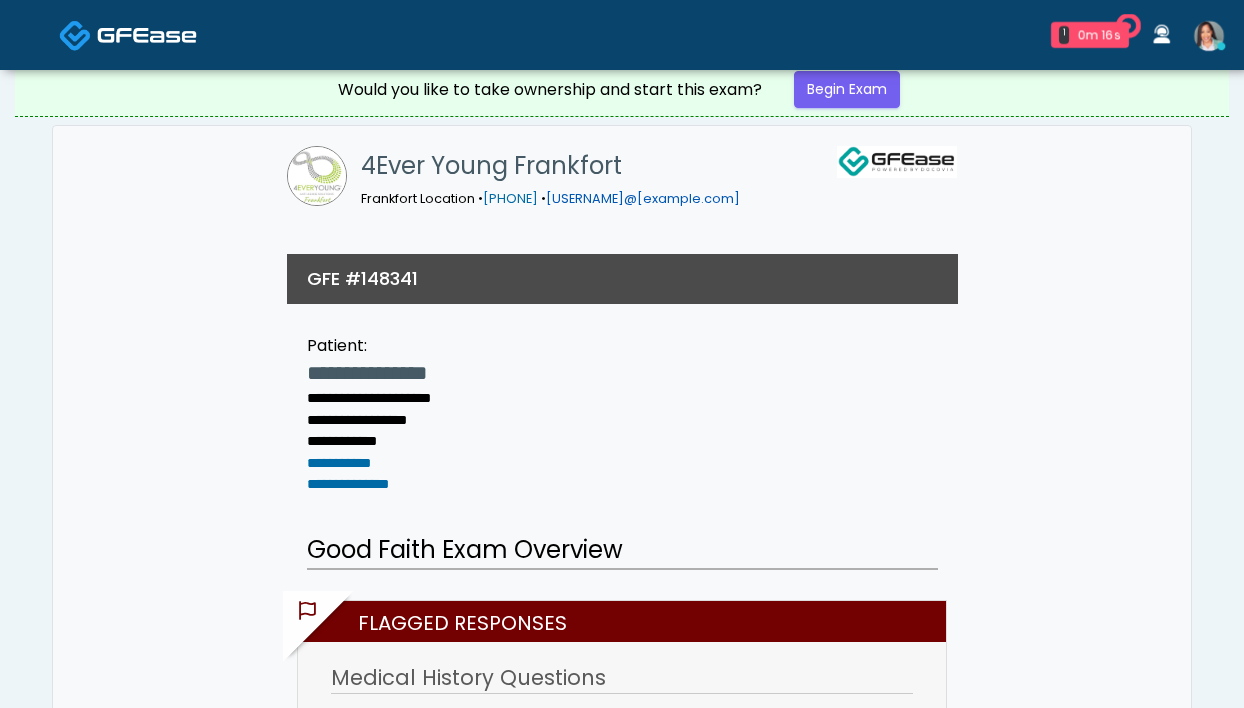 scroll, scrollTop: 9, scrollLeft: 0, axis: vertical 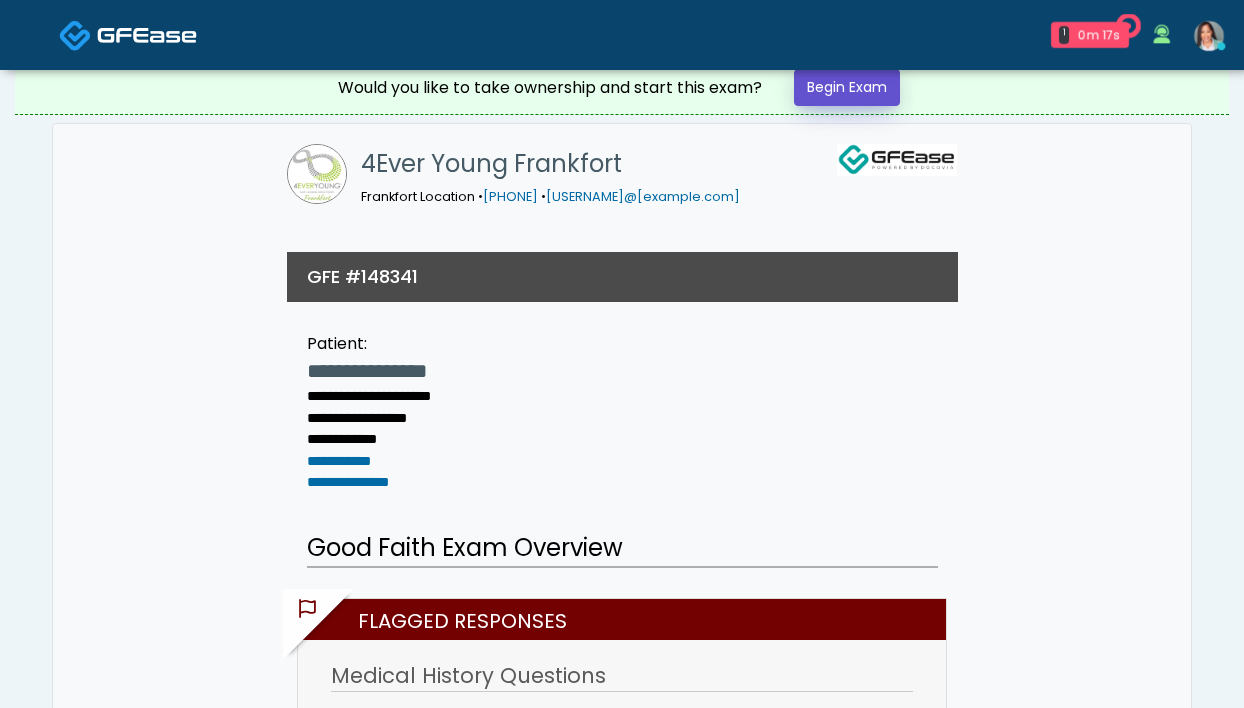 click on "Begin Exam" at bounding box center [847, 87] 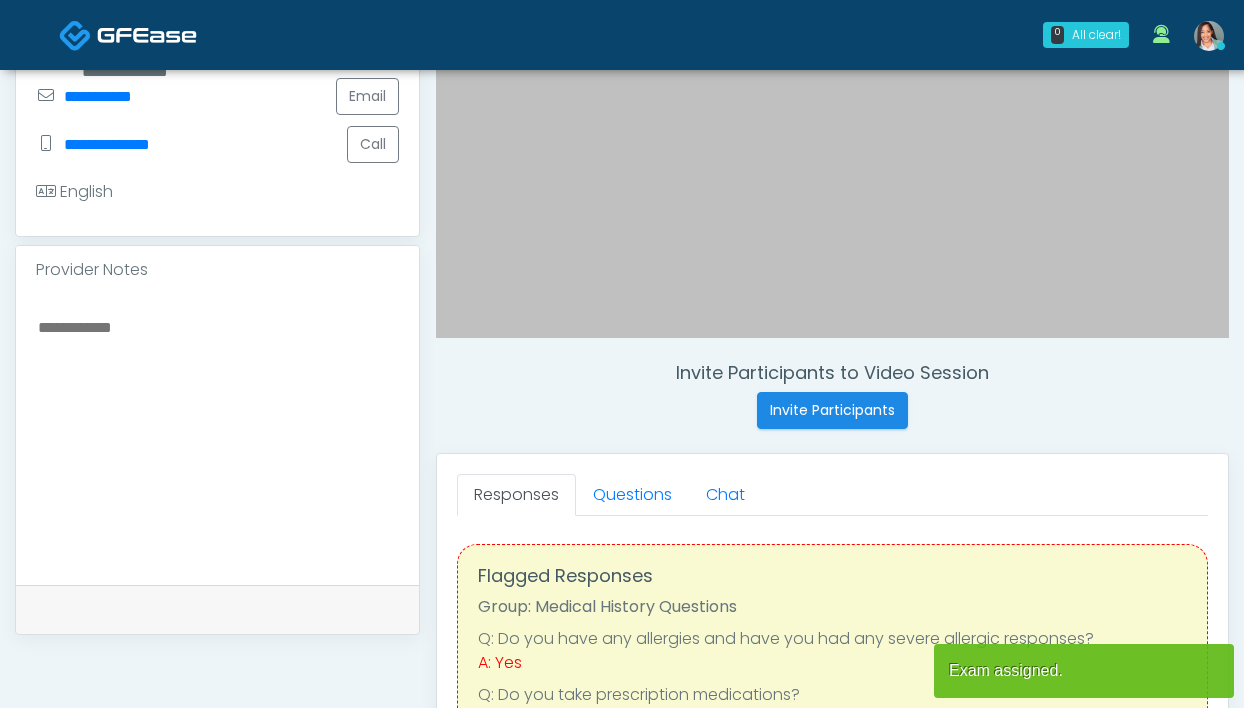 scroll, scrollTop: 650, scrollLeft: 0, axis: vertical 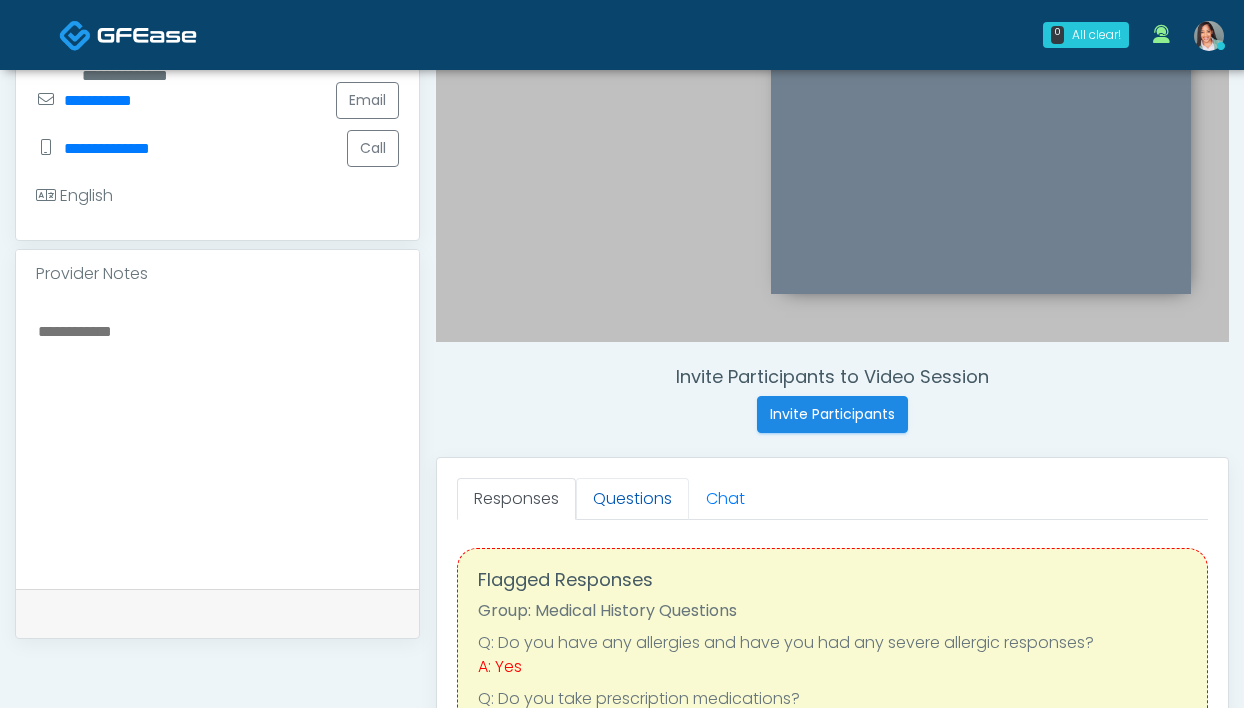 click on "Questions" at bounding box center [632, 499] 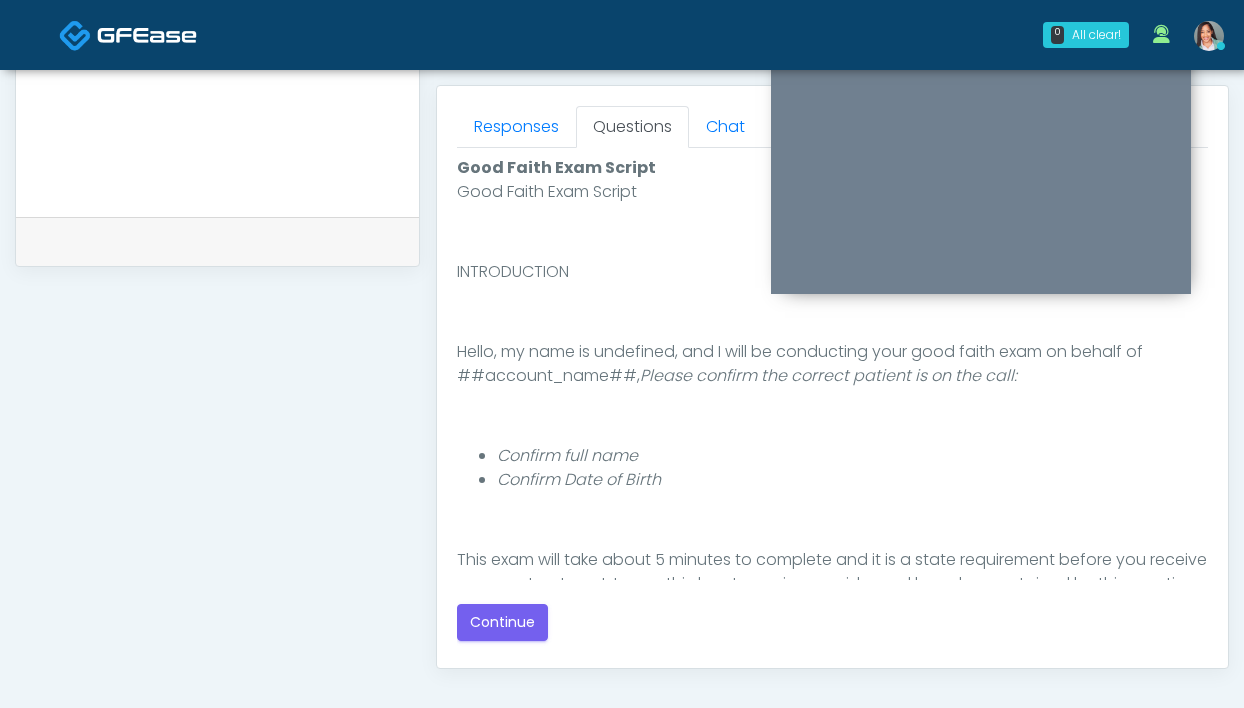 scroll, scrollTop: 861, scrollLeft: 0, axis: vertical 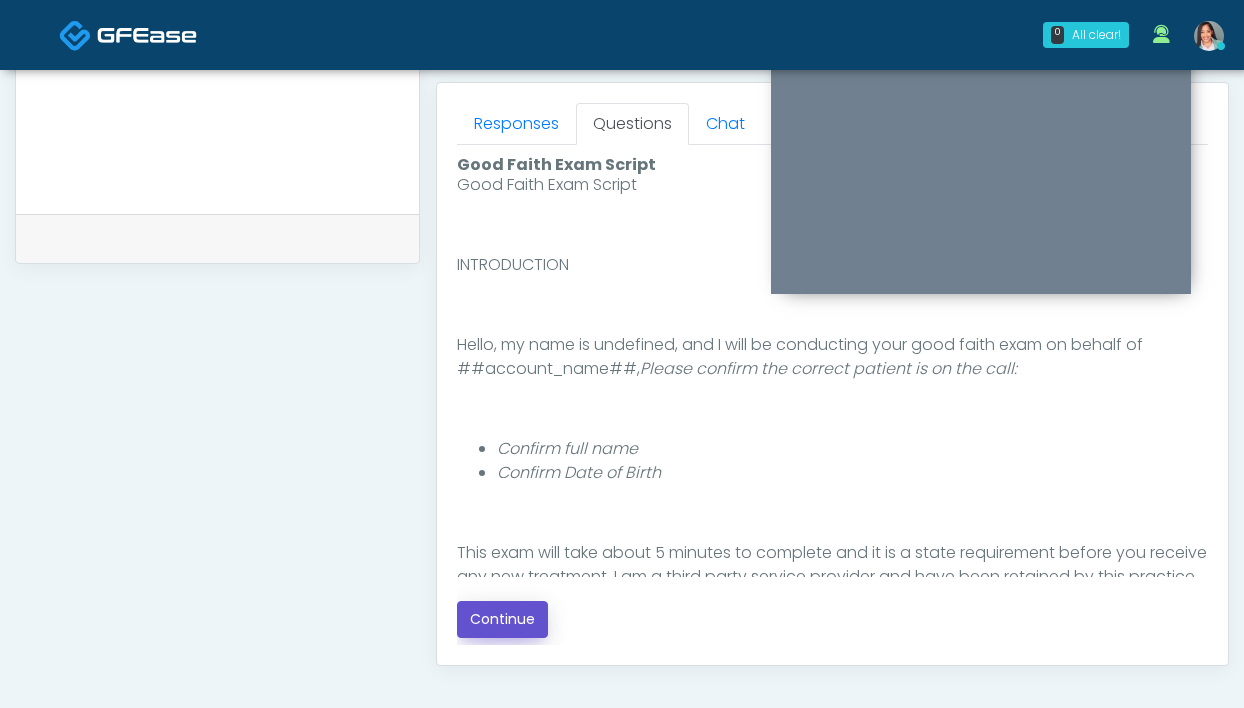 drag, startPoint x: 506, startPoint y: 607, endPoint x: 517, endPoint y: 569, distance: 39.56008 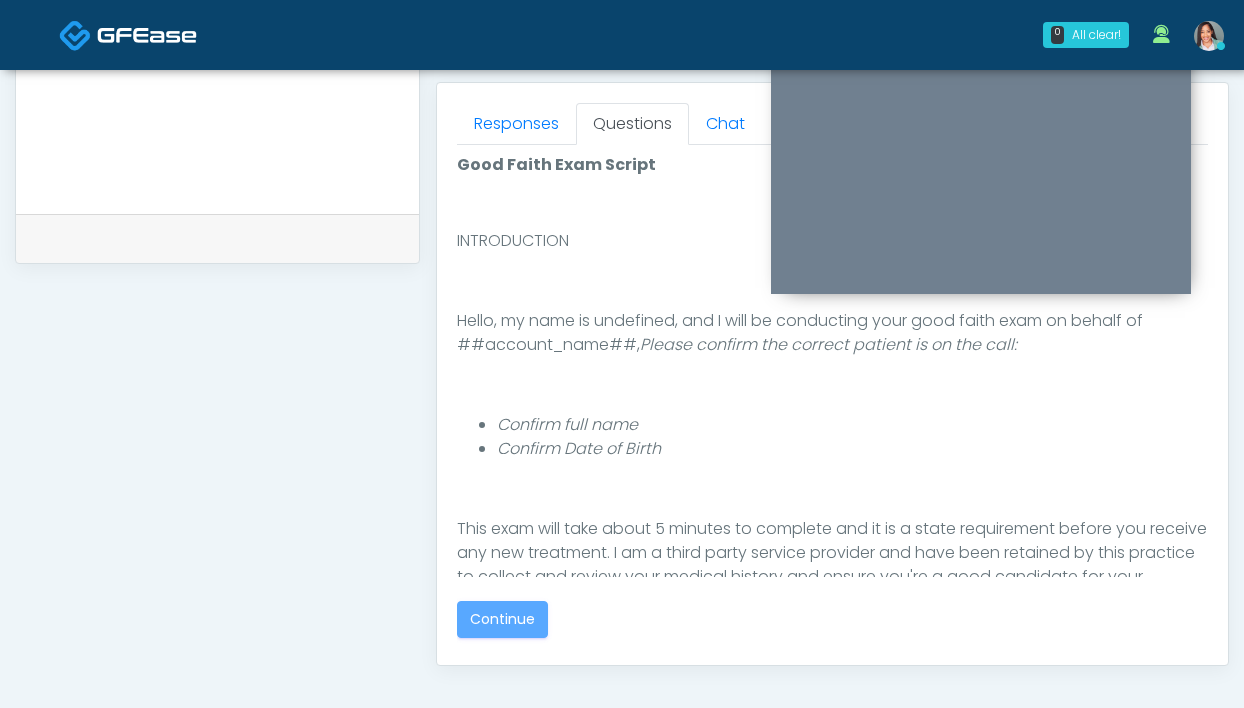 scroll, scrollTop: 232, scrollLeft: 0, axis: vertical 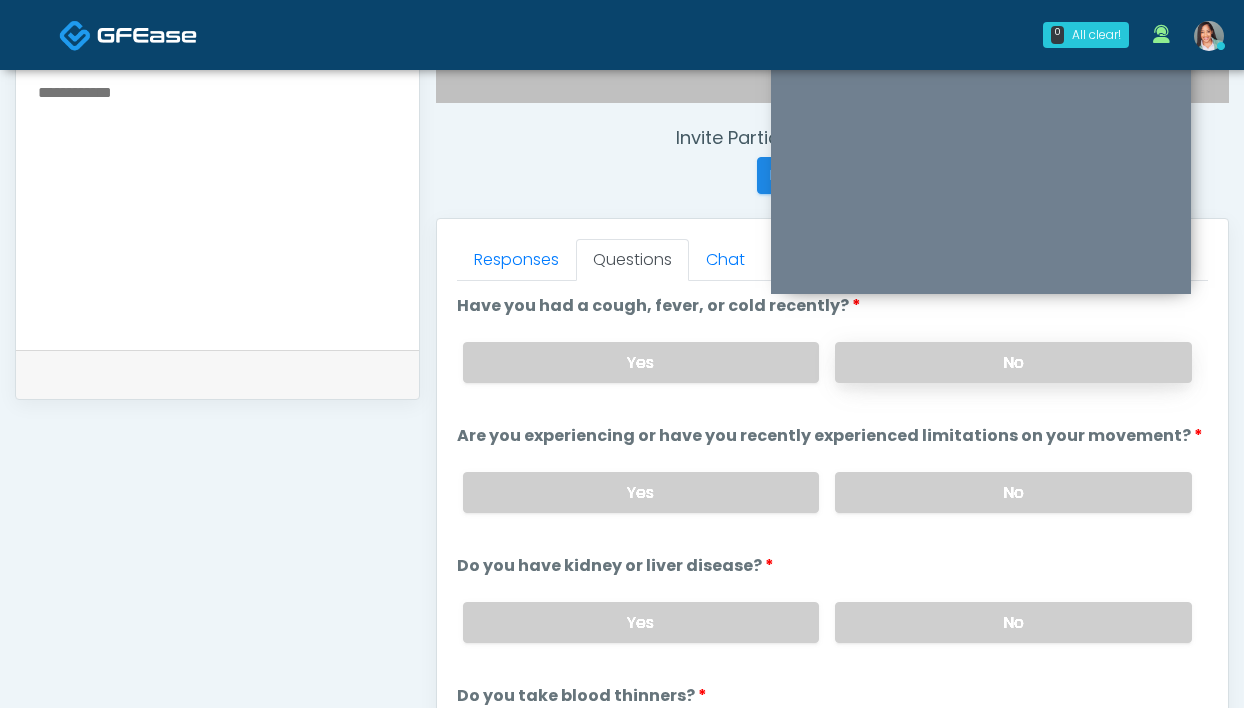 drag, startPoint x: 876, startPoint y: 363, endPoint x: 857, endPoint y: 352, distance: 21.954498 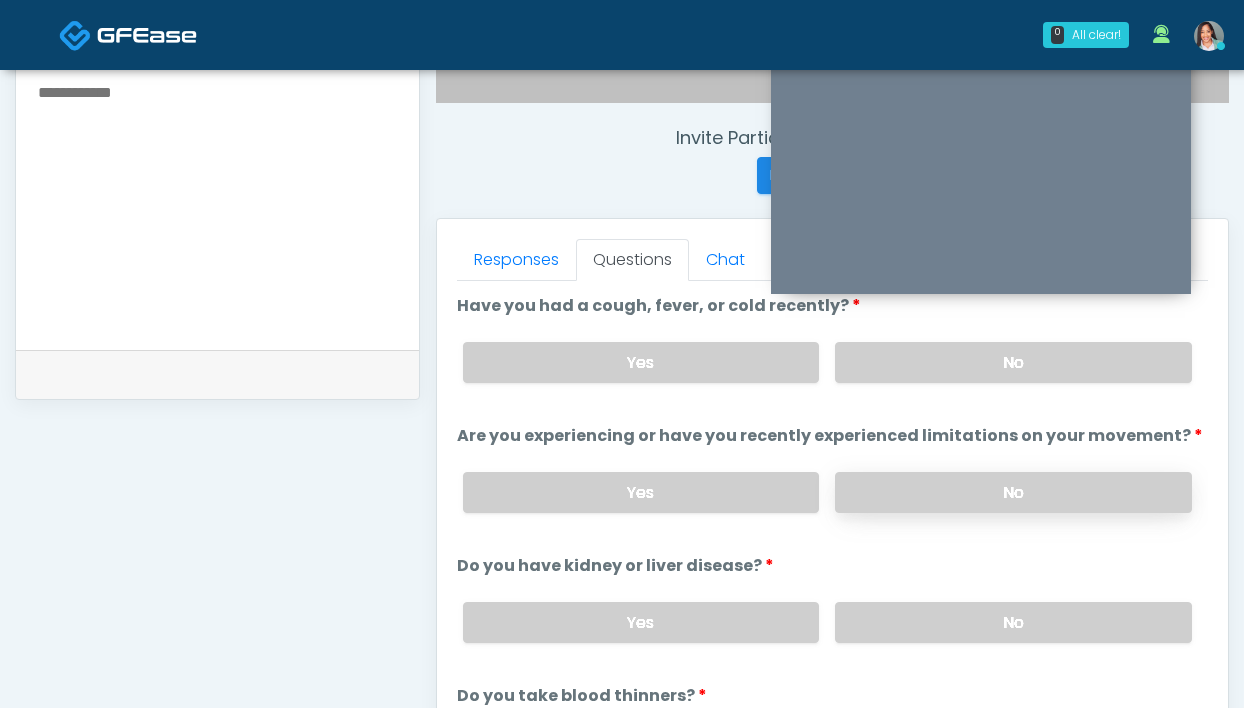 click on "No" at bounding box center (1013, 492) 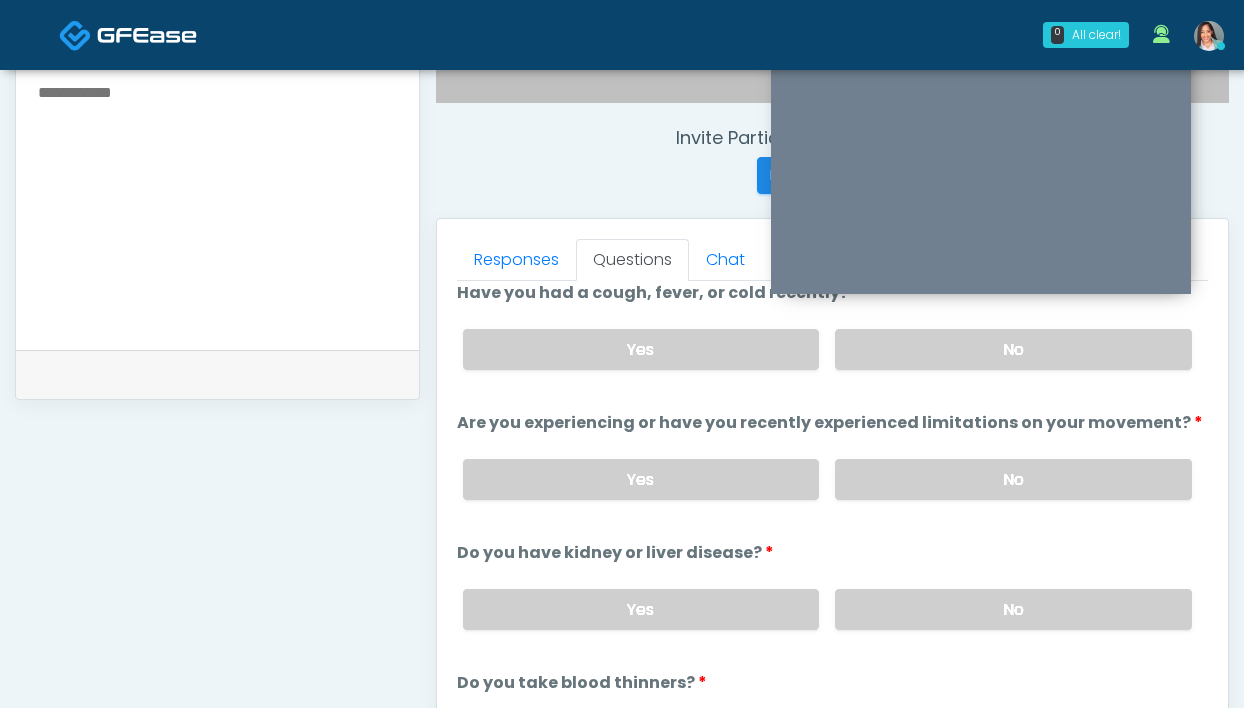 scroll, scrollTop: 32, scrollLeft: 0, axis: vertical 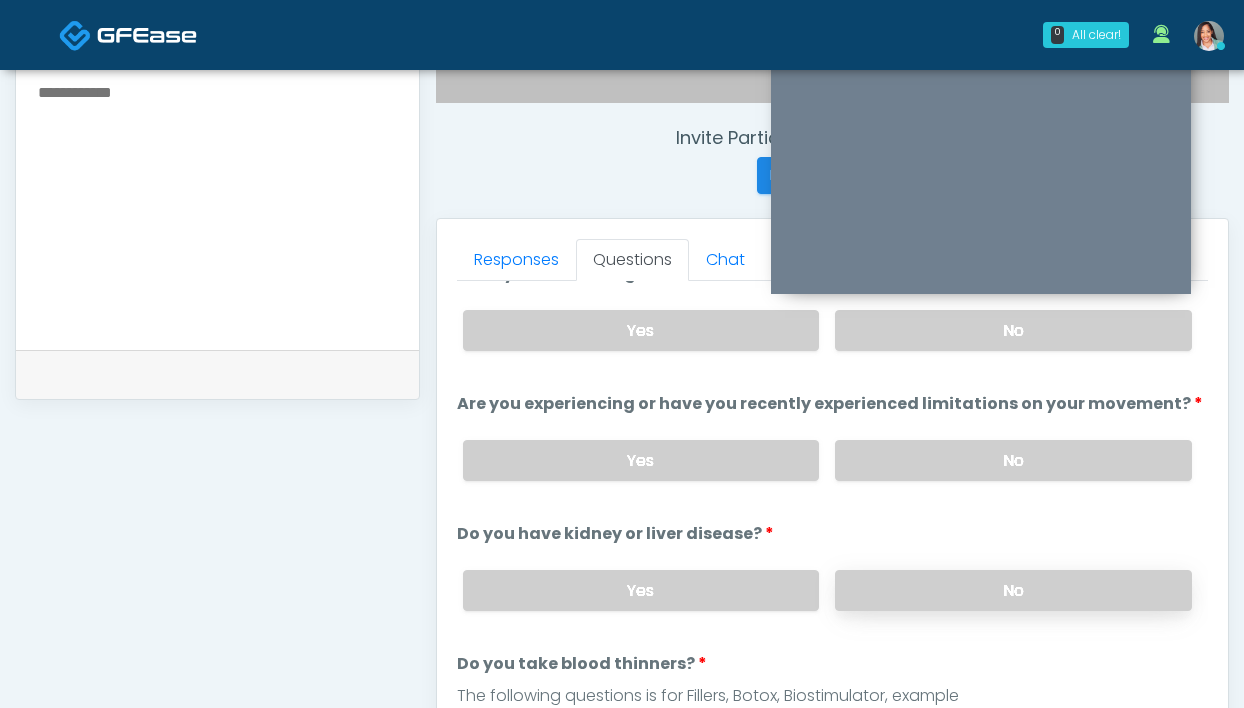drag, startPoint x: 871, startPoint y: 565, endPoint x: 875, endPoint y: 578, distance: 13.601471 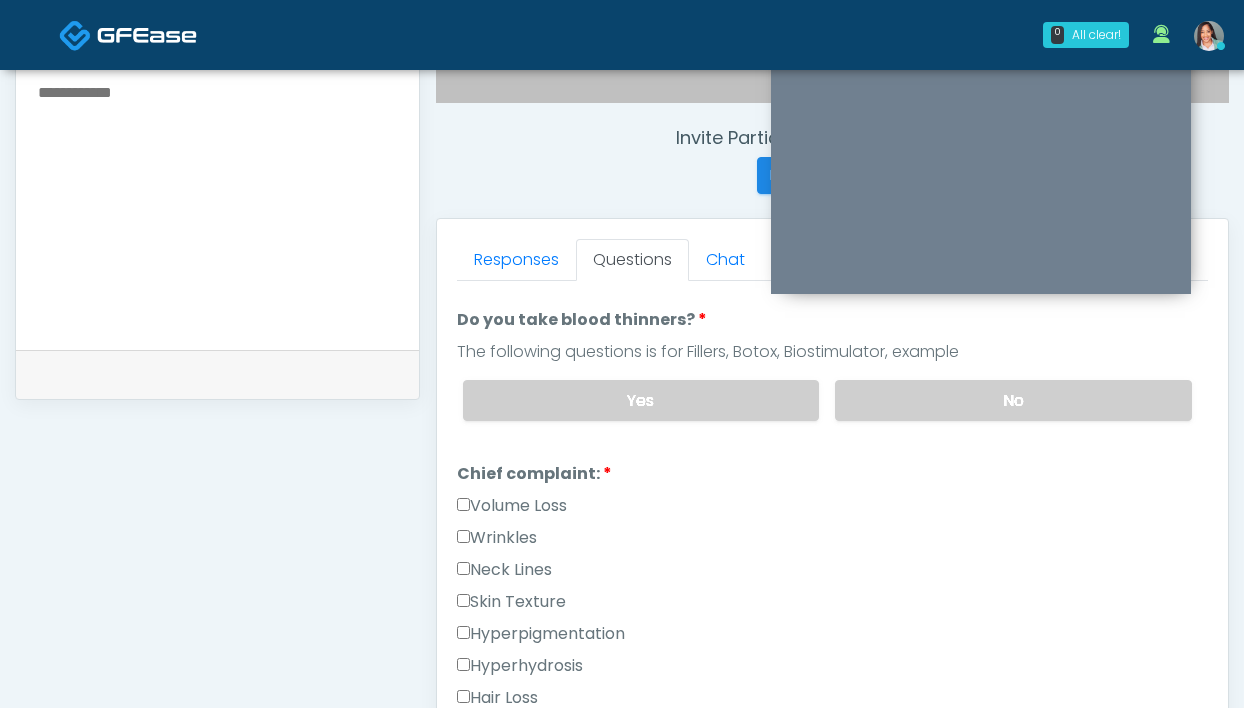 scroll, scrollTop: 383, scrollLeft: 0, axis: vertical 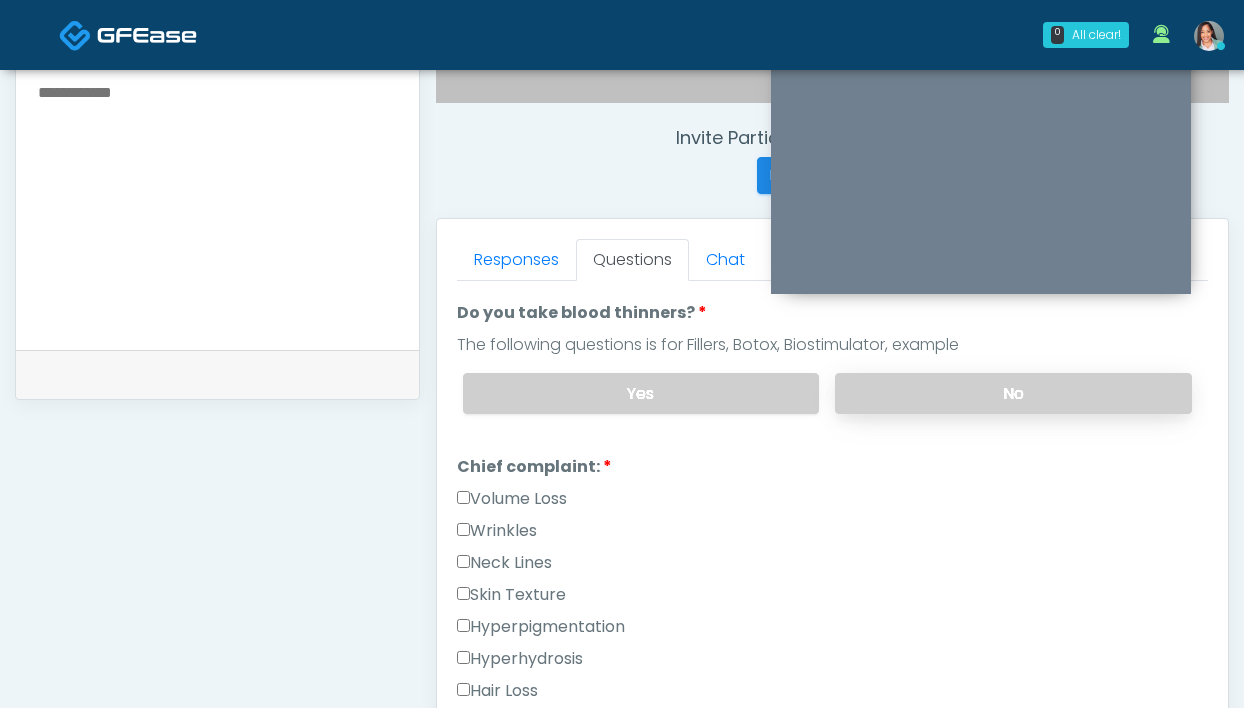 click on "No" at bounding box center (1013, 393) 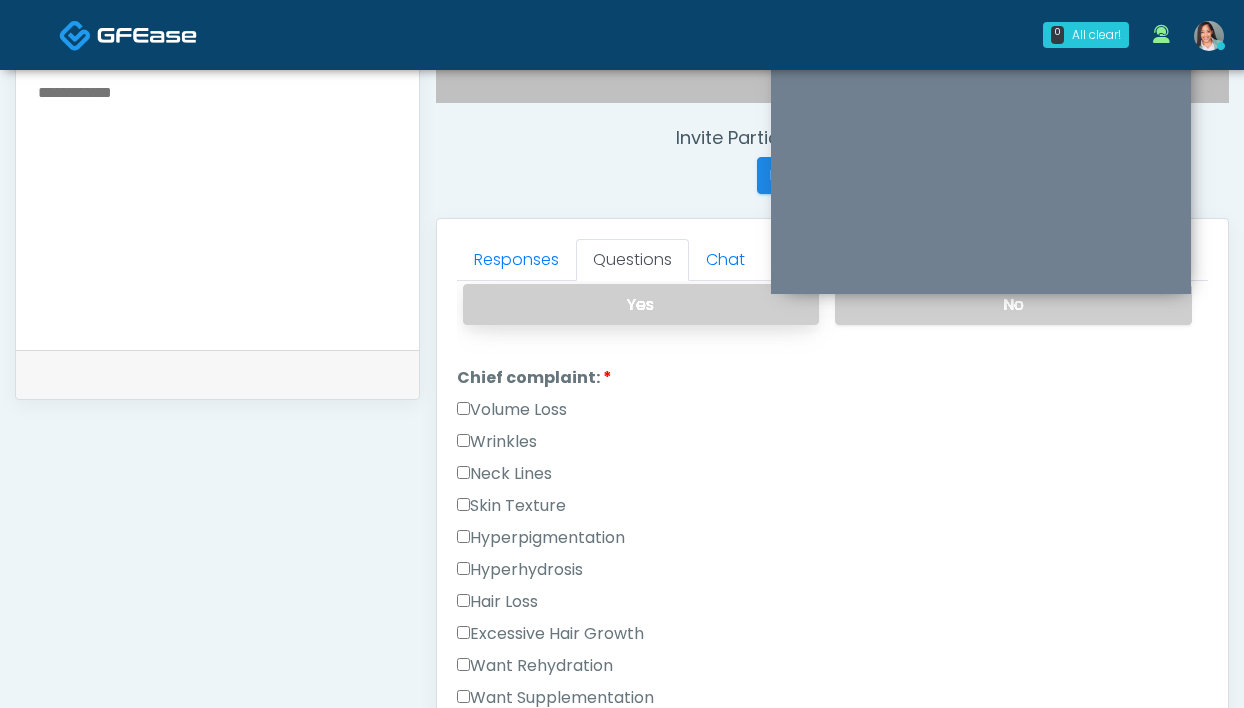 scroll, scrollTop: 544, scrollLeft: 0, axis: vertical 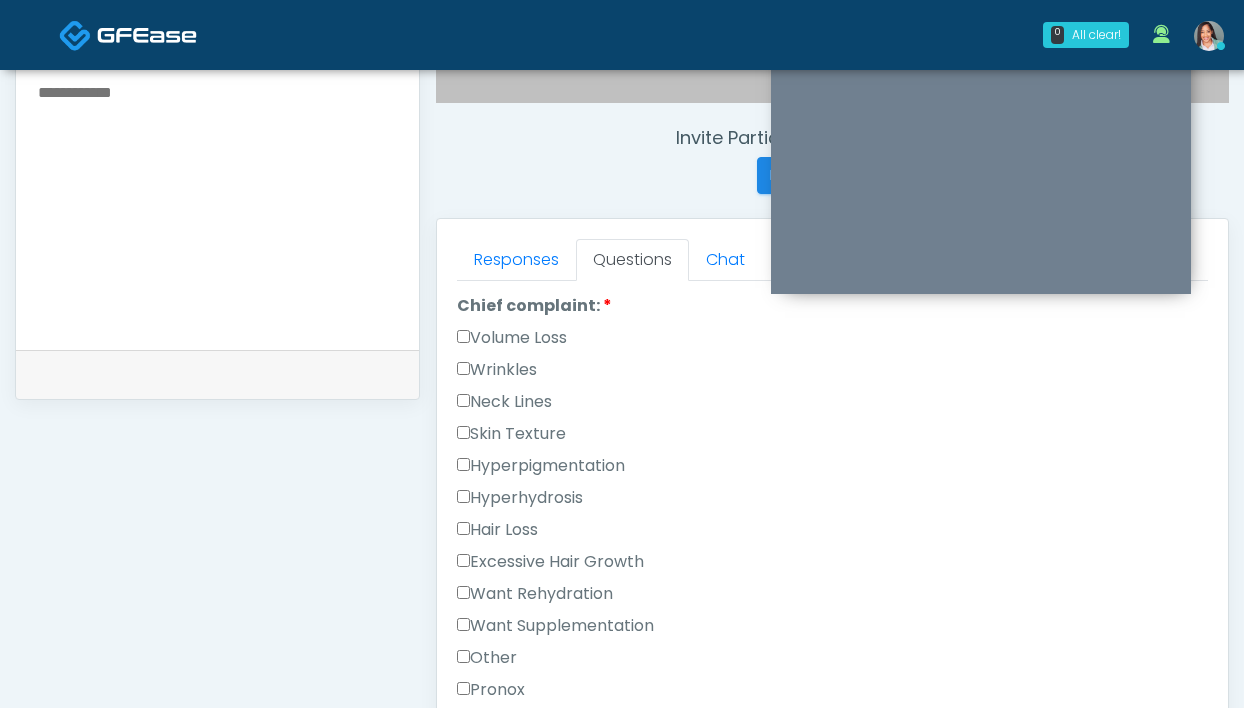 click on "Wrinkles" at bounding box center (497, 370) 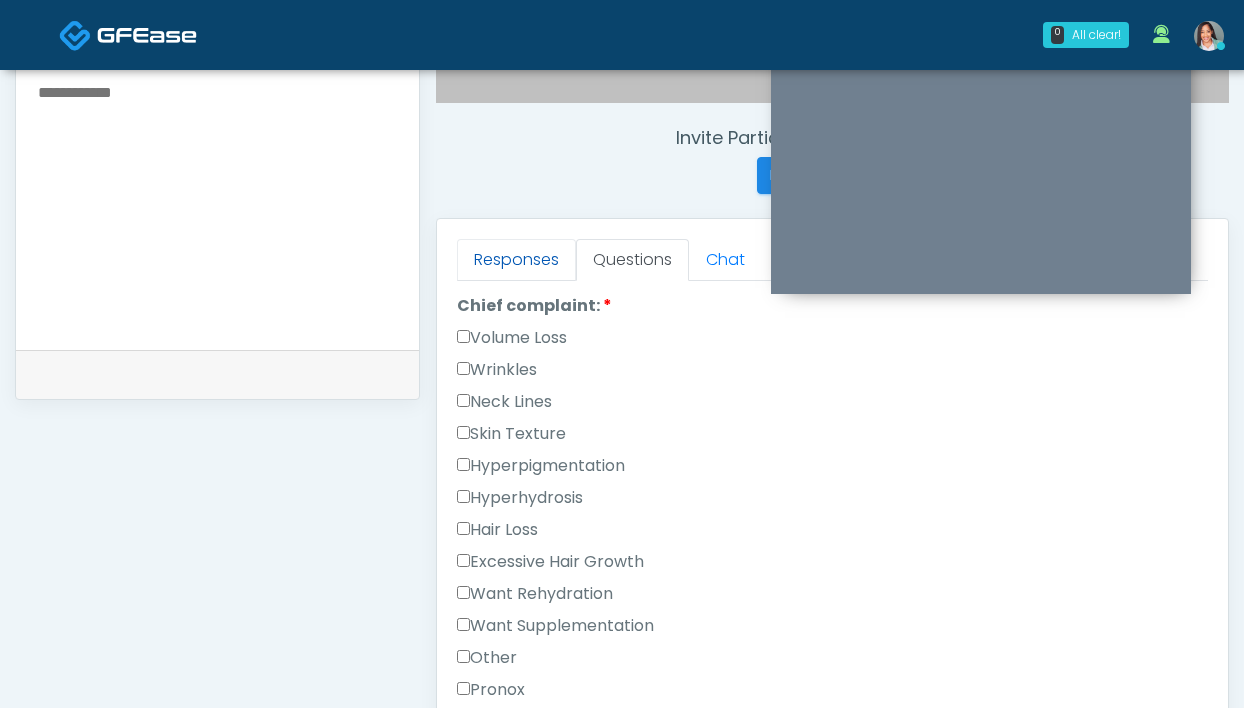 click on "Responses" at bounding box center [516, 260] 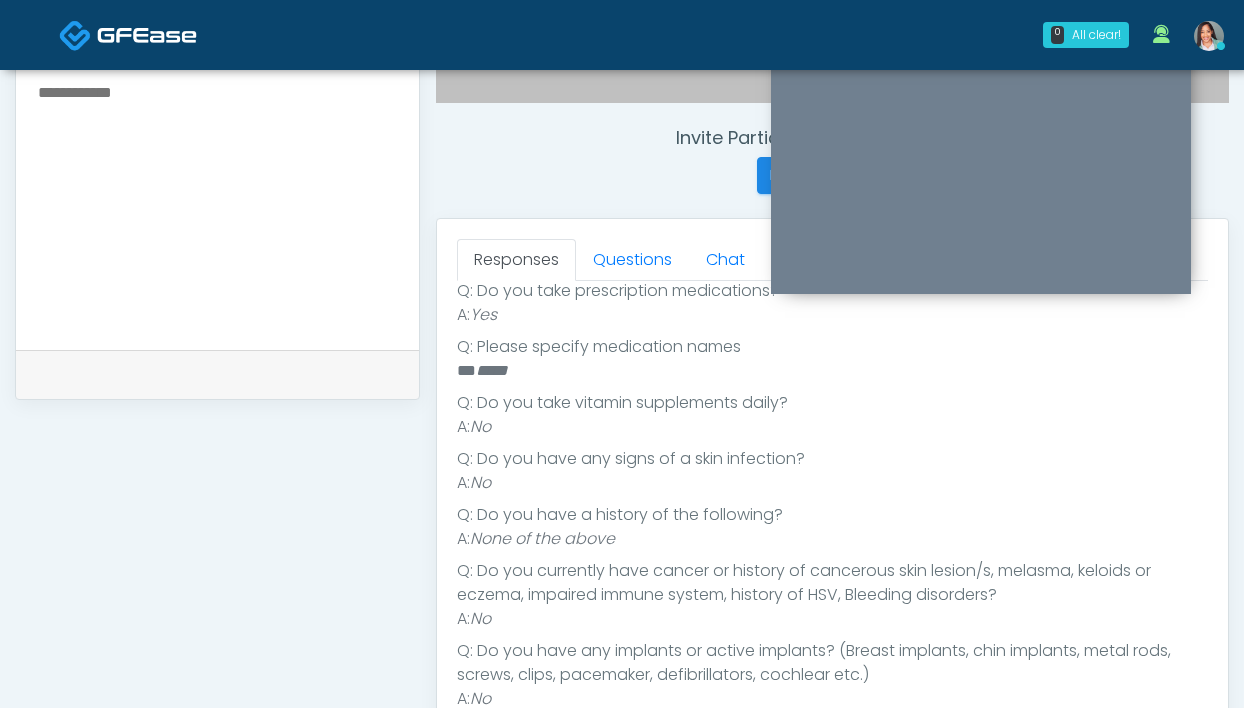scroll, scrollTop: 562, scrollLeft: 0, axis: vertical 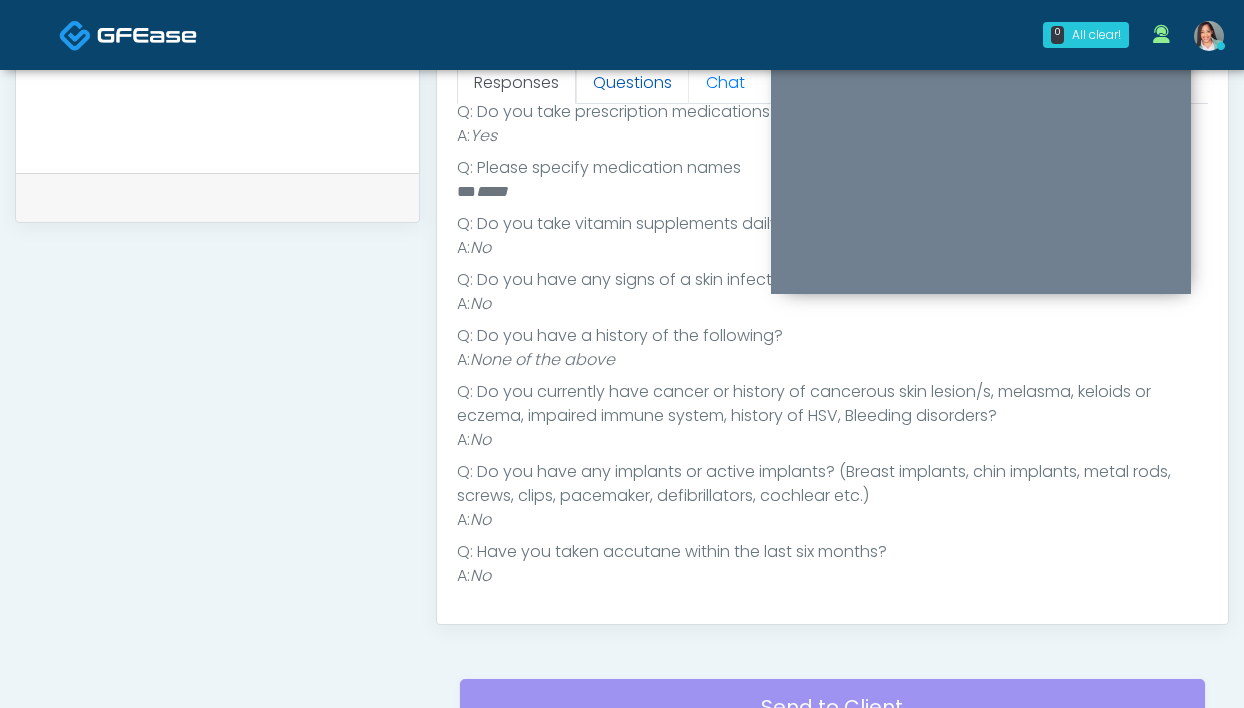 click on "Questions" at bounding box center [632, 83] 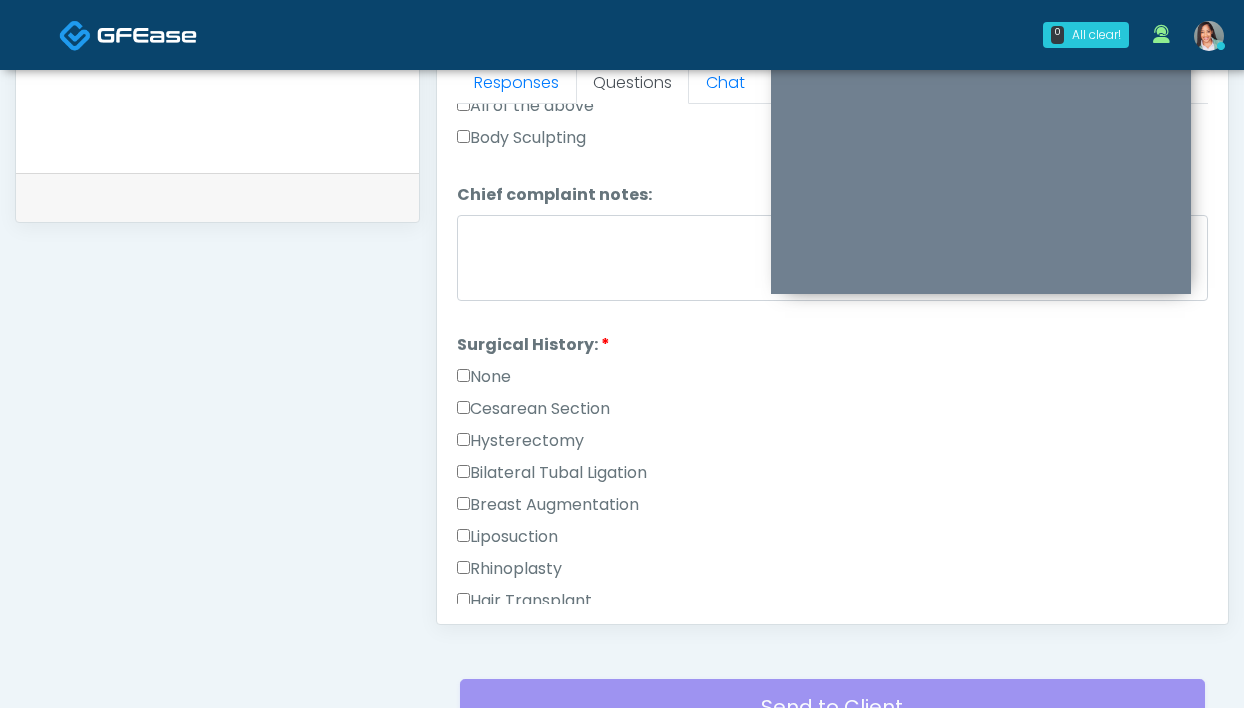 scroll, scrollTop: 1072, scrollLeft: 0, axis: vertical 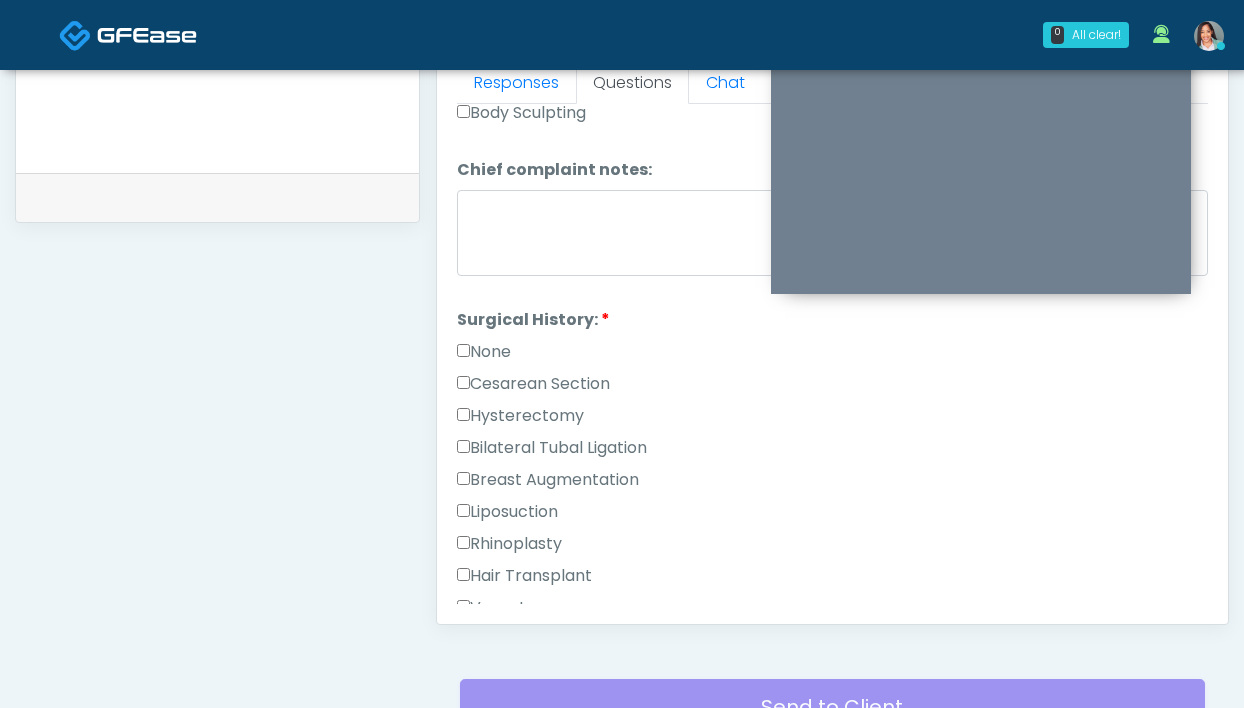 click on "None" at bounding box center (484, 352) 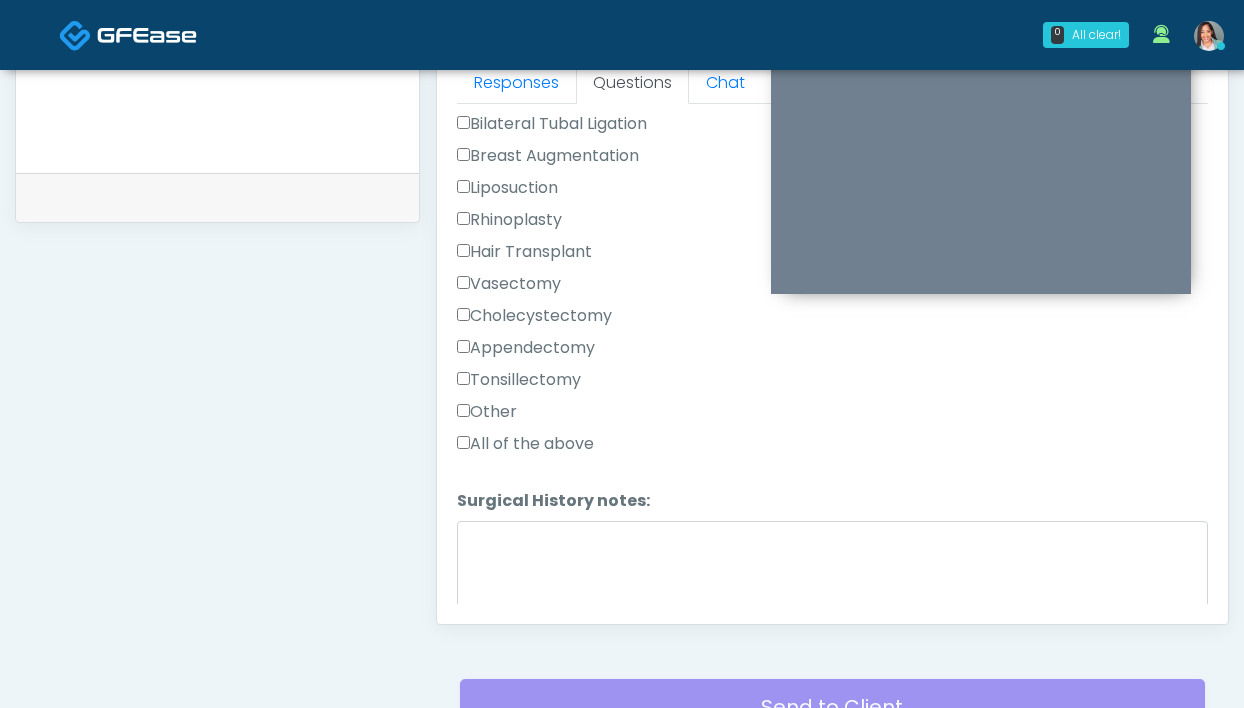 scroll, scrollTop: 1299, scrollLeft: 0, axis: vertical 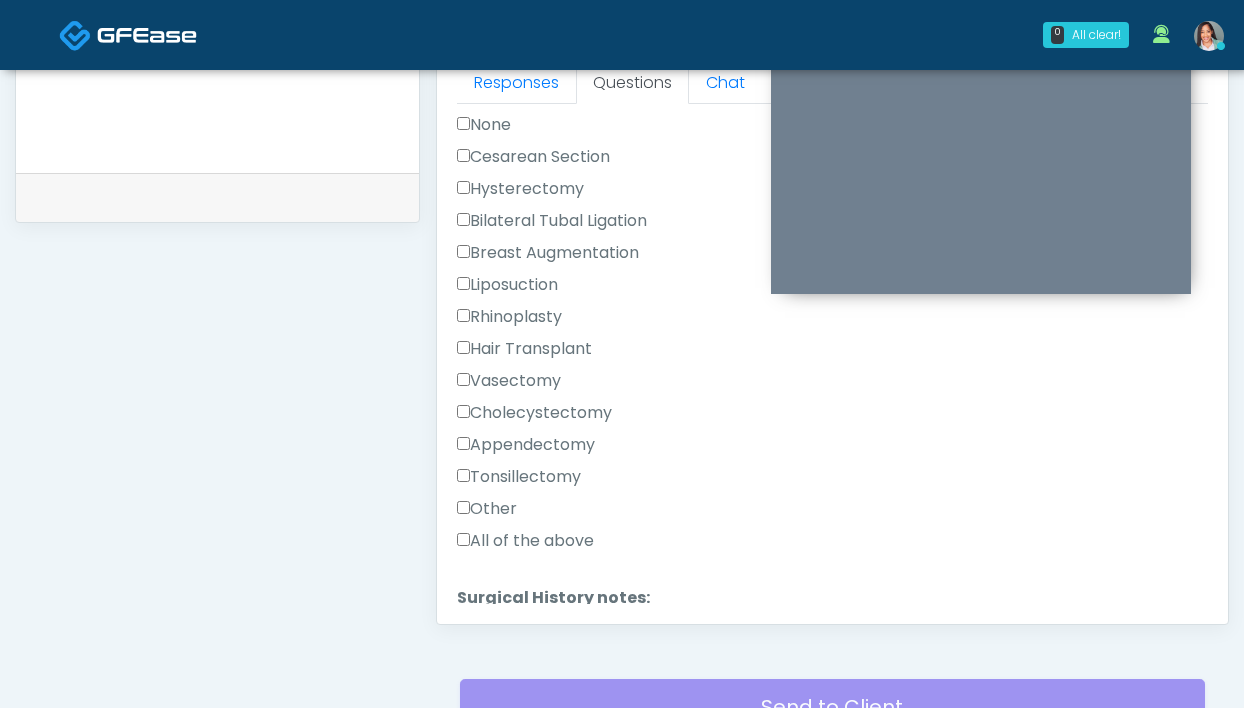 click on "None" at bounding box center (484, 125) 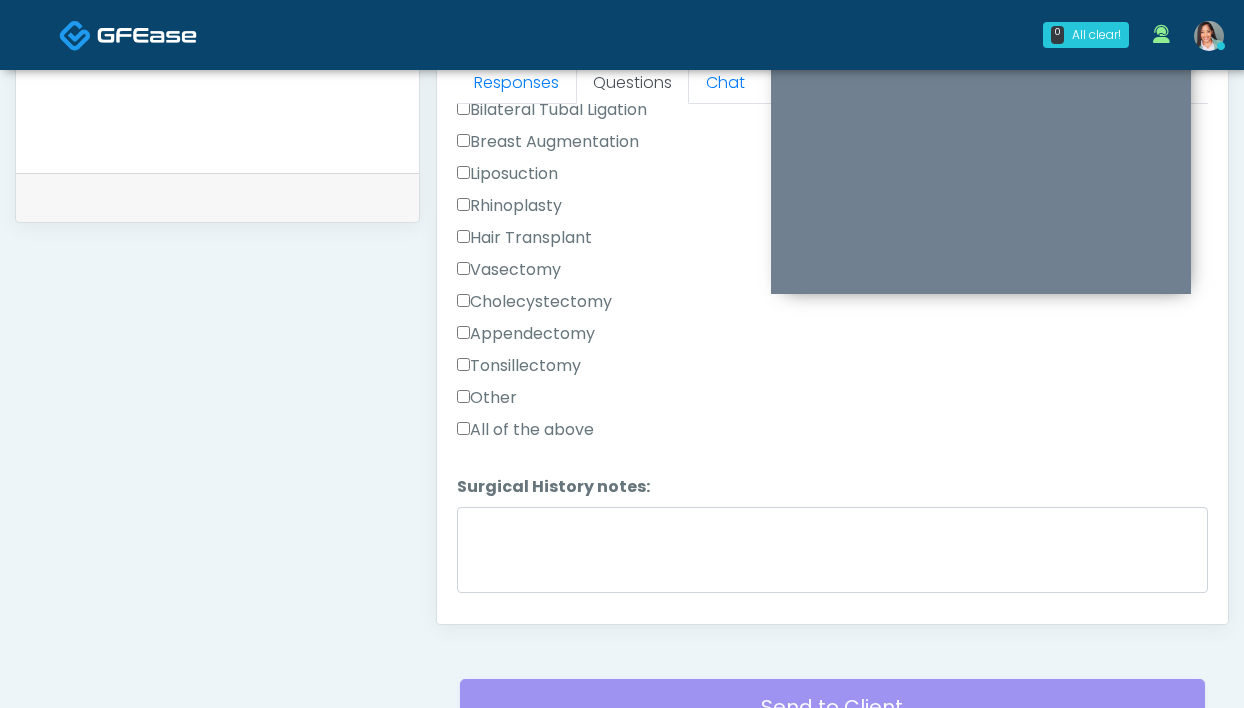 scroll, scrollTop: 1463, scrollLeft: 0, axis: vertical 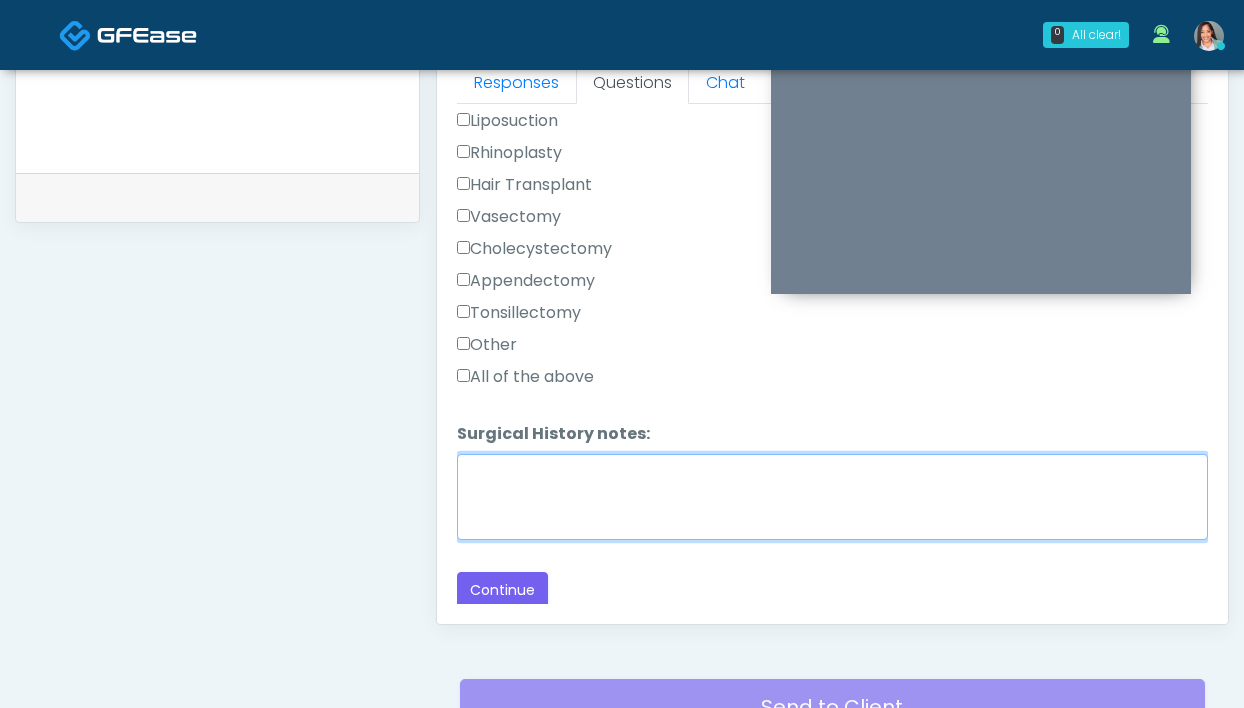 click on "Surgical History notes:" at bounding box center [832, 497] 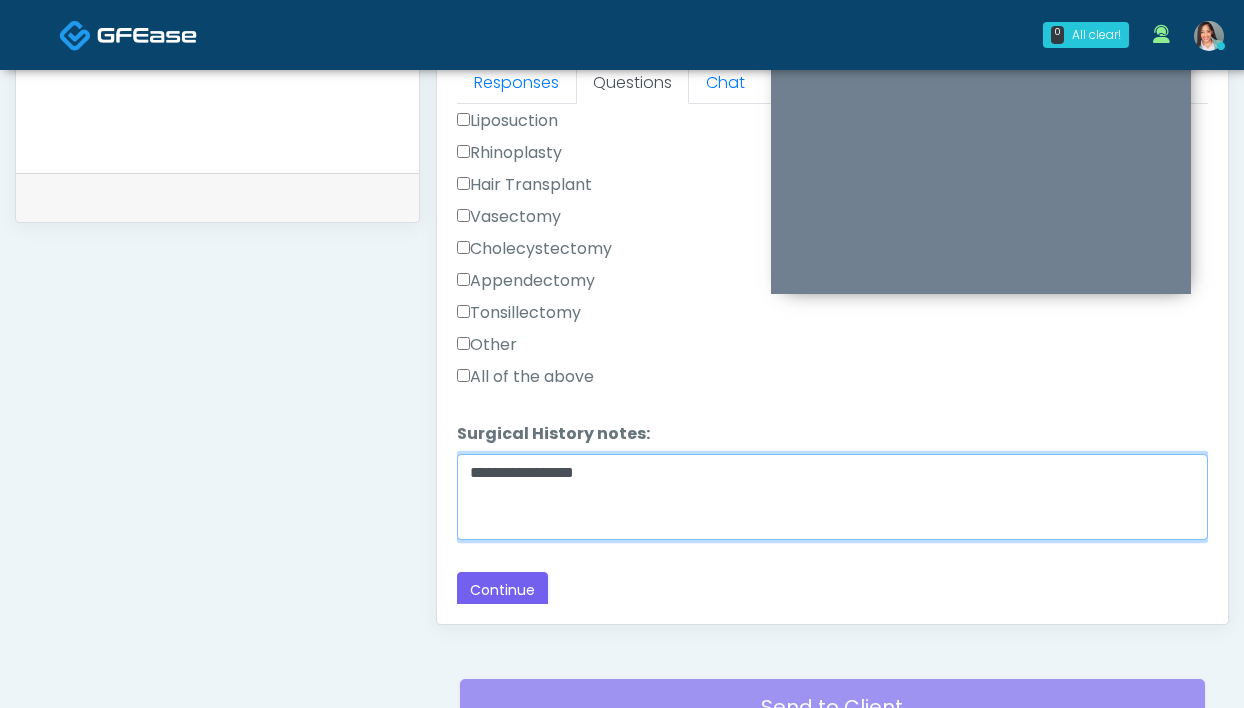 click on "**********" at bounding box center (832, 497) 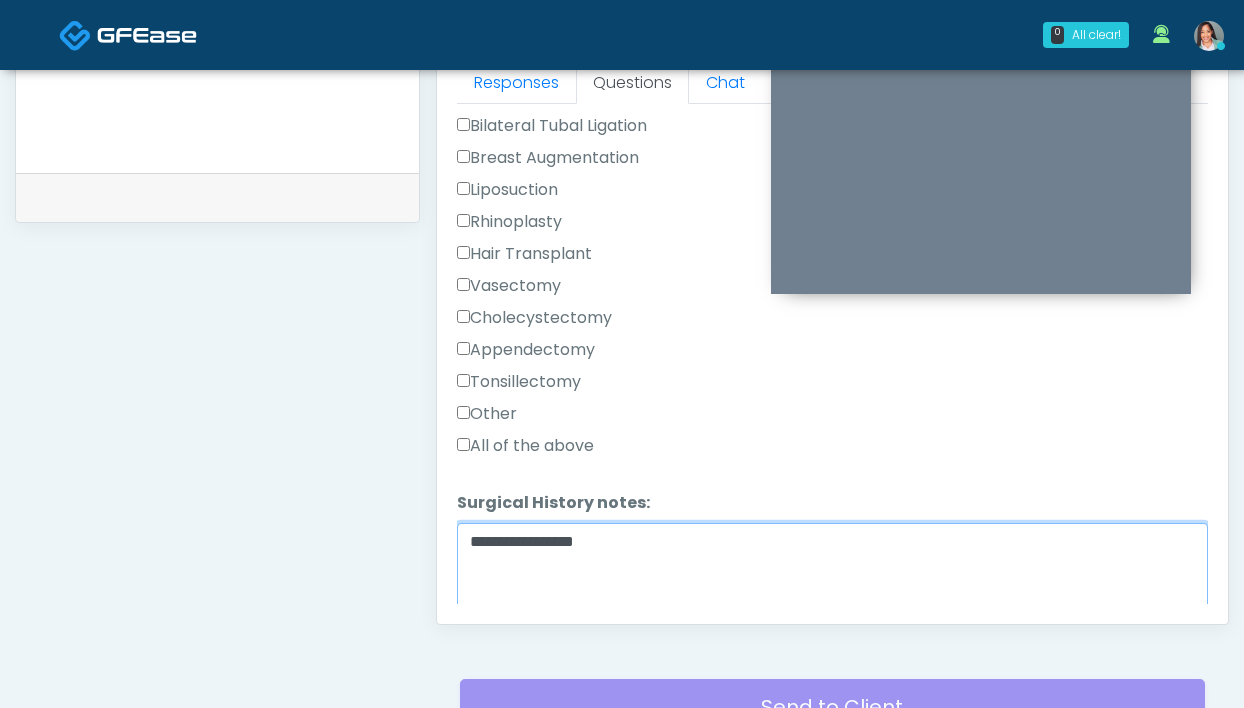 scroll, scrollTop: 1463, scrollLeft: 0, axis: vertical 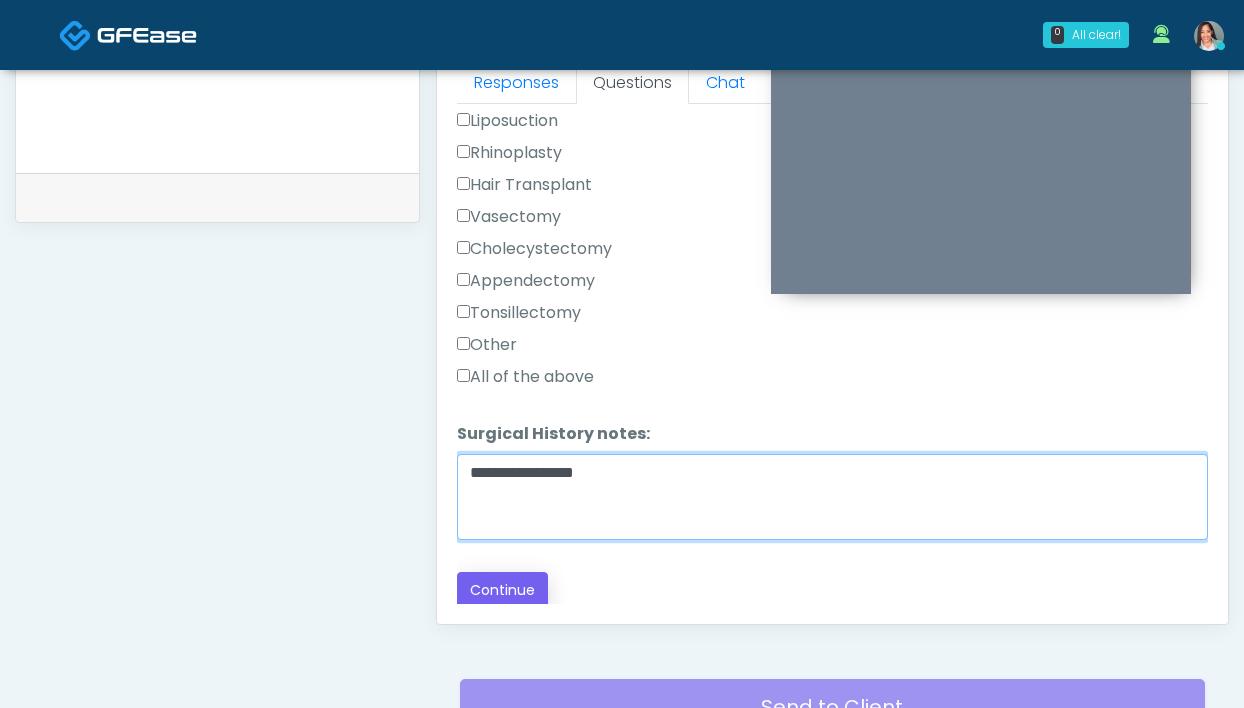 type on "**********" 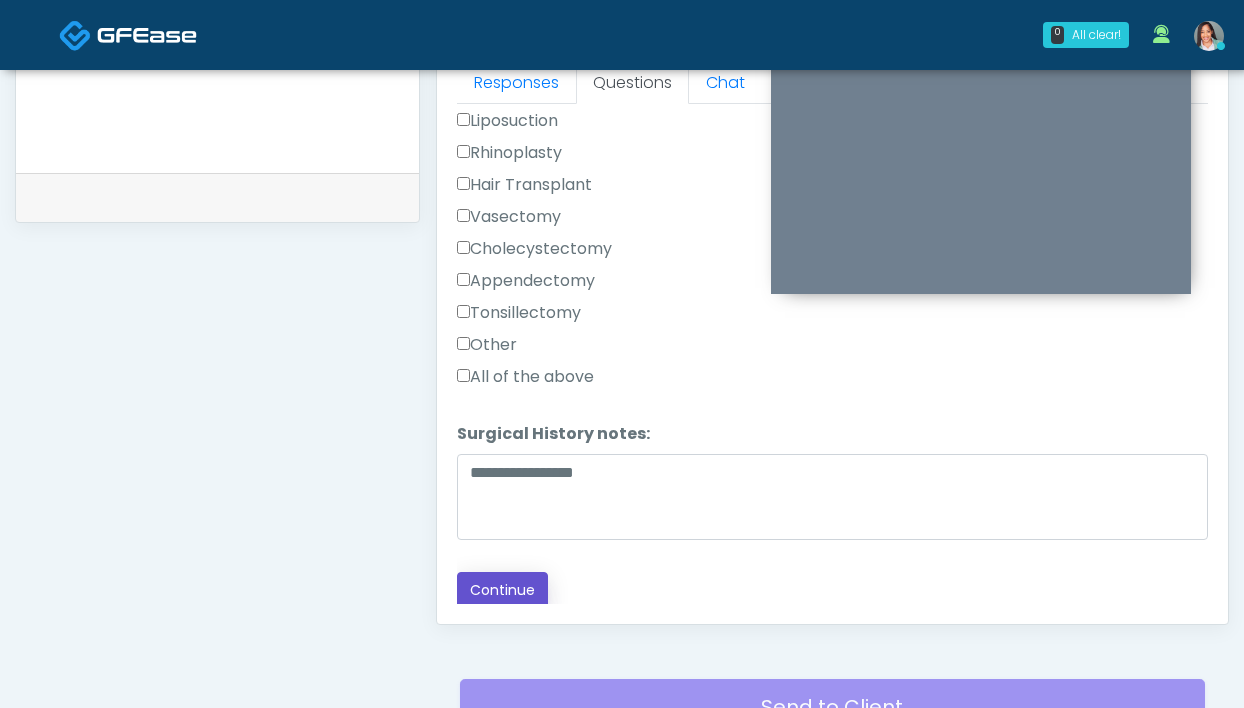click on "Continue" at bounding box center (502, 590) 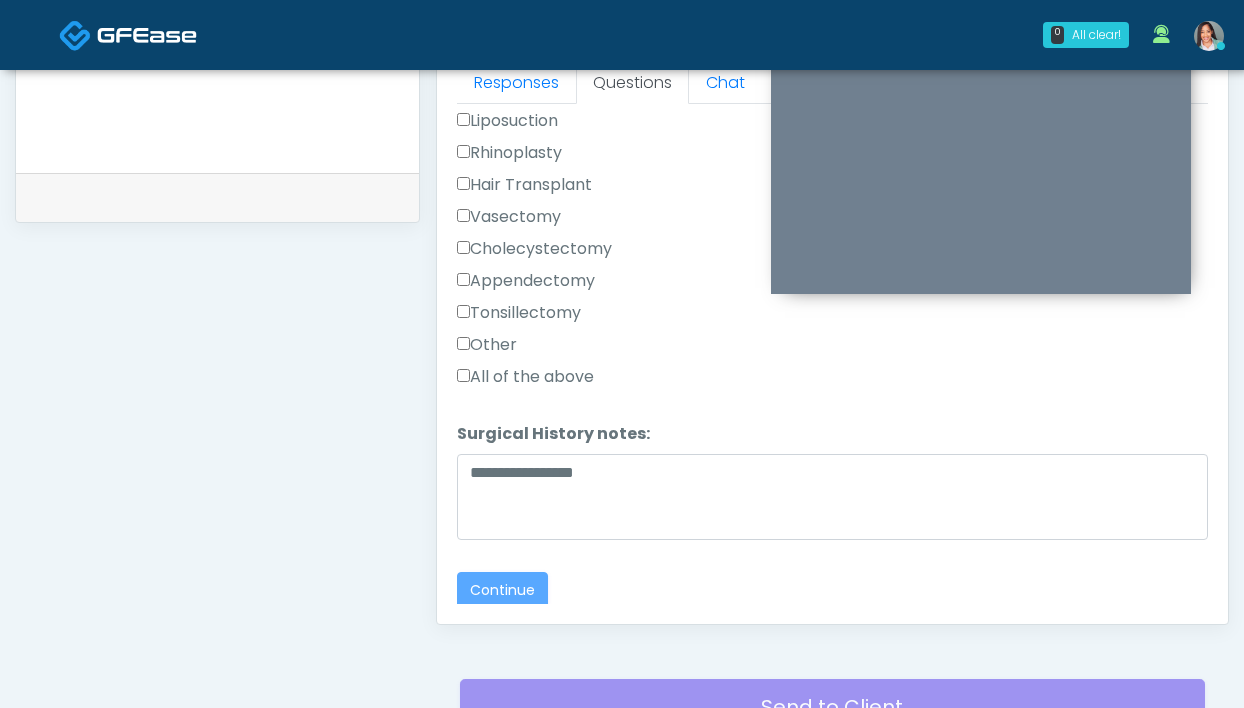 scroll, scrollTop: 1087, scrollLeft: 0, axis: vertical 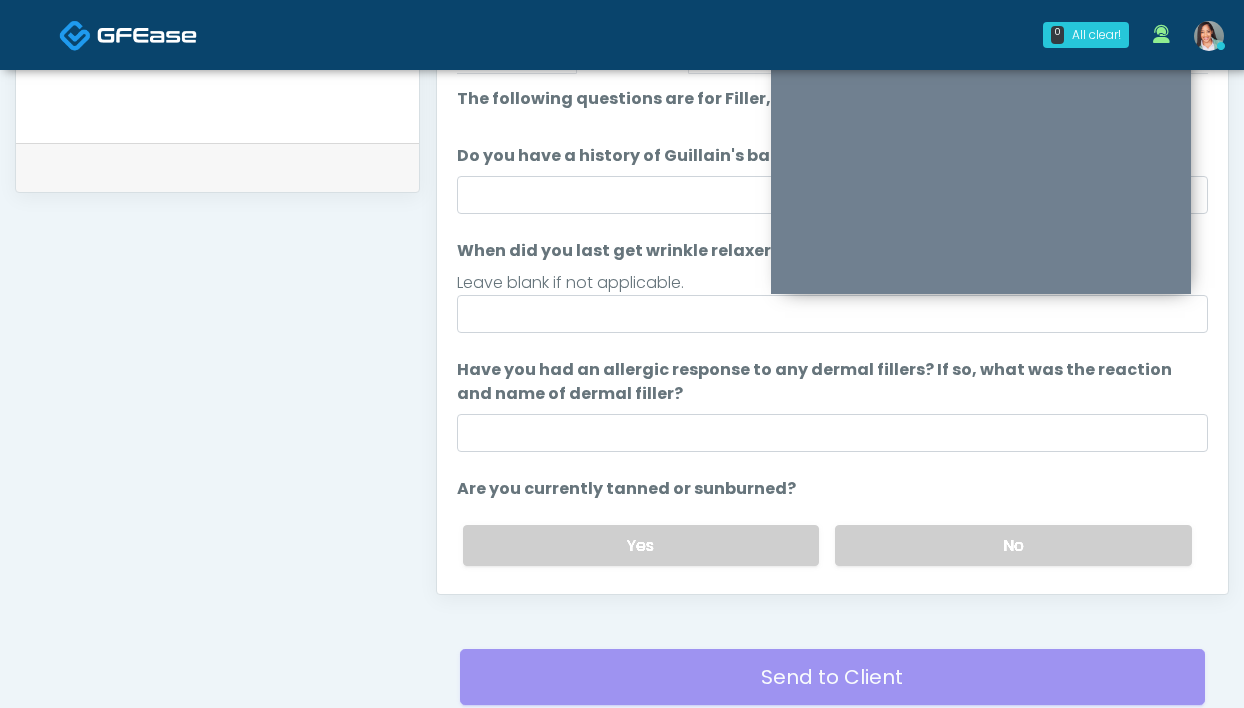 click on "The following questions are for Filler, Wrinkle relaxers, PRP, and Lasers
The following questions are for Filler, Wrinkle relaxers, PRP, and Lasers
Do you have a history of Guillain's barre or ALS? If so, please provide details.
Do you have a history of Guillain's barre or ALS? If so, please provide details.
When did you last get wrinkle relaxer or dermal filler?
When did you last get wrinkle relaxer or dermal filler?
Leave blank if not applicable.
Have you had an allergic response to any dermal fillers? If so, what was the reaction and name of dermal filler?" at bounding box center [832, 406] 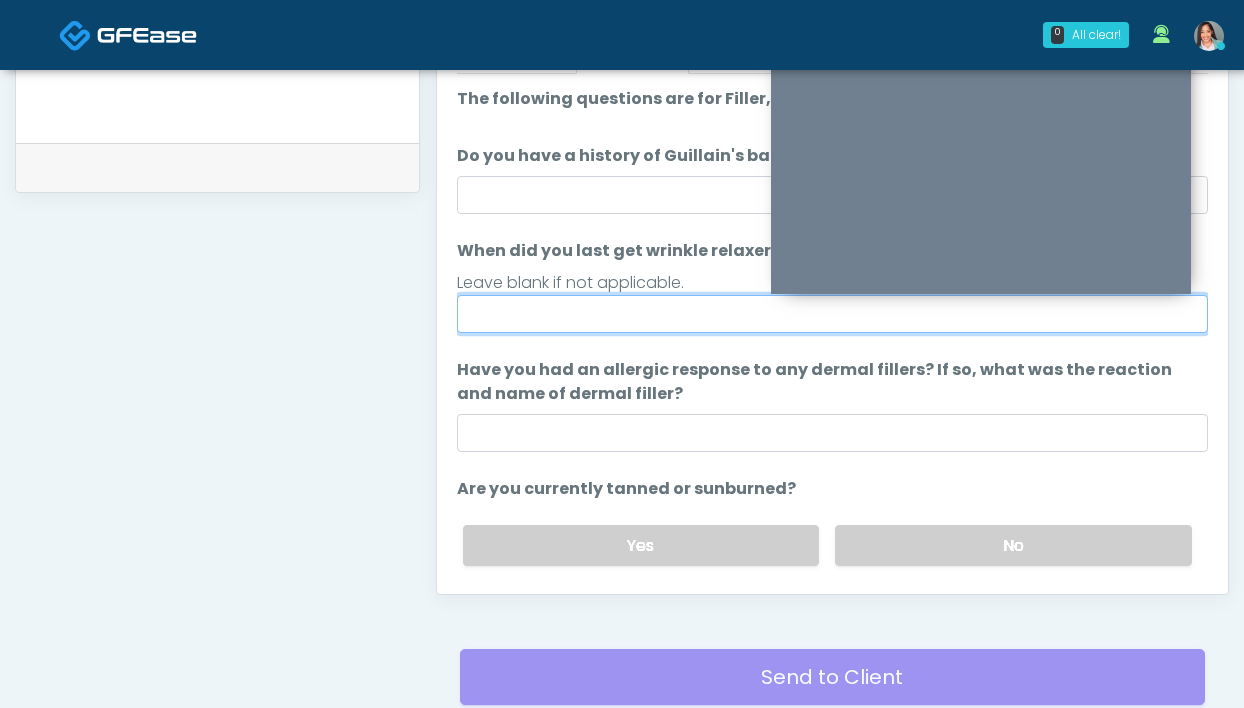 click on "When did you last get wrinkle relaxer or dermal filler?" at bounding box center [832, 314] 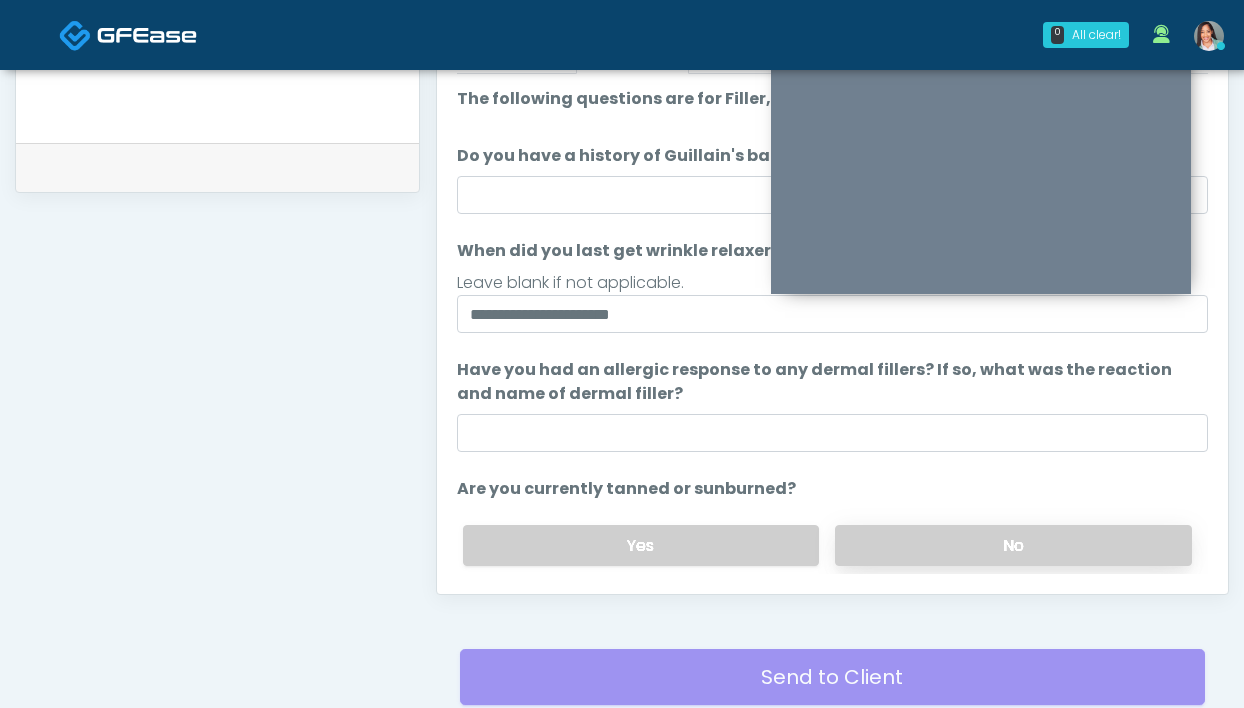 click on "No" at bounding box center (1013, 545) 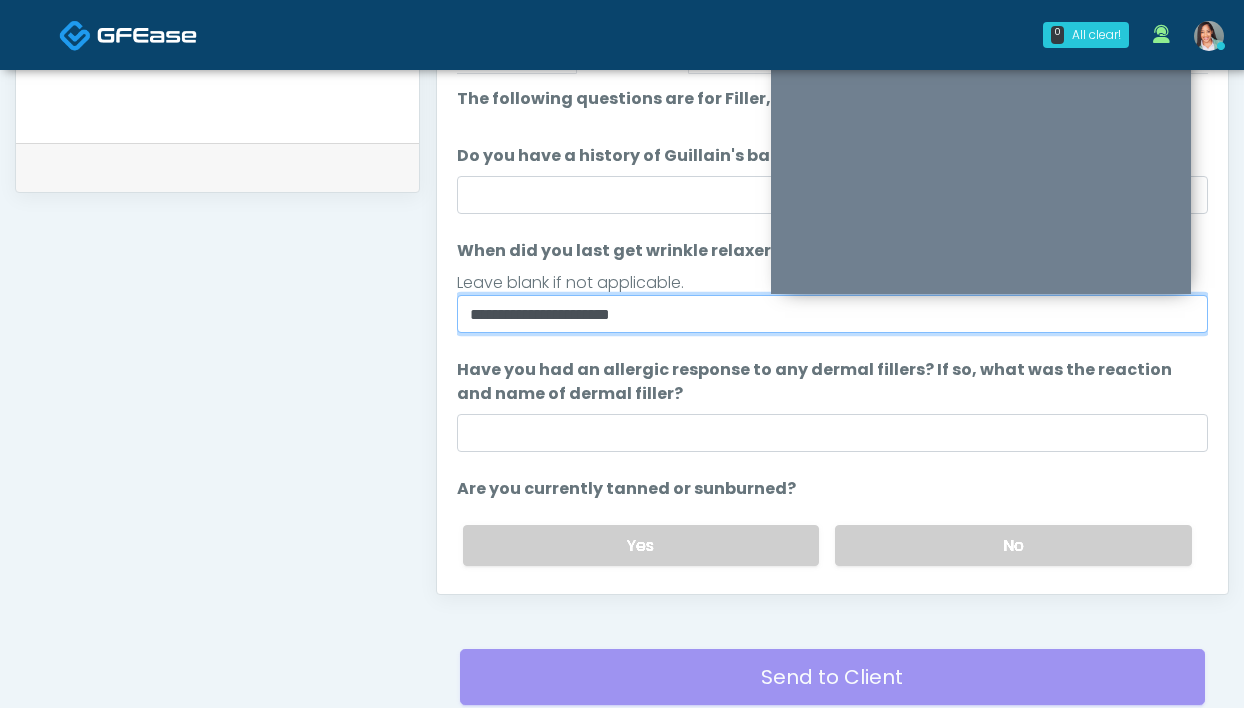 click on "**********" at bounding box center [832, 314] 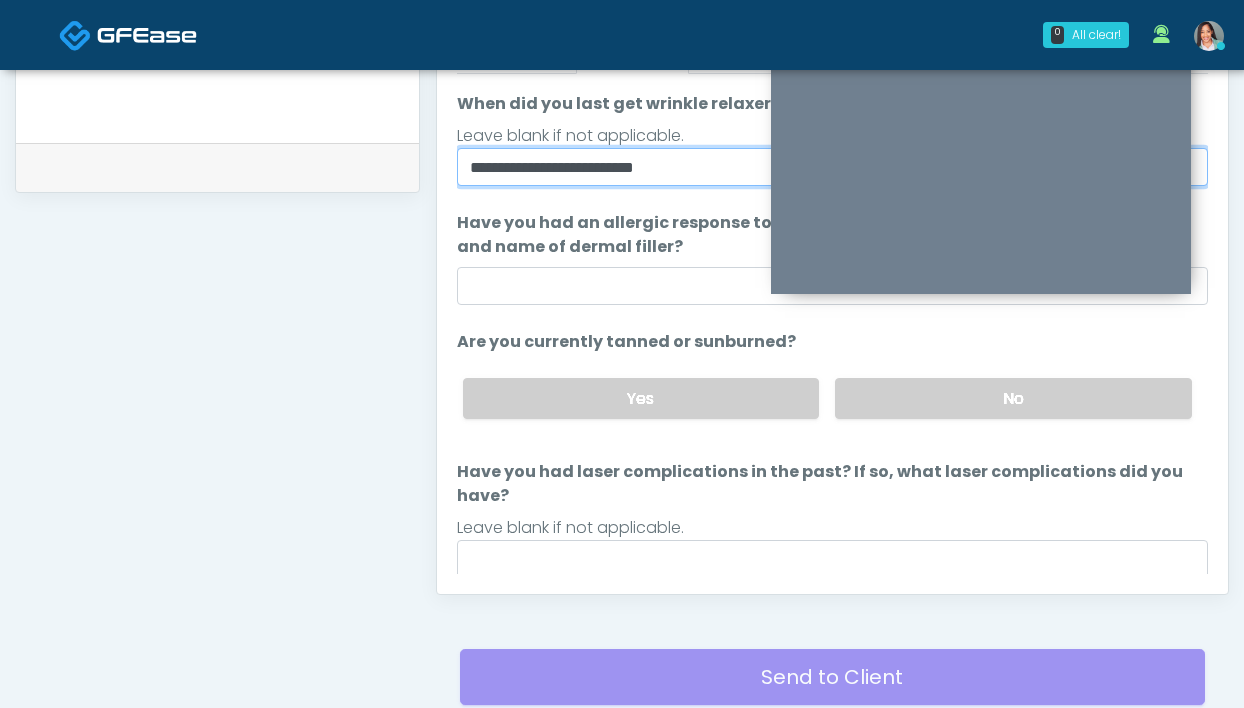 scroll, scrollTop: 212, scrollLeft: 0, axis: vertical 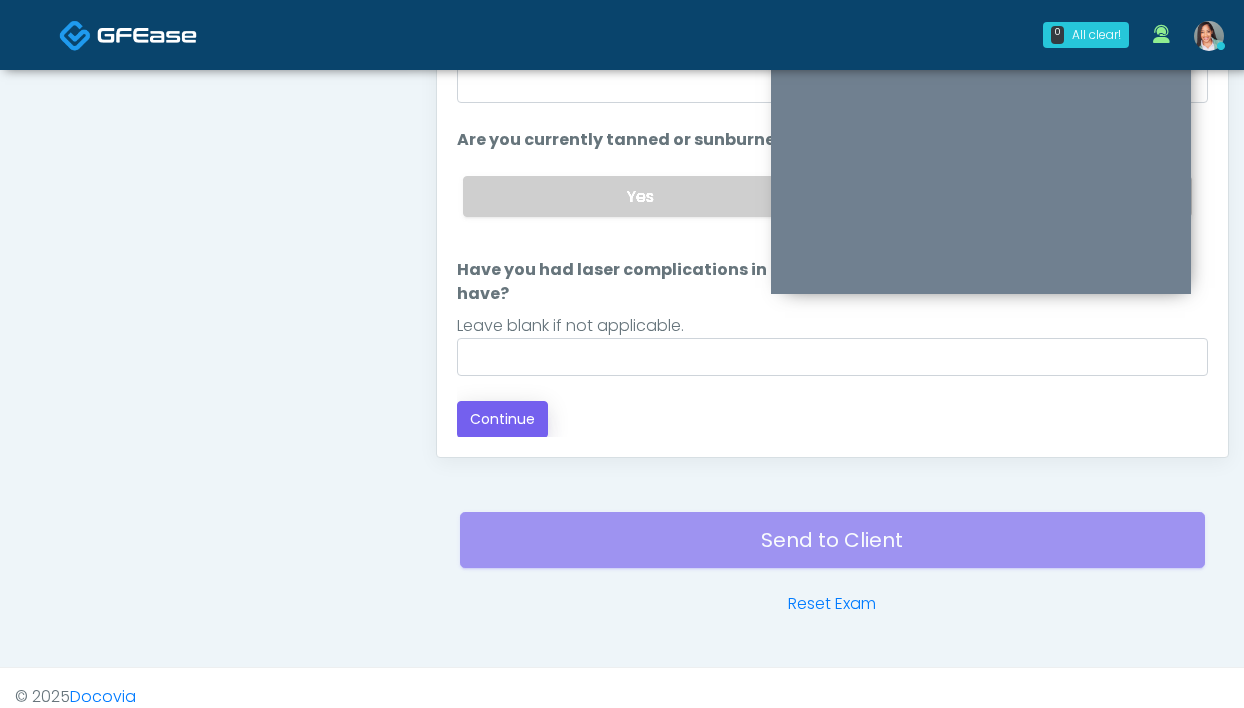 type on "**********" 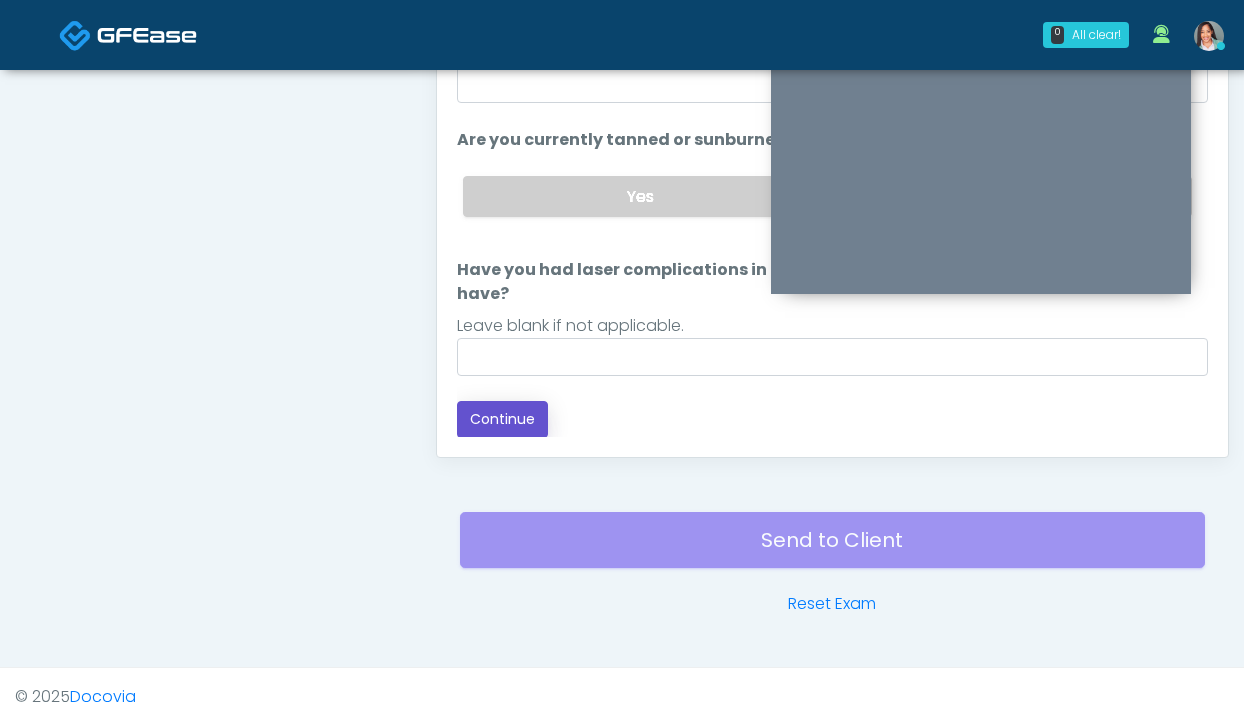 click on "Continue" at bounding box center (502, 419) 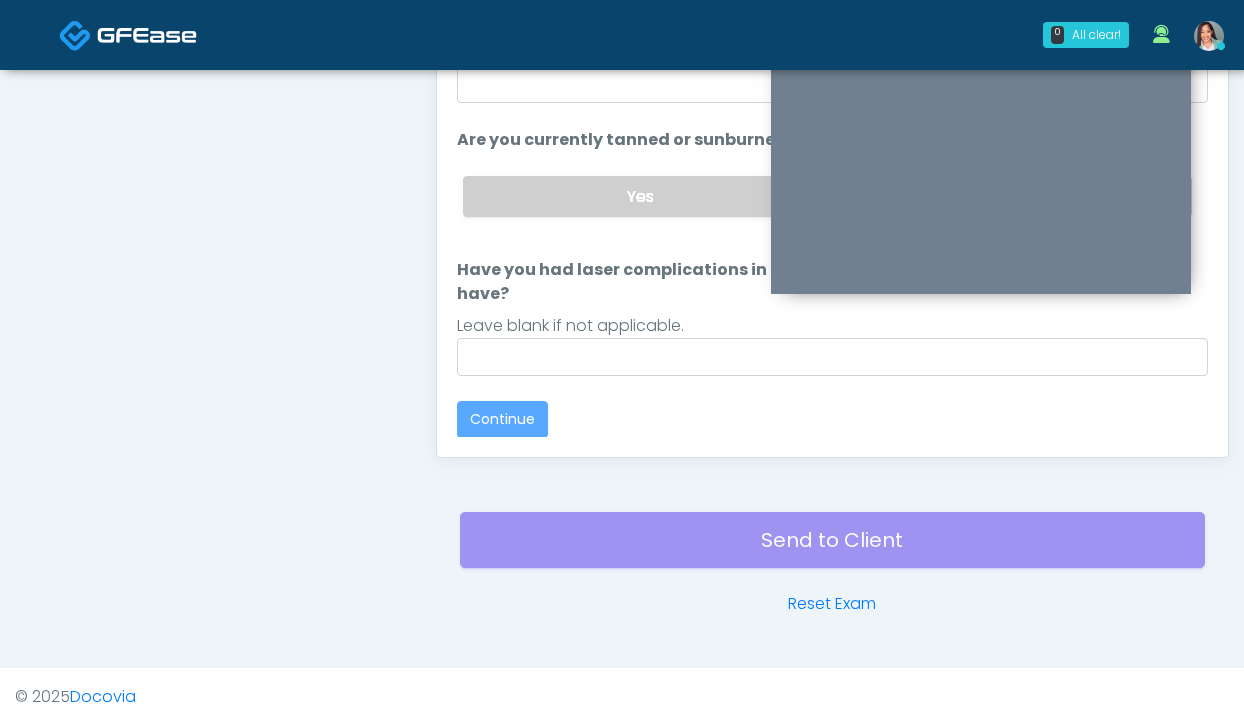 scroll, scrollTop: 1087, scrollLeft: 0, axis: vertical 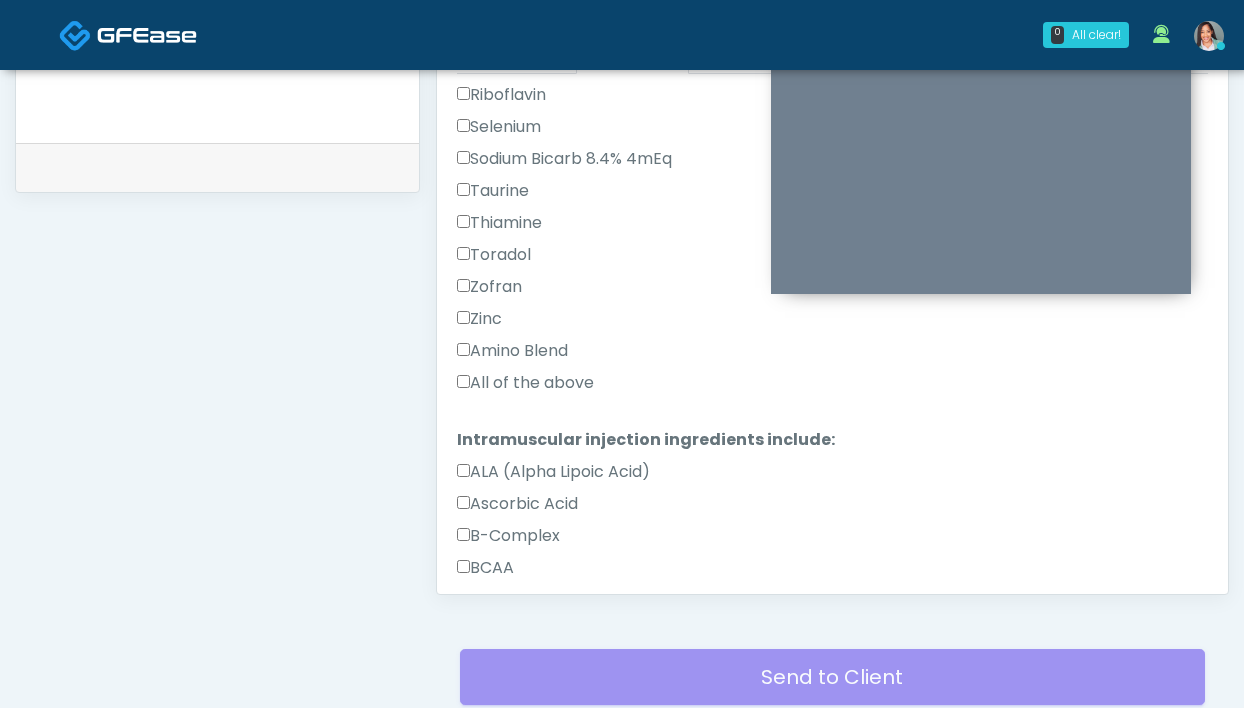 click on "All of the above" at bounding box center (525, 383) 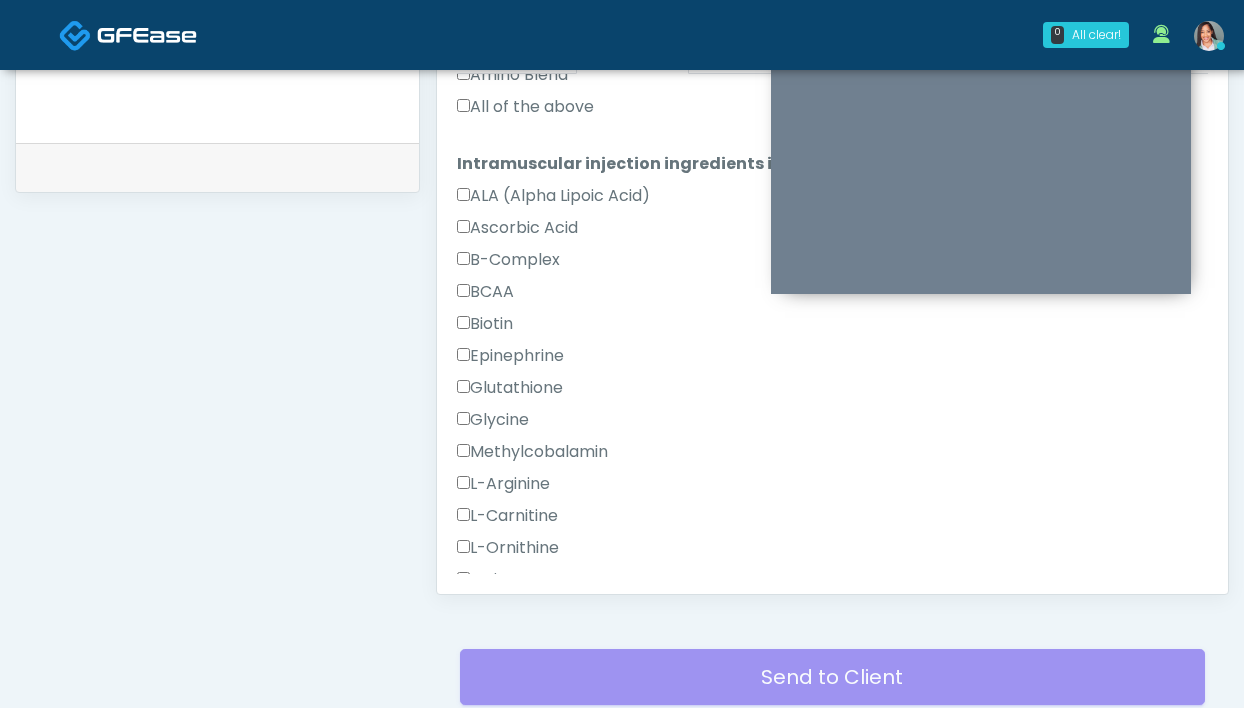 scroll, scrollTop: 1878, scrollLeft: 0, axis: vertical 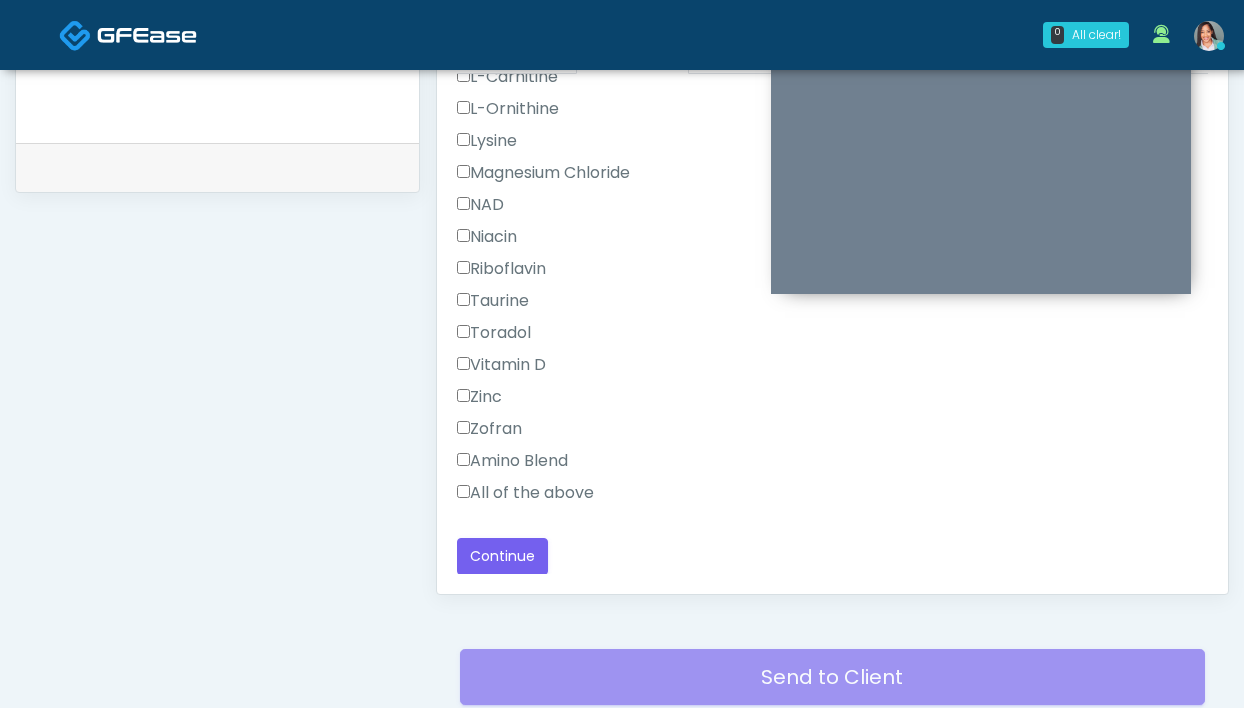 click on "All of the above" at bounding box center [525, 493] 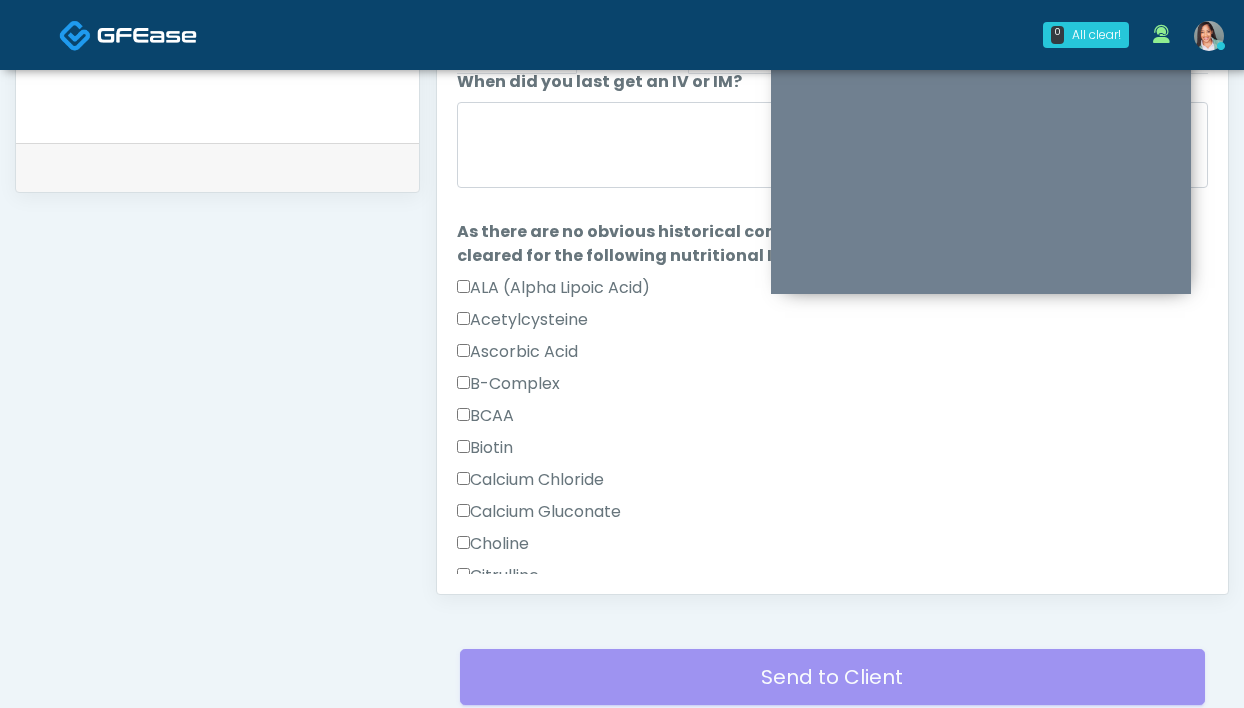 scroll, scrollTop: 0, scrollLeft: 0, axis: both 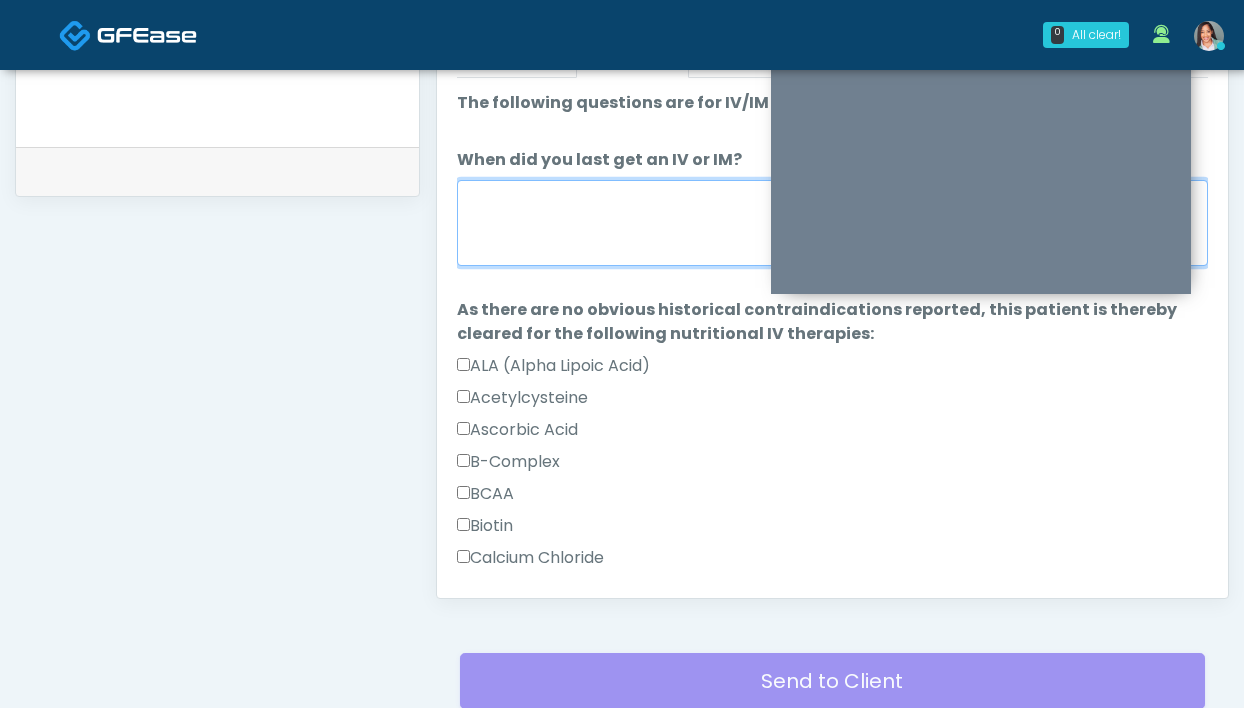 click on "When did you last get an IV or IM?" at bounding box center (832, 223) 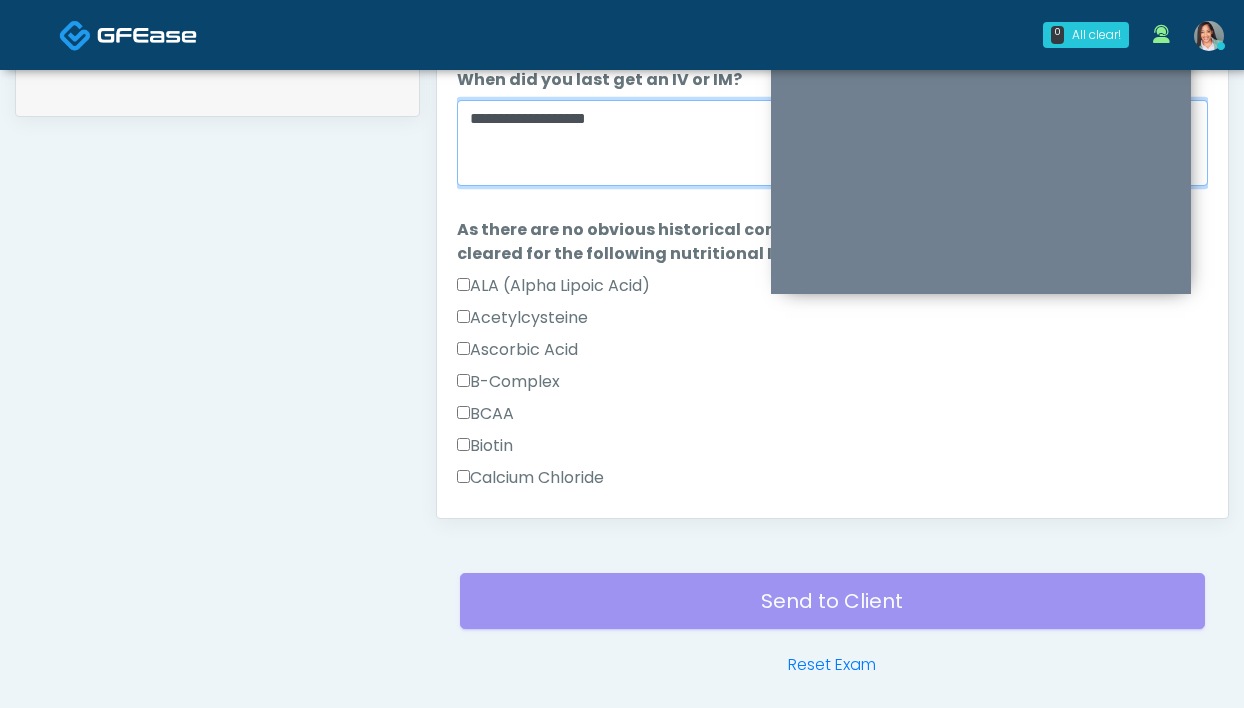 scroll, scrollTop: 1087, scrollLeft: 0, axis: vertical 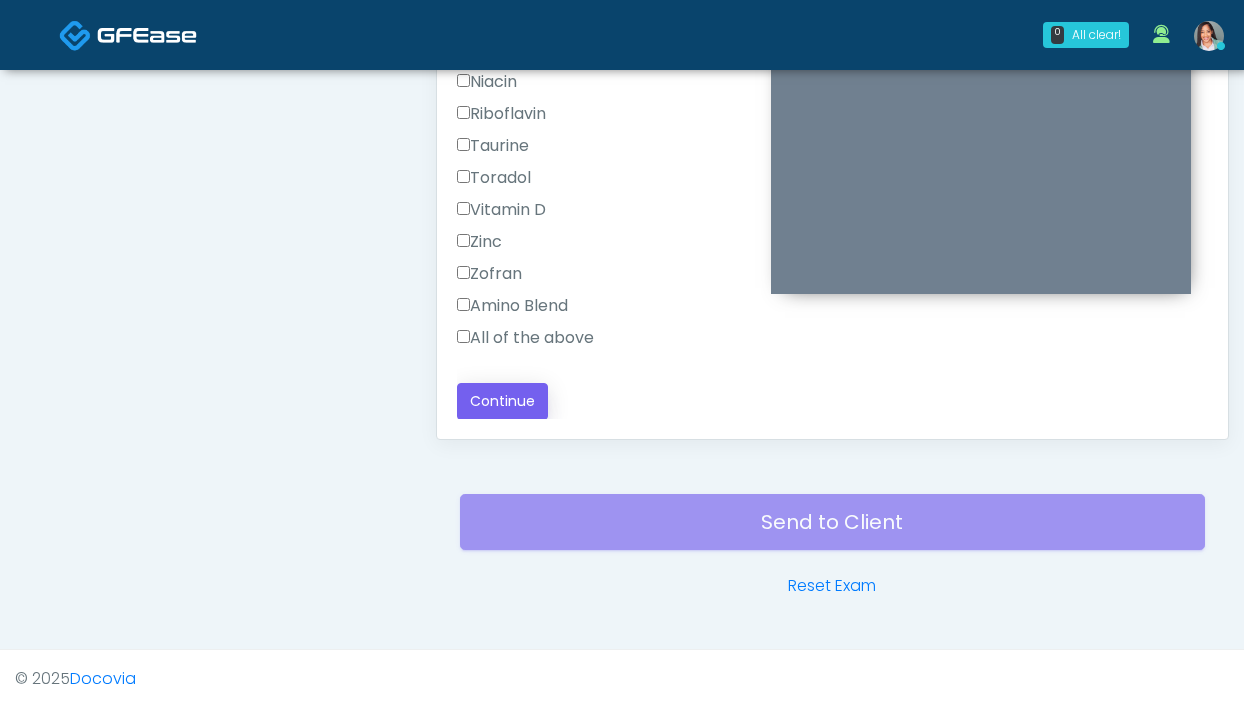 type on "**********" 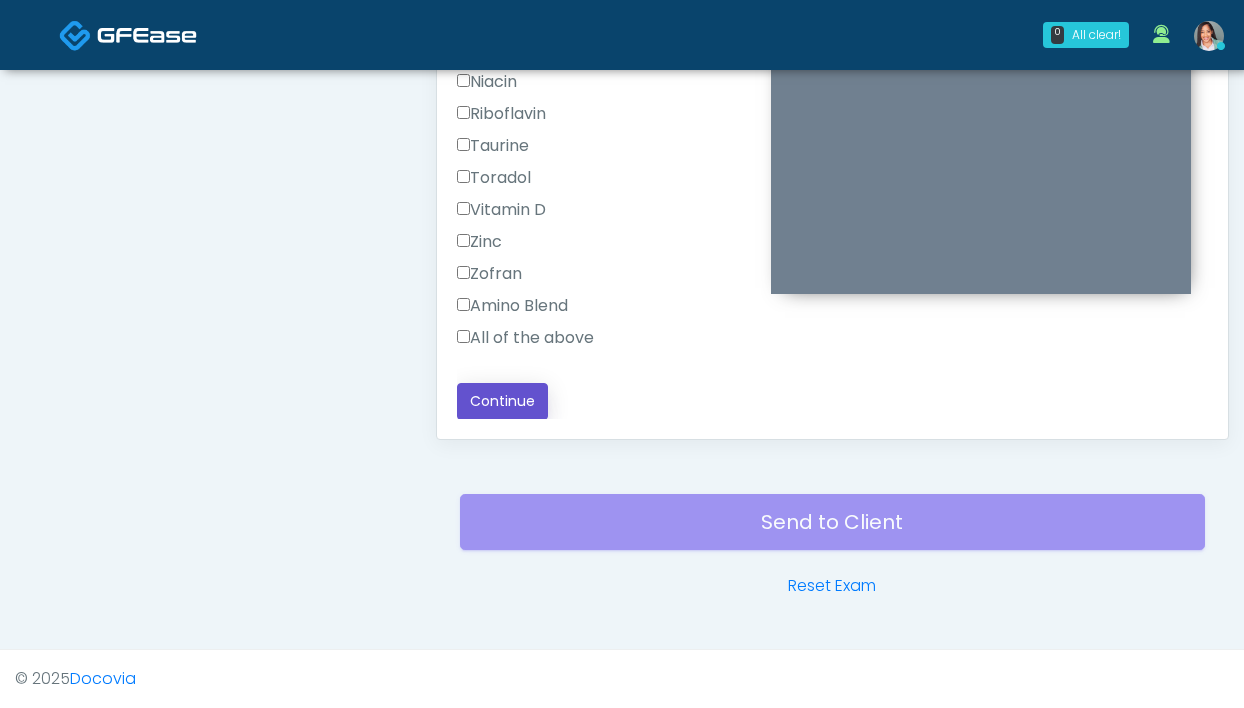 click on "Continue" at bounding box center [502, 401] 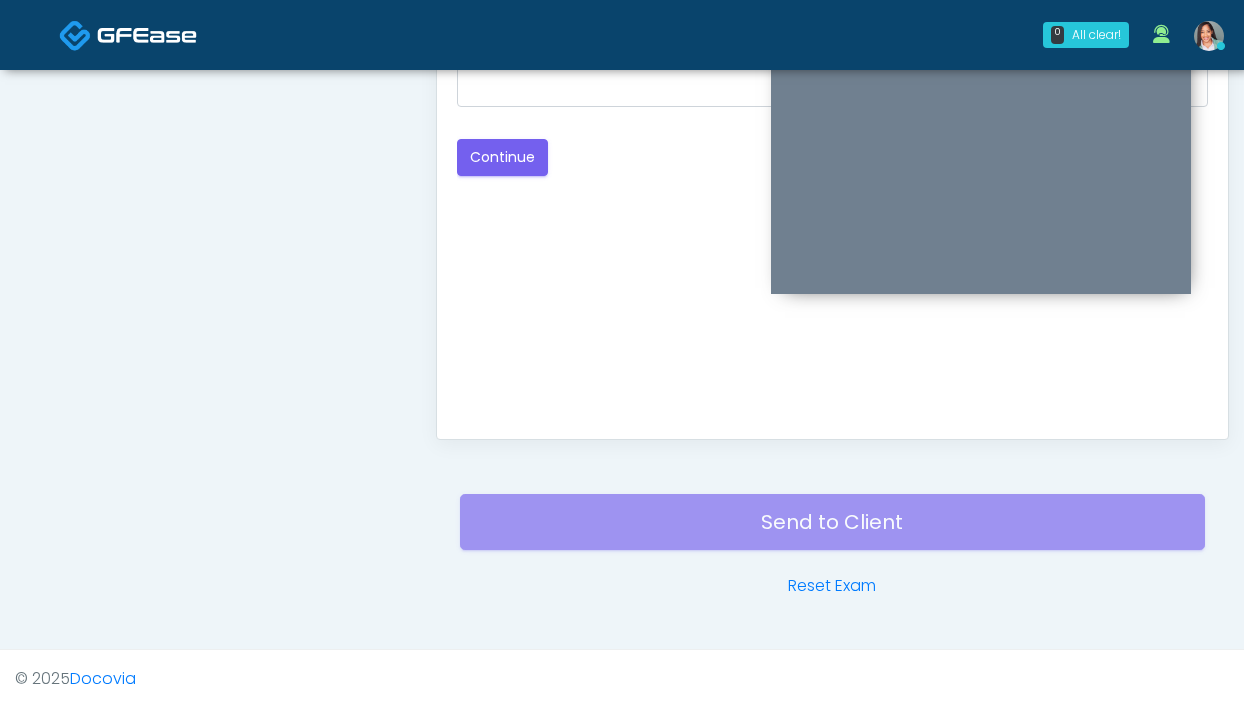 scroll, scrollTop: 0, scrollLeft: 0, axis: both 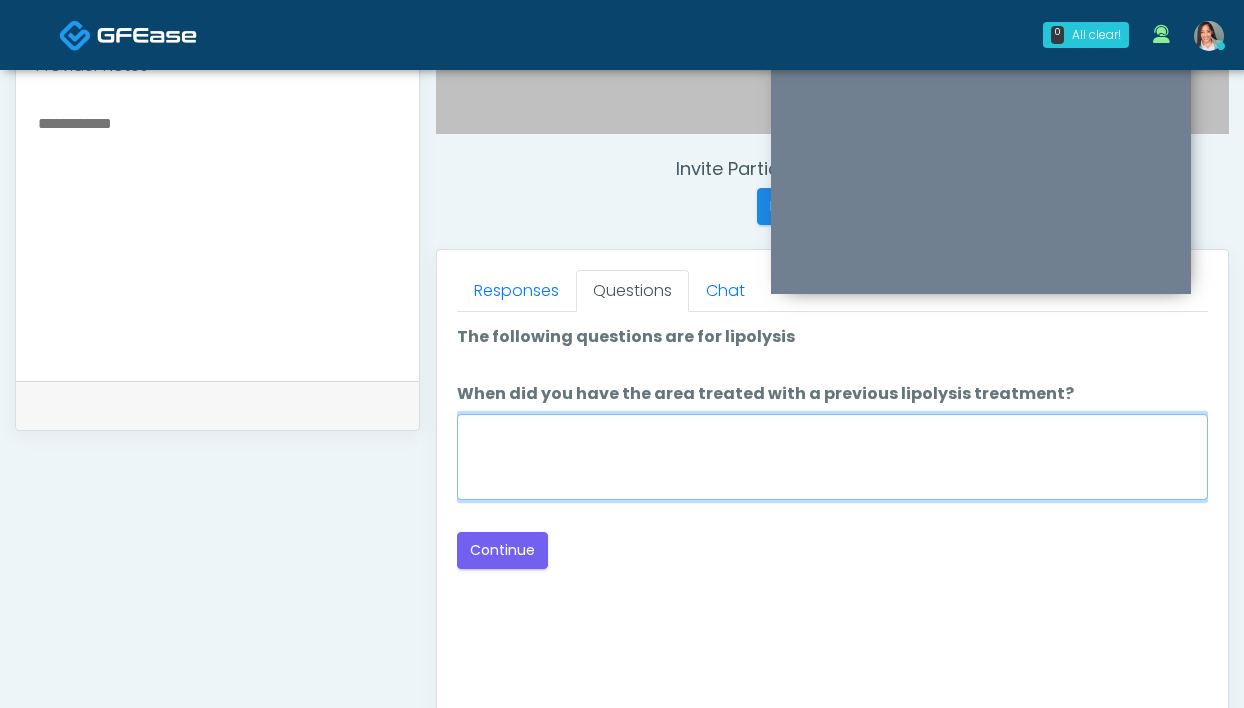 click on "When did you have the area treated with a previous lipolysis treatment?" at bounding box center (832, 457) 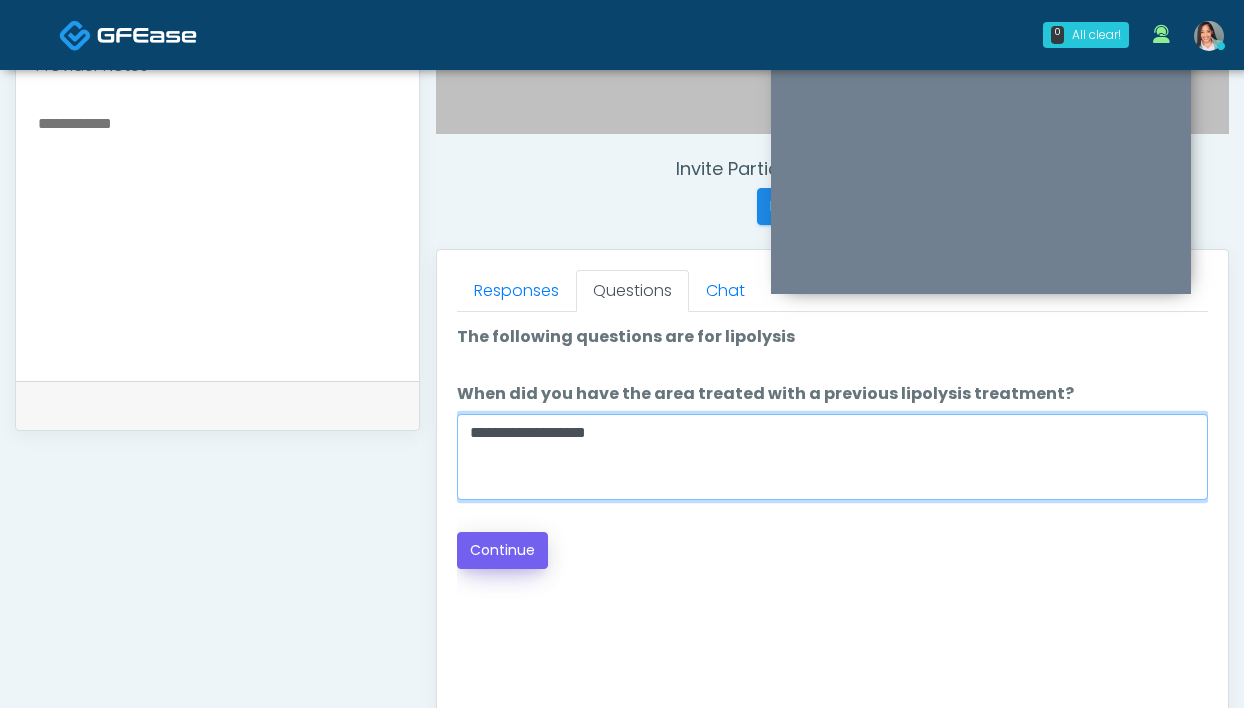 type on "**********" 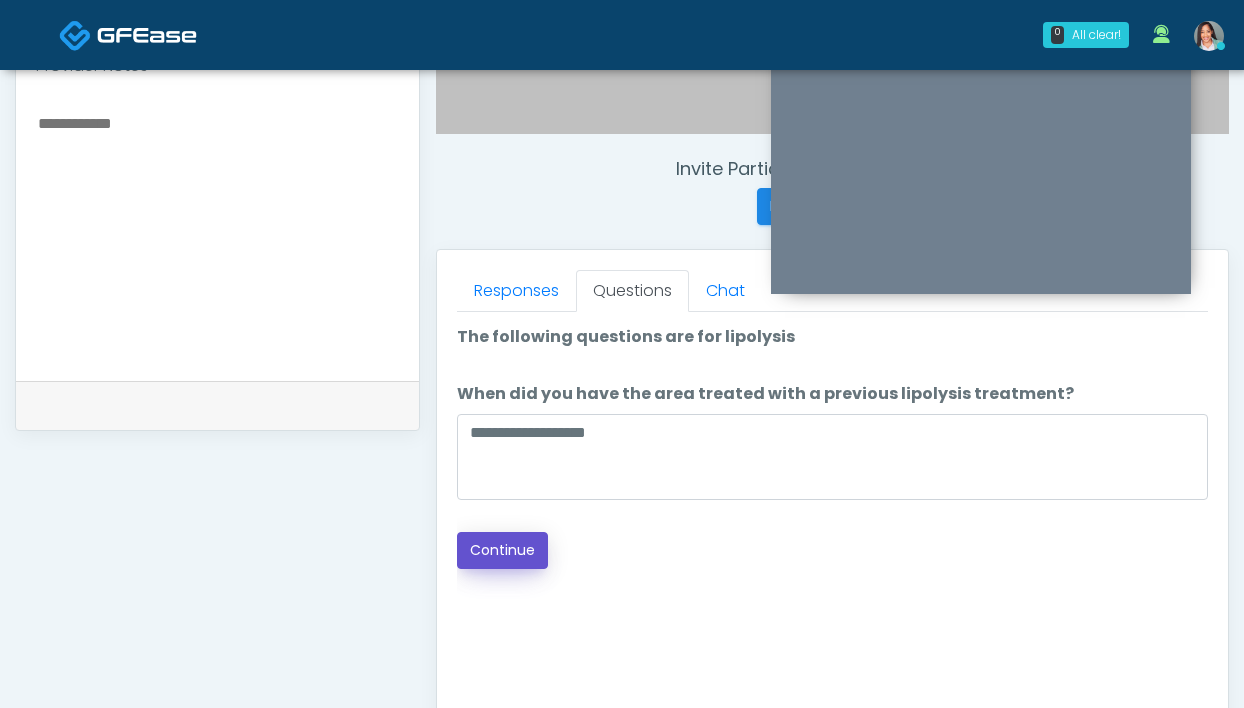 click on "Continue" at bounding box center (502, 550) 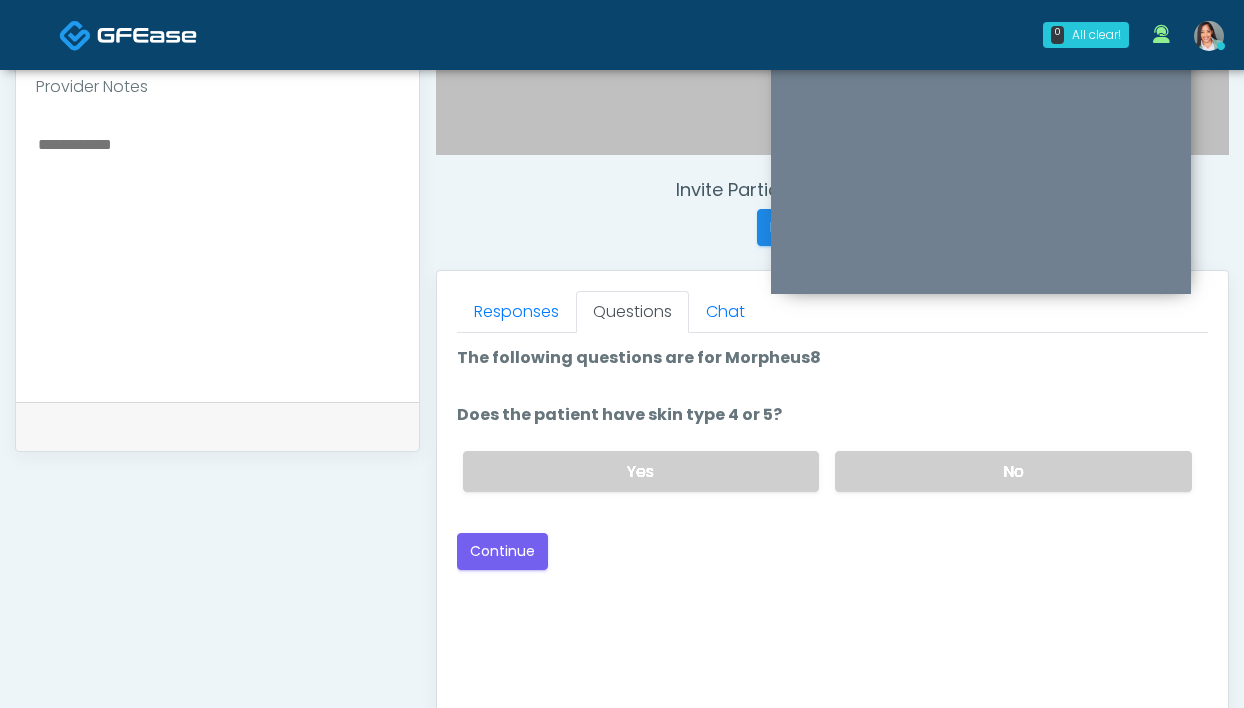 scroll, scrollTop: 601, scrollLeft: 0, axis: vertical 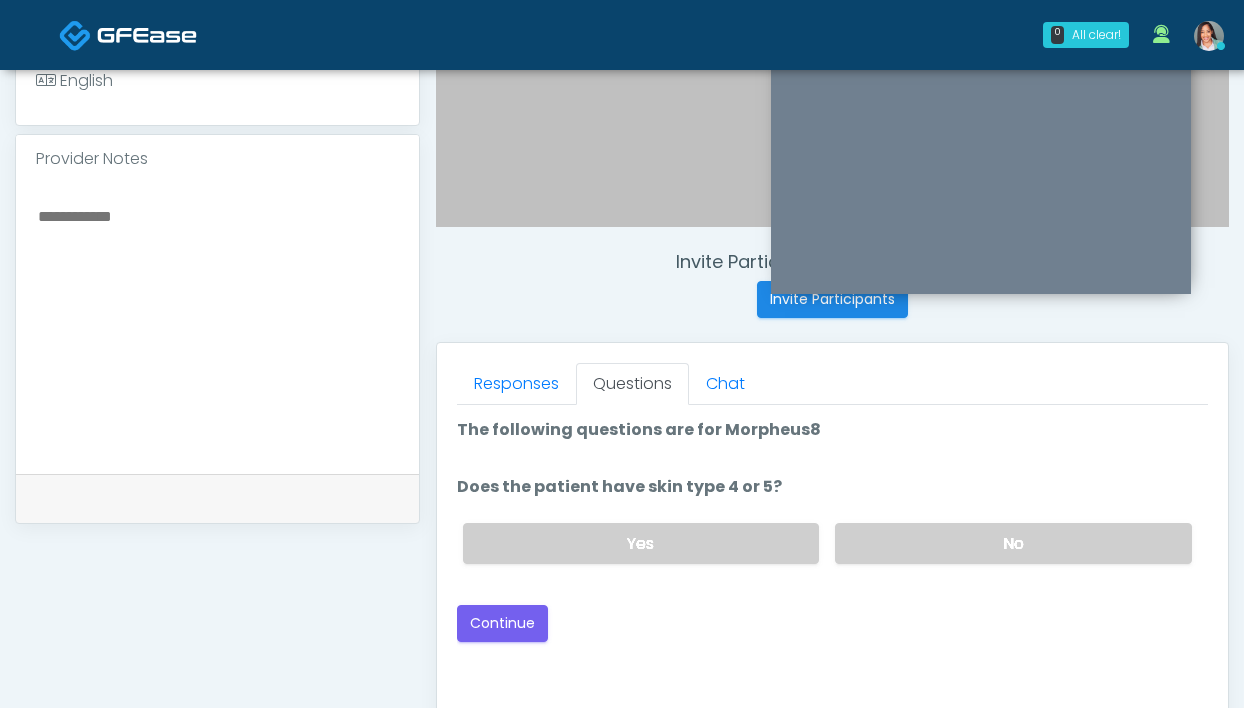 click on "Yes
No" at bounding box center (827, 543) 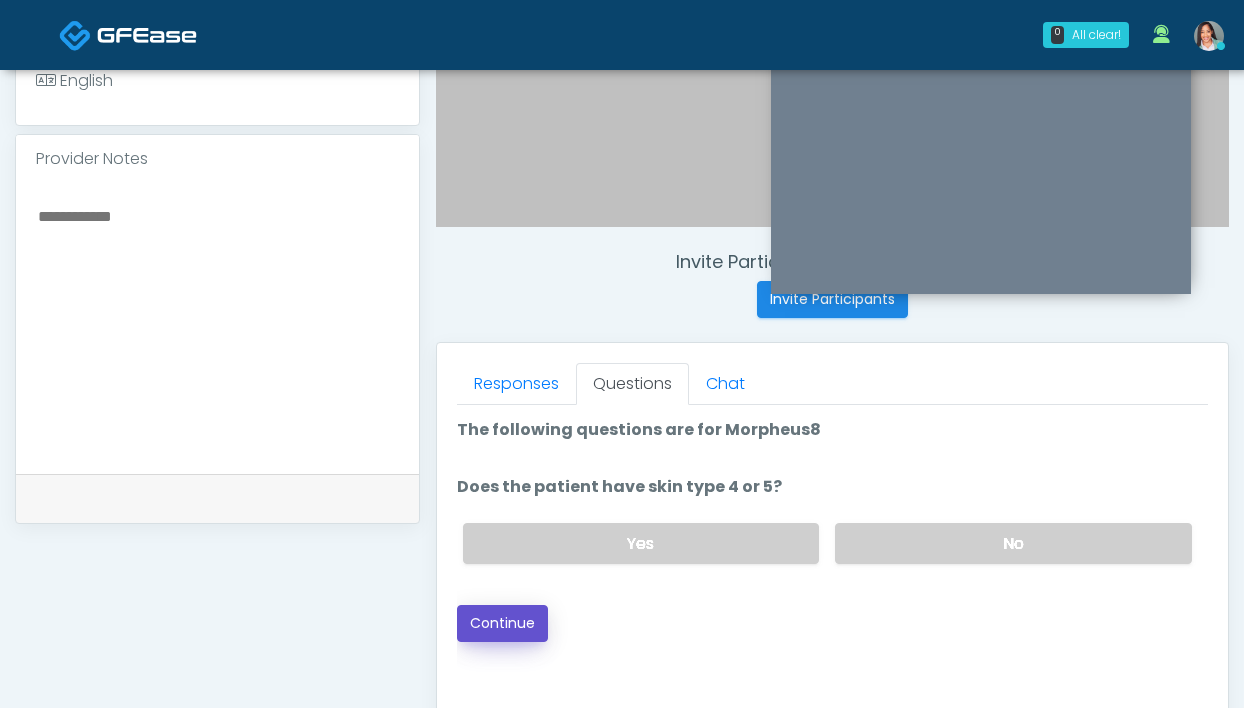 click on "Continue" at bounding box center (502, 623) 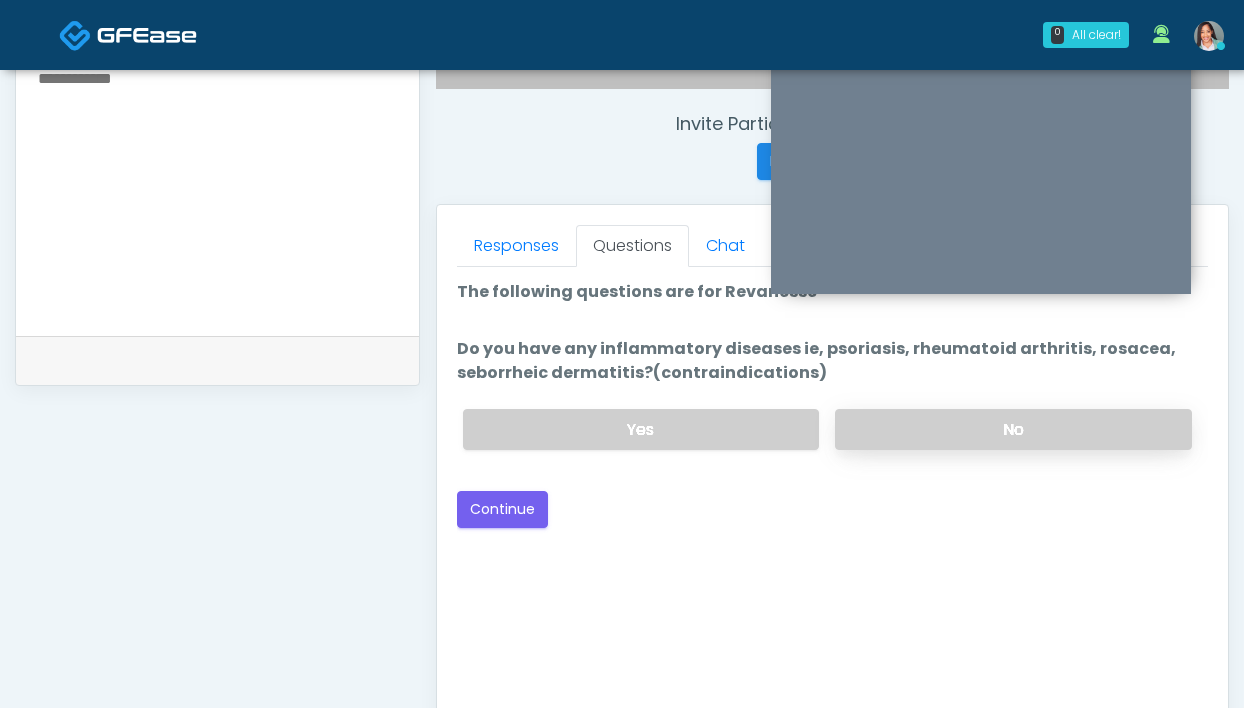 scroll, scrollTop: 739, scrollLeft: 0, axis: vertical 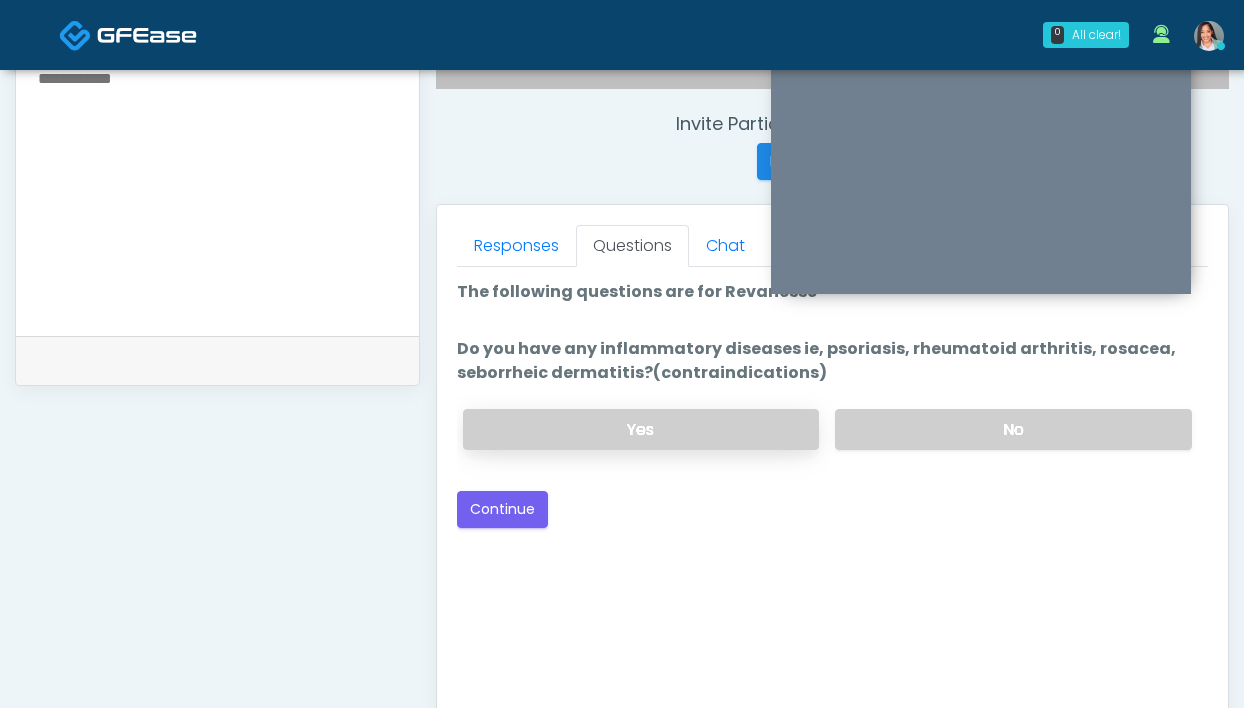 click on "Yes" at bounding box center [641, 429] 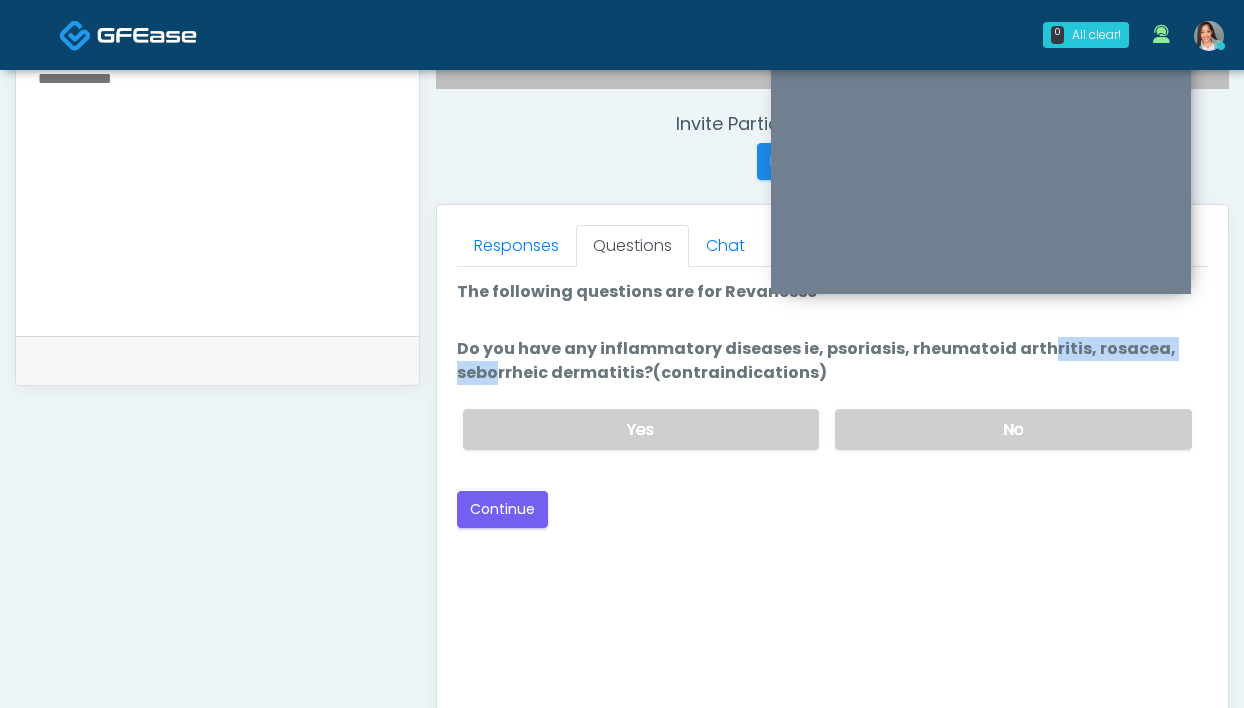 drag, startPoint x: 1046, startPoint y: 347, endPoint x: 900, endPoint y: 349, distance: 146.0137 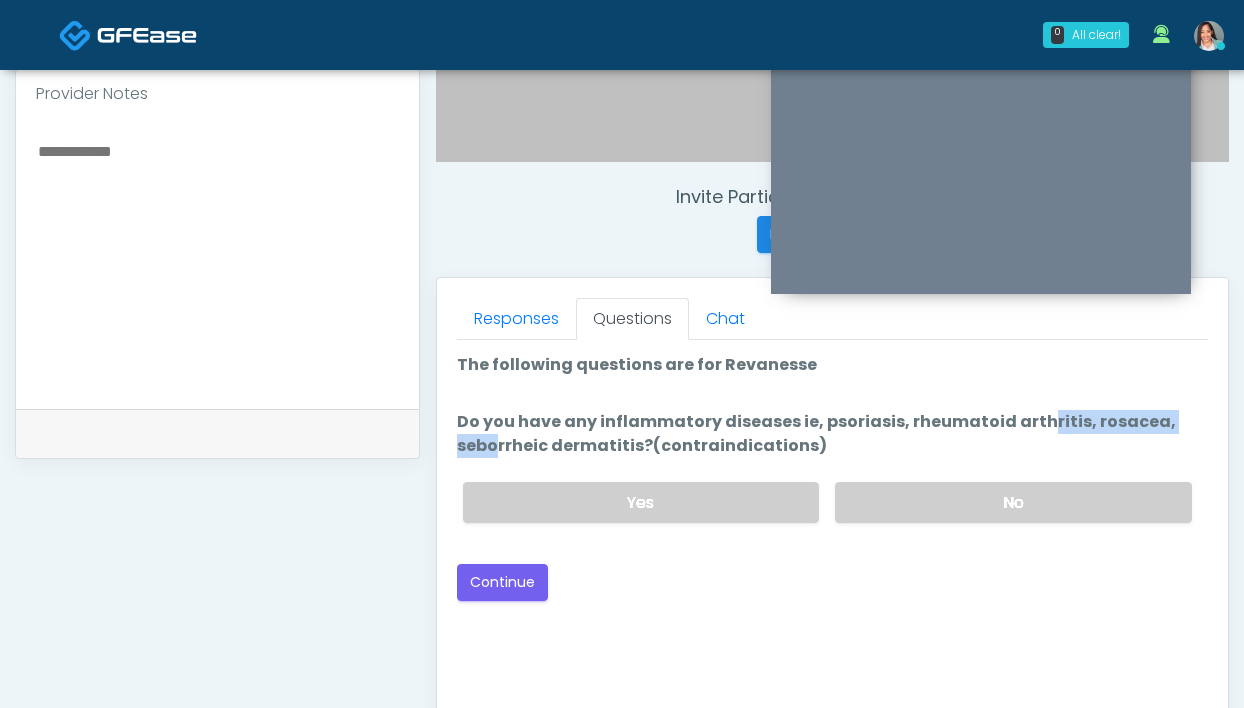 scroll, scrollTop: 588, scrollLeft: 0, axis: vertical 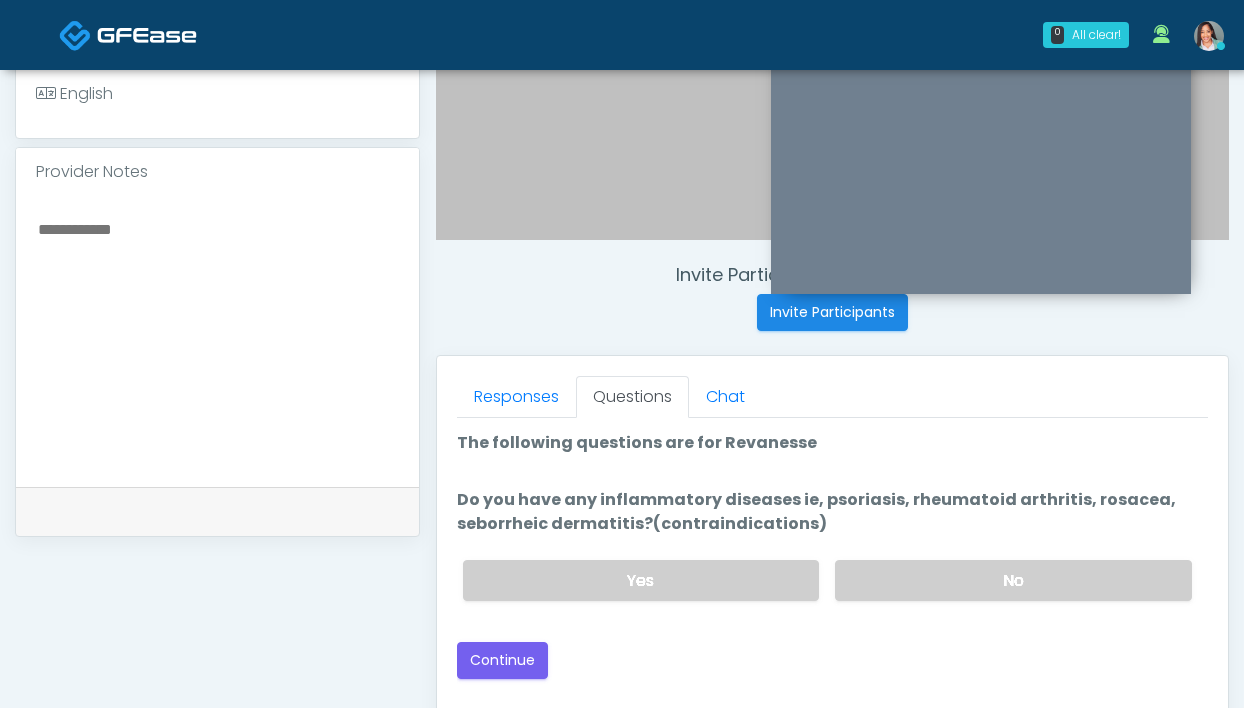 click at bounding box center (217, 338) 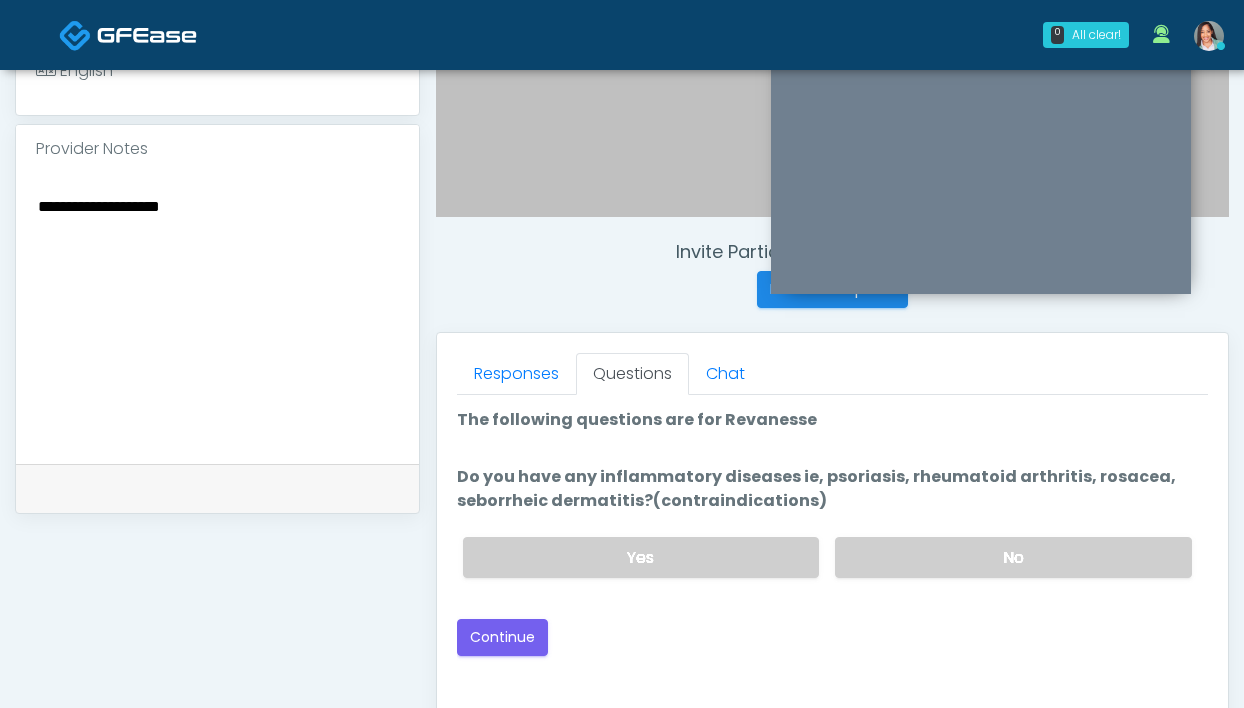 scroll, scrollTop: 615, scrollLeft: 0, axis: vertical 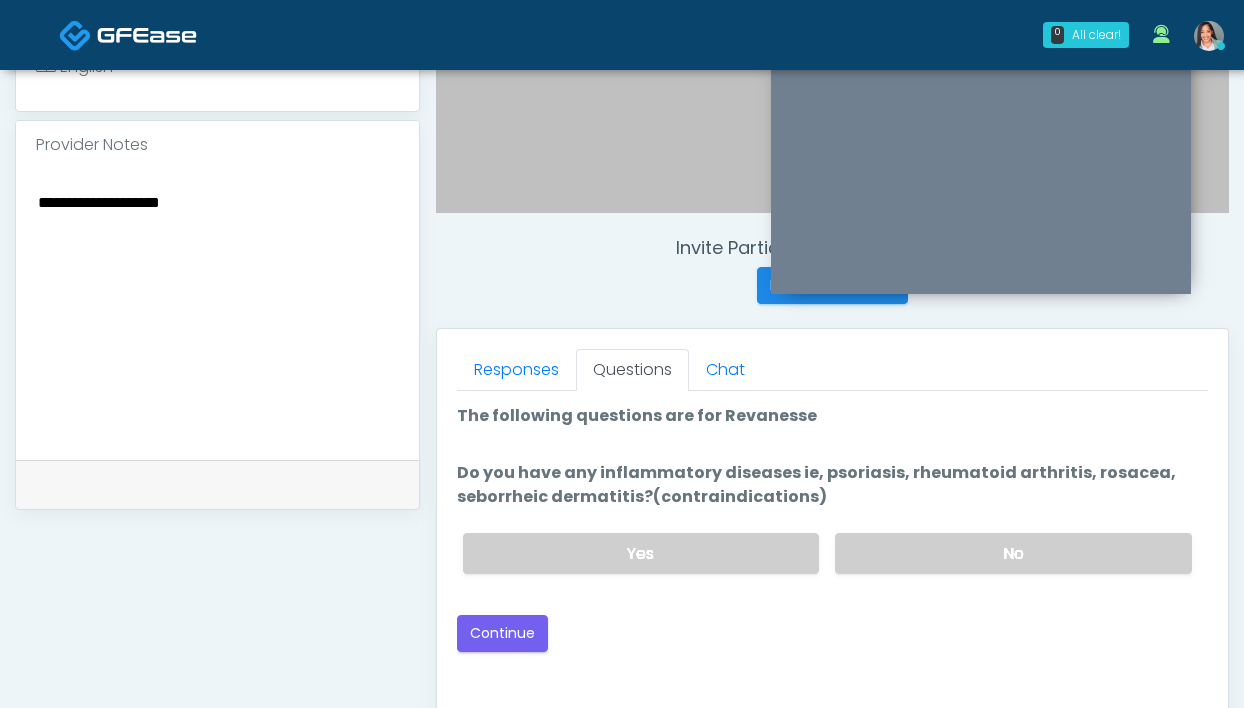 type on "**********" 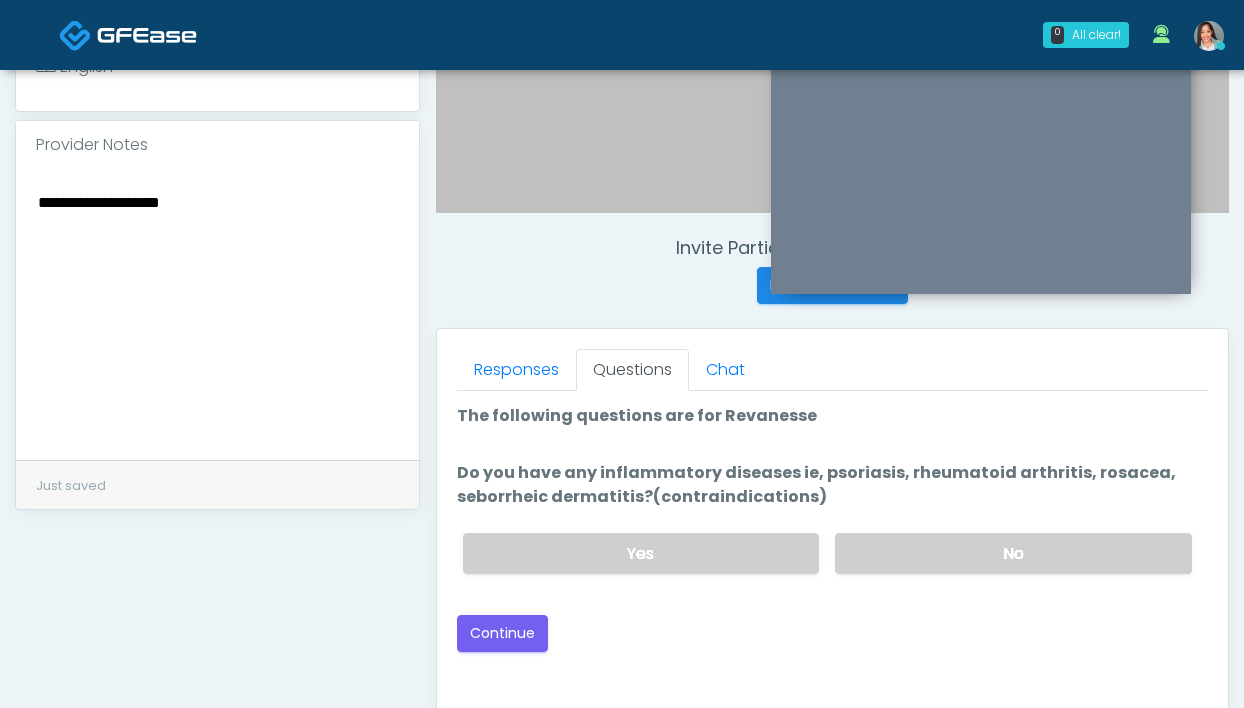 copy on "Do you have any inflammatory diseases ie, psoriasis, rheumatoid arthritis, rosacea, seborrheic dermatitis?(contraindications)" 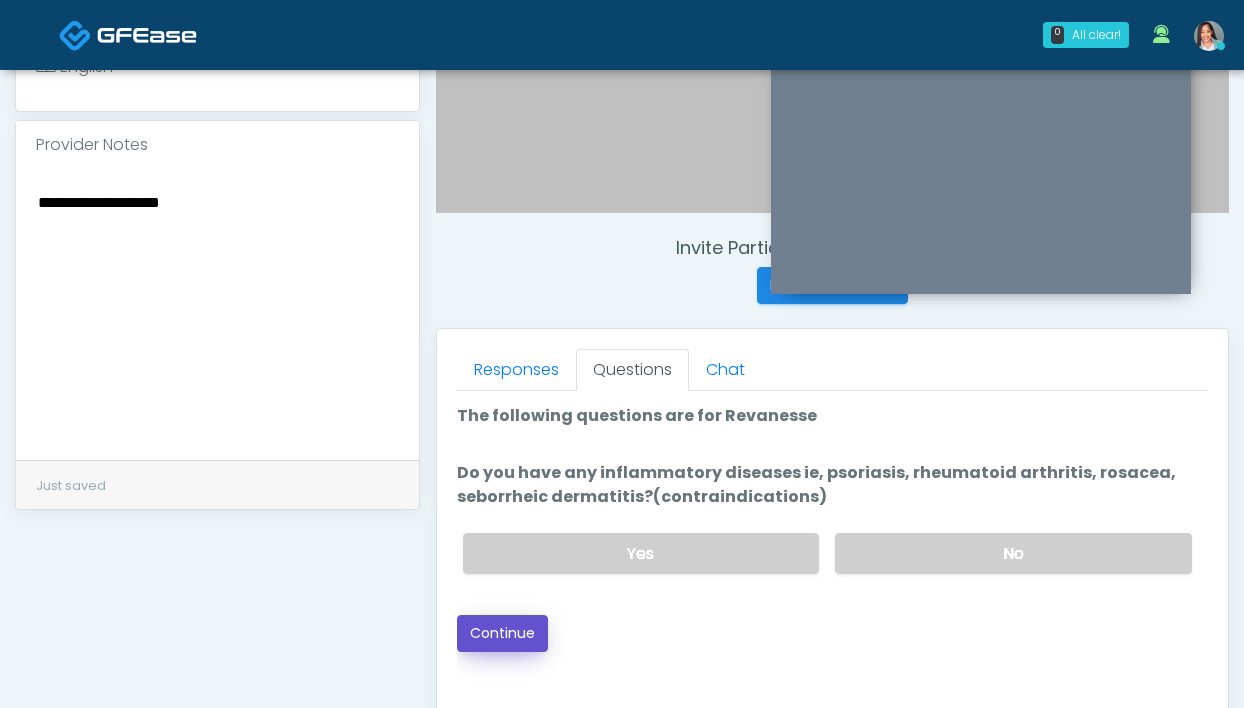 click on "Continue" at bounding box center [502, 633] 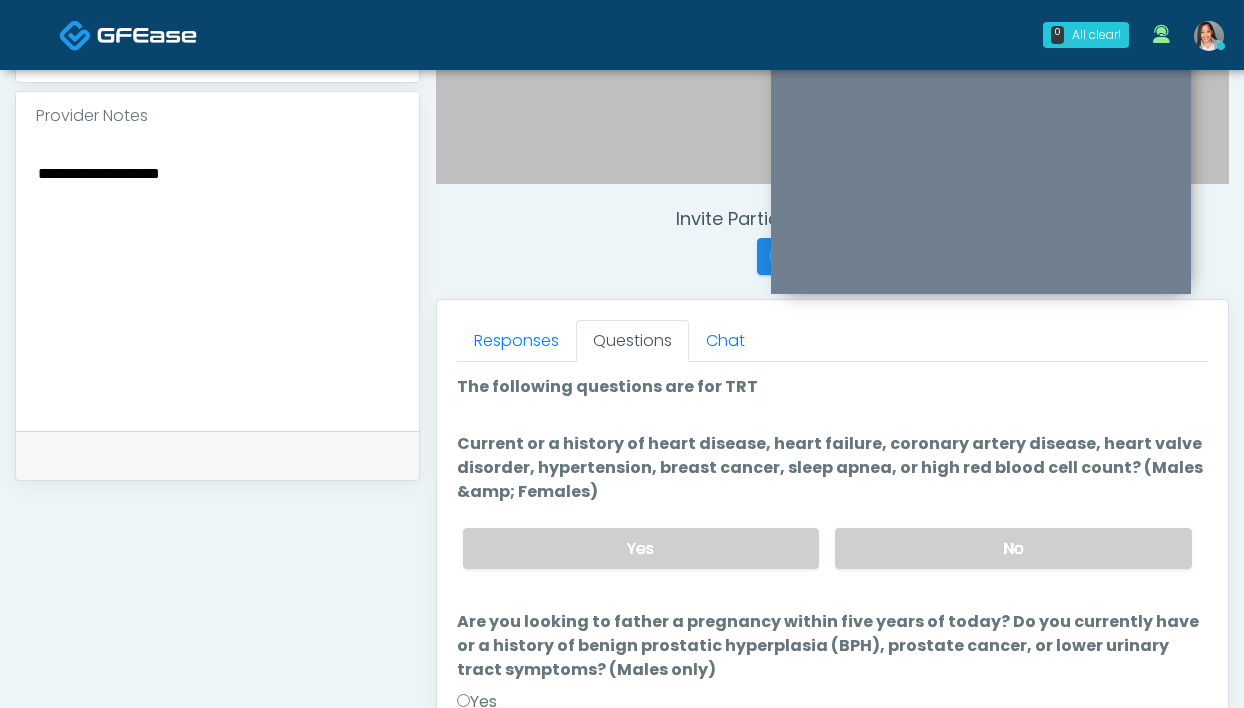 scroll, scrollTop: 649, scrollLeft: 0, axis: vertical 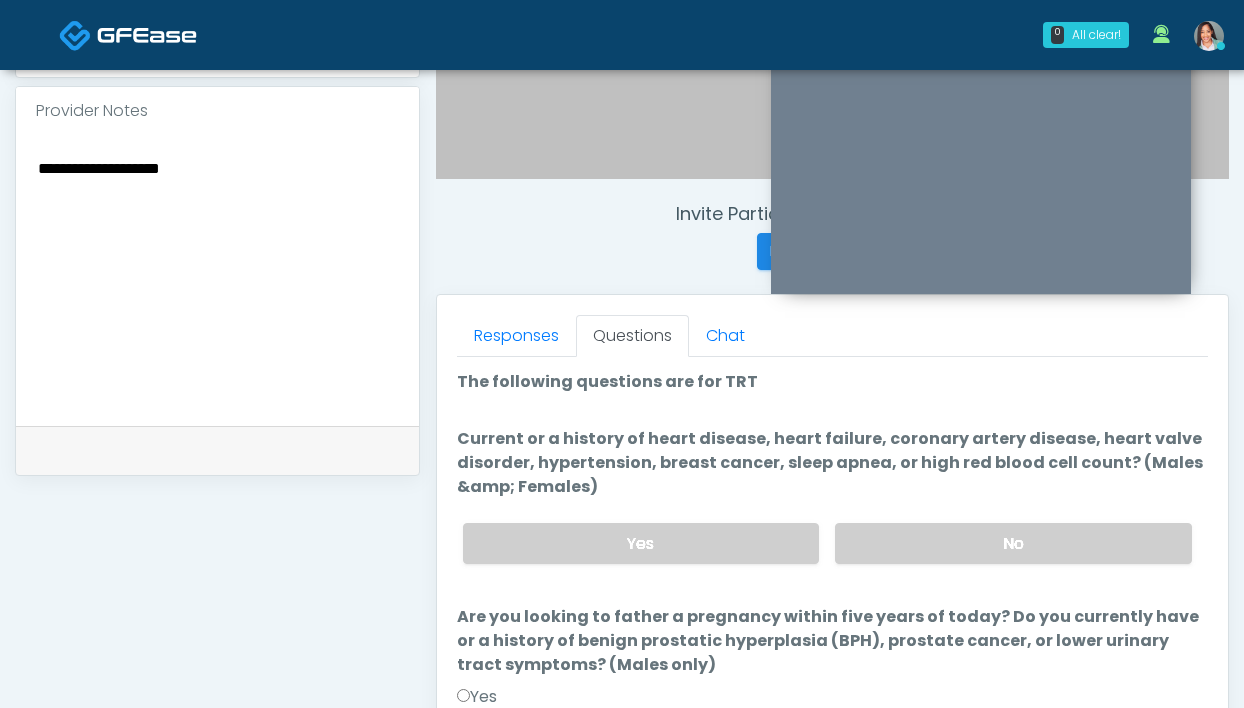 drag, startPoint x: 908, startPoint y: 548, endPoint x: 766, endPoint y: 426, distance: 187.2111 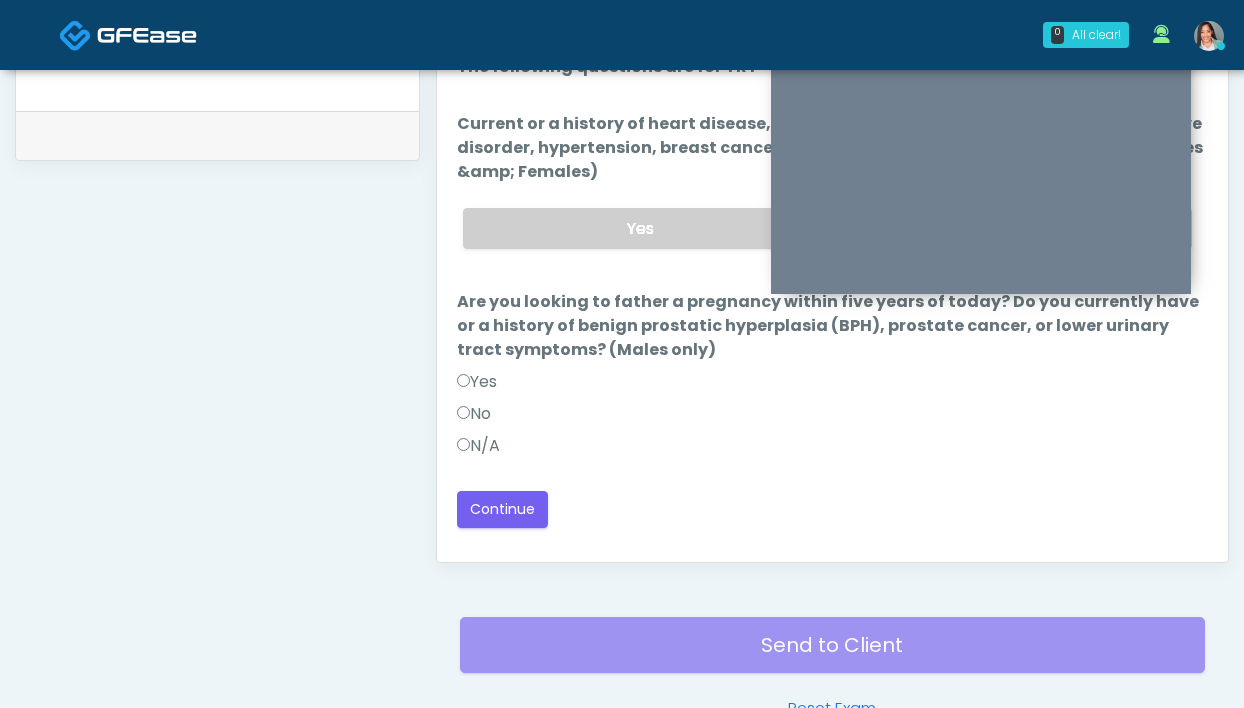 scroll, scrollTop: 983, scrollLeft: 0, axis: vertical 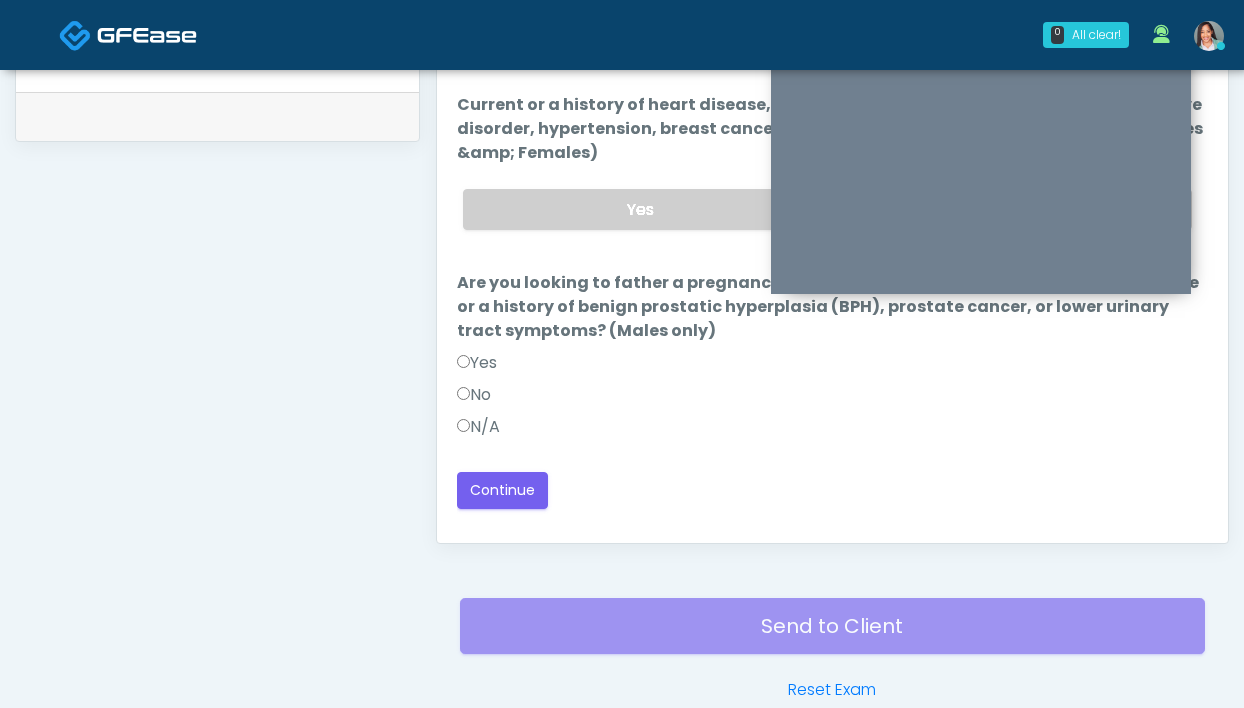 click on "N/A" at bounding box center (478, 427) 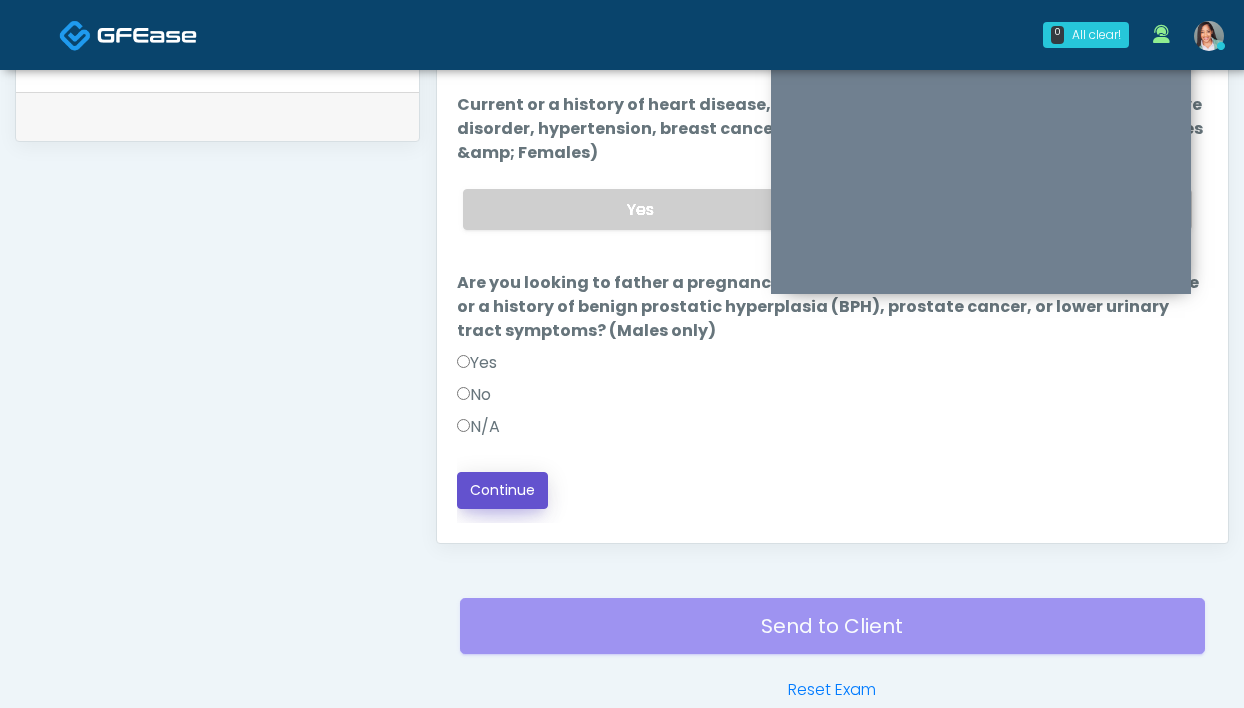 drag, startPoint x: 529, startPoint y: 484, endPoint x: 618, endPoint y: 381, distance: 136.12494 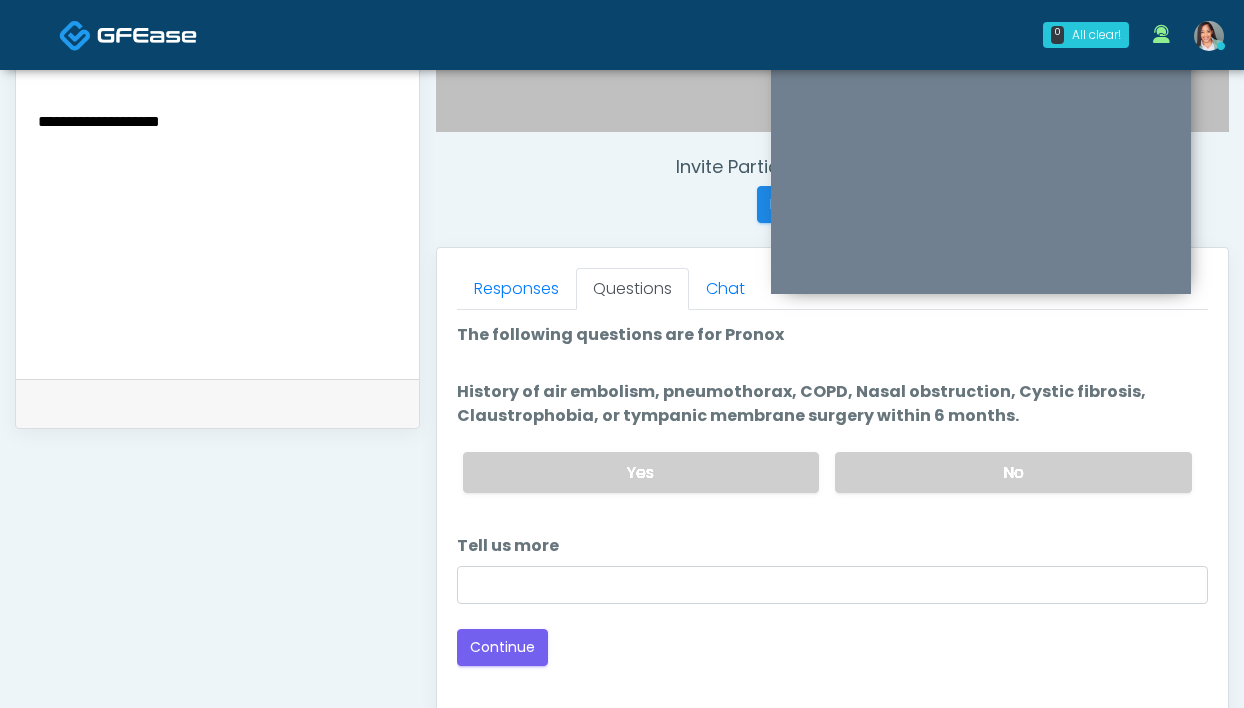 scroll, scrollTop: 697, scrollLeft: 0, axis: vertical 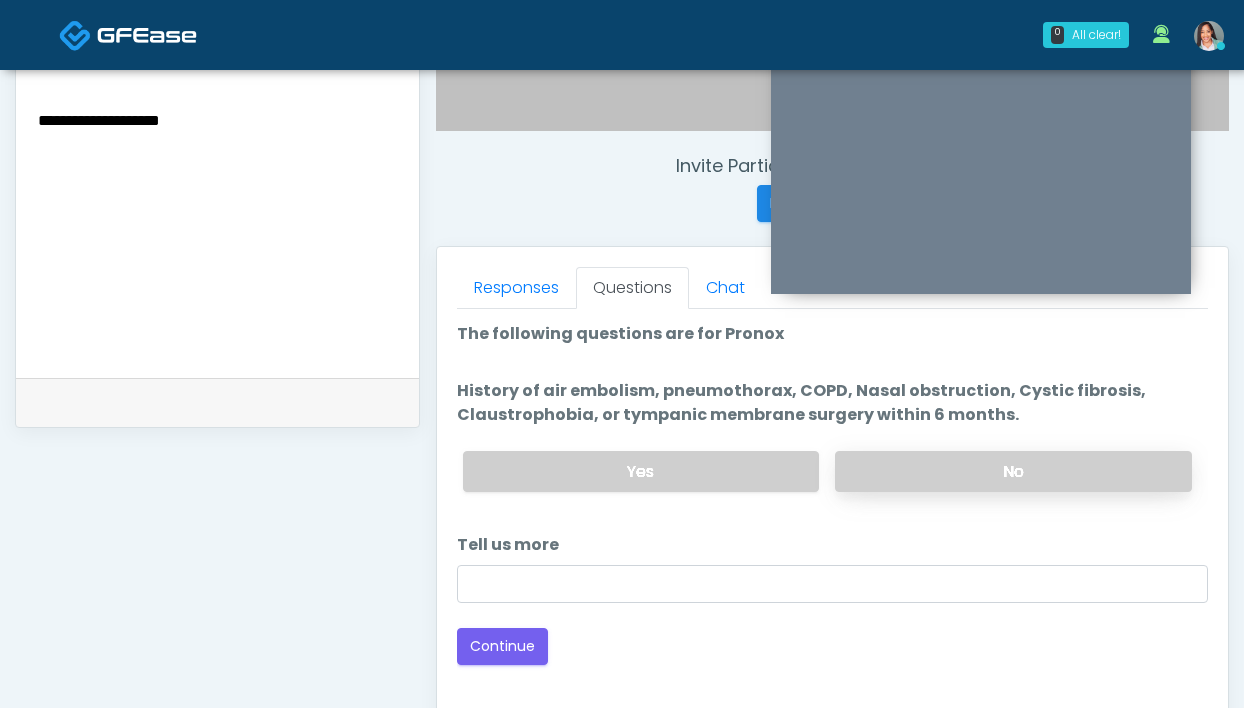 click on "No" at bounding box center (1013, 471) 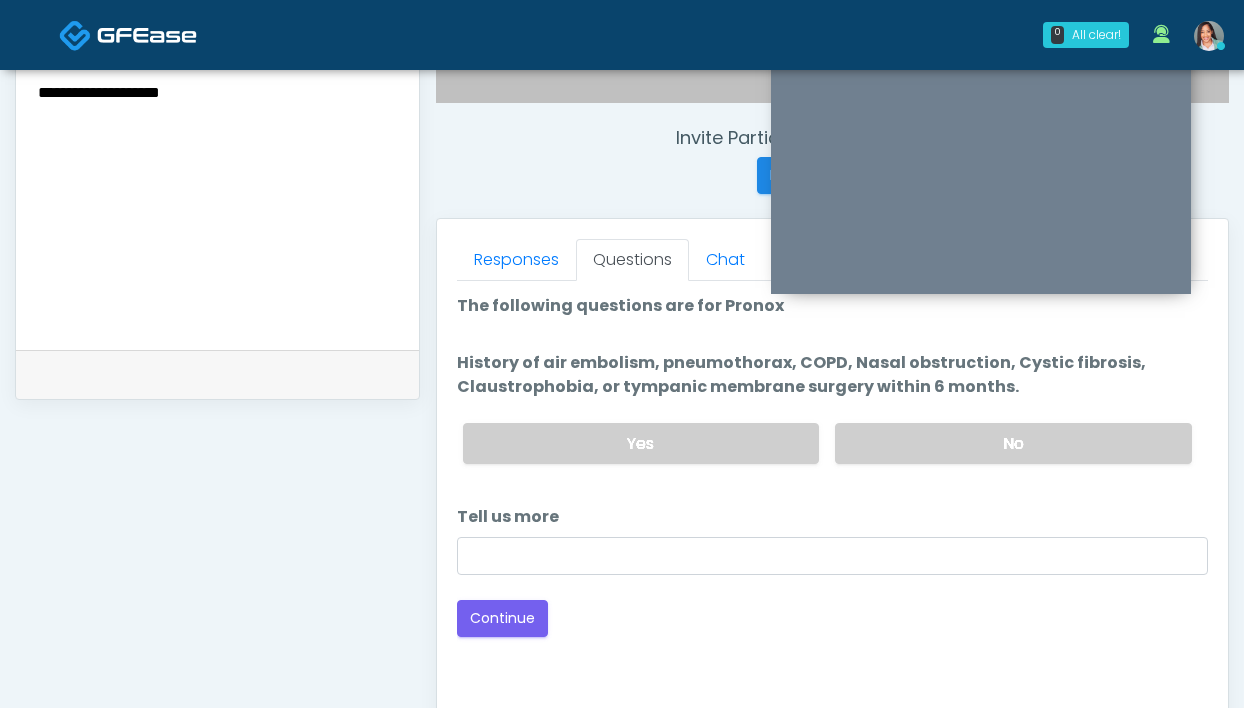 scroll, scrollTop: 852, scrollLeft: 0, axis: vertical 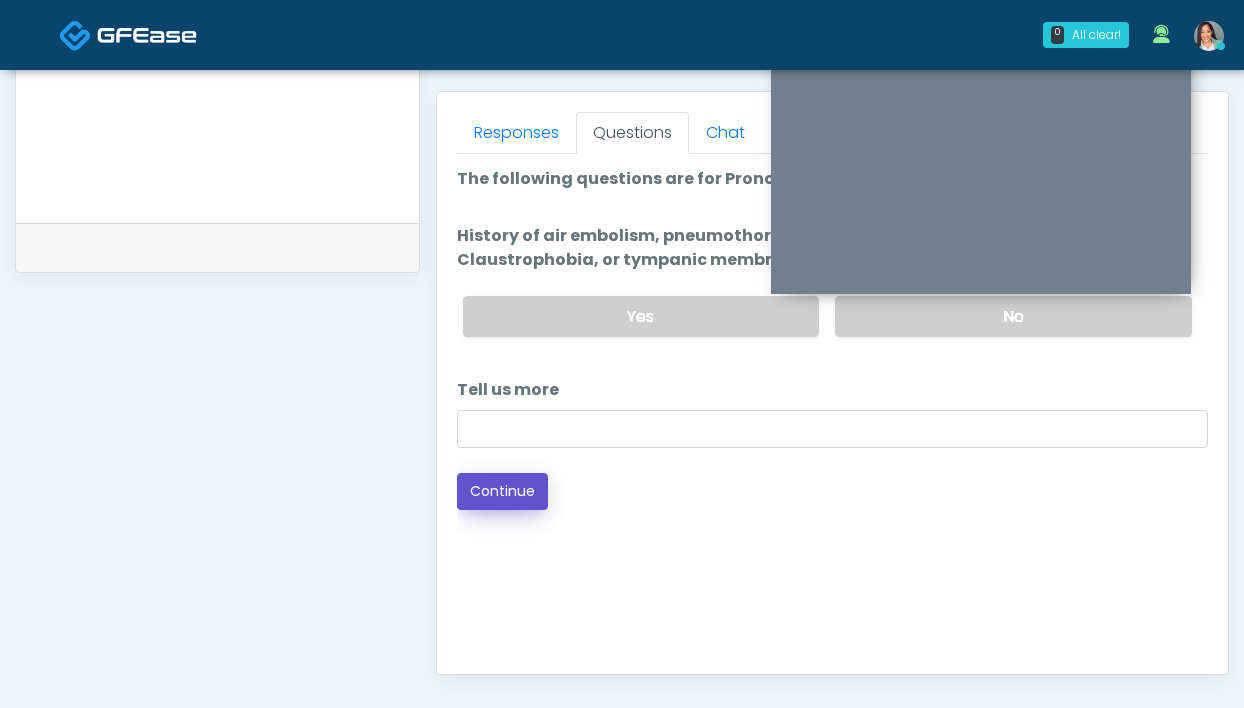 click on "Continue" at bounding box center (502, 491) 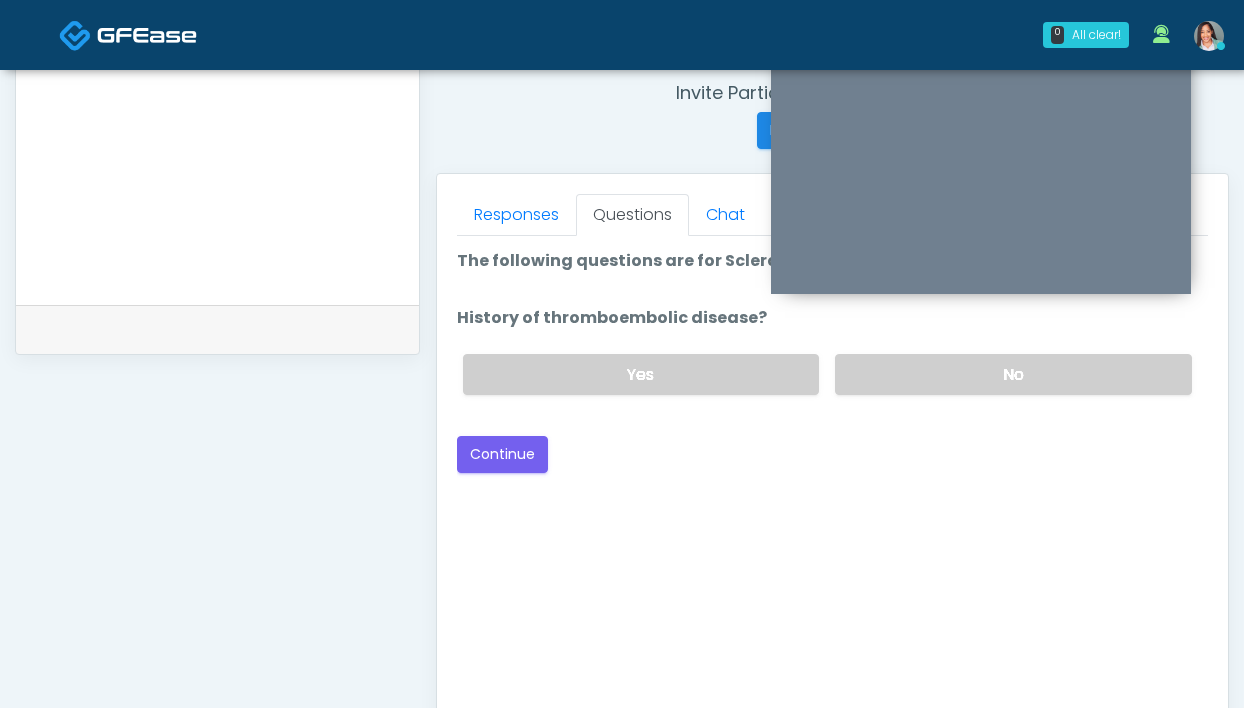 scroll, scrollTop: 769, scrollLeft: 0, axis: vertical 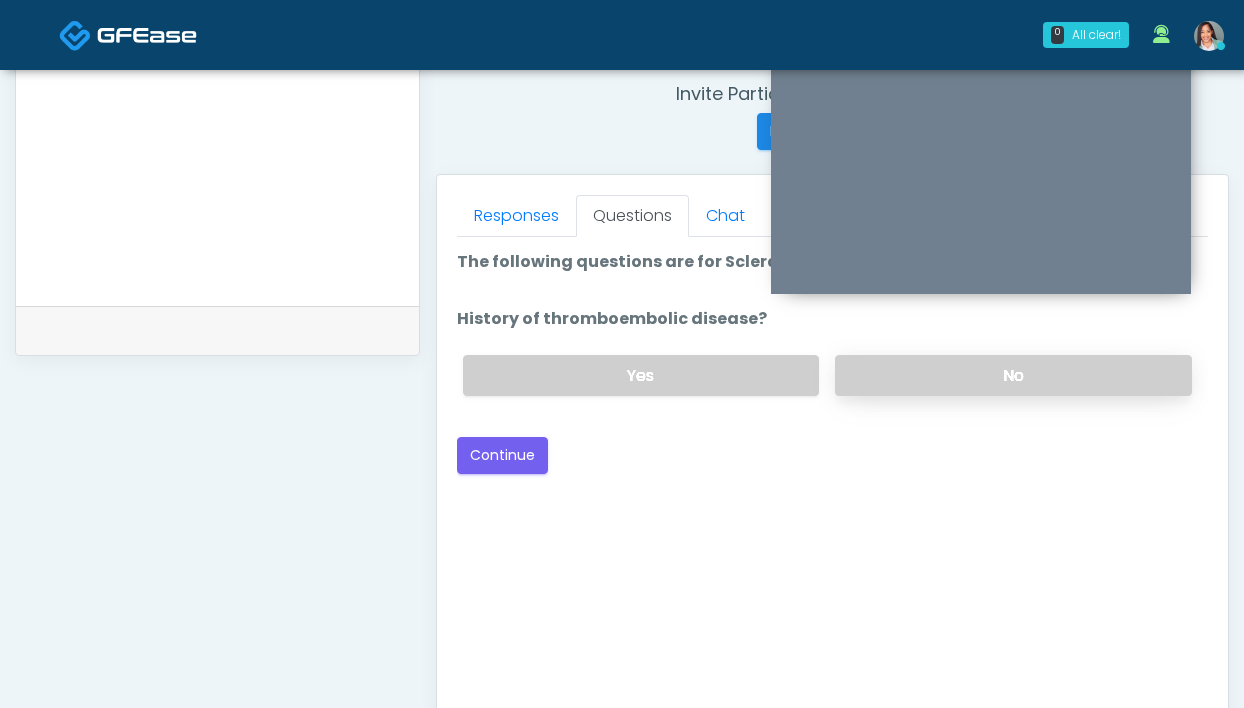 click on "No" at bounding box center [1013, 375] 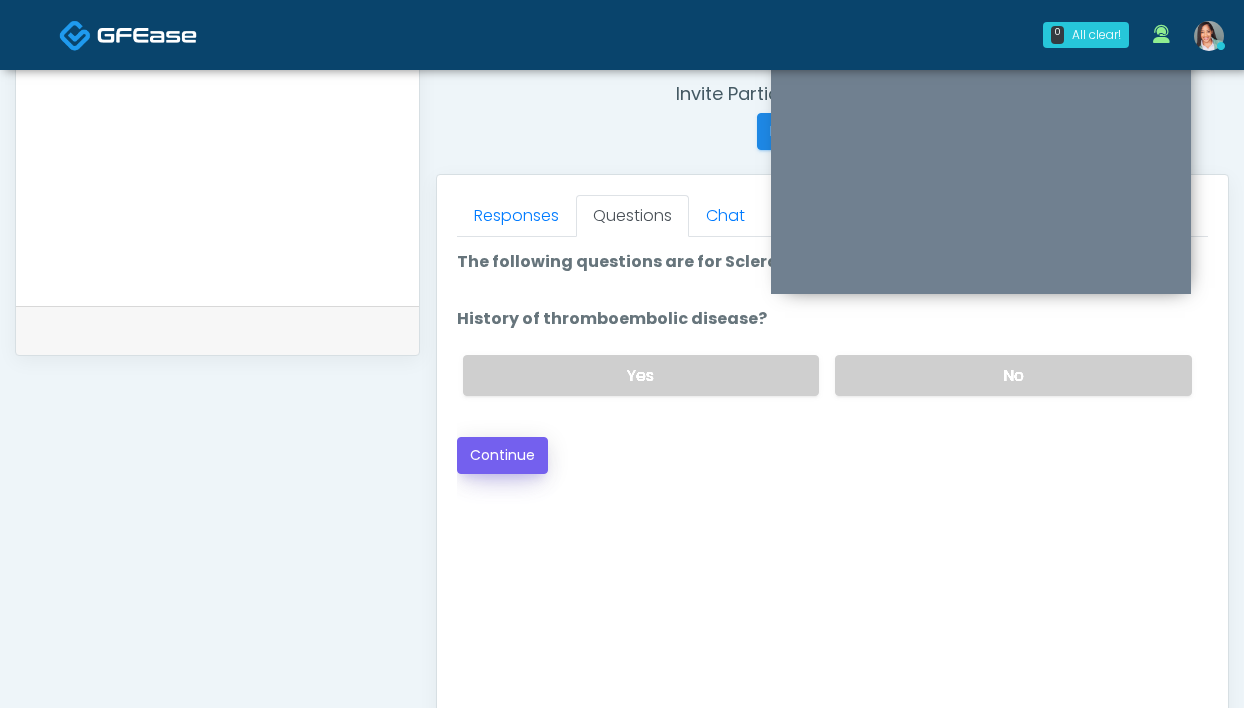 drag, startPoint x: 450, startPoint y: 470, endPoint x: 486, endPoint y: 456, distance: 38.626415 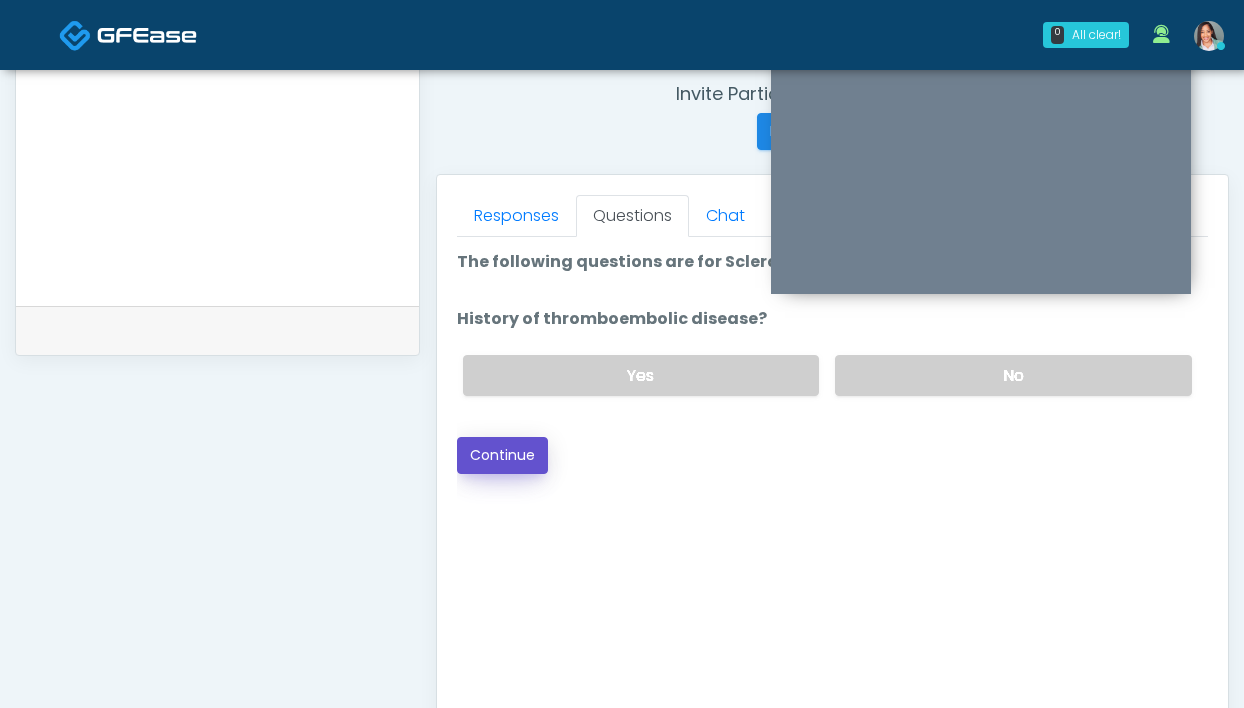 click on "Continue" at bounding box center [502, 455] 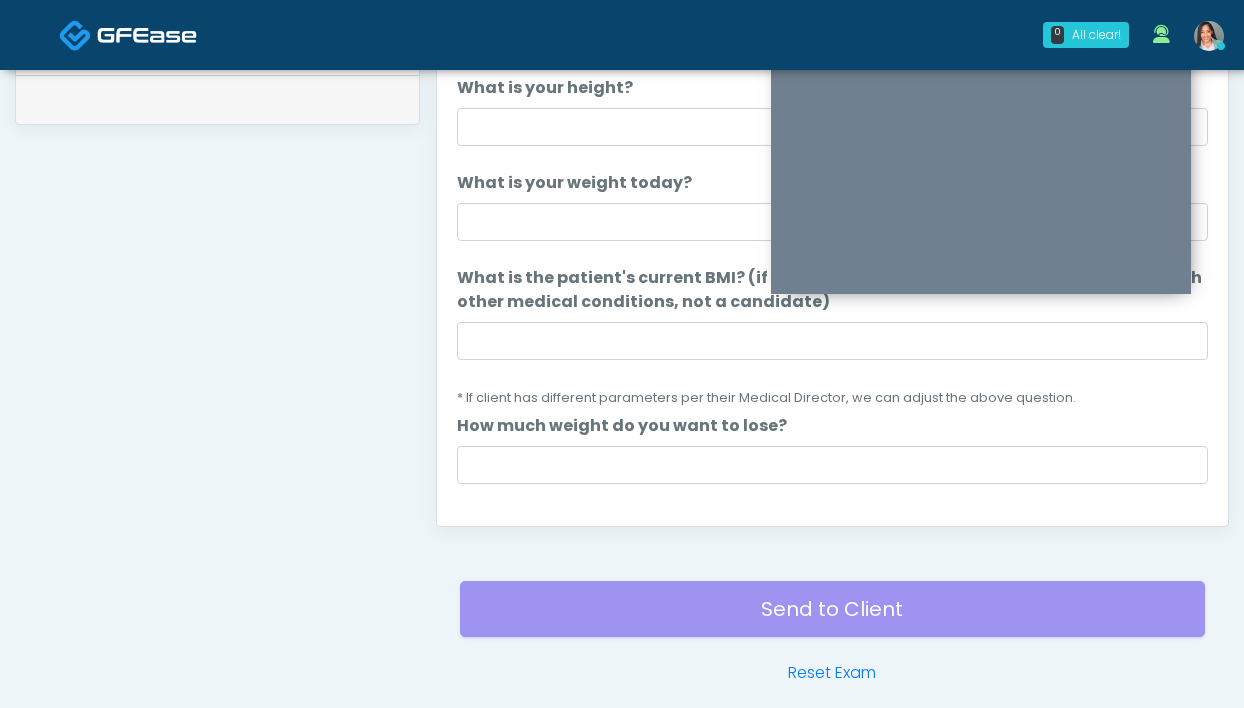 scroll, scrollTop: 717, scrollLeft: 0, axis: vertical 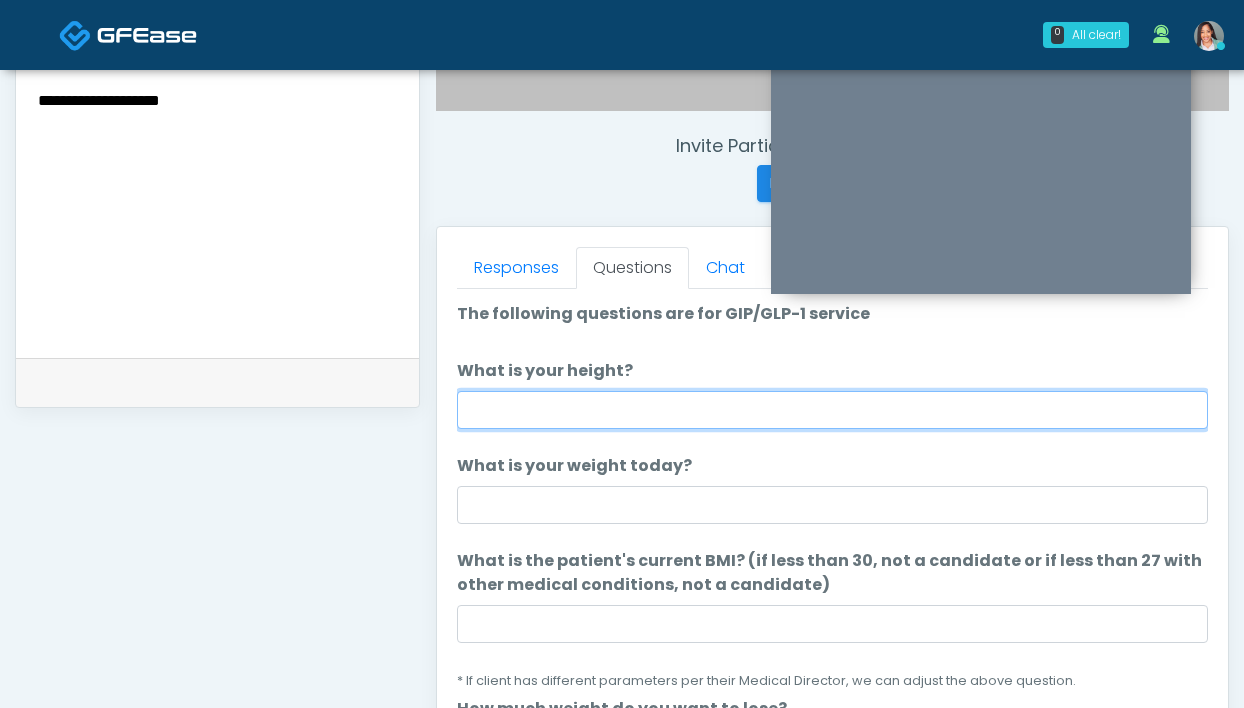 click on "What is your height?" at bounding box center (832, 410) 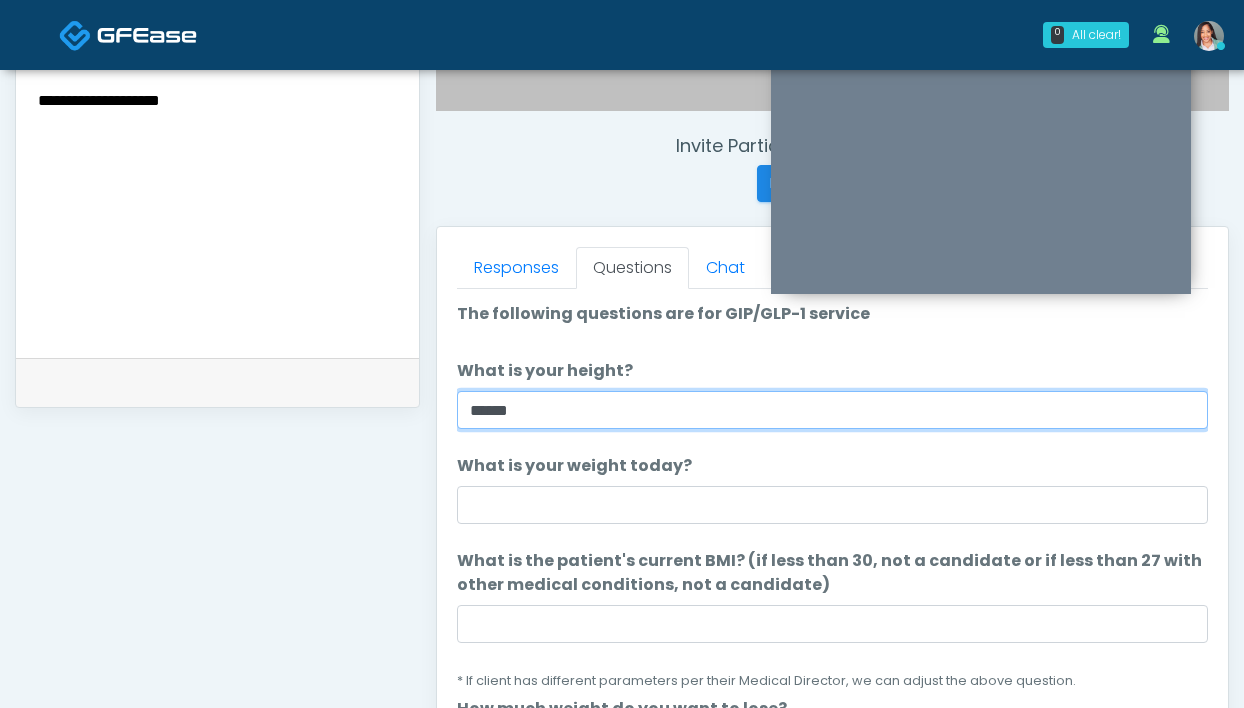 type on "*****" 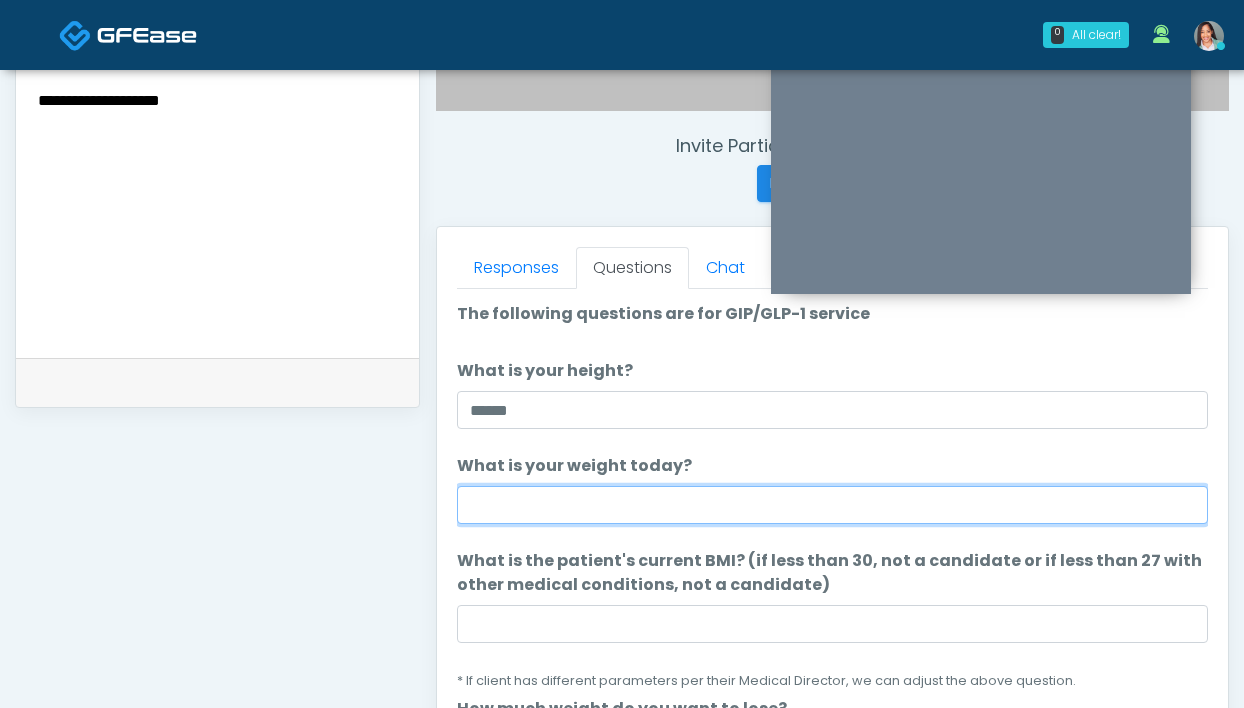 click on "What is your weight today?" at bounding box center [832, 505] 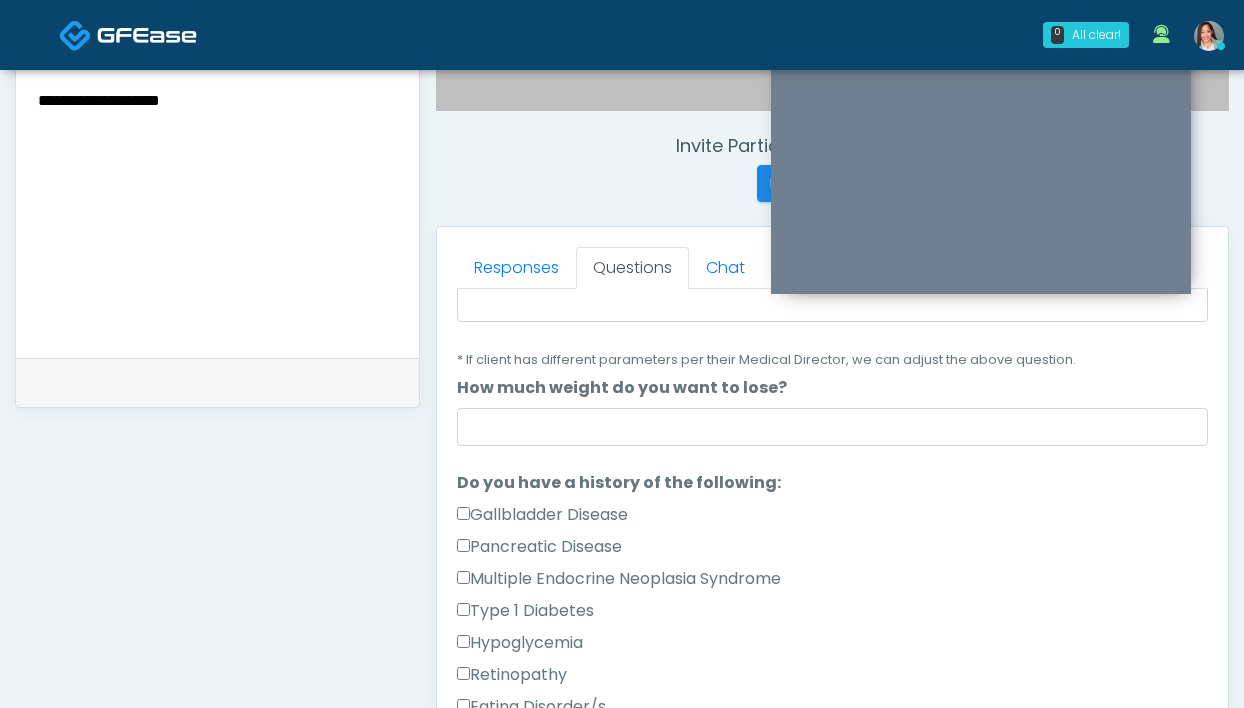 scroll, scrollTop: 81, scrollLeft: 0, axis: vertical 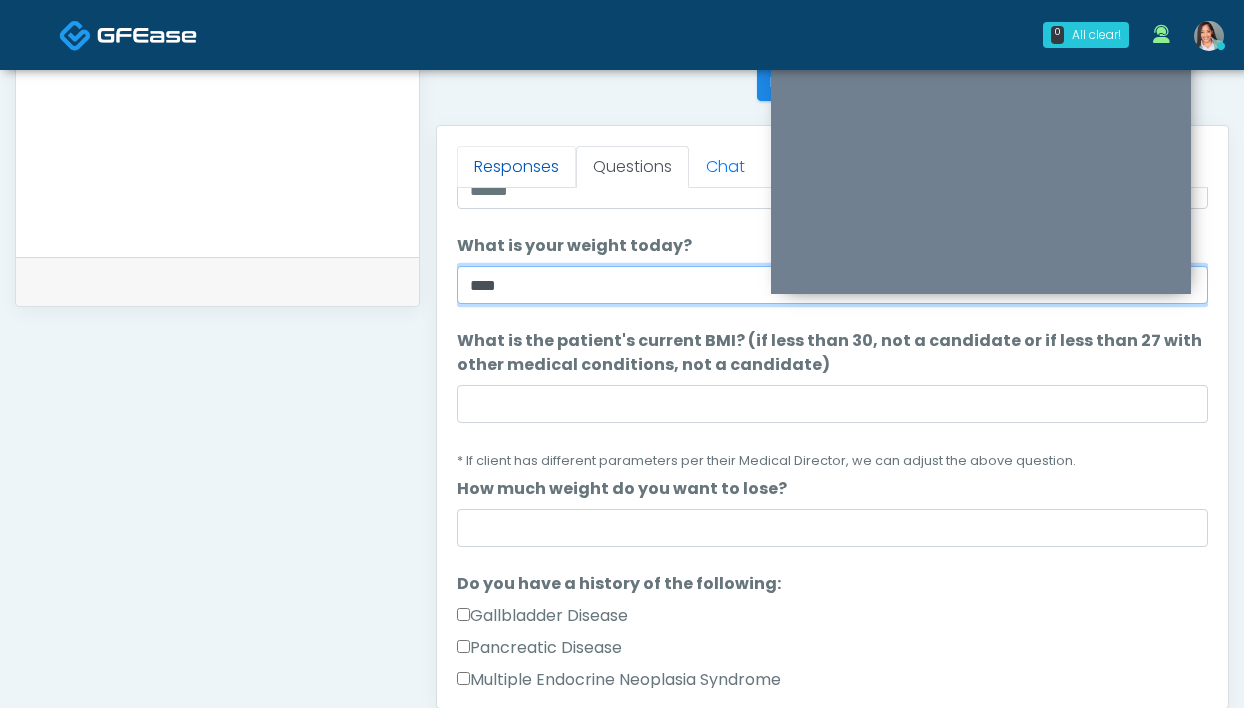 type on "***" 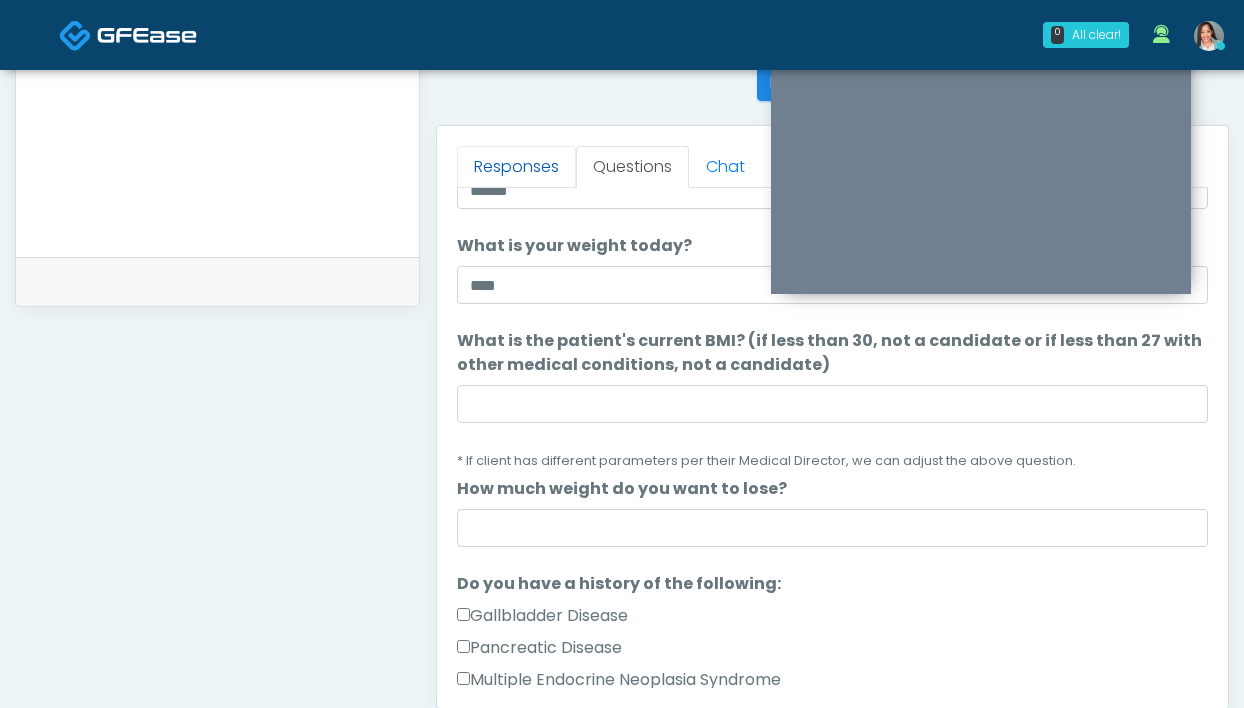 click on "Responses" at bounding box center [516, 167] 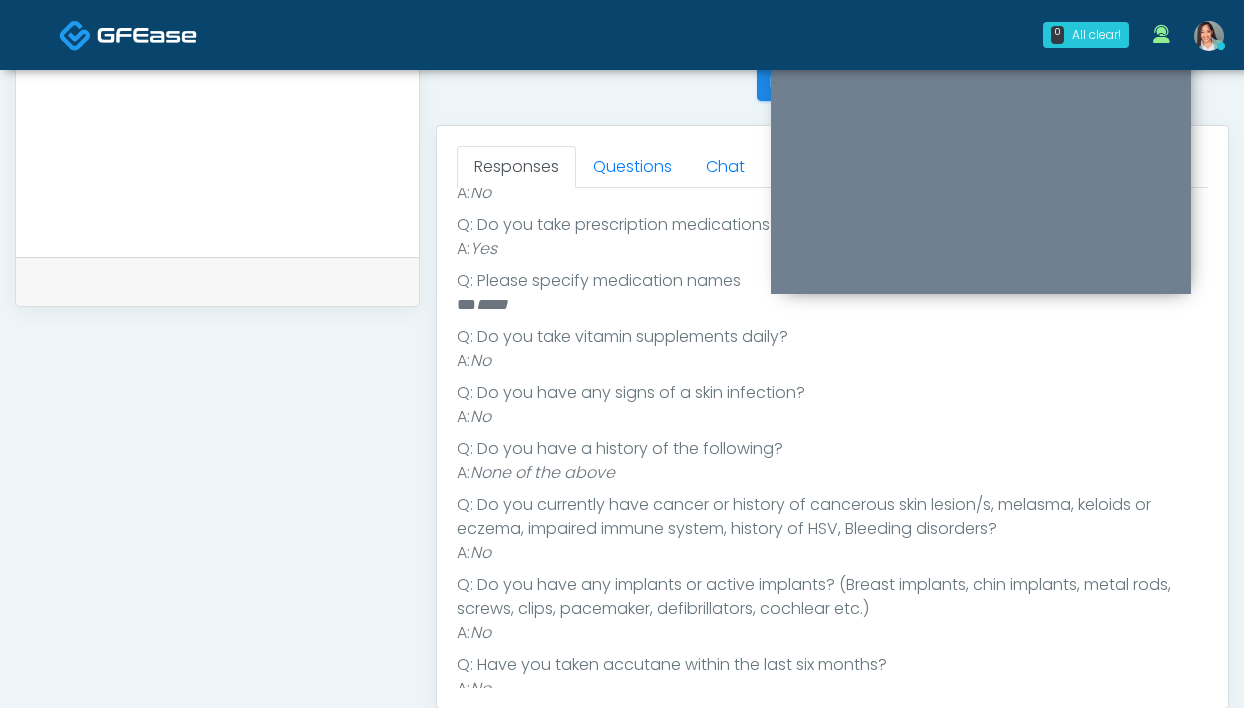 scroll, scrollTop: 562, scrollLeft: 0, axis: vertical 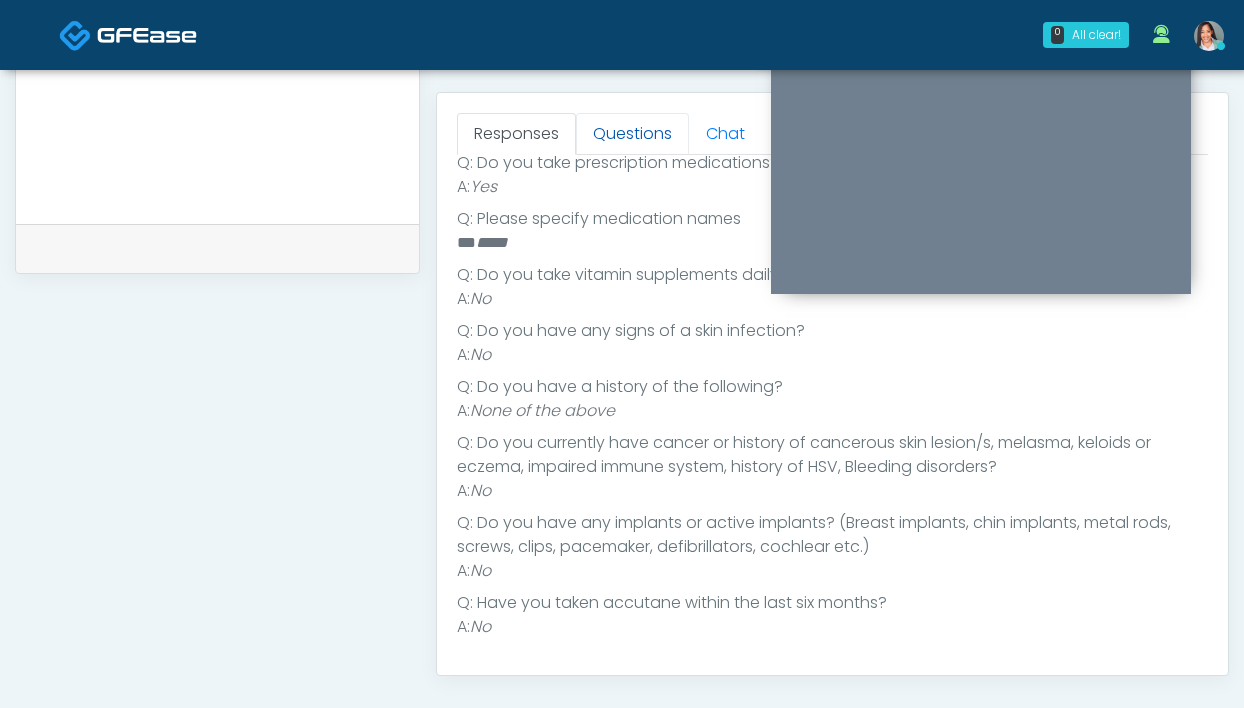 click on "Questions" at bounding box center (632, 134) 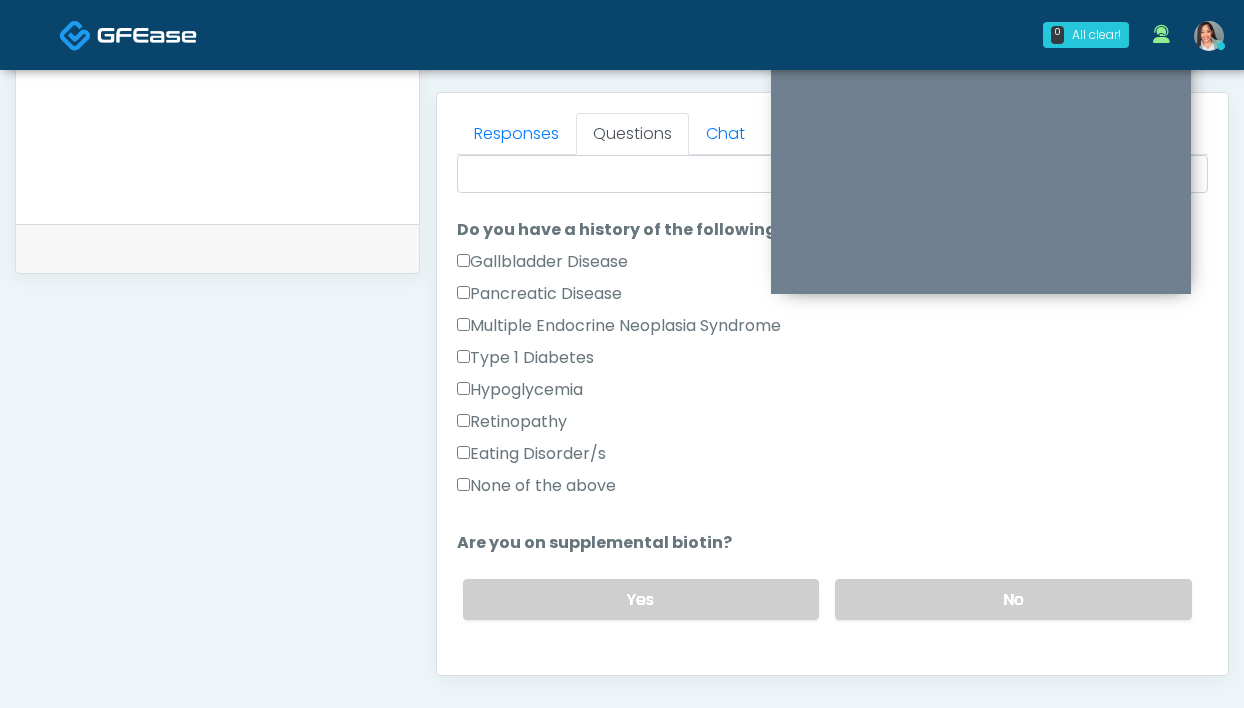 scroll, scrollTop: 393, scrollLeft: 0, axis: vertical 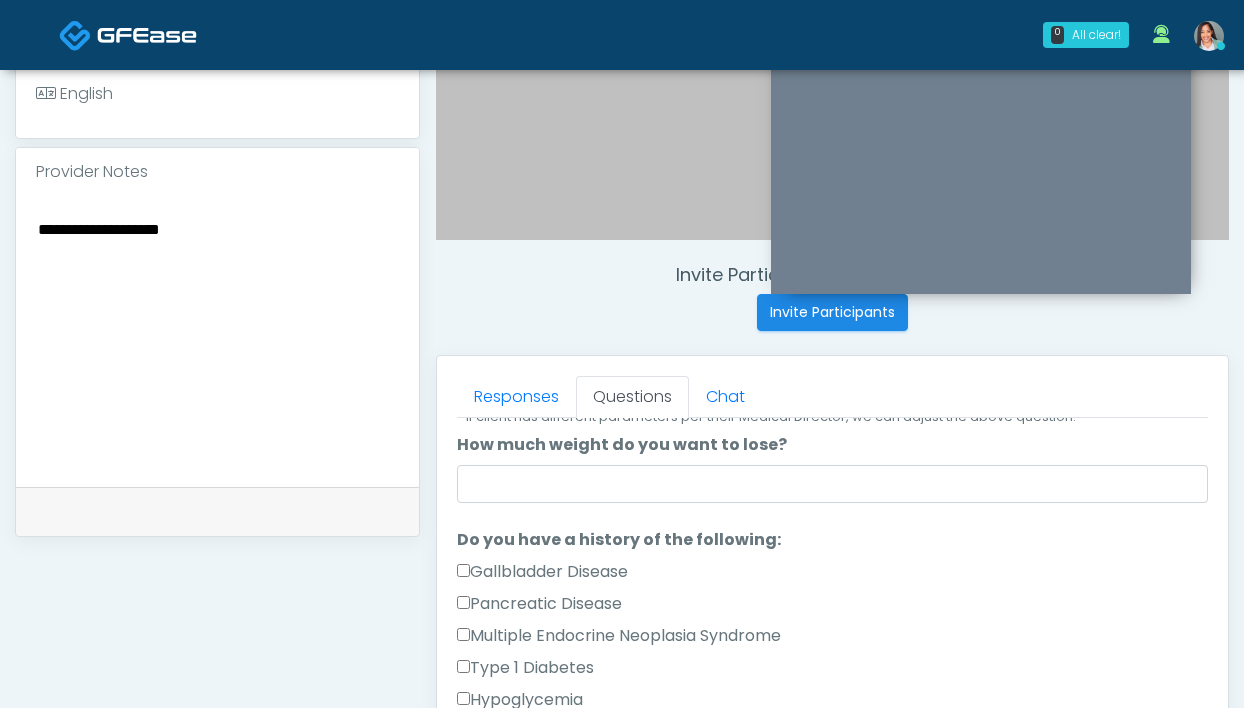 click on "**********" at bounding box center [217, 338] 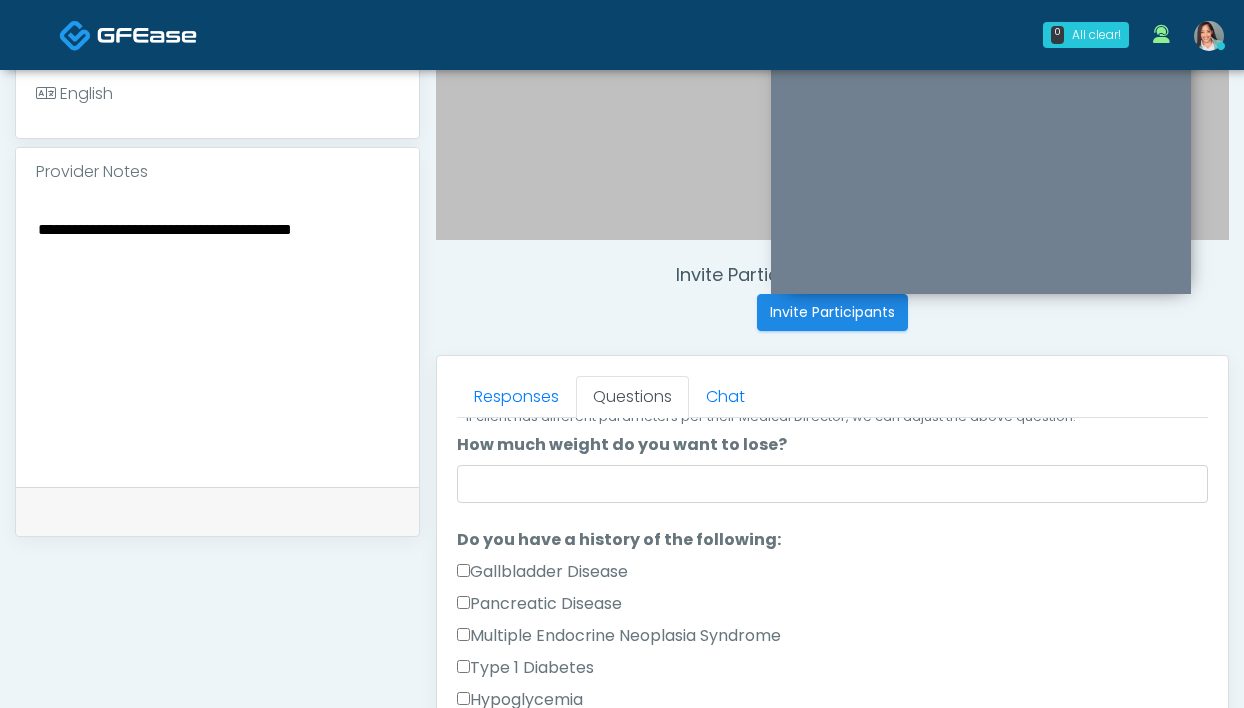 click on "**********" at bounding box center (217, 338) 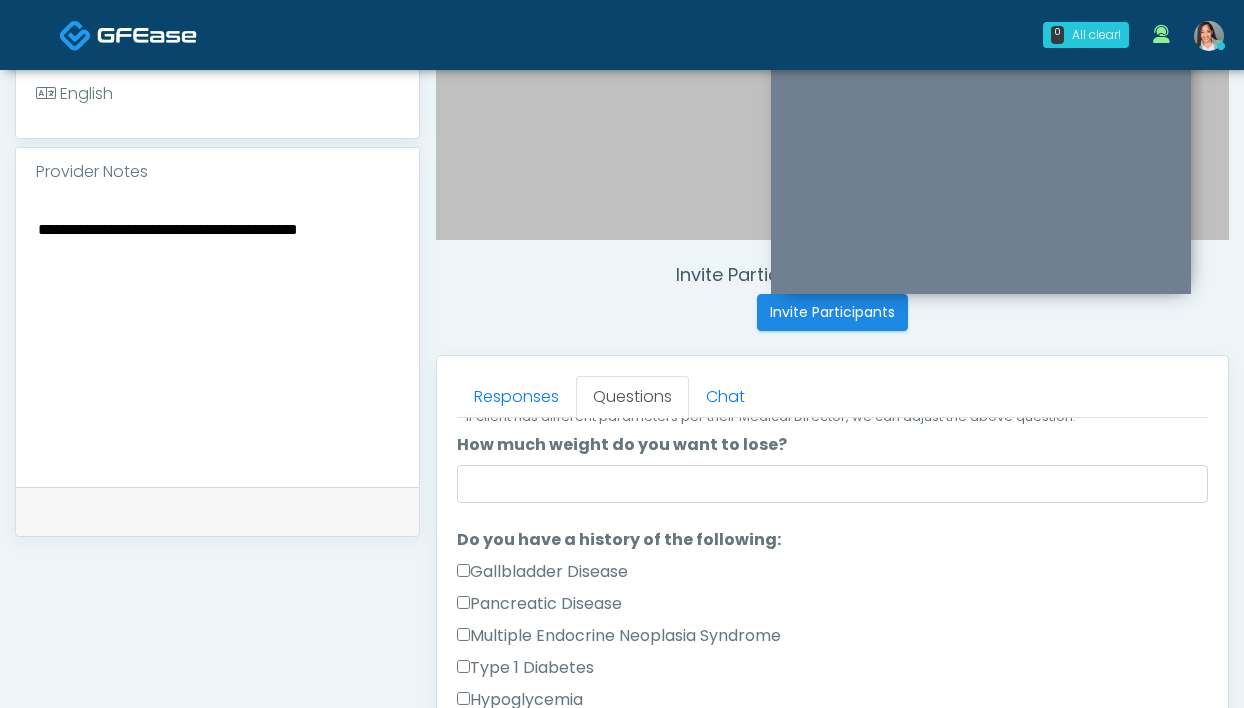 click on "**********" at bounding box center (217, 338) 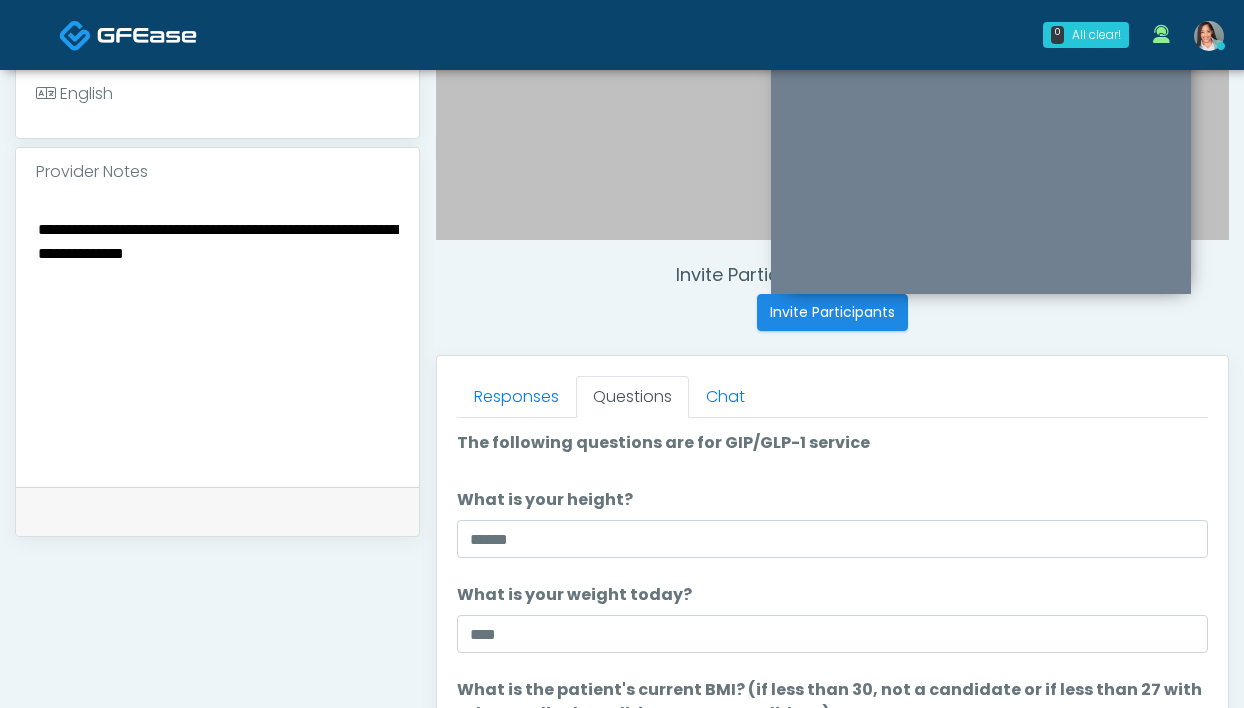 scroll, scrollTop: 4, scrollLeft: 0, axis: vertical 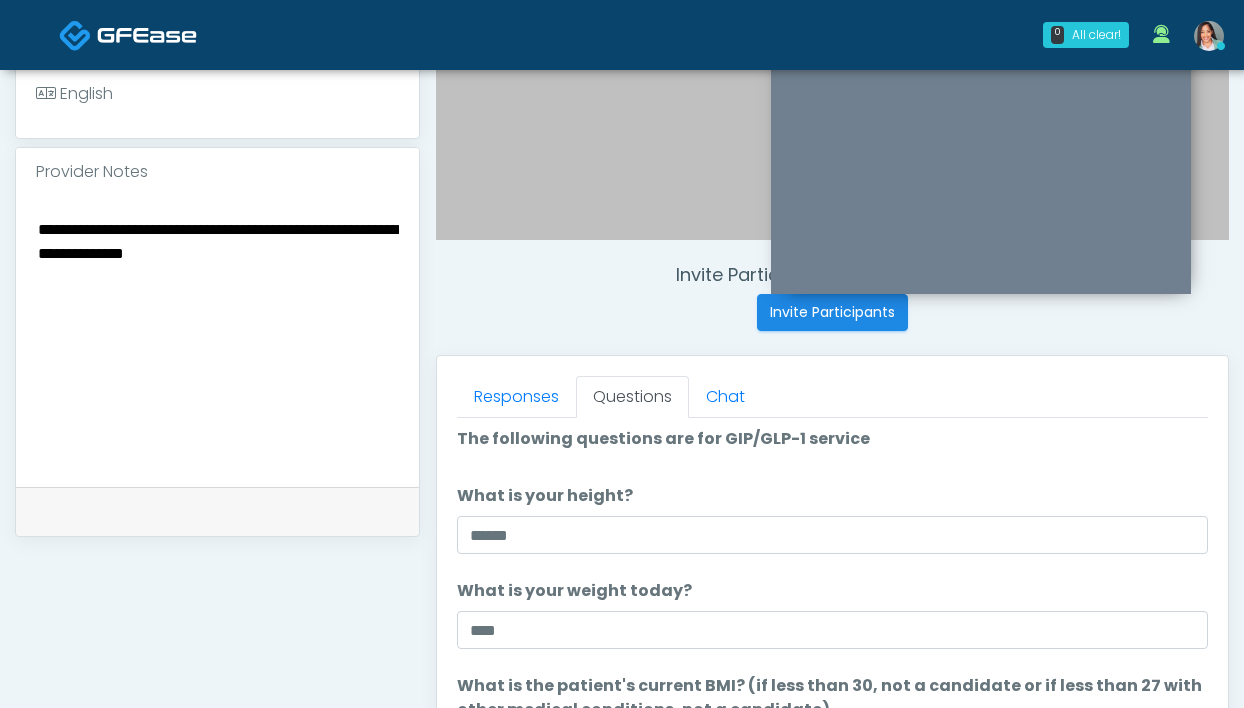 type on "**********" 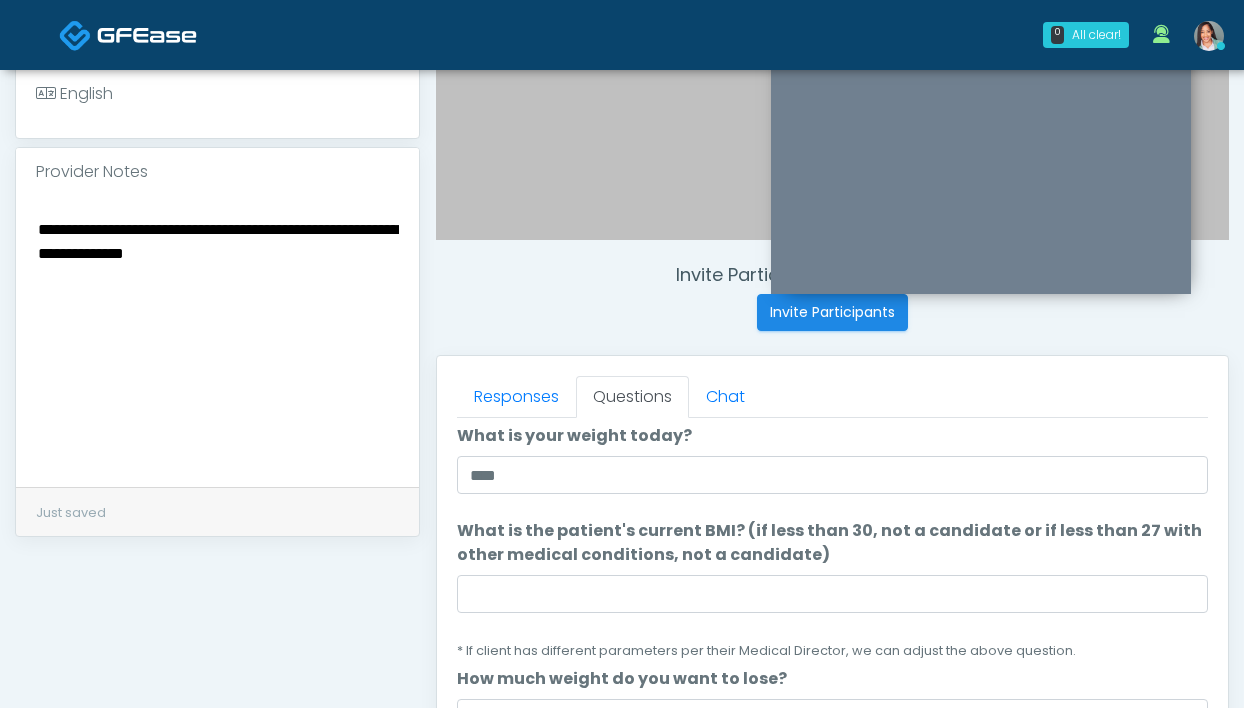 scroll, scrollTop: 159, scrollLeft: 0, axis: vertical 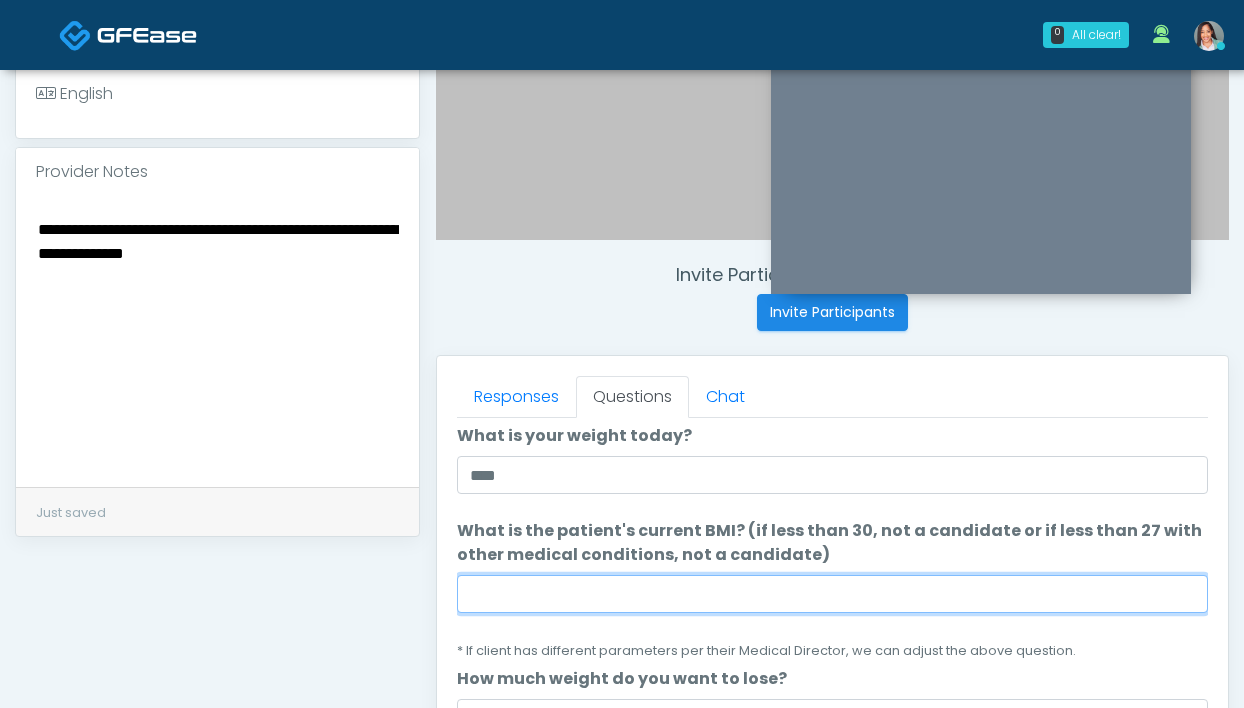 click on "What is the patient's current BMI? (if less than 30, not a candidate or if less than 27 with other medical conditions, not a candidate)" at bounding box center (832, 594) 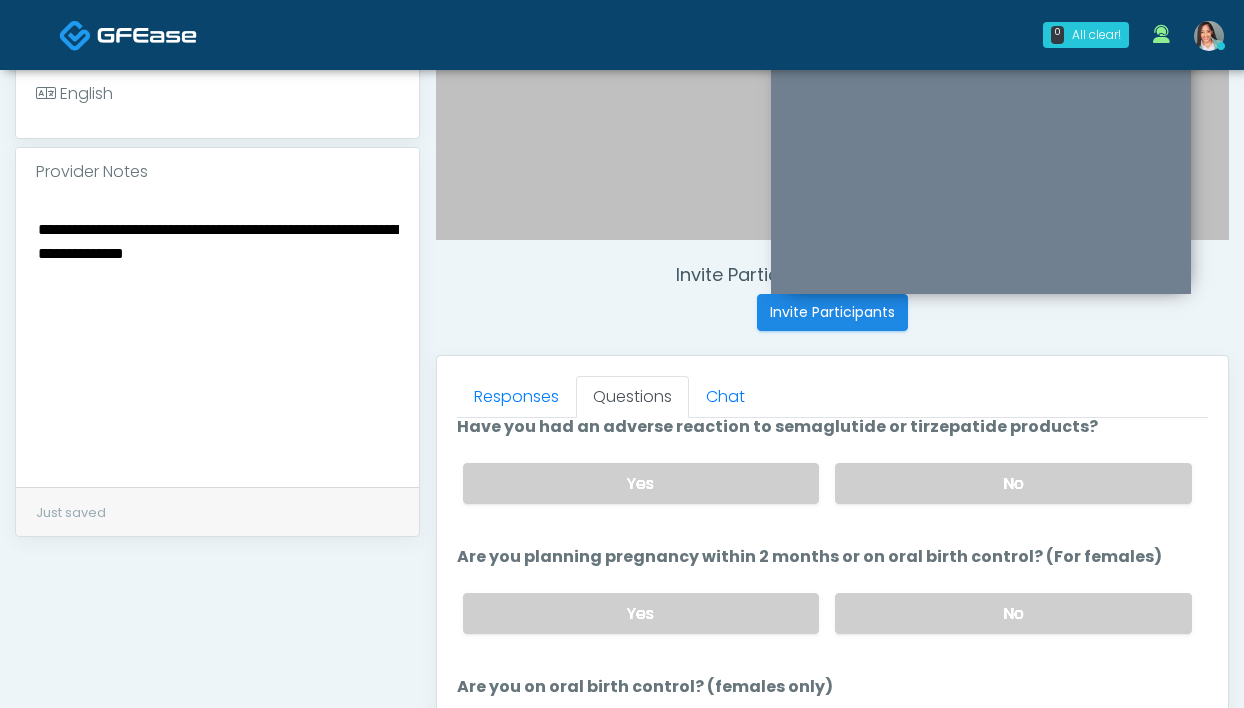scroll, scrollTop: 1127, scrollLeft: 0, axis: vertical 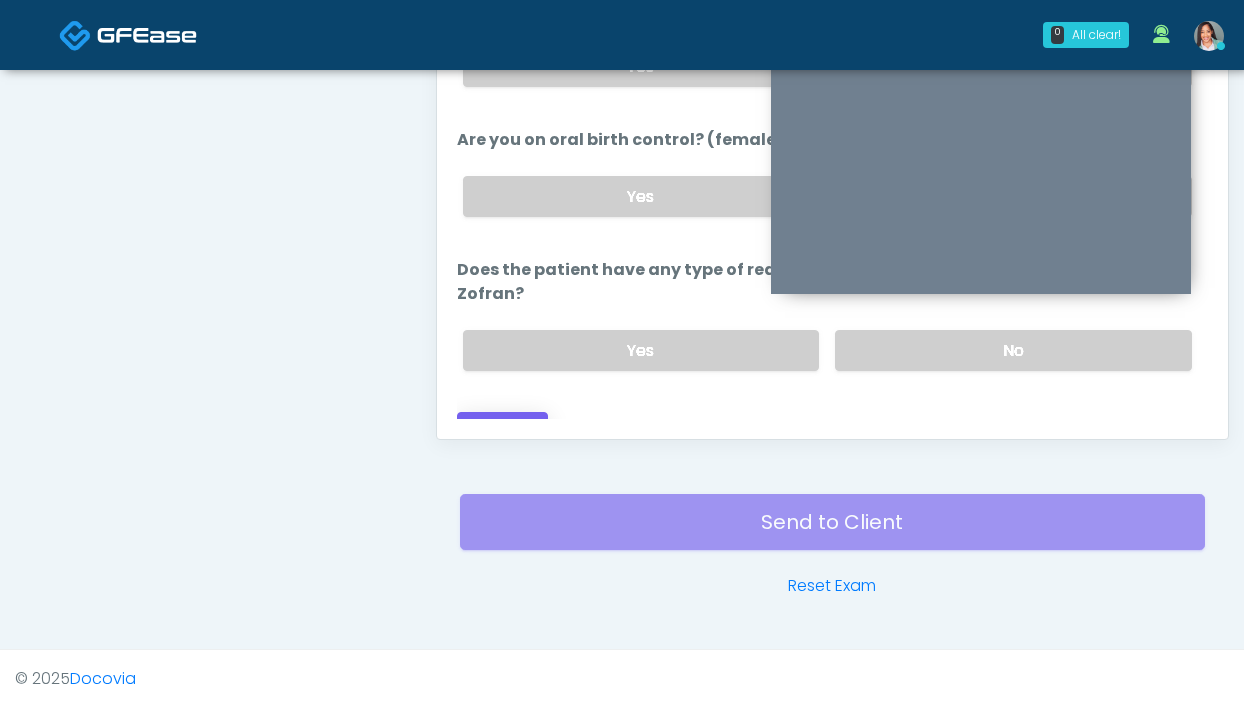 type on "****" 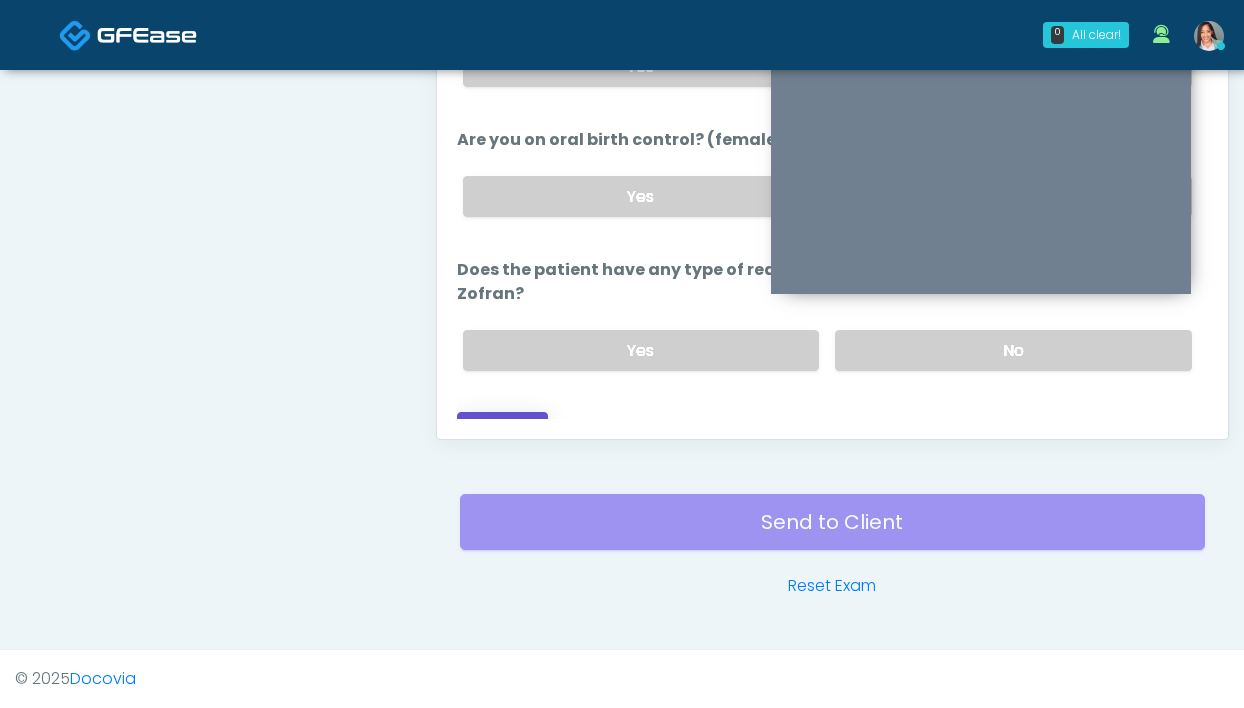click on "Continue" at bounding box center (502, 430) 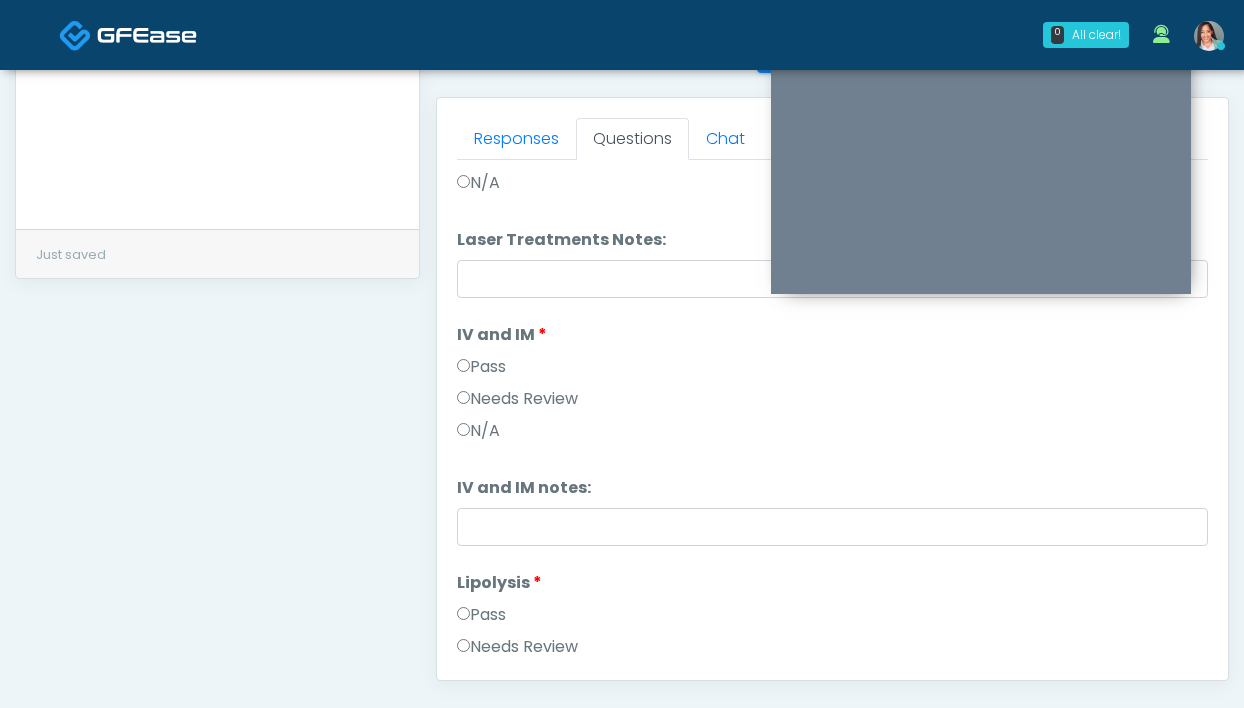 scroll, scrollTop: 762, scrollLeft: 0, axis: vertical 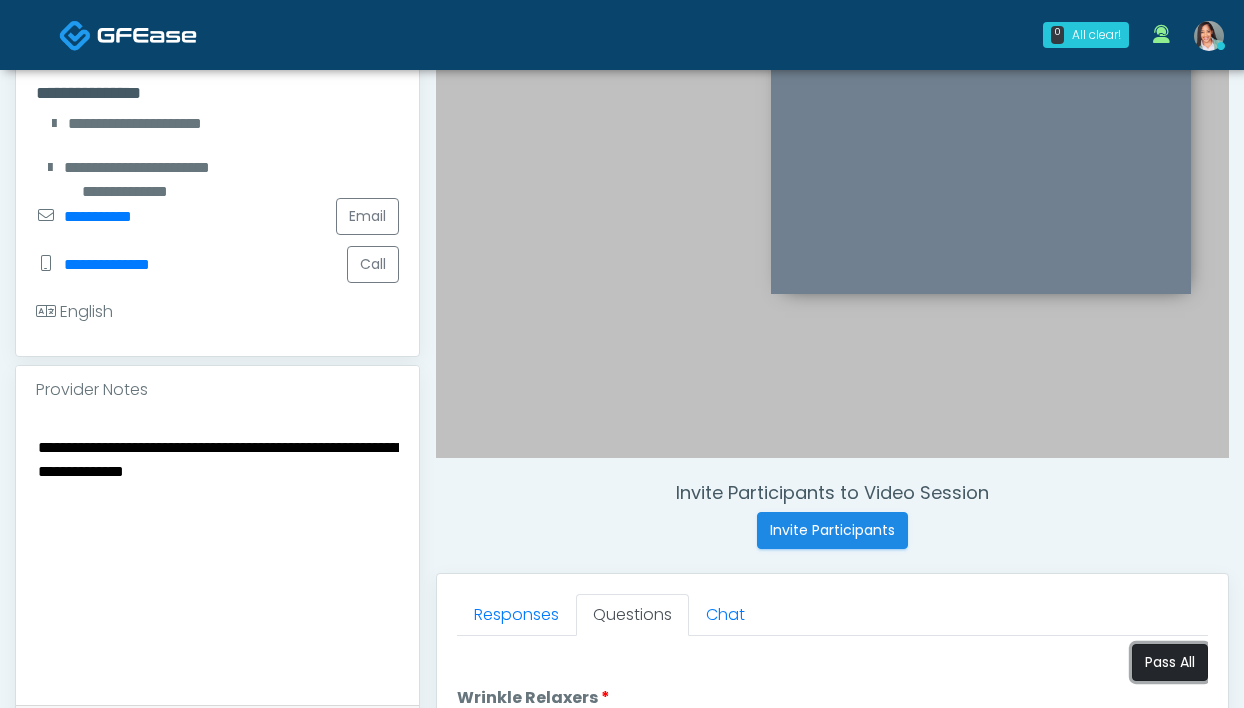 click on "Pass All" at bounding box center [1170, 662] 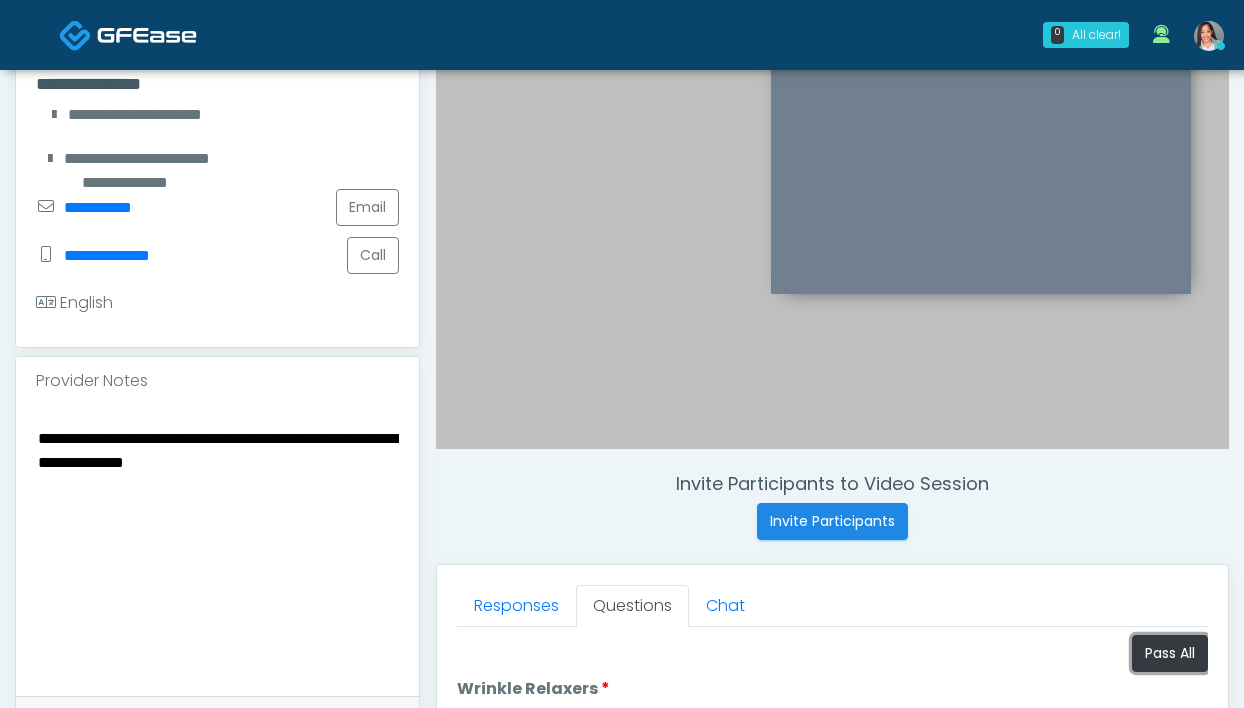 scroll, scrollTop: 398, scrollLeft: 0, axis: vertical 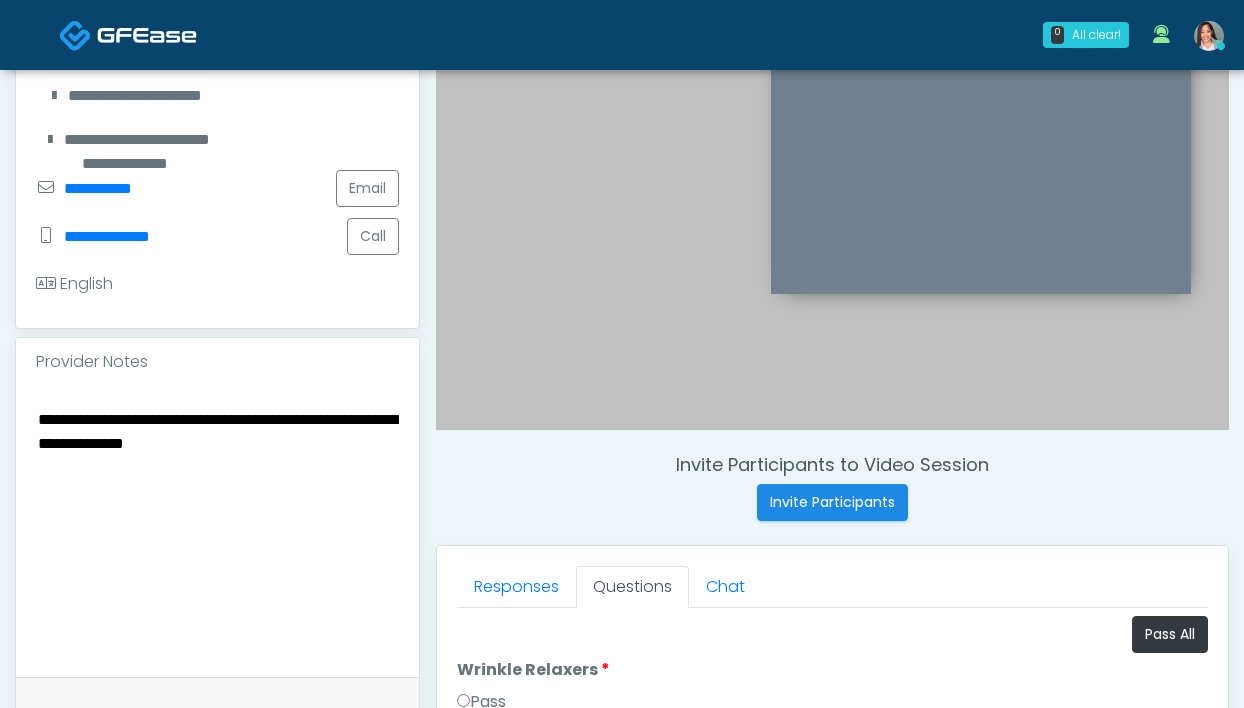 drag, startPoint x: 215, startPoint y: 423, endPoint x: 376, endPoint y: 422, distance: 161.00311 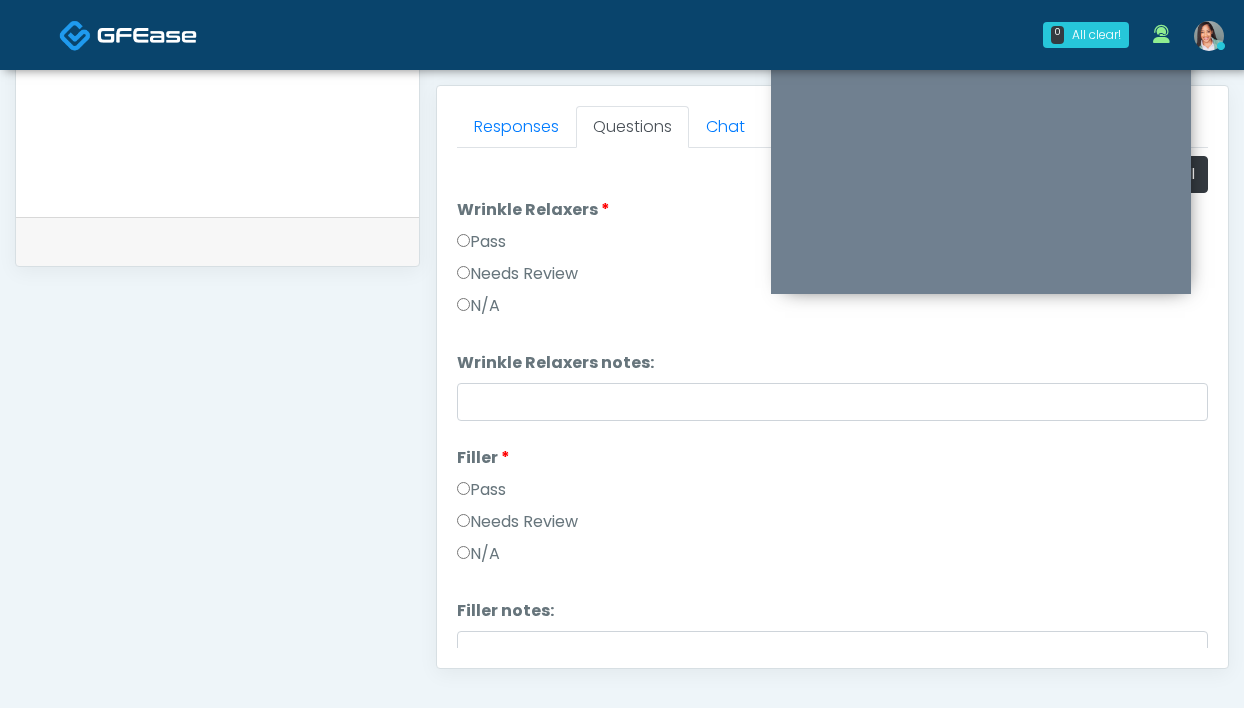 scroll, scrollTop: 906, scrollLeft: 0, axis: vertical 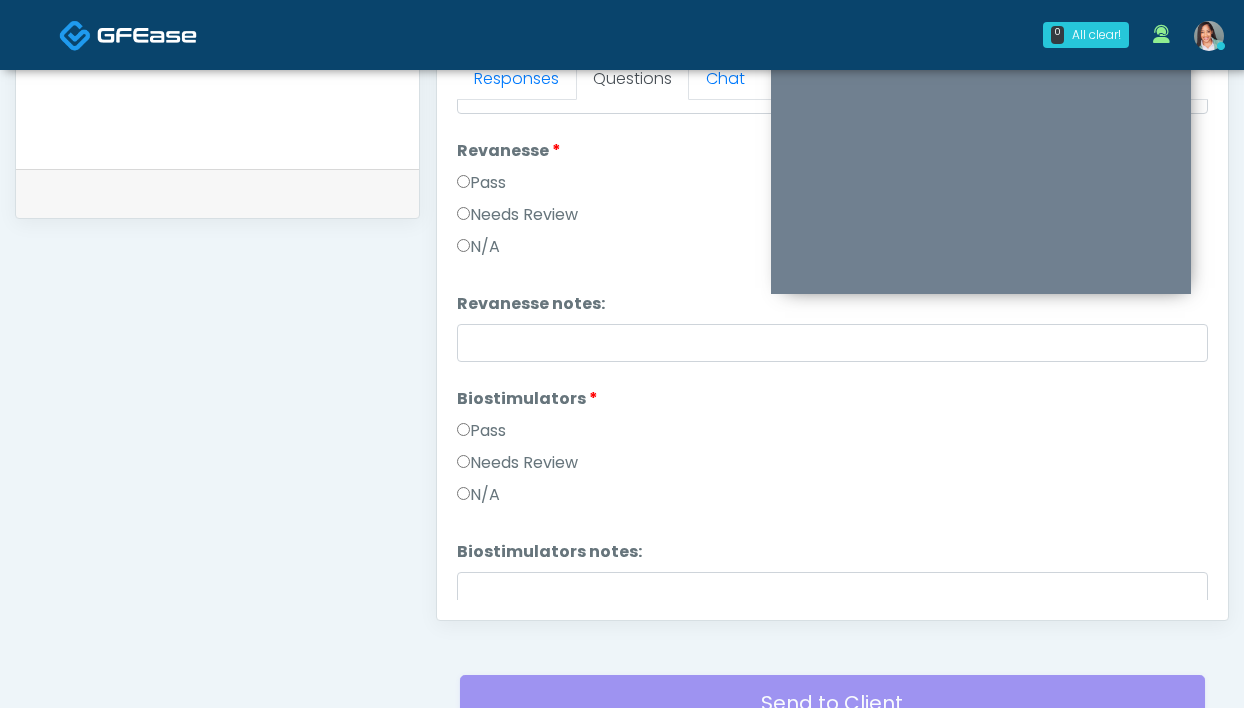 click on "Needs Review" at bounding box center [517, 215] 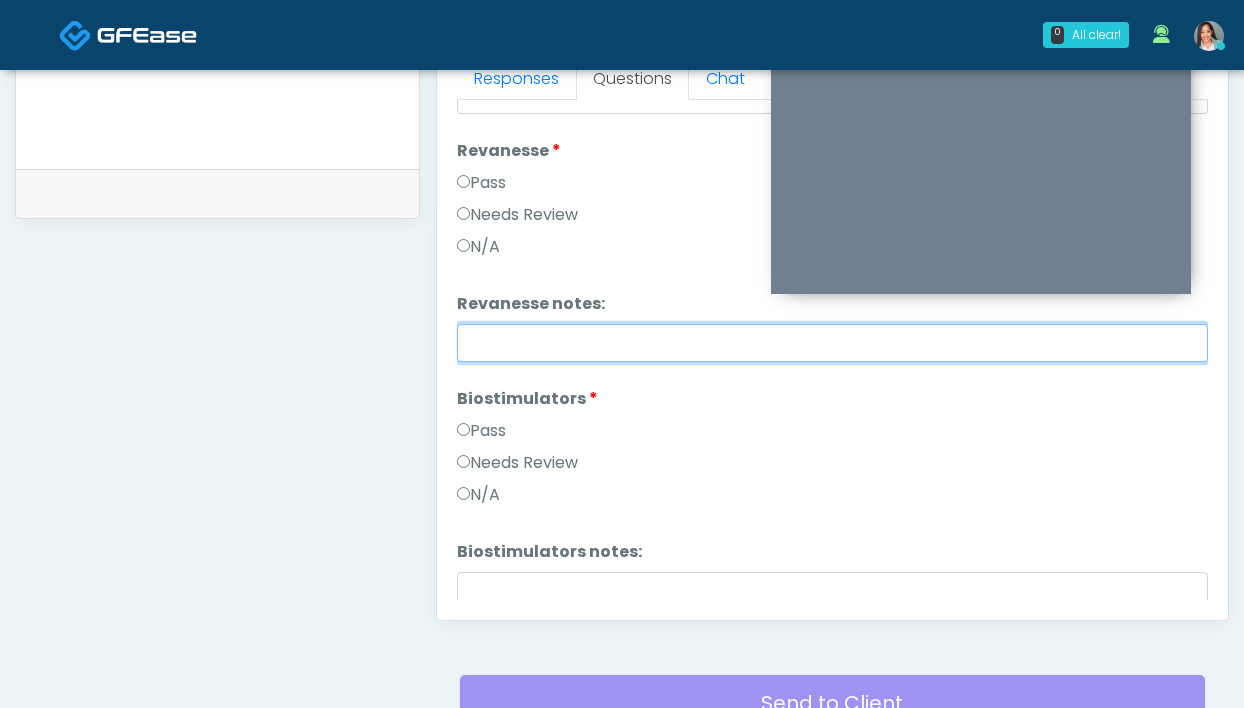 click on "Revanesse notes:" at bounding box center [832, 343] 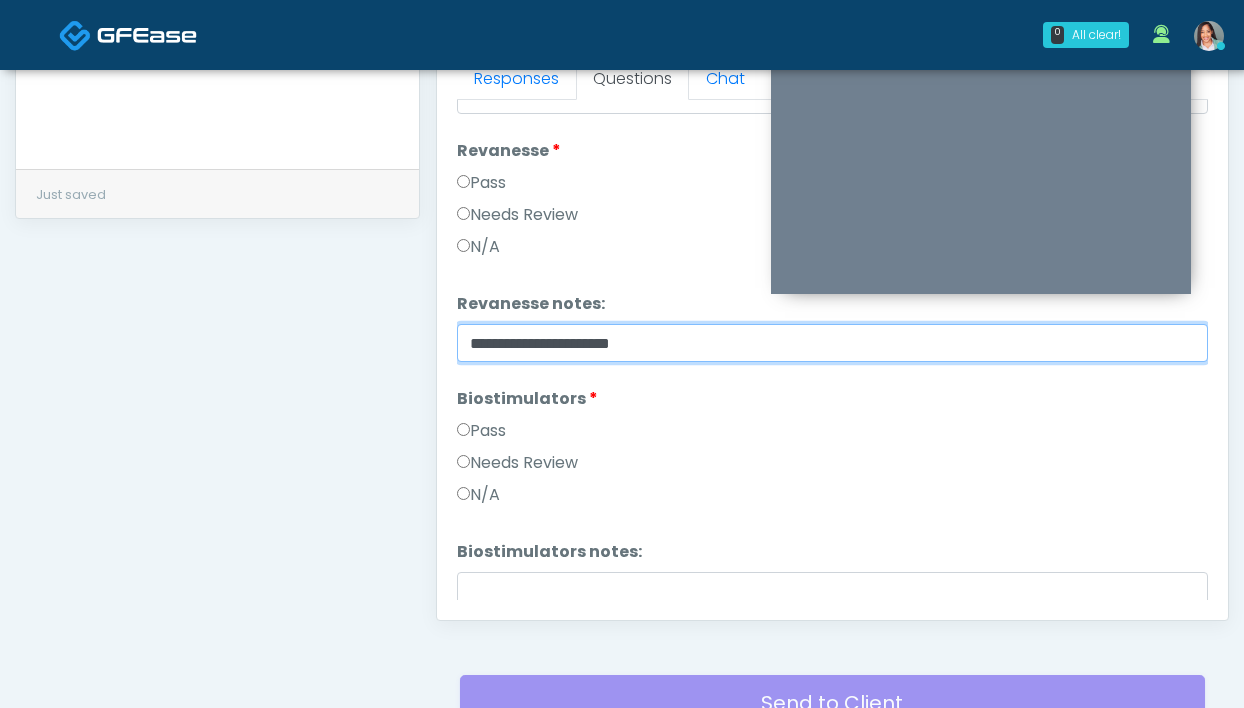 paste on "**********" 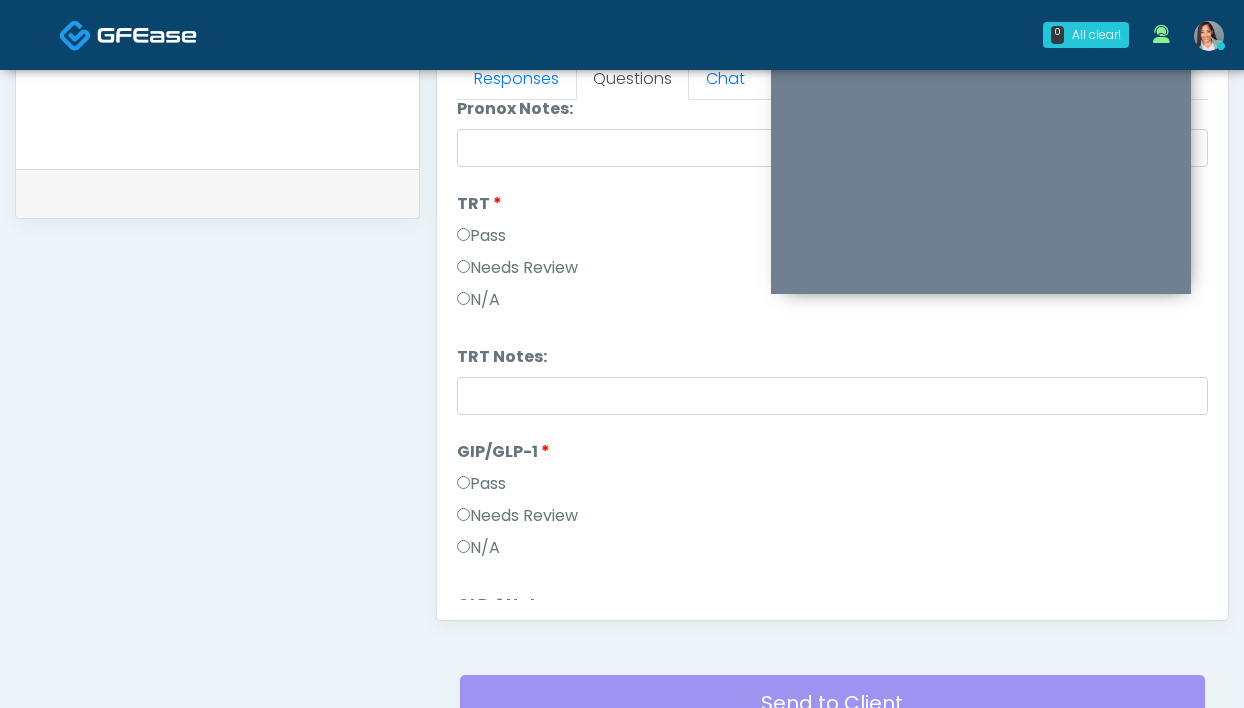 scroll, scrollTop: 4051, scrollLeft: 0, axis: vertical 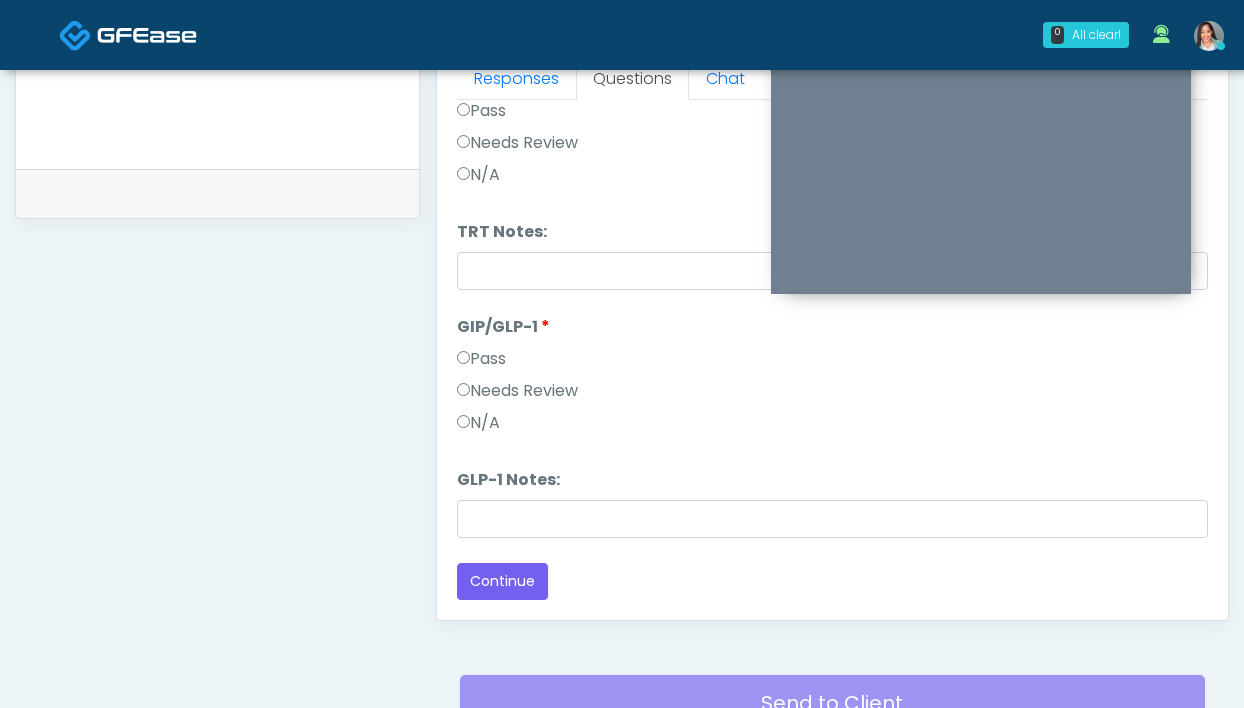 type on "**********" 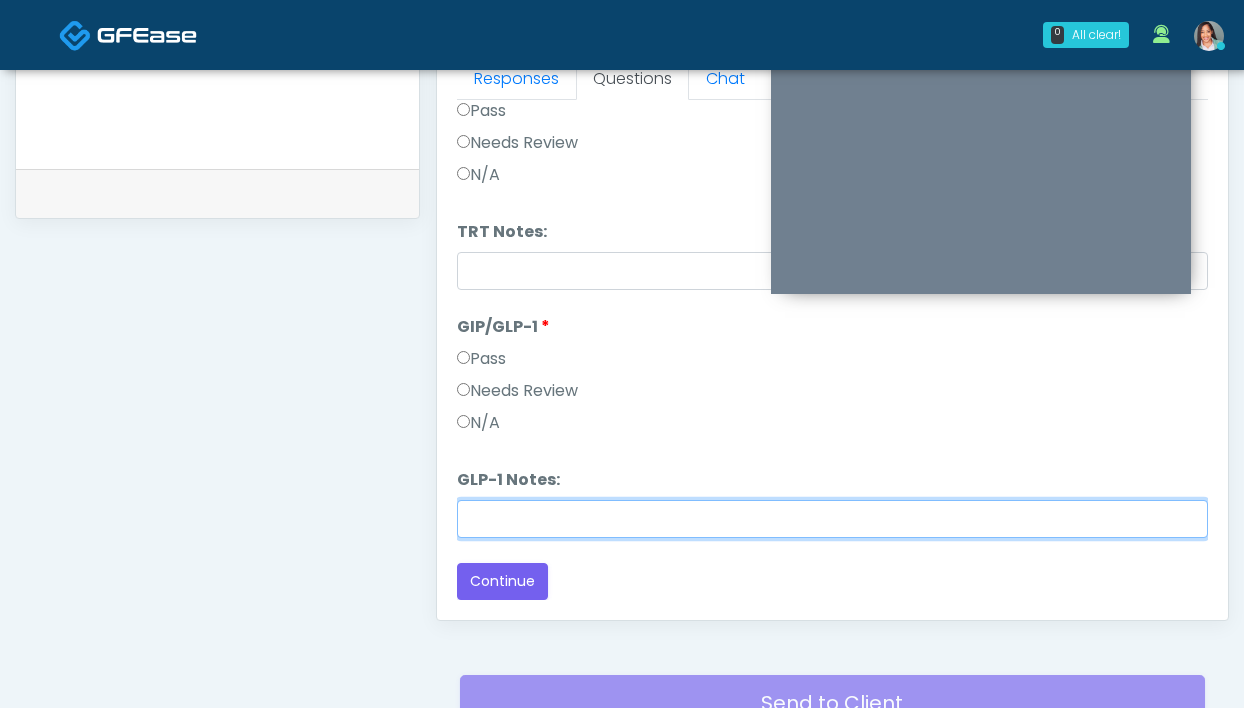 click on "GLP-1 Notes:" at bounding box center (832, 519) 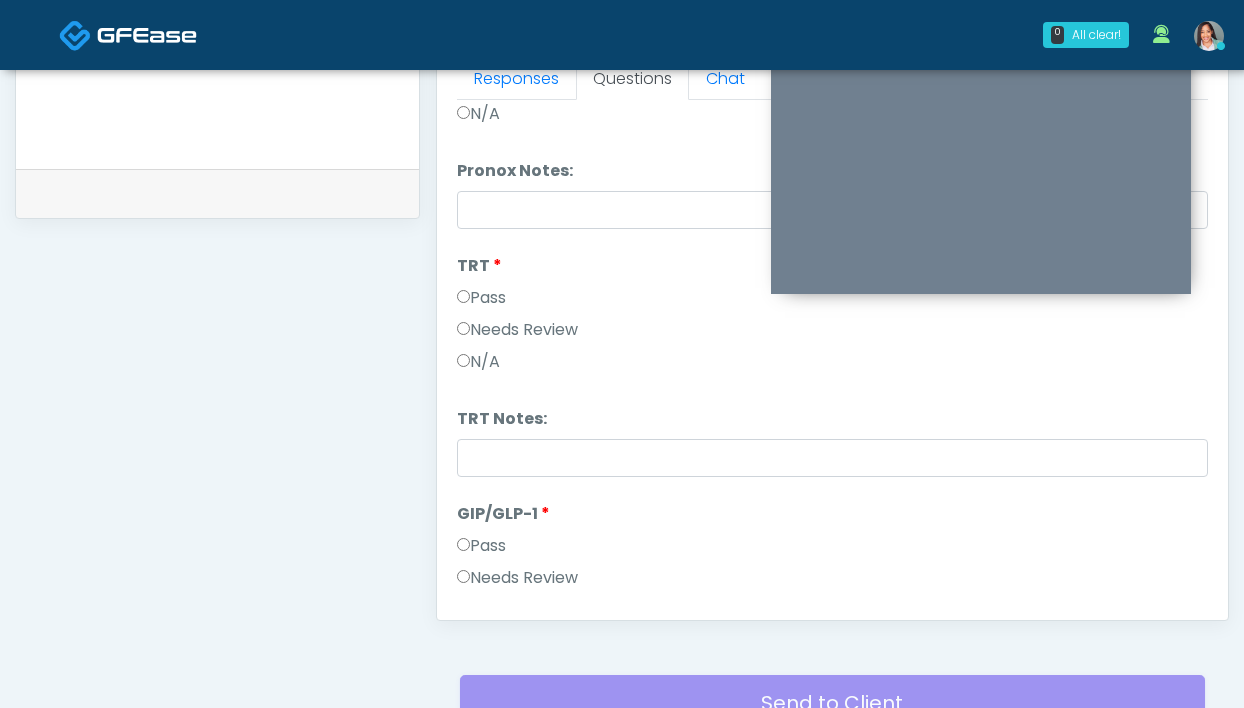 scroll, scrollTop: 3857, scrollLeft: 0, axis: vertical 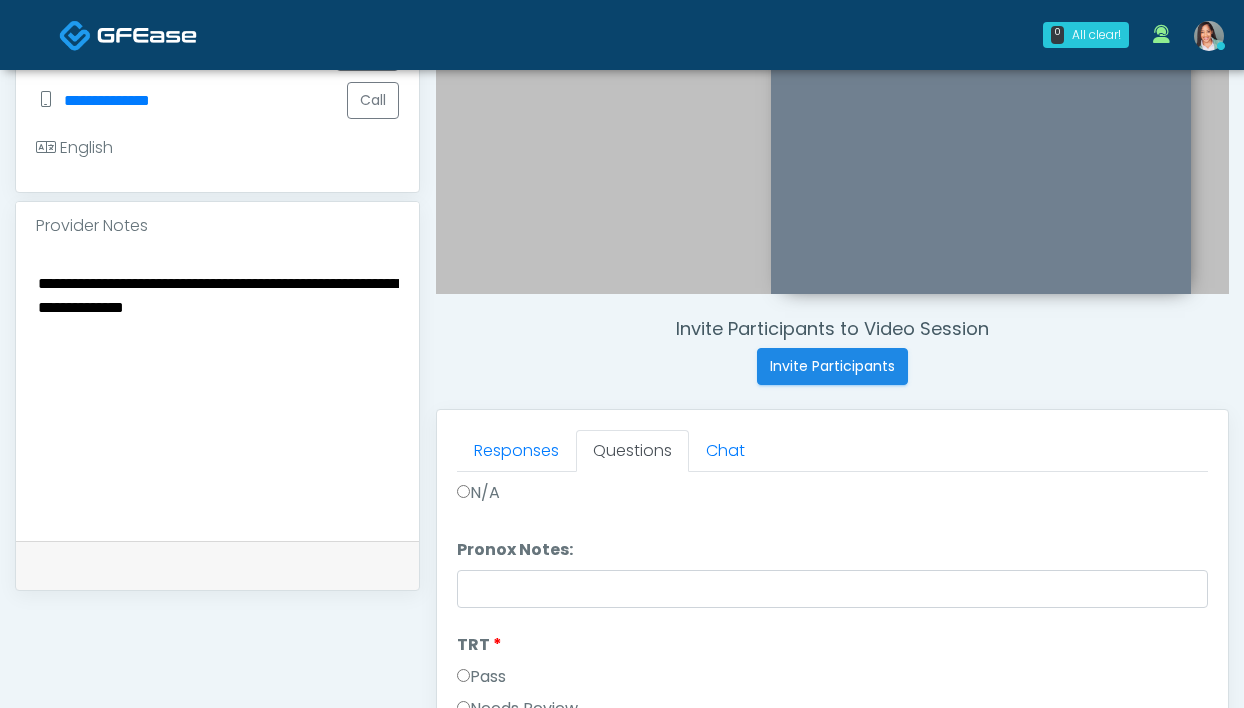 type on "**********" 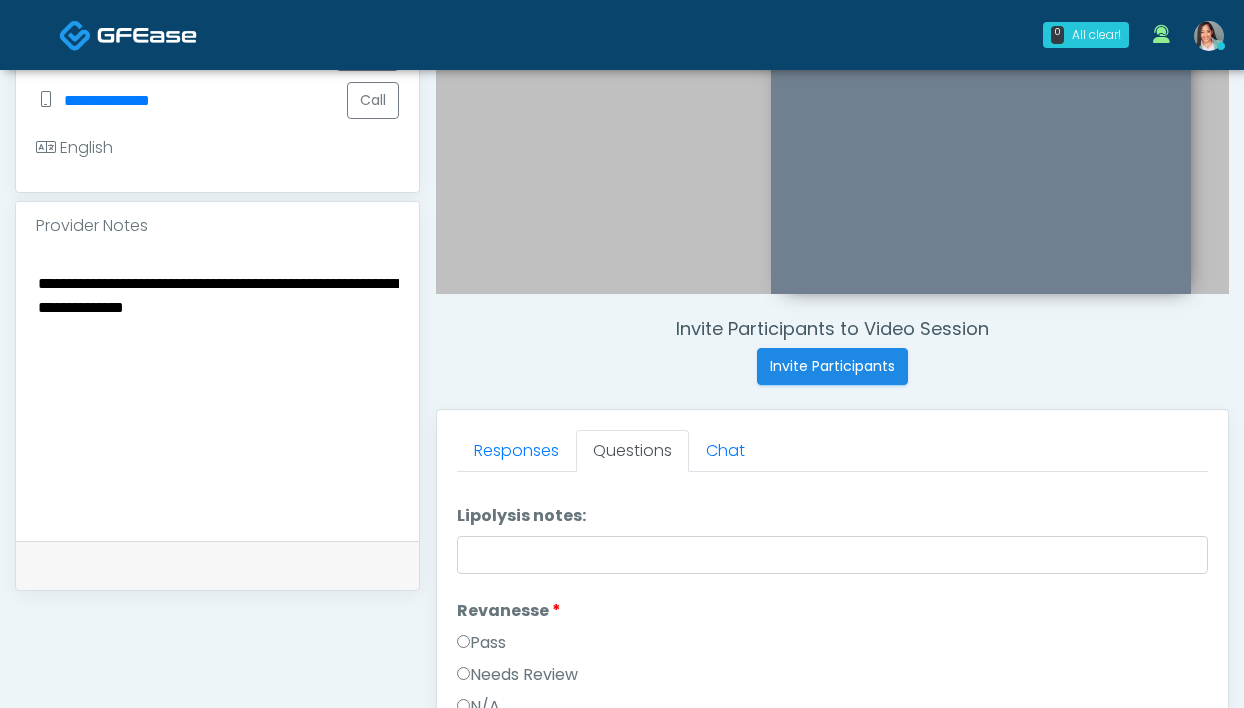 scroll, scrollTop: 1469, scrollLeft: 0, axis: vertical 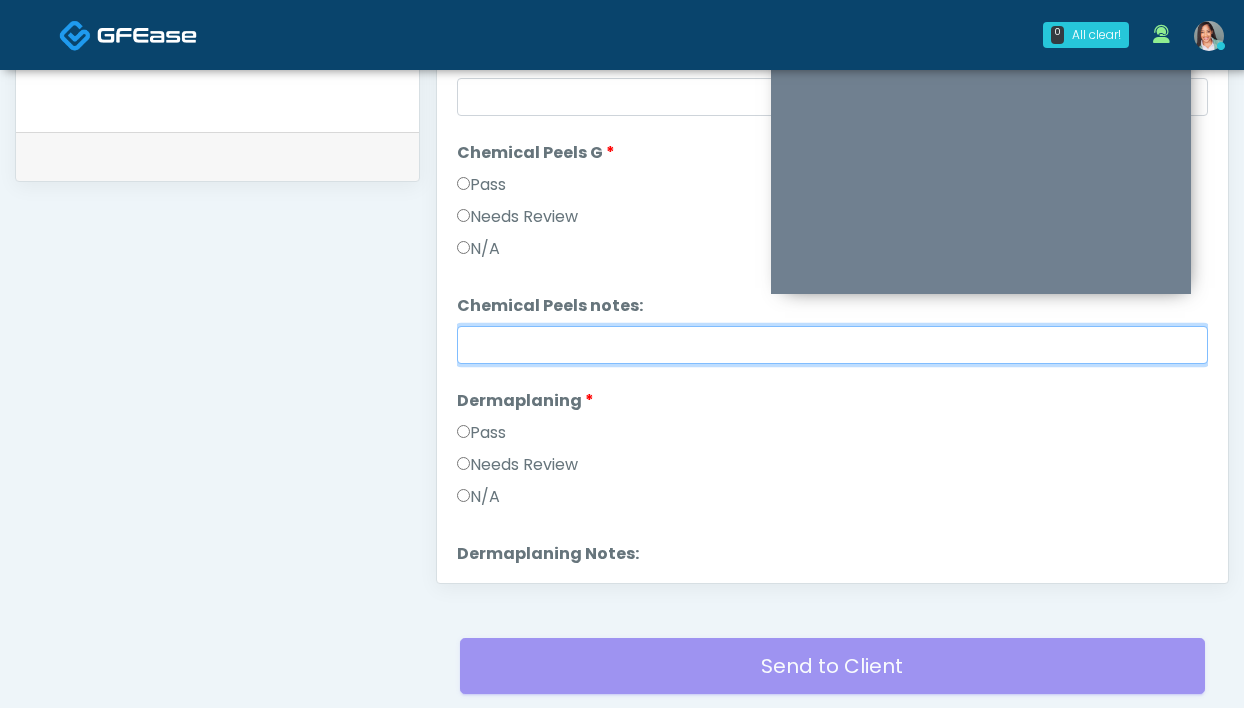 click on "Chemical Peels notes:" at bounding box center [832, 345] 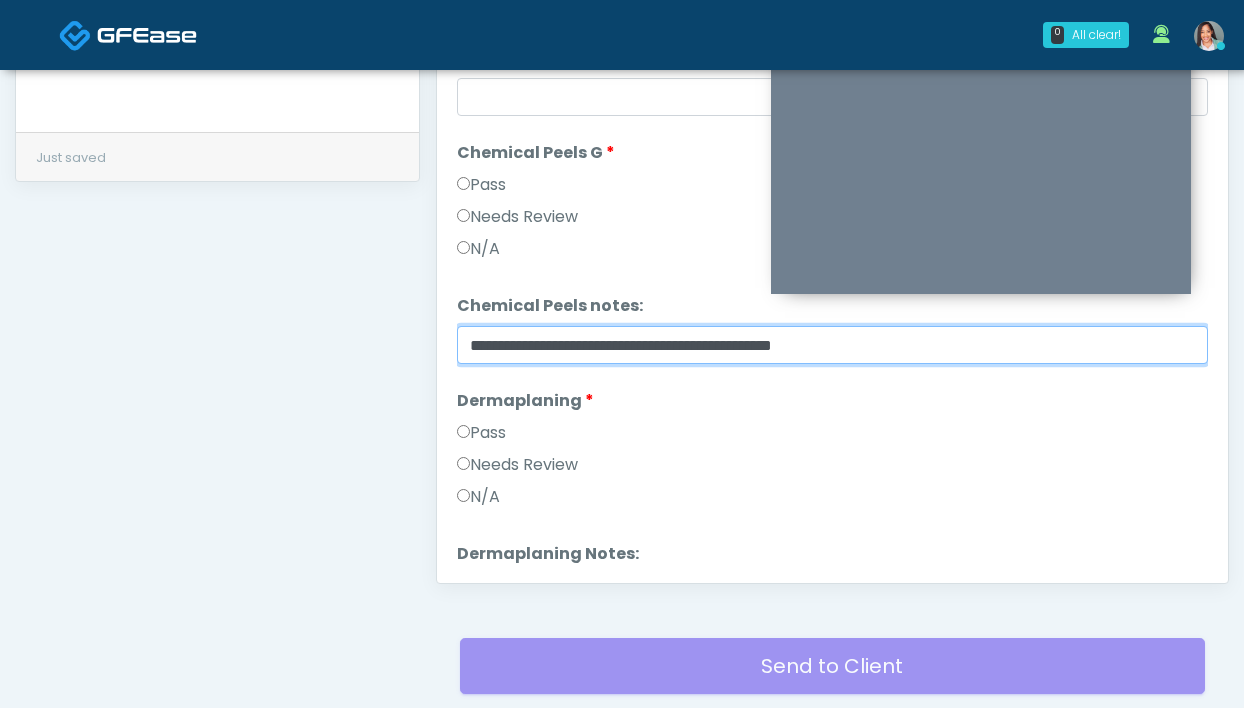 click on "**********" at bounding box center [832, 345] 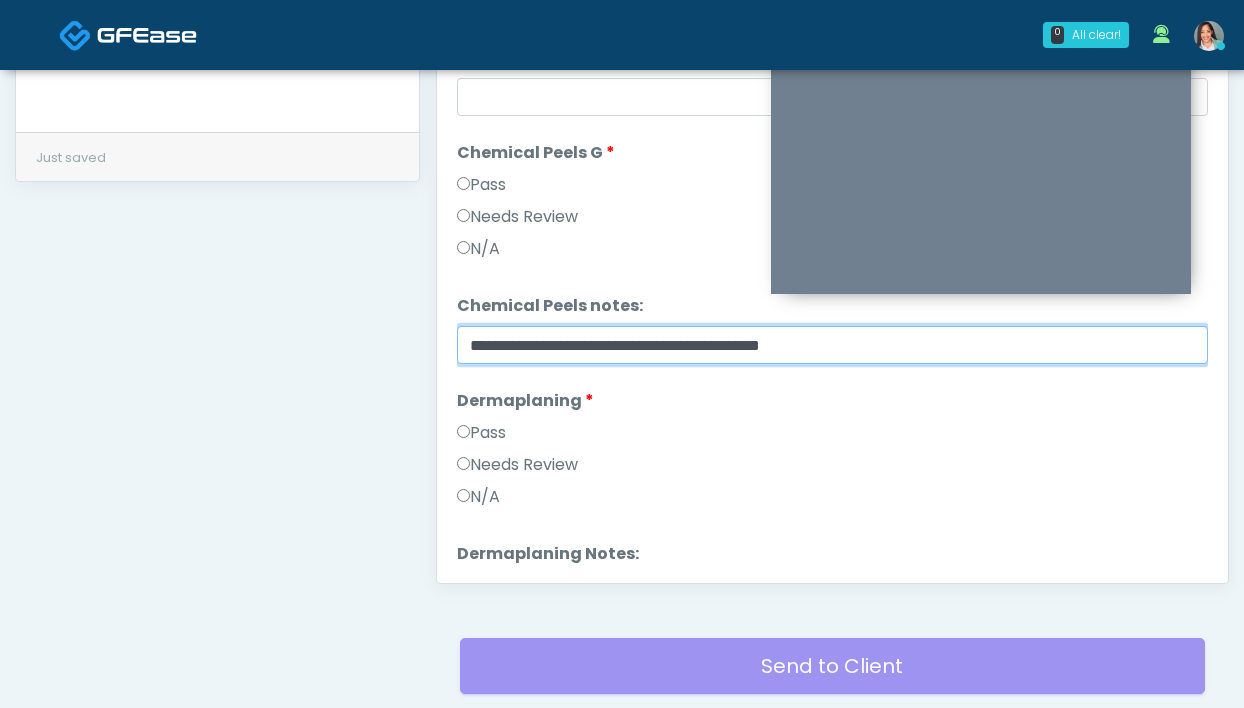paste on "**********" 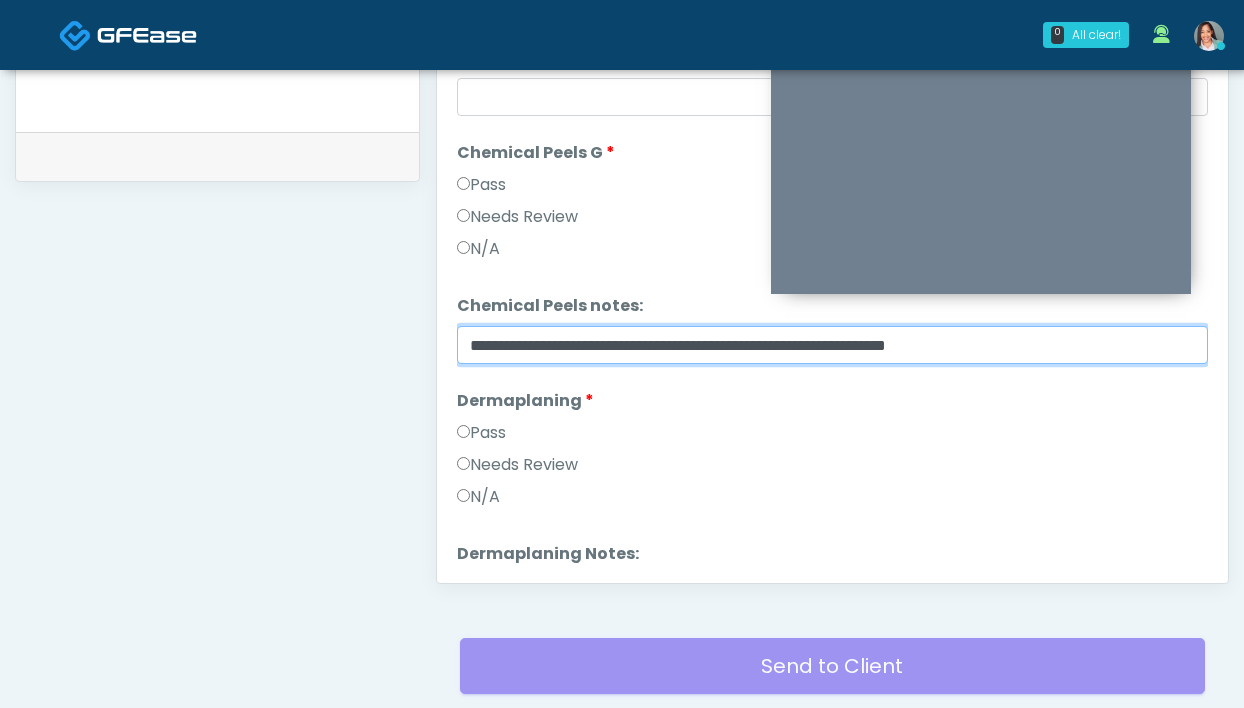 drag, startPoint x: 1028, startPoint y: 346, endPoint x: 348, endPoint y: 265, distance: 684.80725 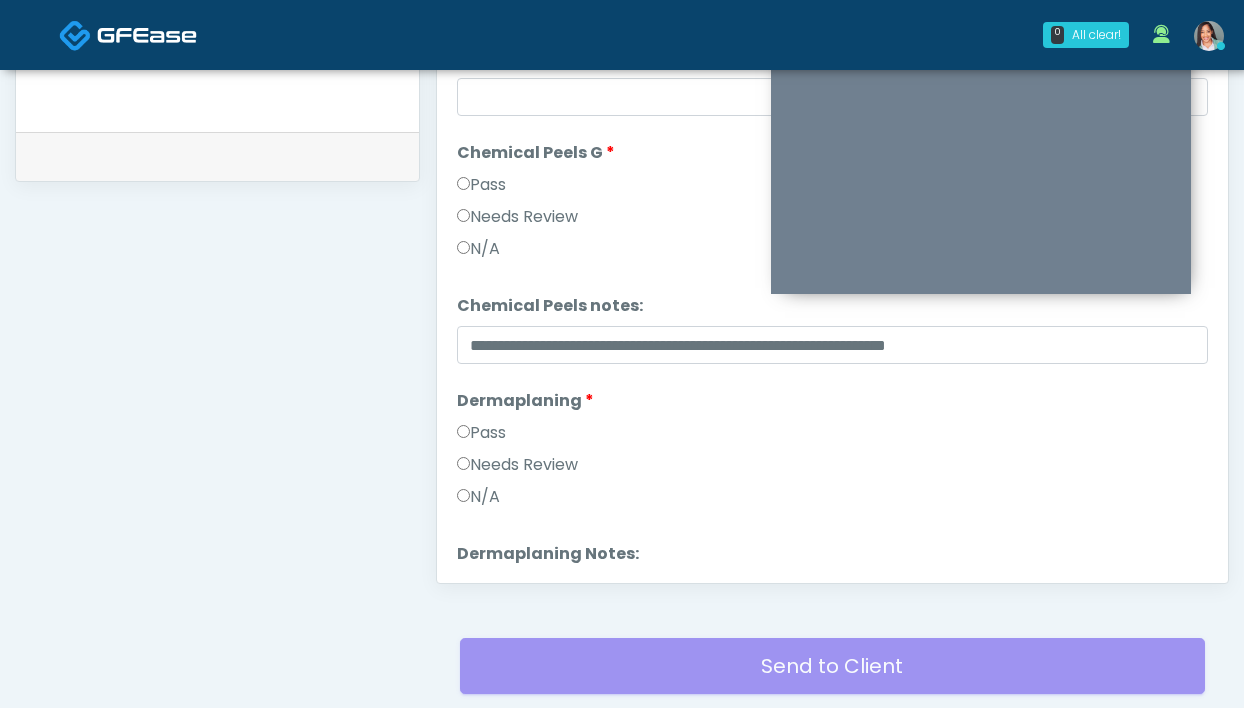 click on "Needs Review" at bounding box center (517, 217) 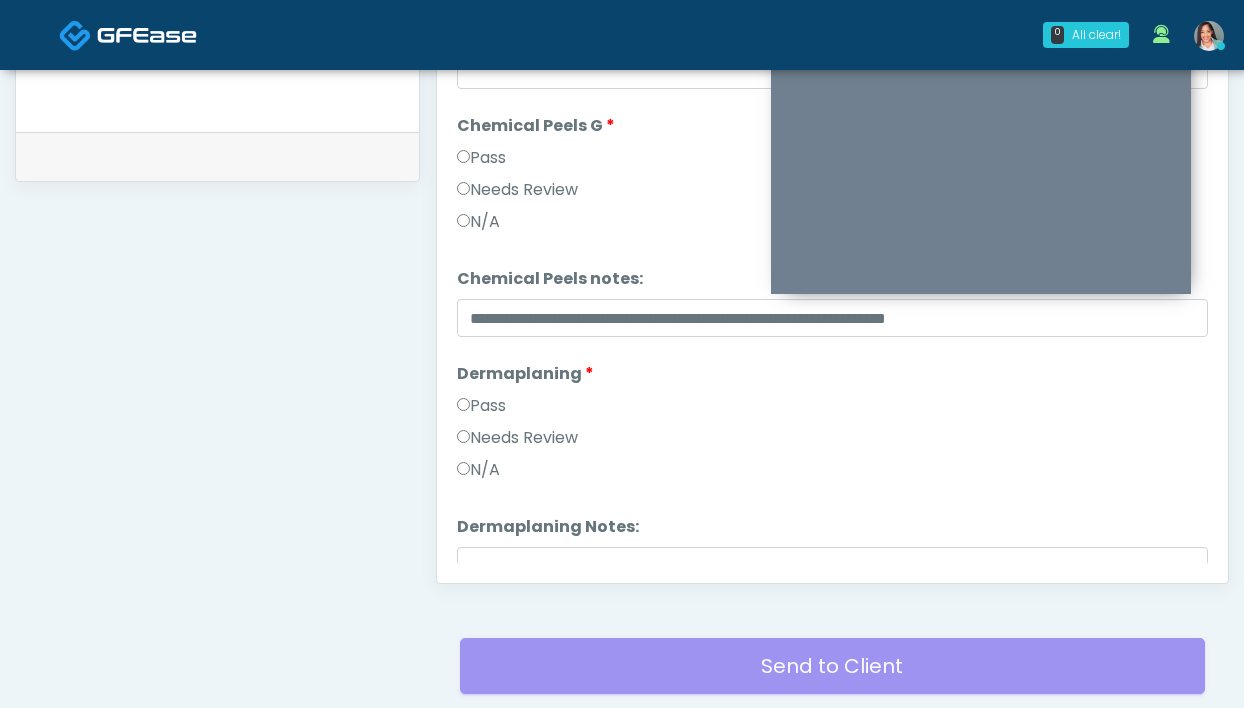 click on "Needs Review" at bounding box center [517, 438] 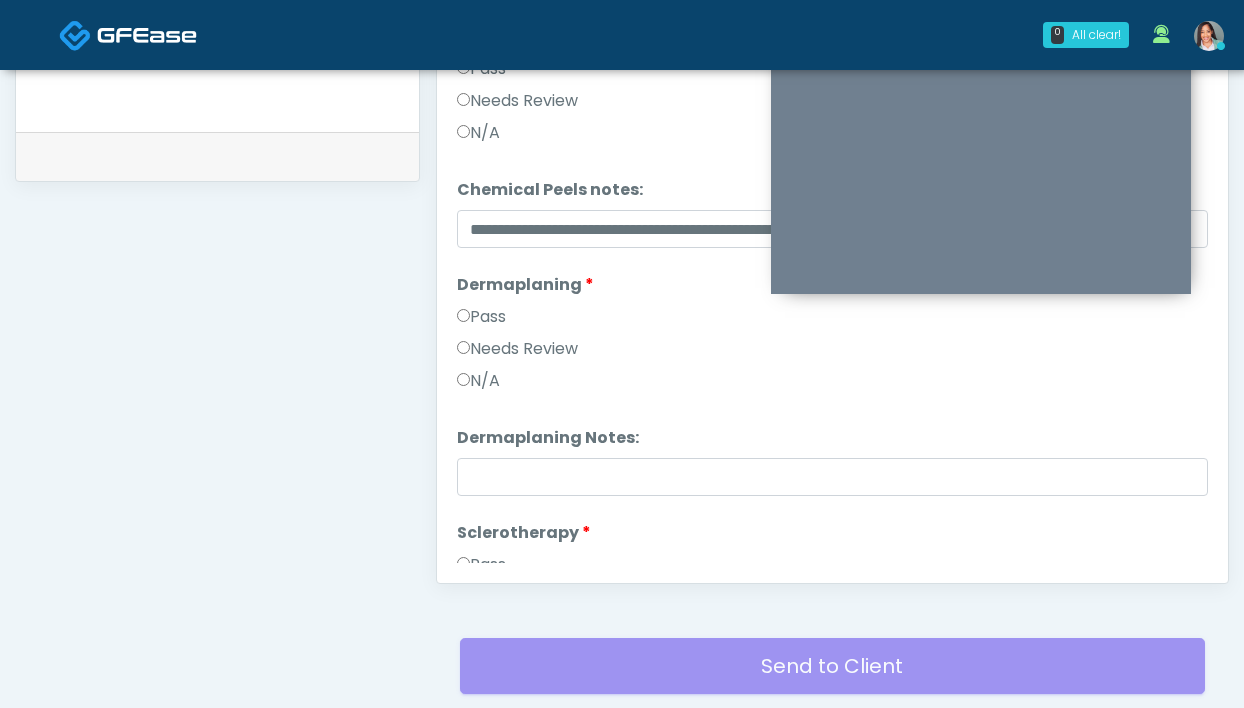 scroll, scrollTop: 3084, scrollLeft: 0, axis: vertical 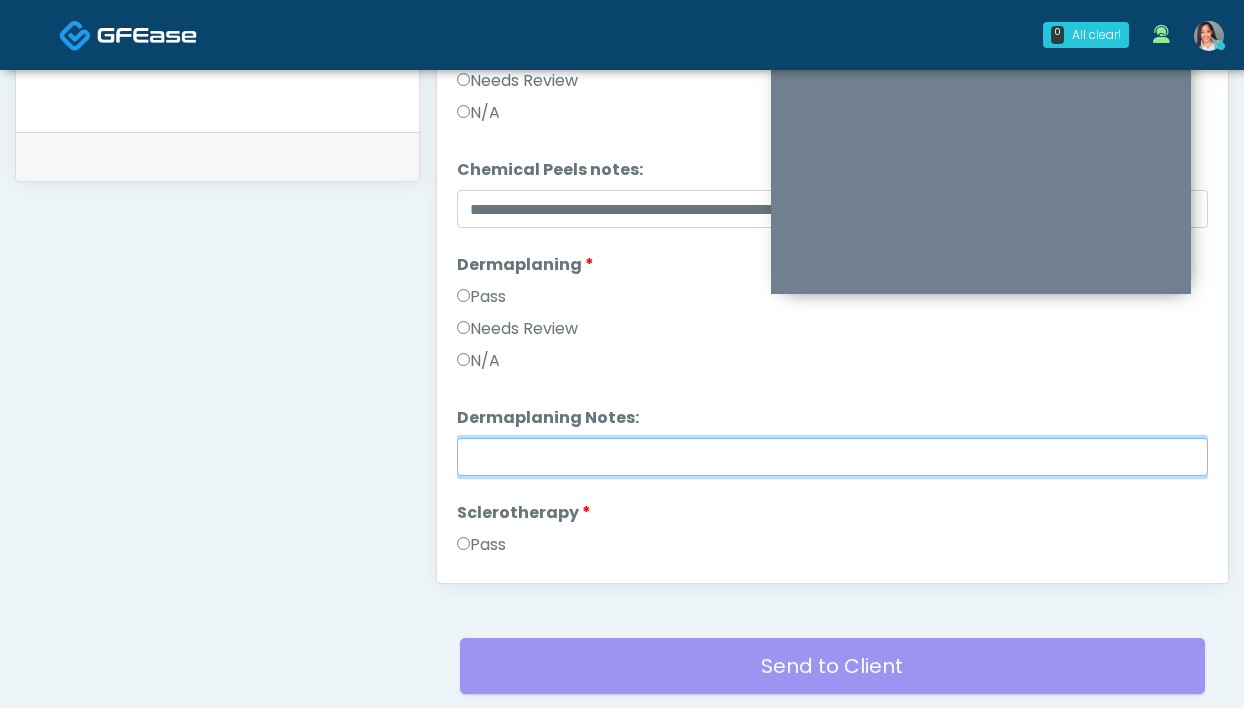 click on "Dermaplaning Notes:" at bounding box center (832, 457) 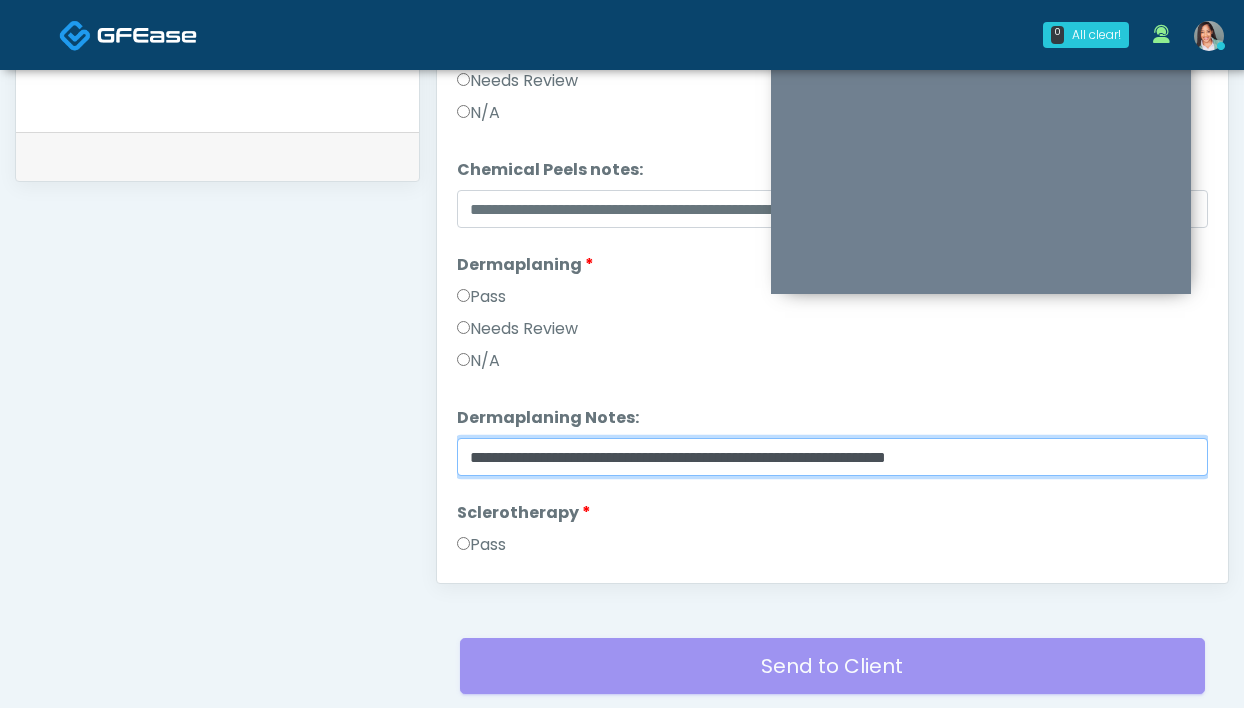 click on "**********" at bounding box center [832, 457] 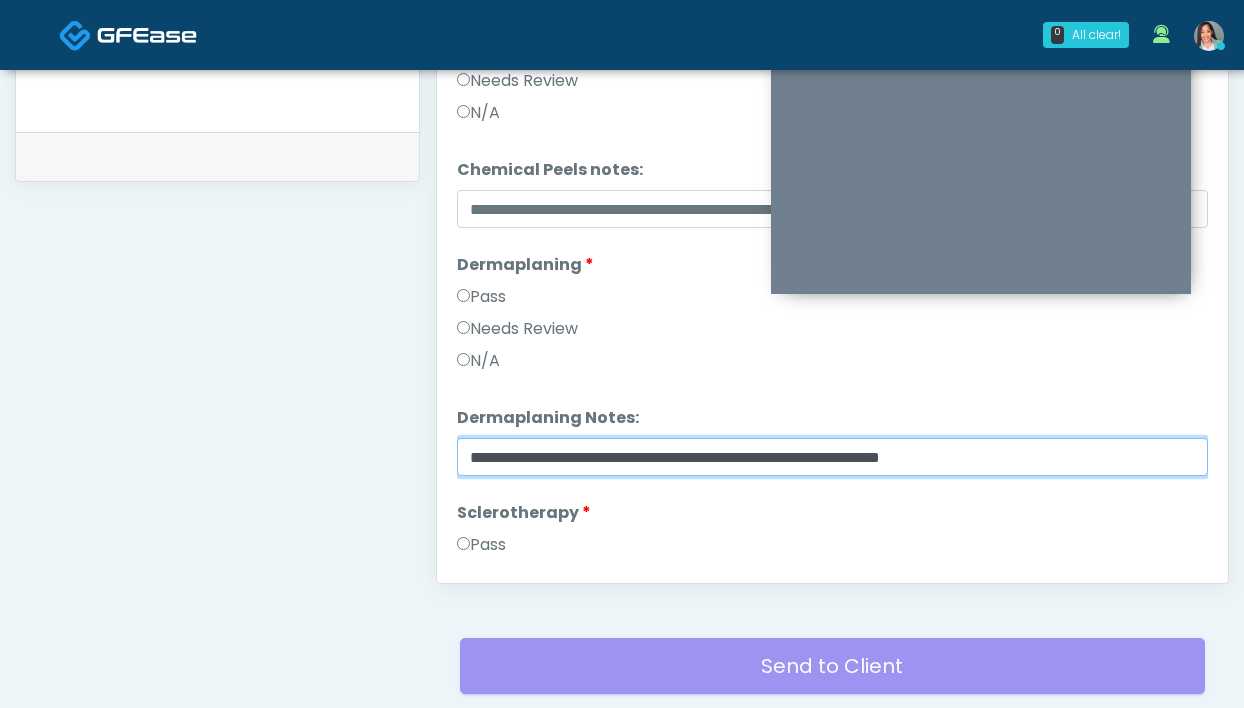 type on "**********" 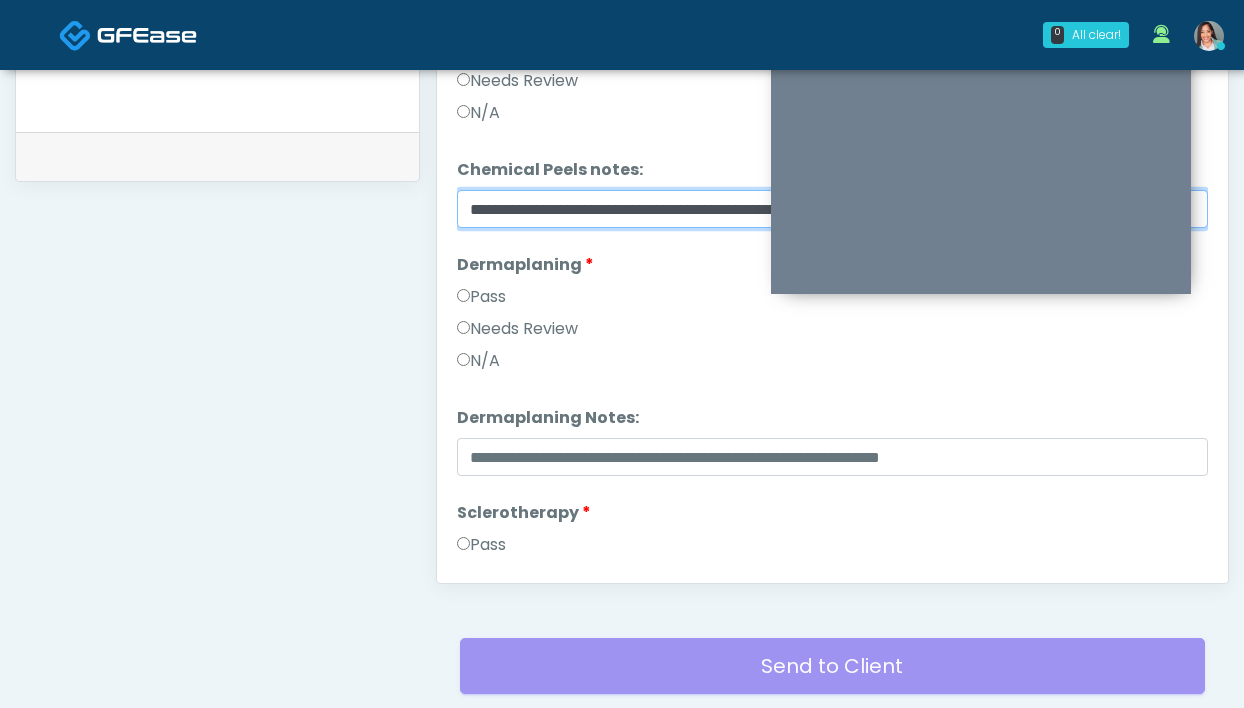 click on "**********" at bounding box center (832, 209) 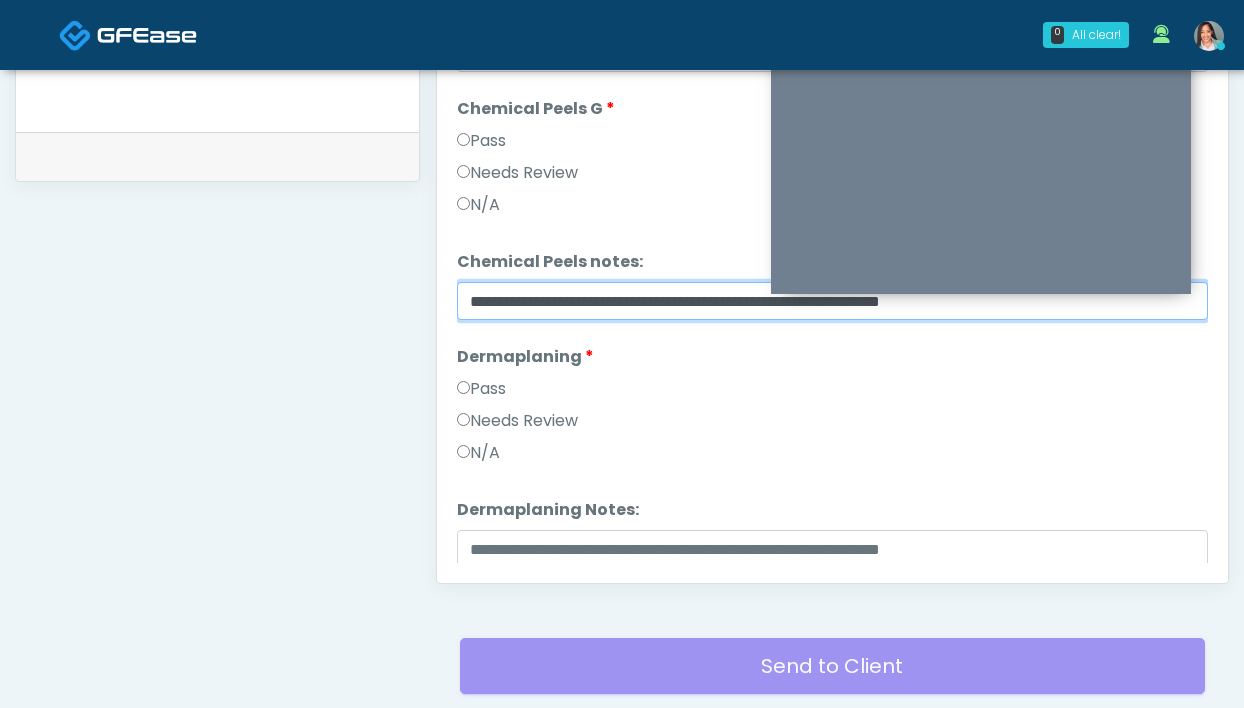 scroll, scrollTop: 2907, scrollLeft: 0, axis: vertical 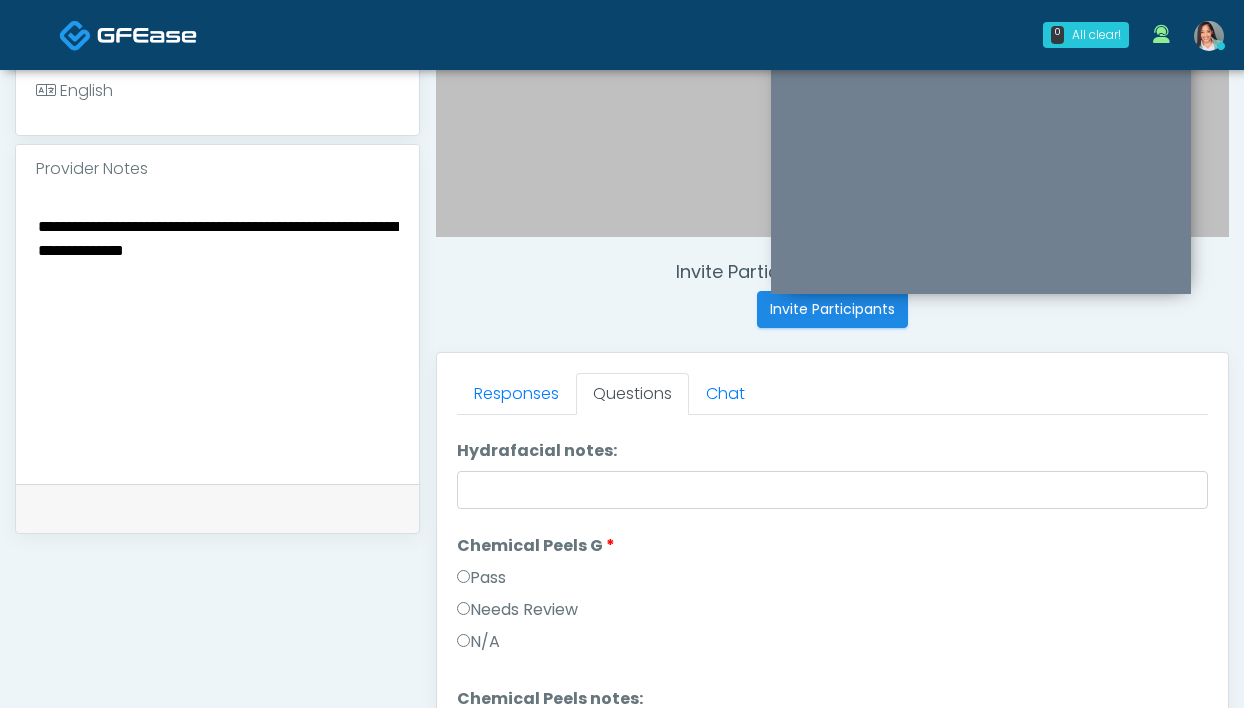 click on "**********" at bounding box center [217, 335] 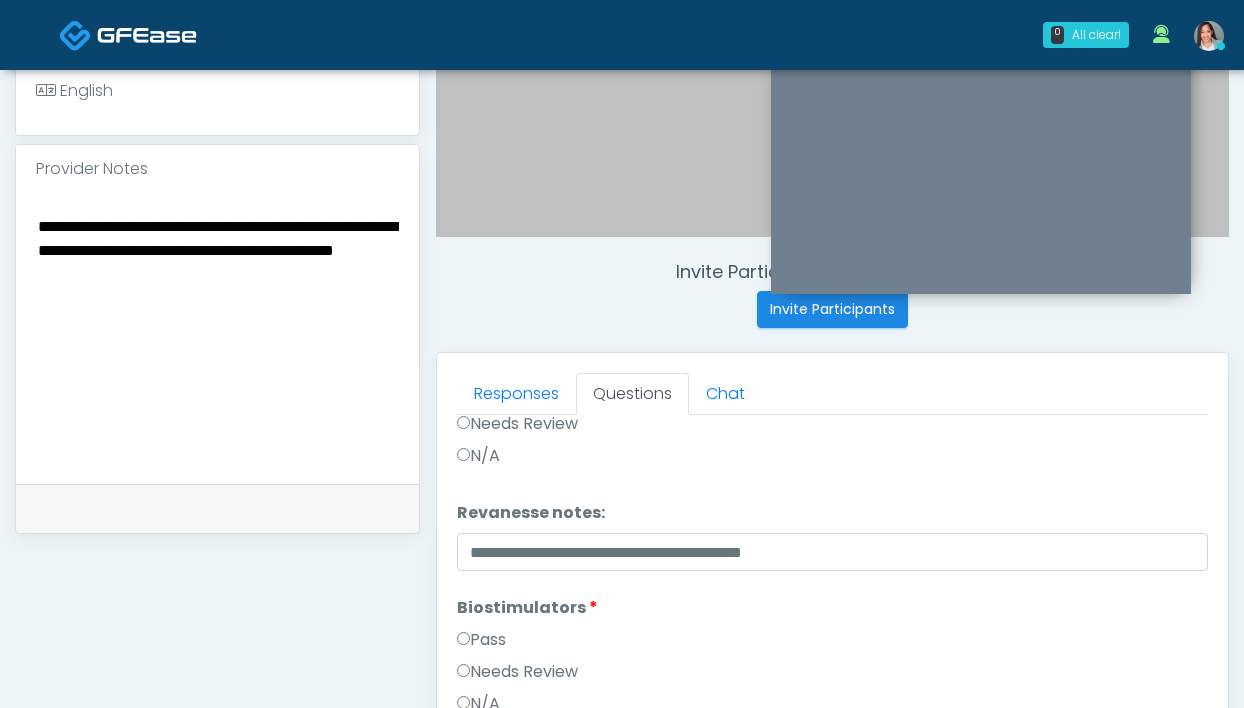 scroll, scrollTop: 1808, scrollLeft: 0, axis: vertical 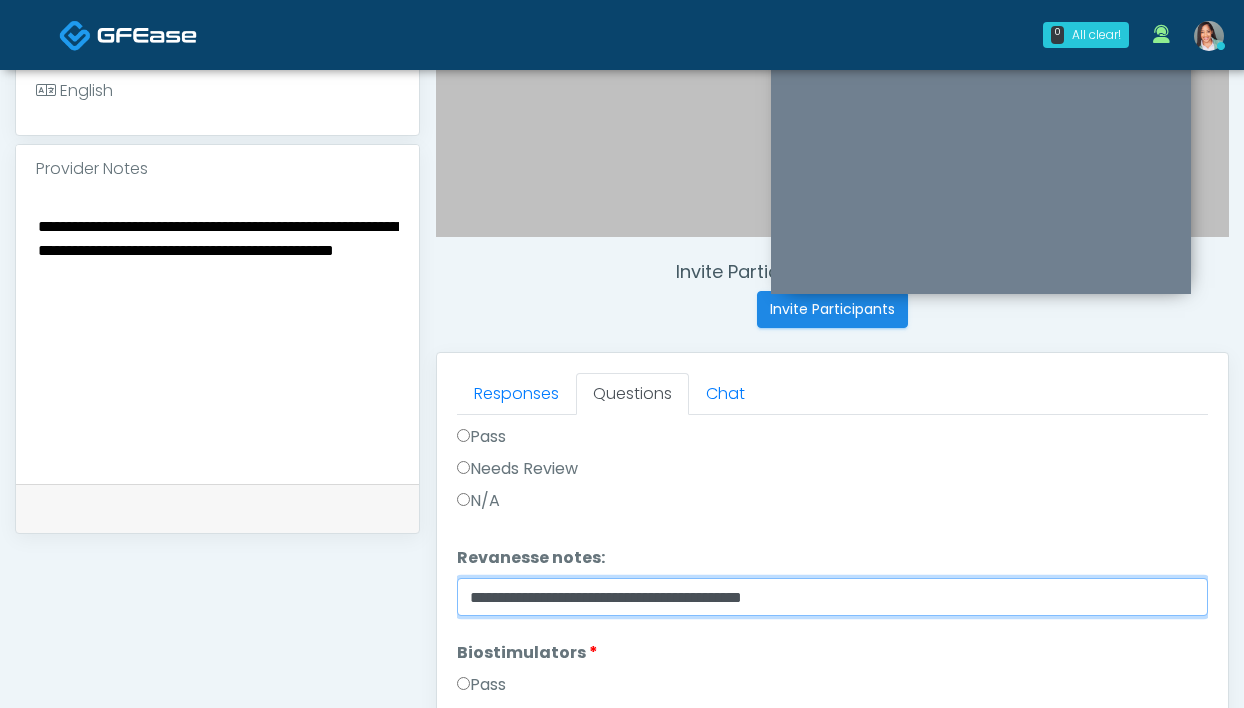 click on "**********" at bounding box center [832, 597] 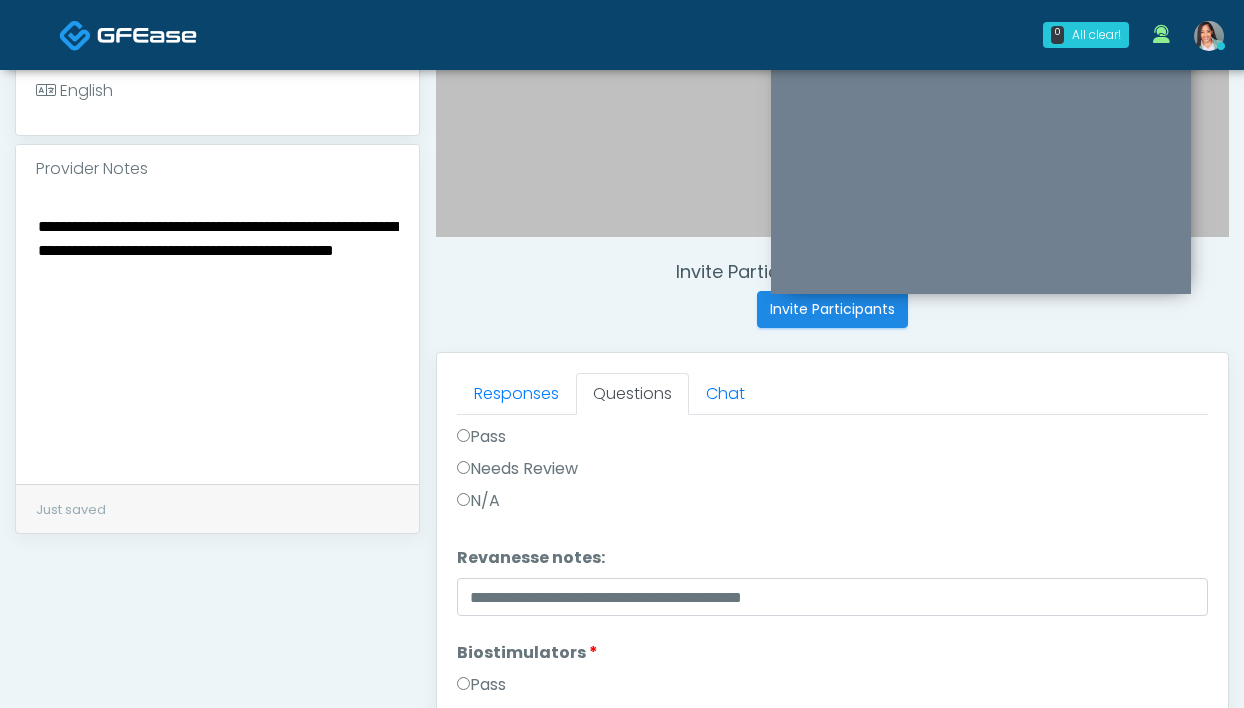 click on "Pass All
Wrinkle Relaxers
Wrinkle Relaxers
Pass
Needs Review
N/A
Wrinkle Relaxers notes:
Wrinkle Relaxers notes:
Filler
Filler
Pass" at bounding box center (832, 855) 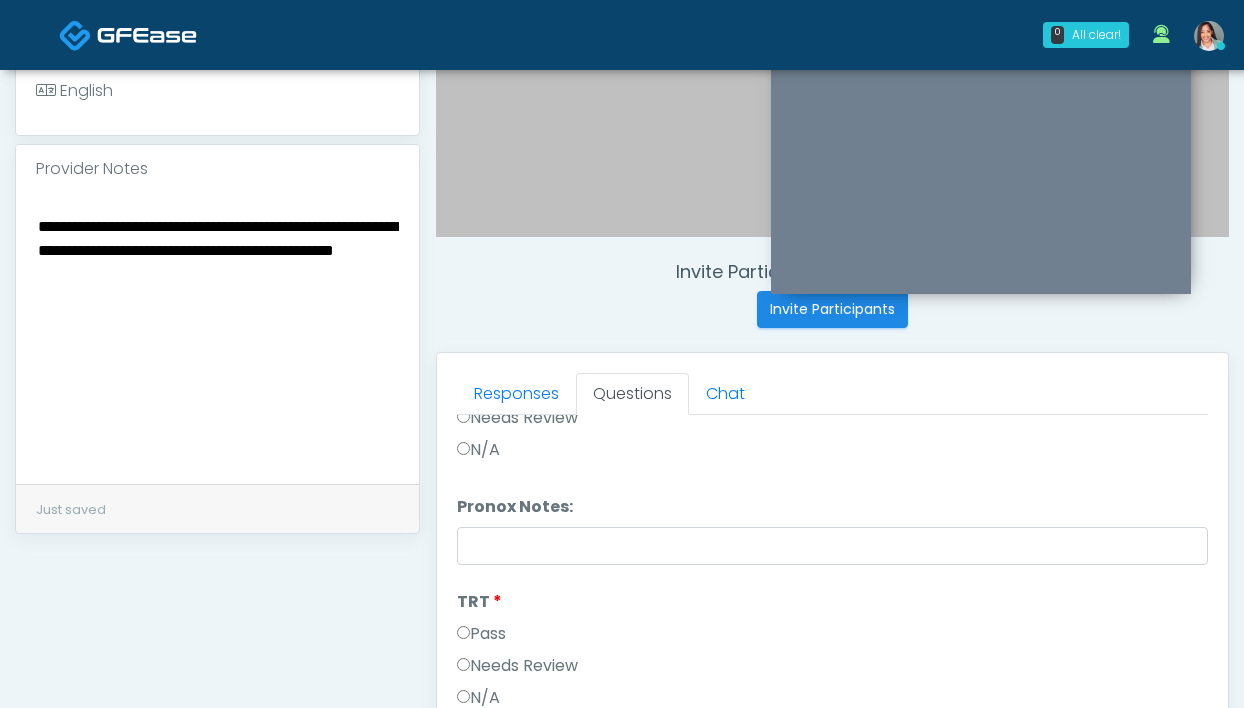 scroll, scrollTop: 4051, scrollLeft: 0, axis: vertical 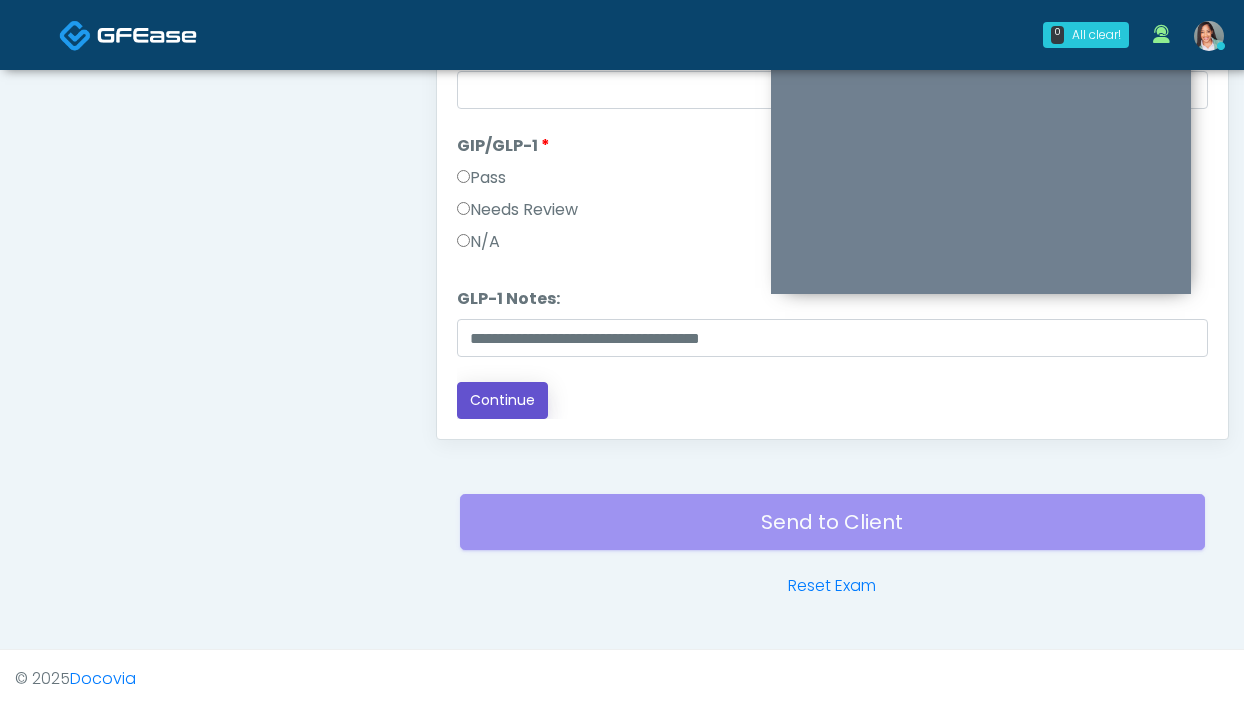 click on "Continue" at bounding box center (502, 400) 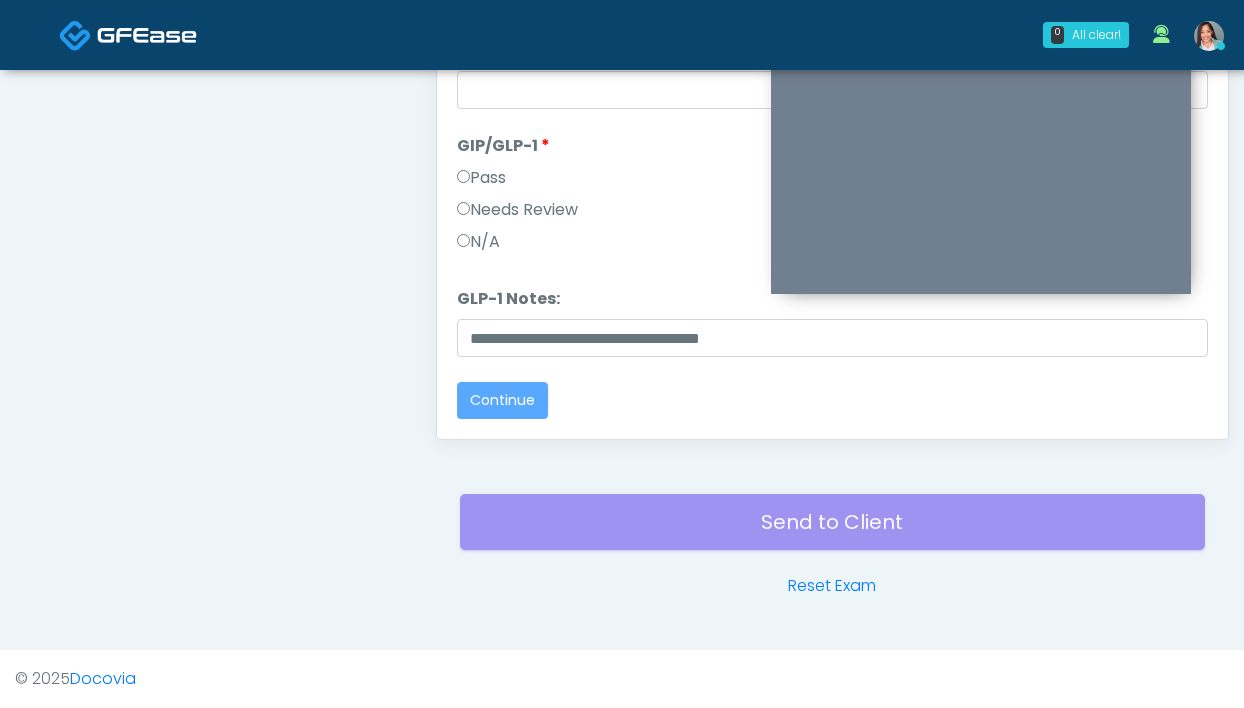 scroll, scrollTop: 0, scrollLeft: 0, axis: both 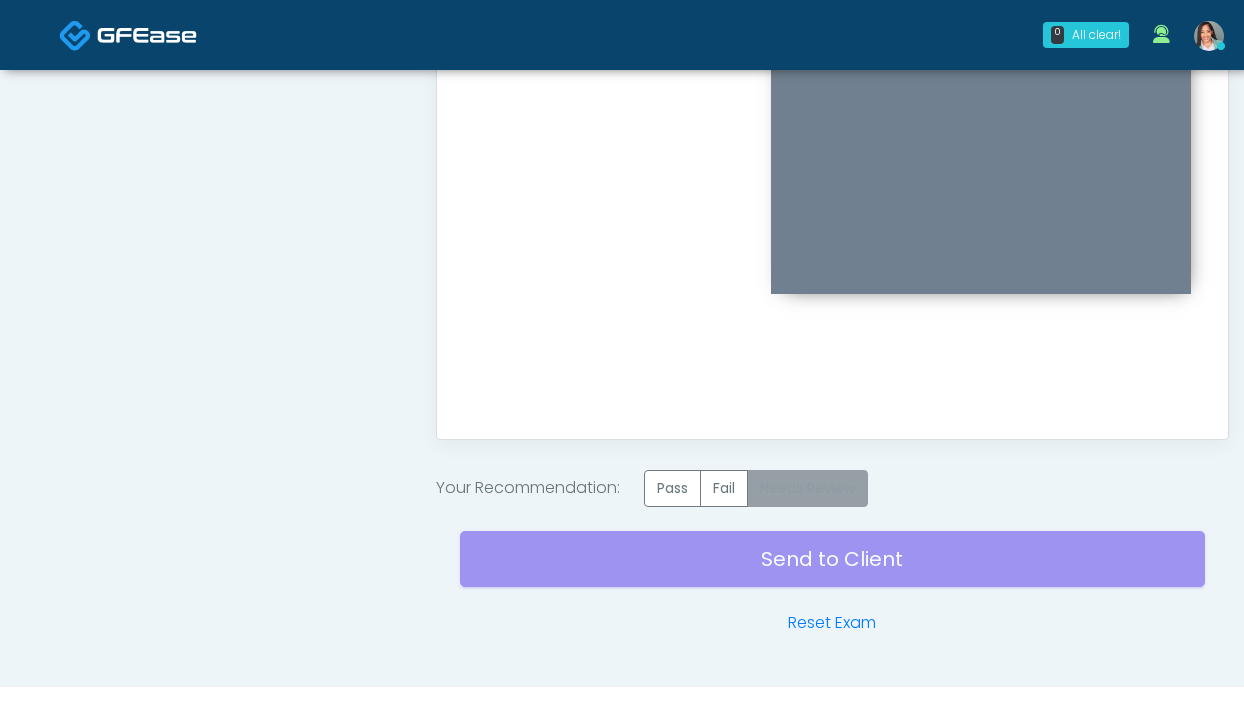 click on "Needs Review" at bounding box center [807, 488] 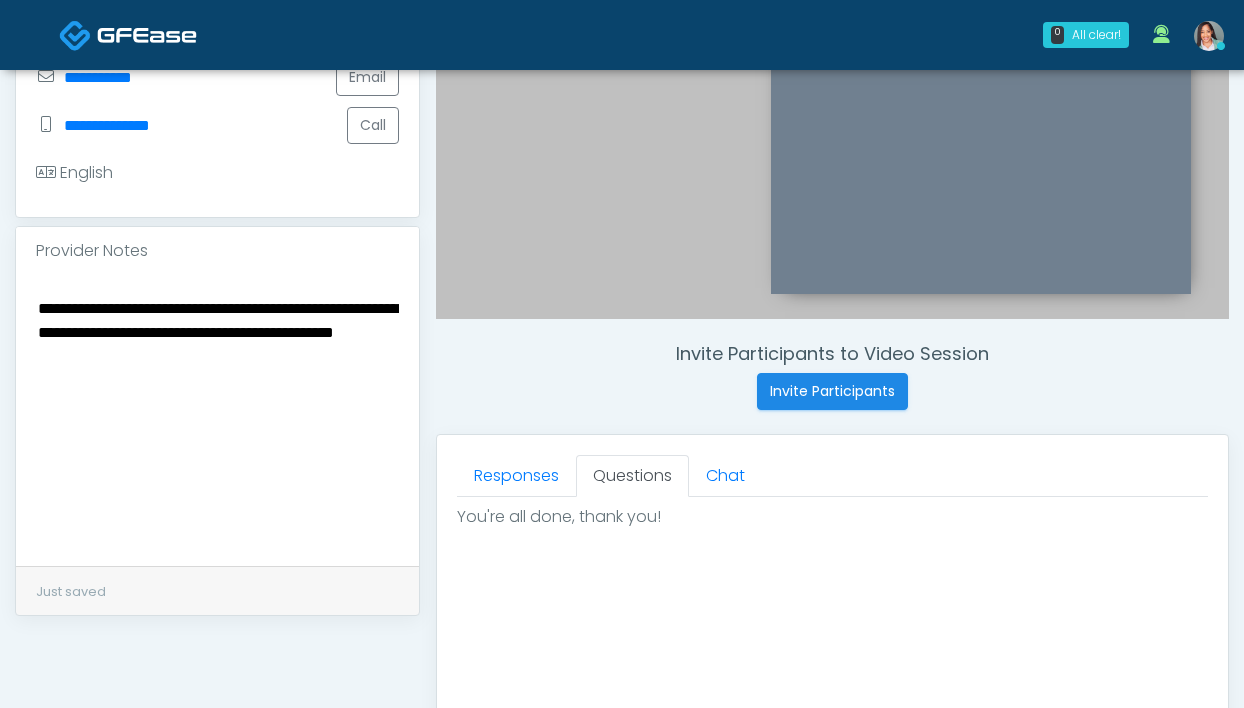 scroll, scrollTop: 397, scrollLeft: 0, axis: vertical 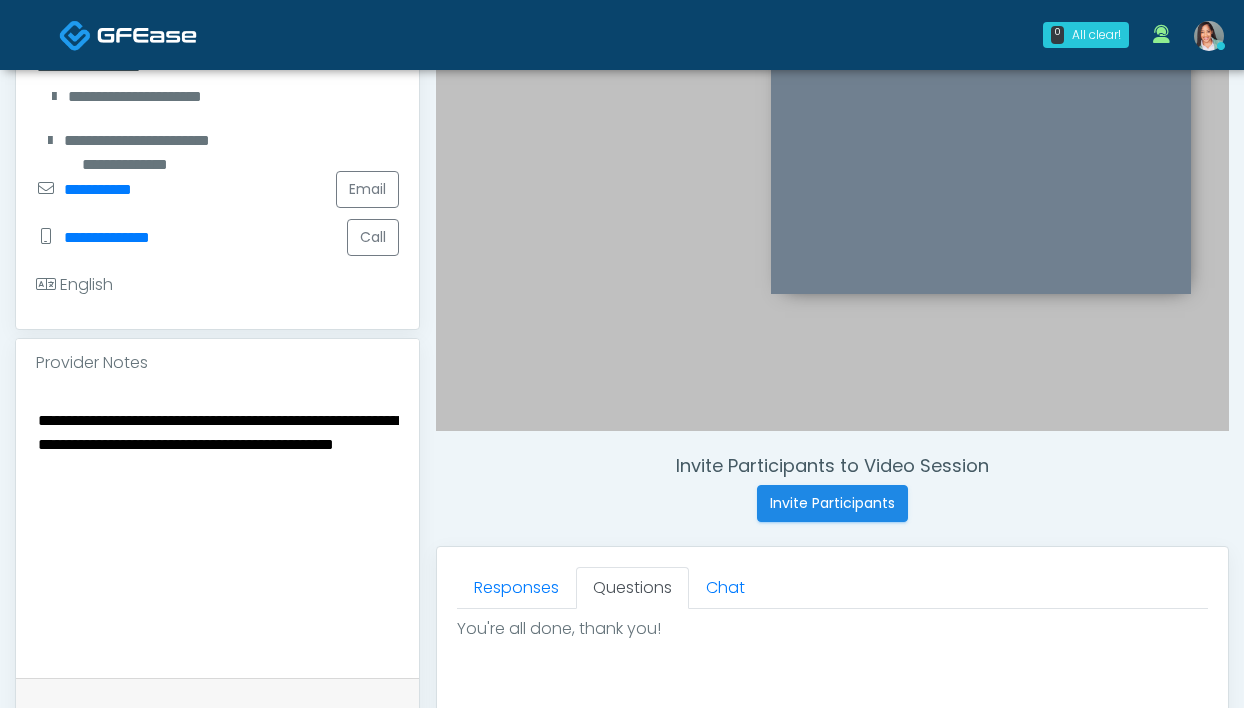 click on "**********" at bounding box center [217, 529] 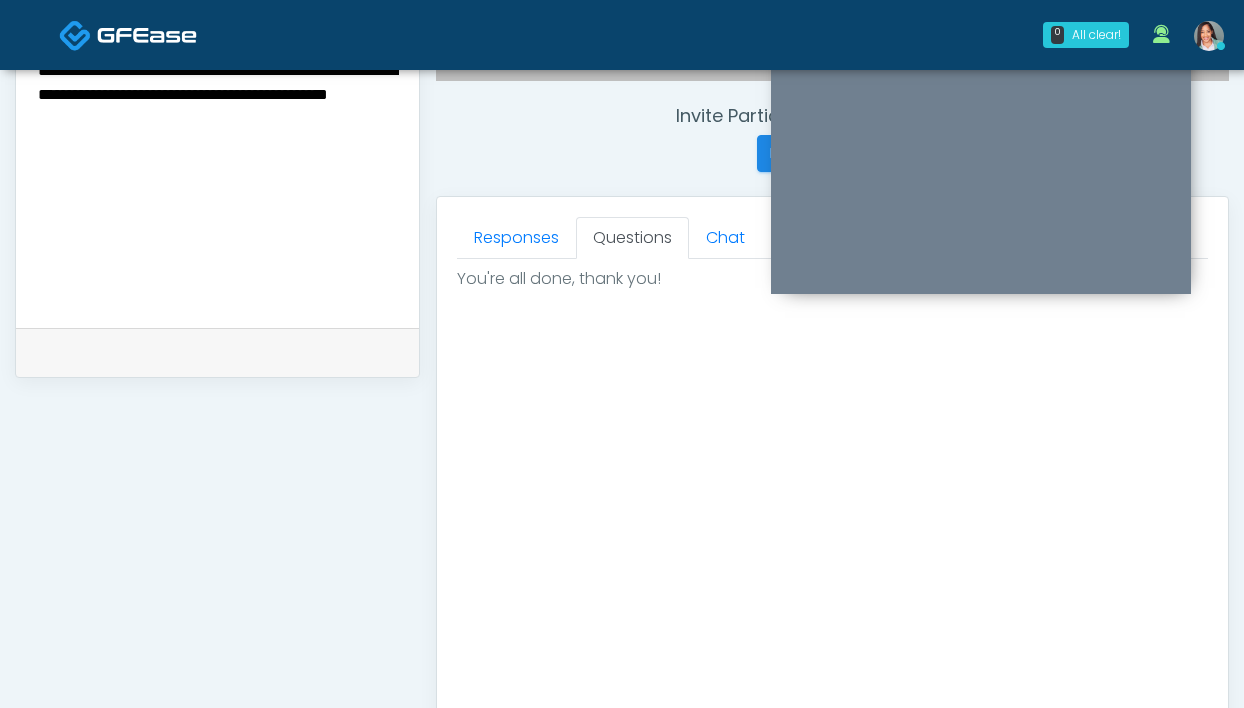 scroll, scrollTop: 1124, scrollLeft: 0, axis: vertical 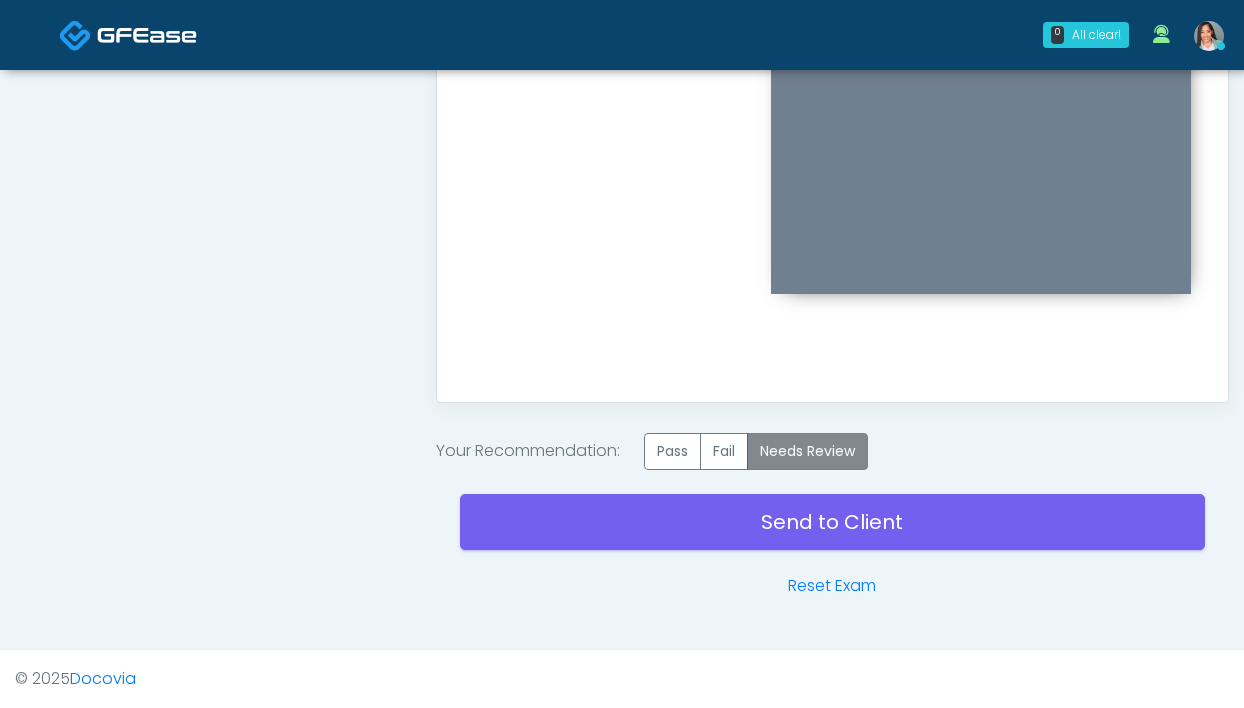 type on "**********" 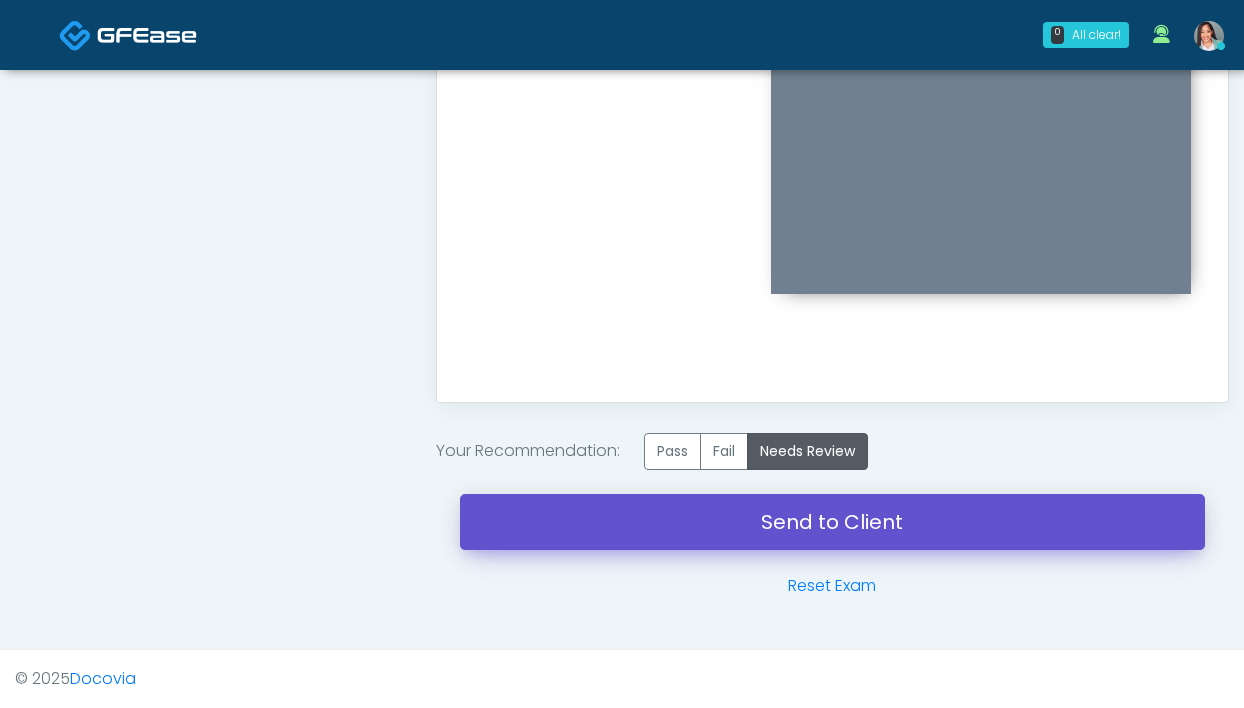 click on "Send to Client" at bounding box center [832, 522] 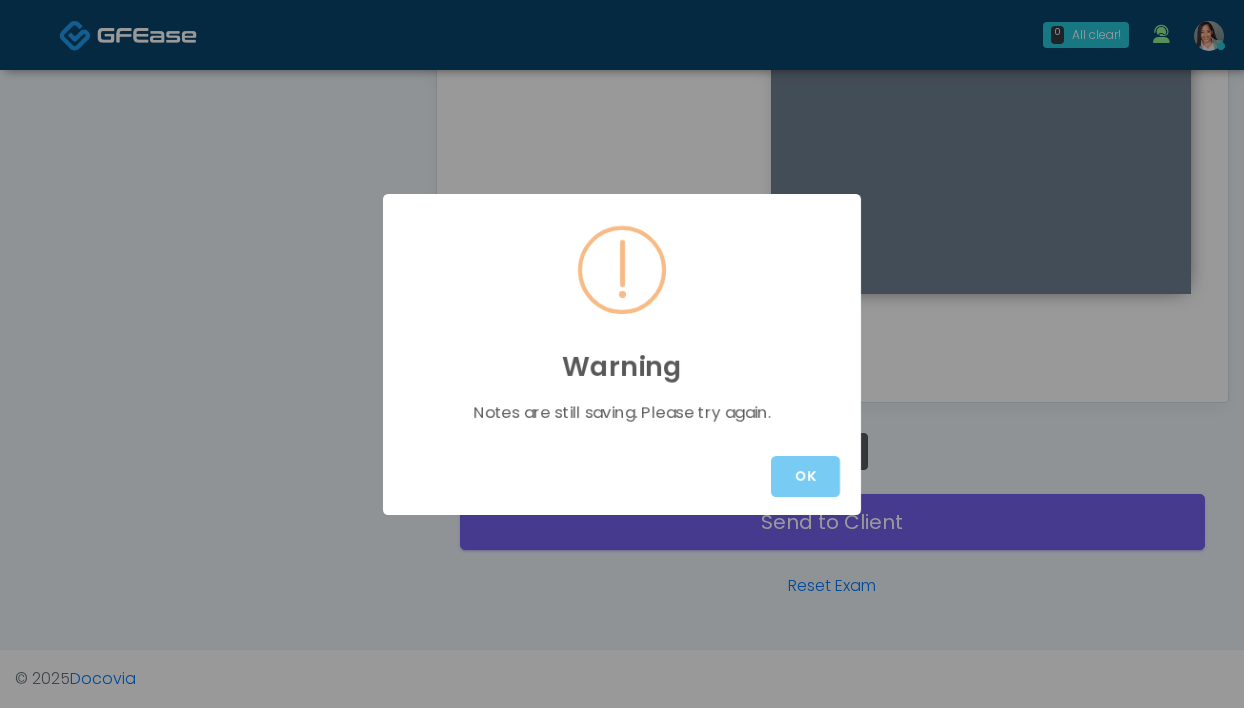 click on "OK" at bounding box center (805, 476) 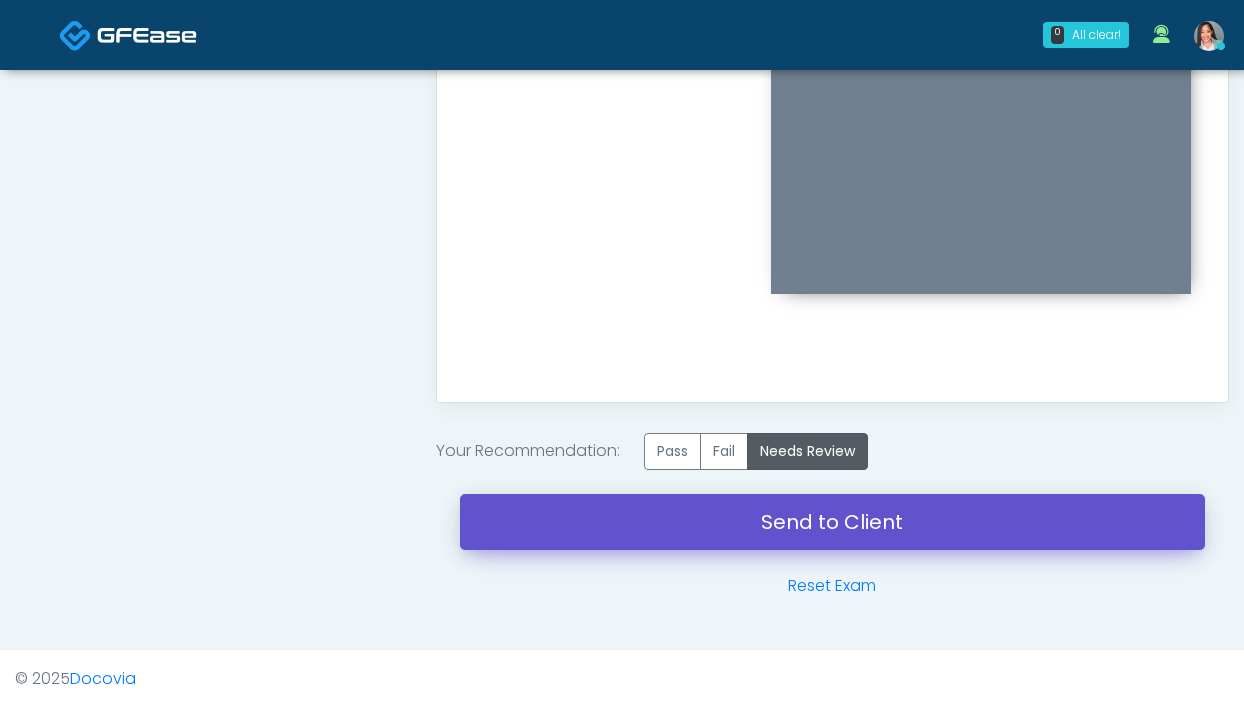 click on "Send to Client" at bounding box center (832, 522) 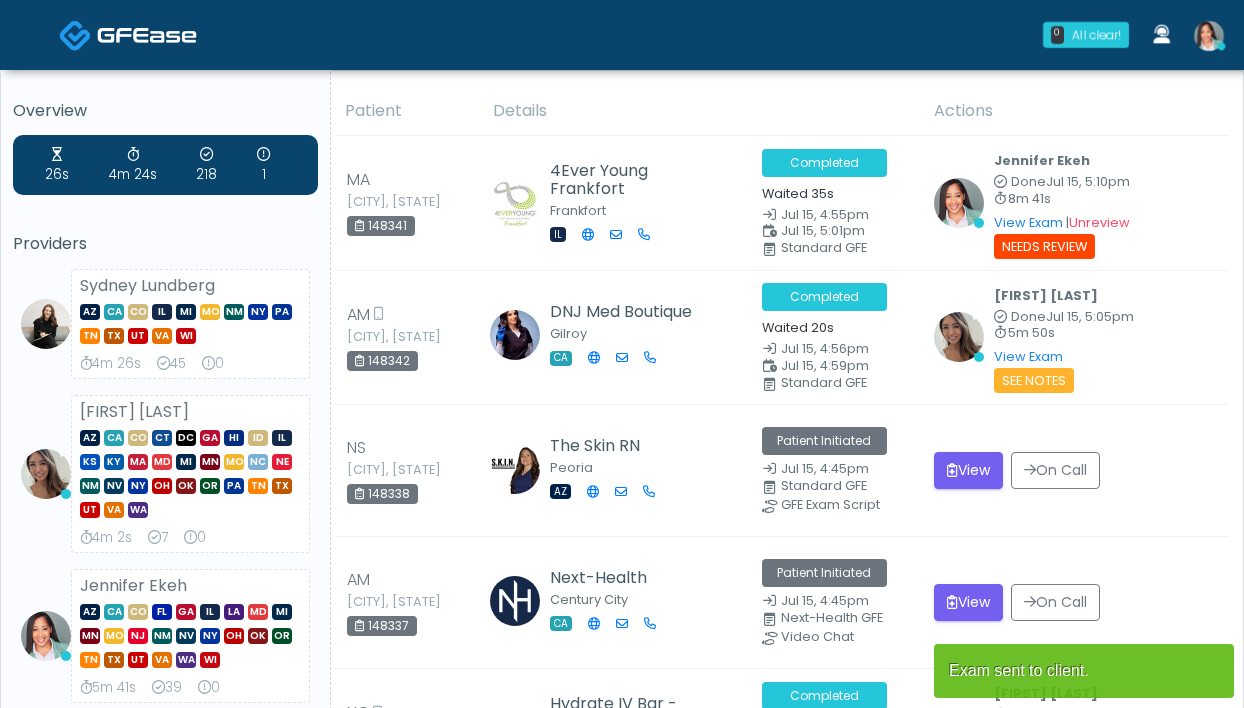 scroll, scrollTop: 0, scrollLeft: 0, axis: both 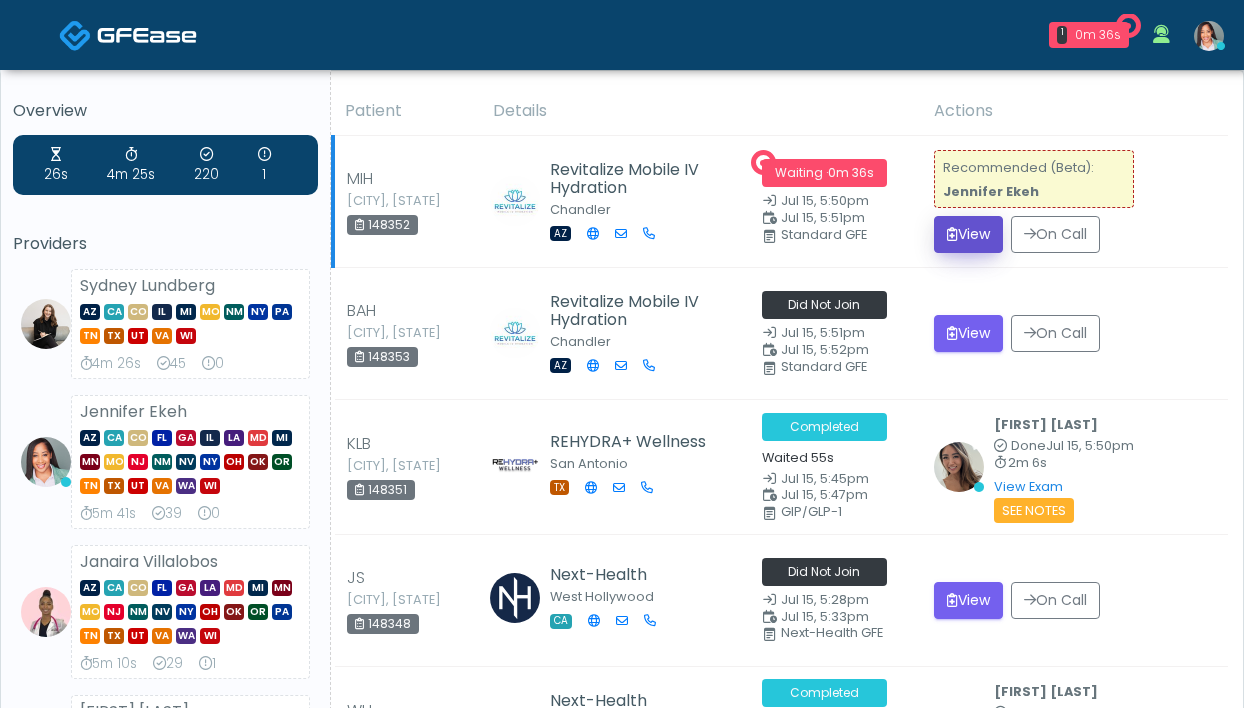 click on "View" at bounding box center [968, 234] 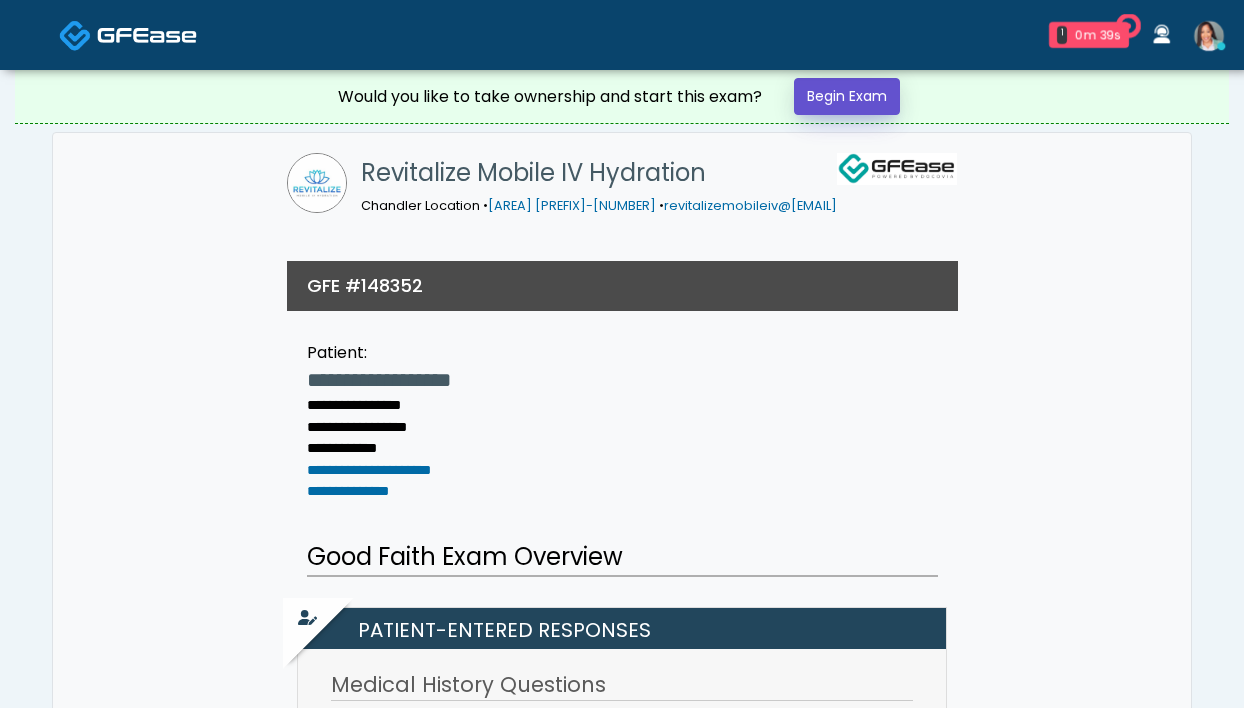 scroll, scrollTop: 0, scrollLeft: 0, axis: both 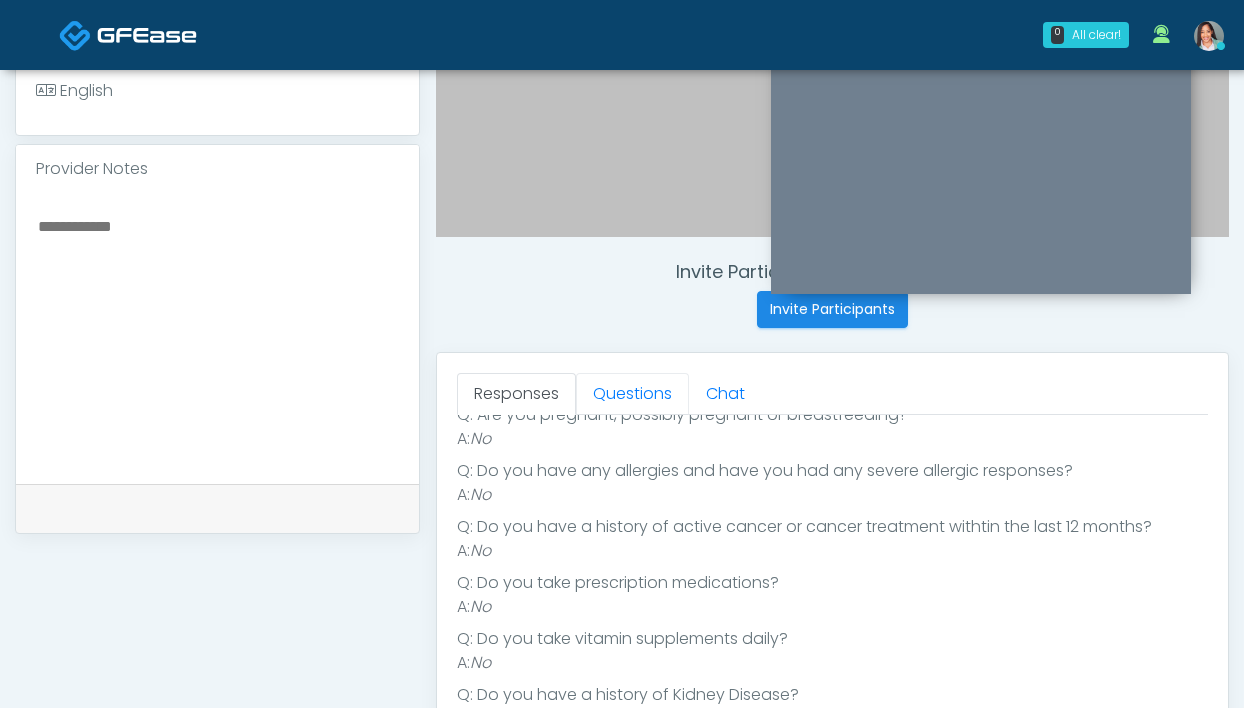 drag, startPoint x: 628, startPoint y: 381, endPoint x: 594, endPoint y: 256, distance: 129.5415 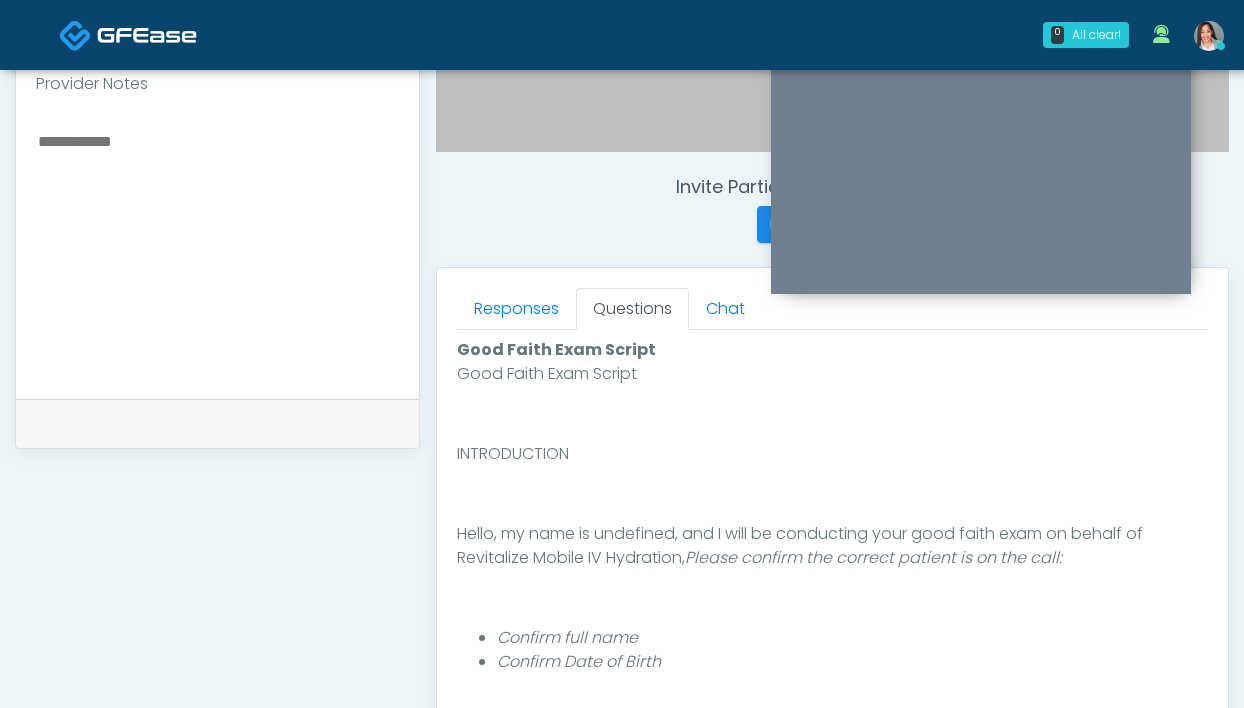scroll, scrollTop: 1051, scrollLeft: 0, axis: vertical 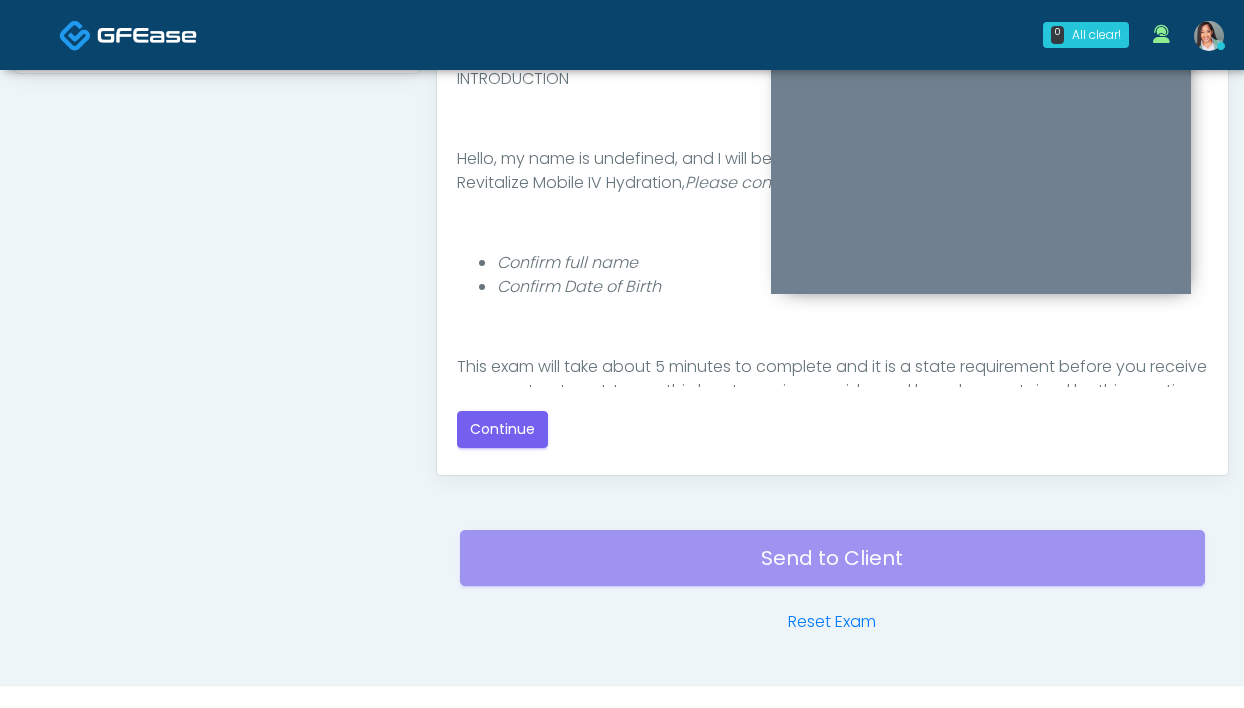 click on "Responses
Questions
Chat
Good Faith Exam Script
Good Faith Exam Script INTRODUCTION Hello, my name is undefined, and I will be conducting your good faith exam on behalf of Revitalize Mobile IV Hydration,  Please confirm the correct patient is on the call: Confirm full name Confirm Date of Birth This exam will take about 5 minutes to complete and it is a state requirement before you receive any new treatment. I am a third party service provider and have been retained by this practice to collect and review your medical history and ensure you're a good candidate for your treatment. all information collected, stored and transmitted as part of this exam is confidential and covered by the HIPAA act.
Continue" at bounding box center [832, 184] 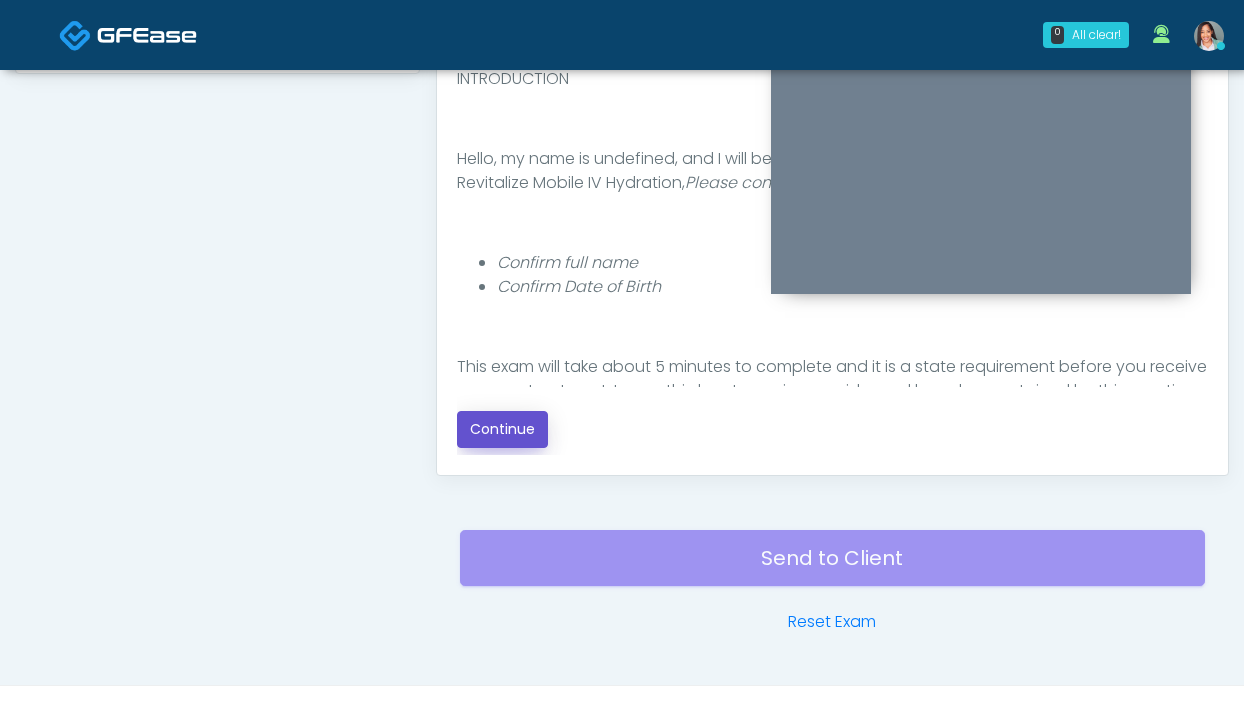 click on "Continue" at bounding box center (502, 429) 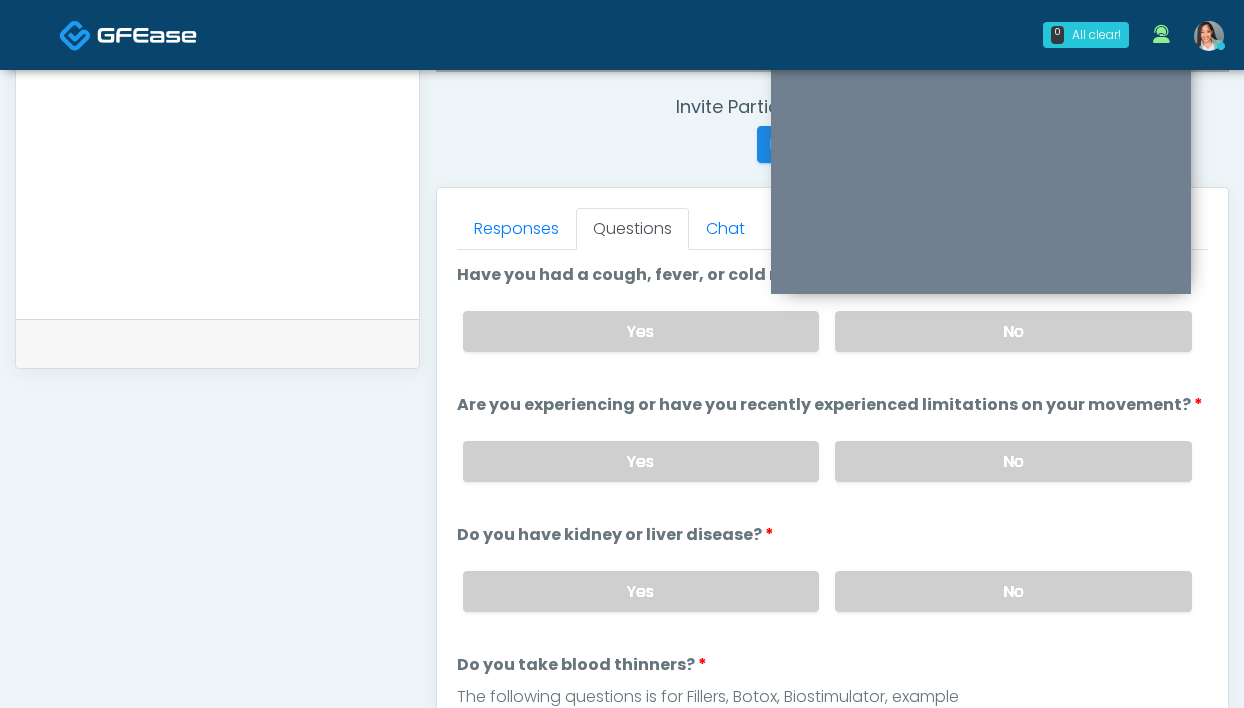 scroll, scrollTop: 741, scrollLeft: 0, axis: vertical 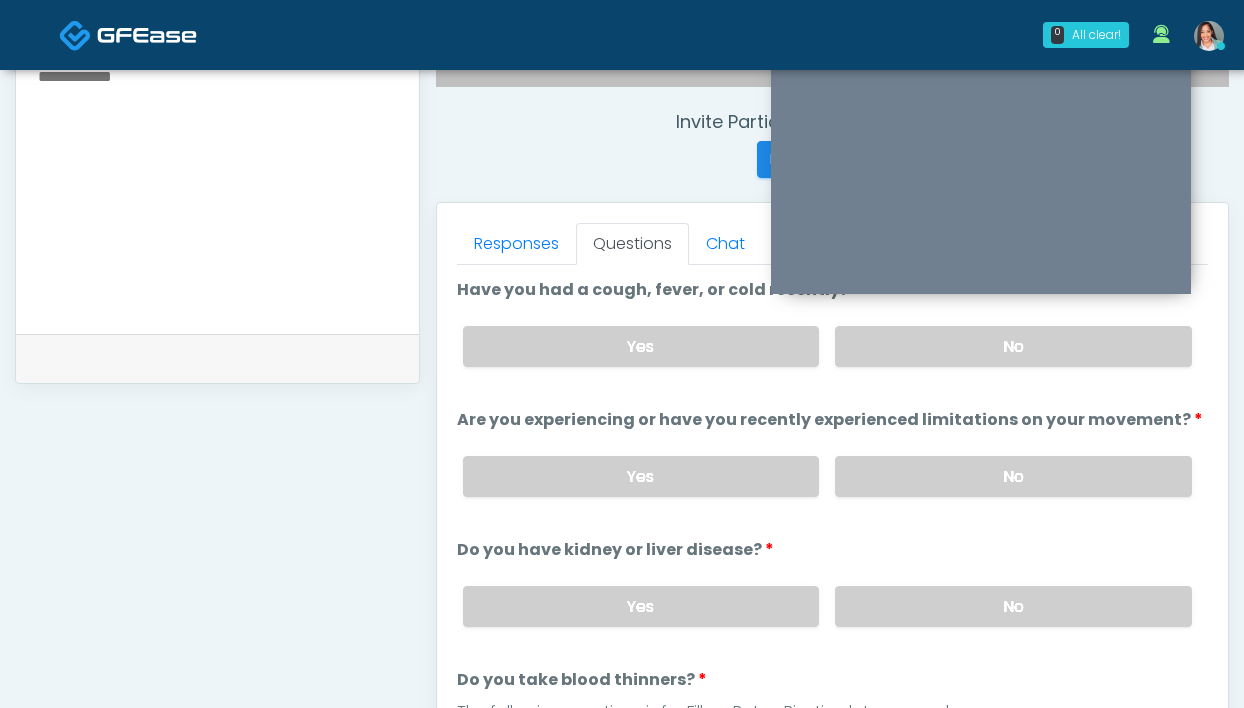 click on "Yes
No" at bounding box center [827, 346] 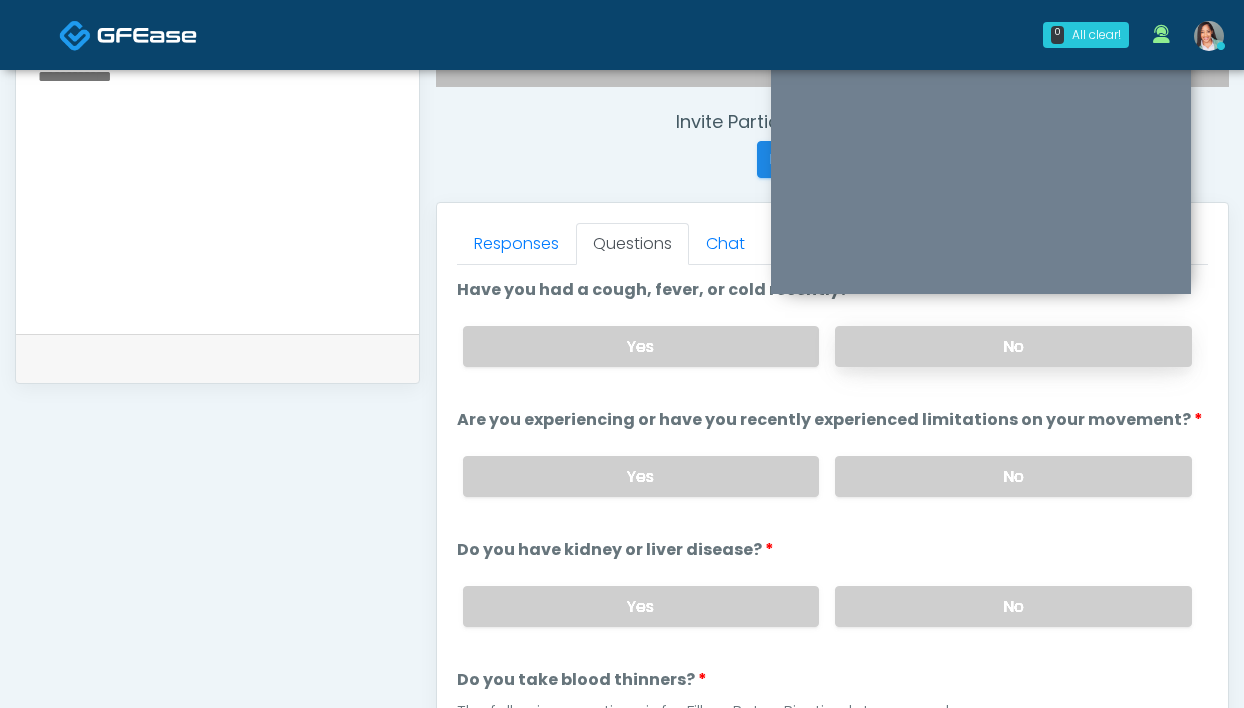 click on "No" at bounding box center [1013, 346] 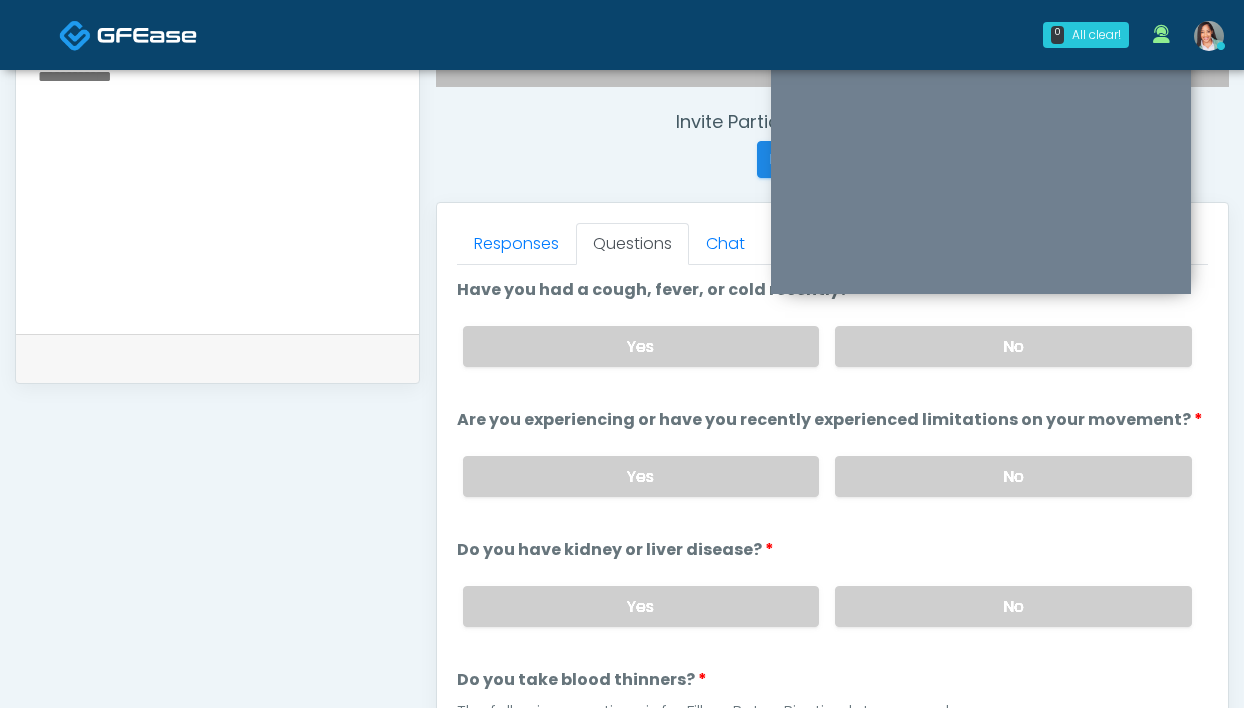 click on "Yes
No" at bounding box center (827, 476) 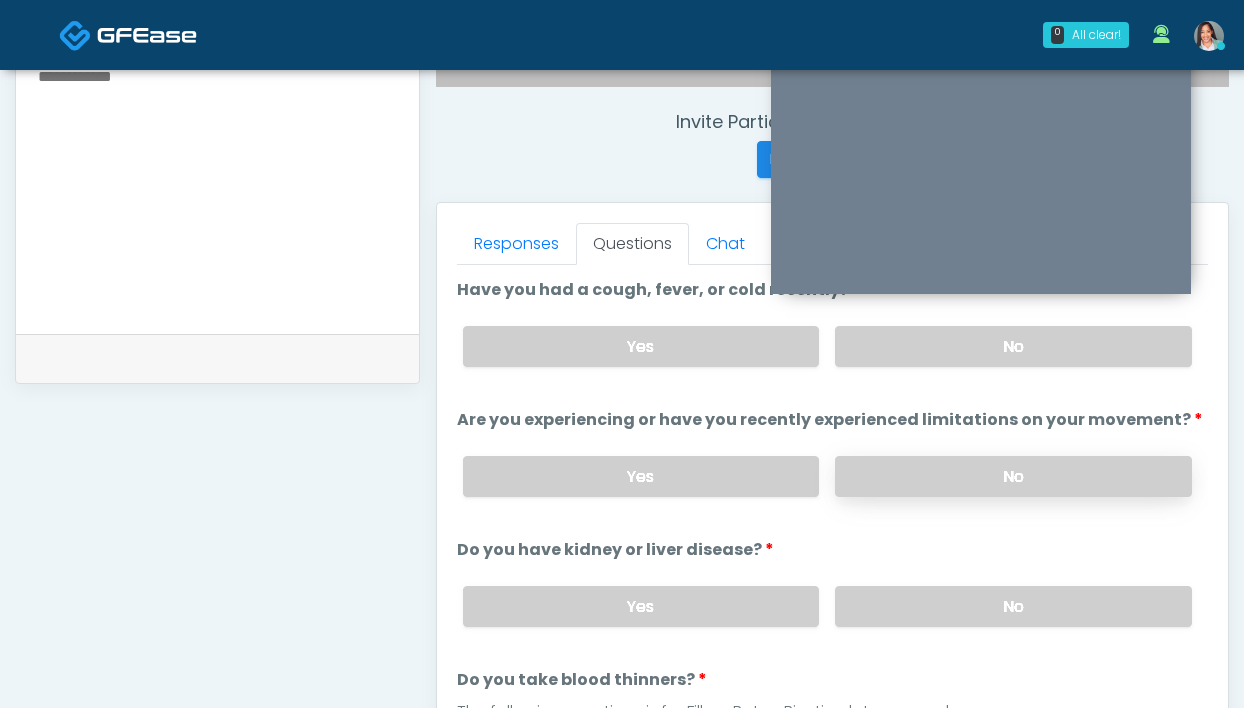 click on "No" at bounding box center [1013, 476] 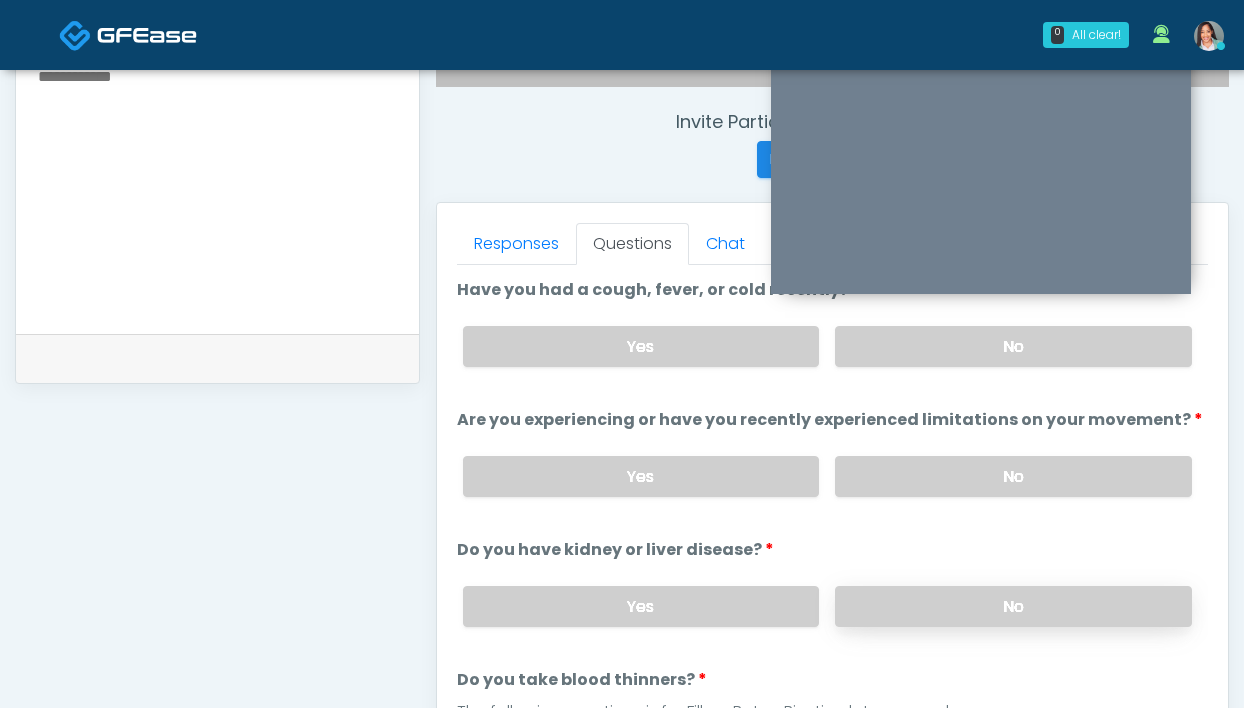 click on "No" at bounding box center (1013, 606) 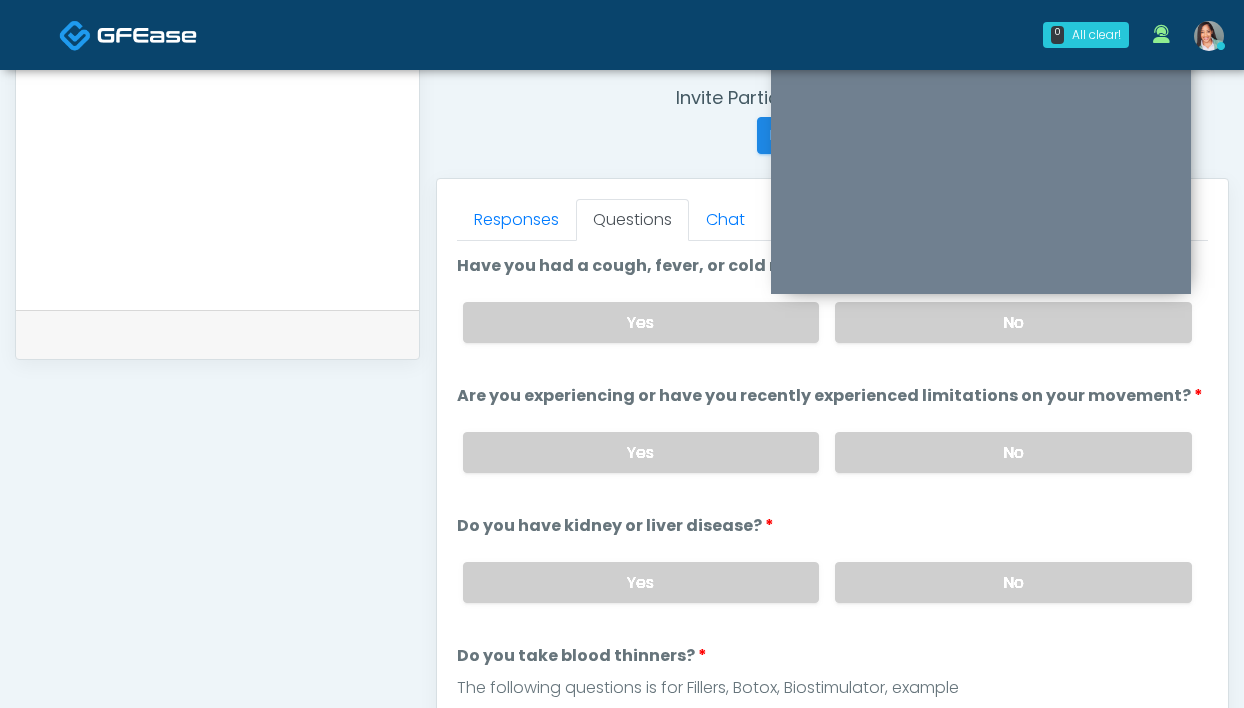 scroll, scrollTop: 784, scrollLeft: 0, axis: vertical 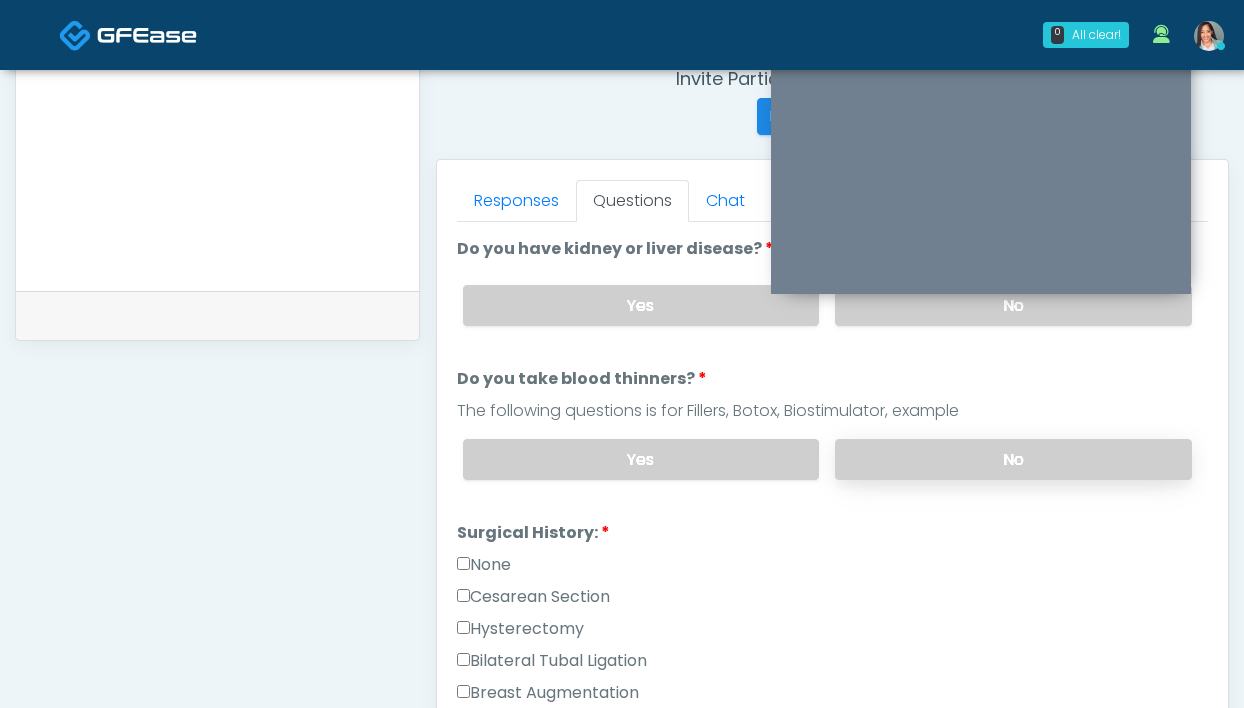 click on "No" at bounding box center (1013, 459) 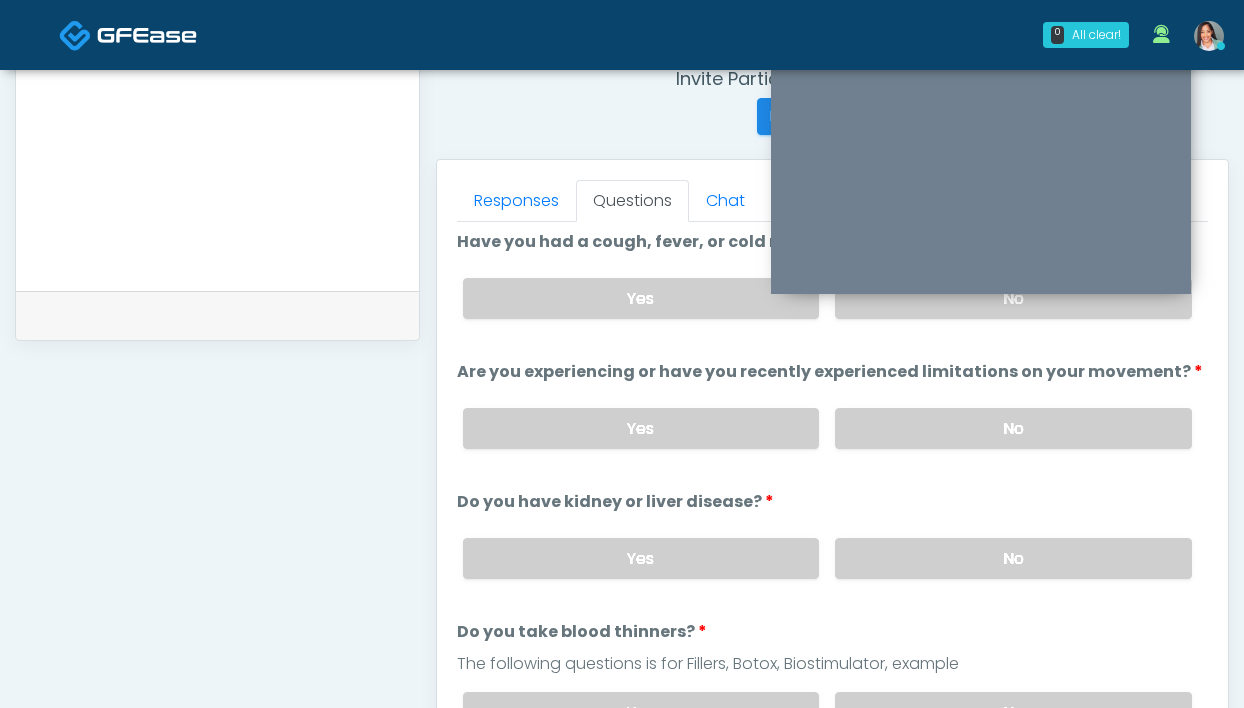 scroll, scrollTop: 0, scrollLeft: 0, axis: both 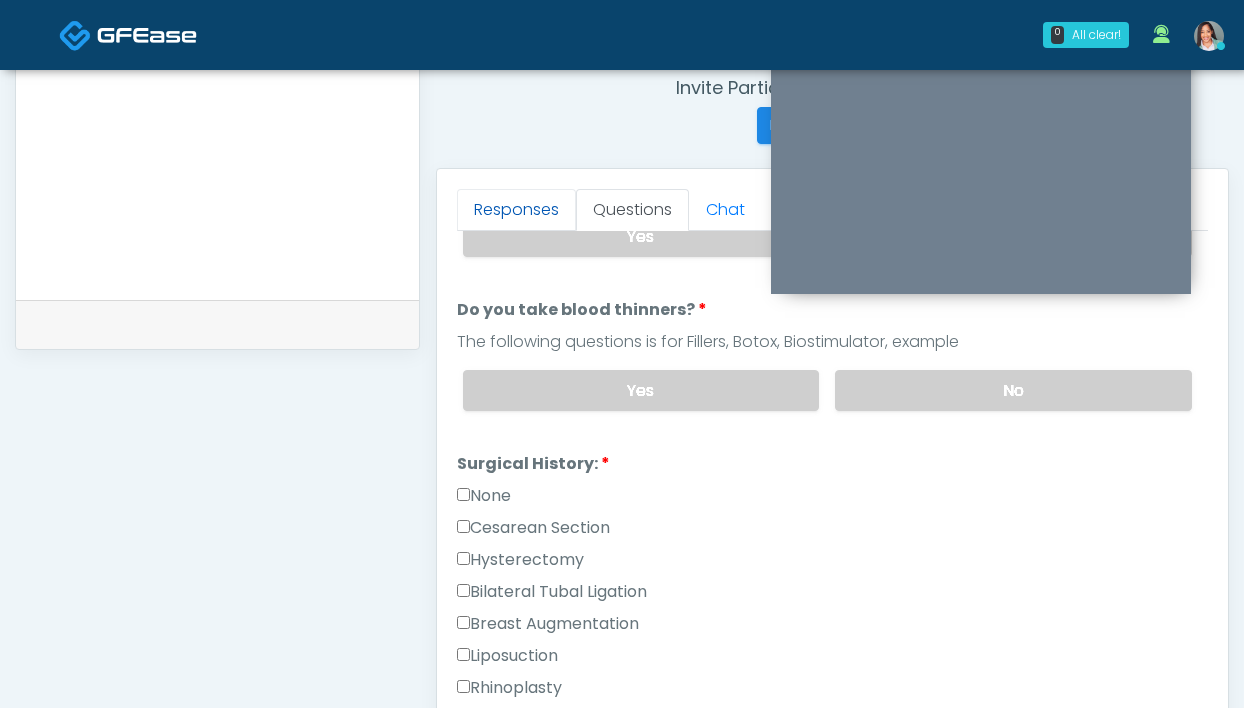 click on "Responses" at bounding box center (516, 210) 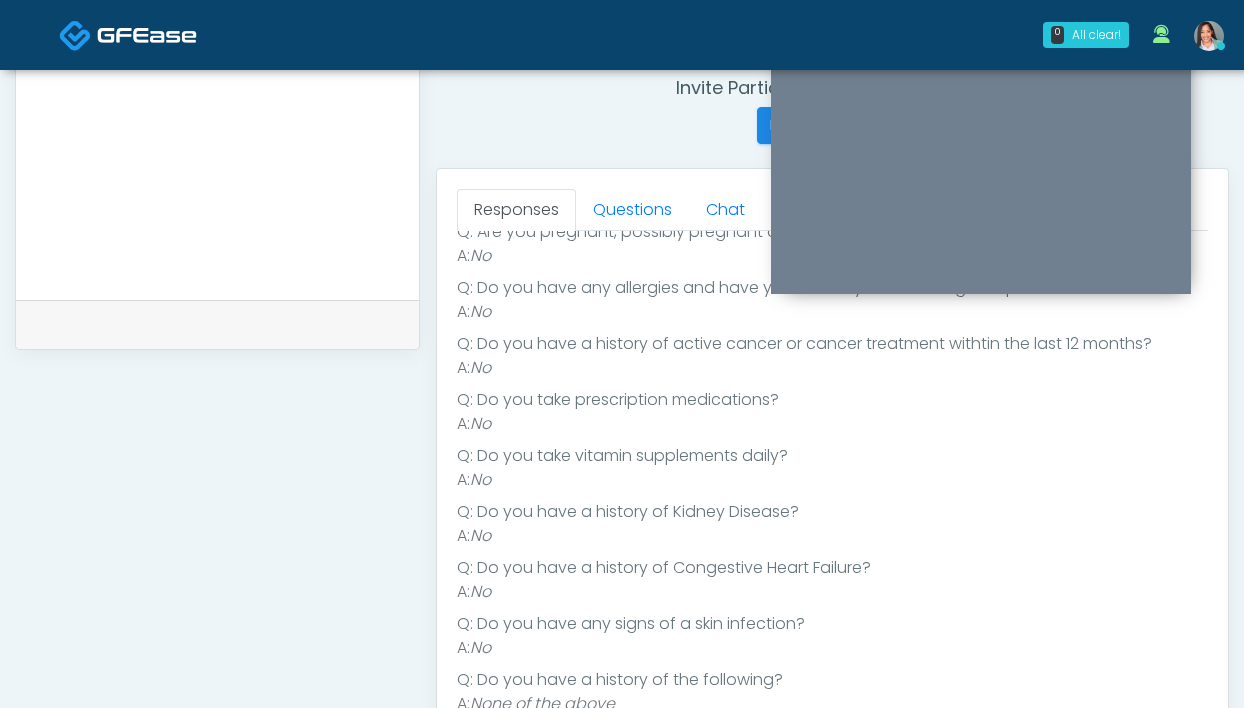 scroll, scrollTop: 194, scrollLeft: 0, axis: vertical 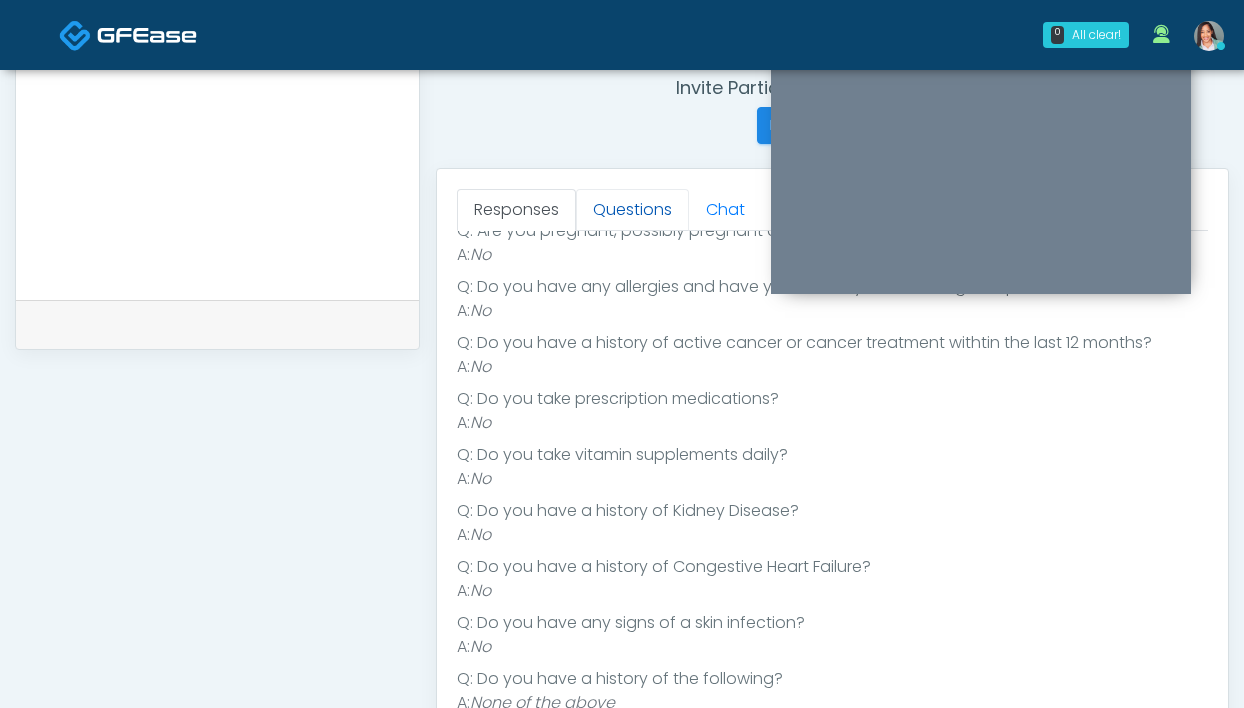 click on "Questions" at bounding box center (632, 210) 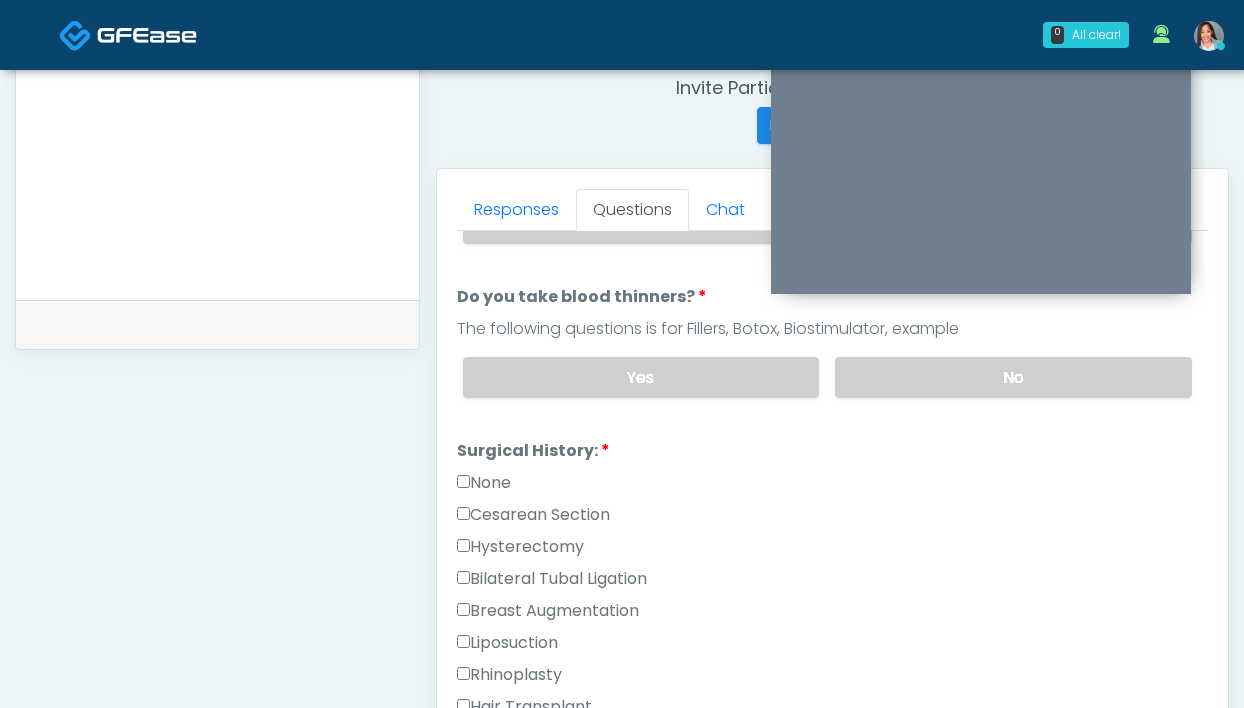 scroll, scrollTop: 376, scrollLeft: 0, axis: vertical 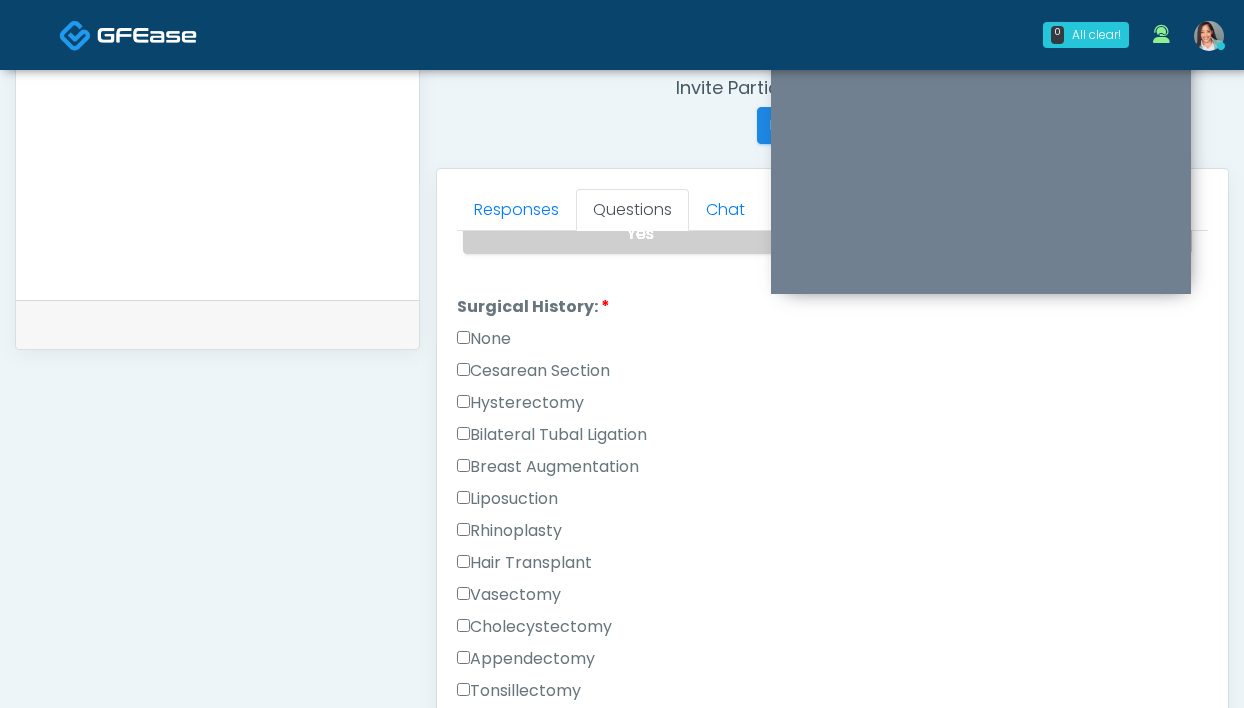 click on "None" at bounding box center (484, 339) 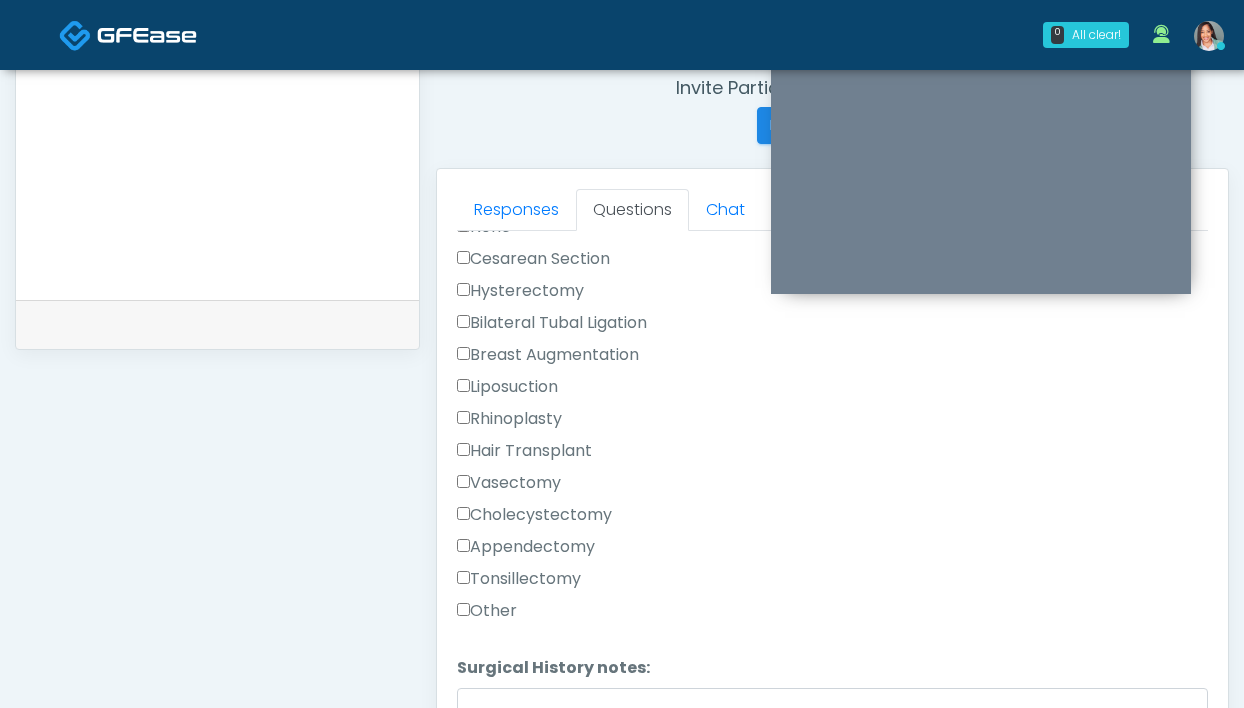 scroll, scrollTop: 712, scrollLeft: 0, axis: vertical 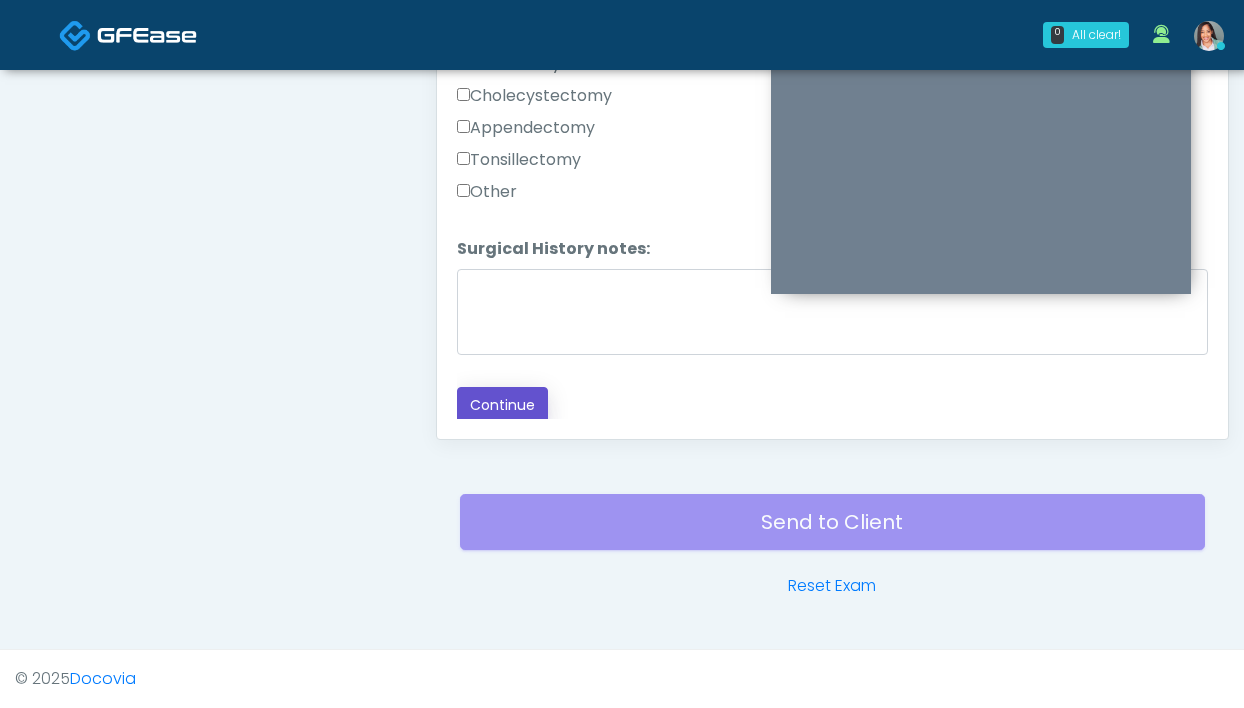 click on "Continue" at bounding box center [502, 405] 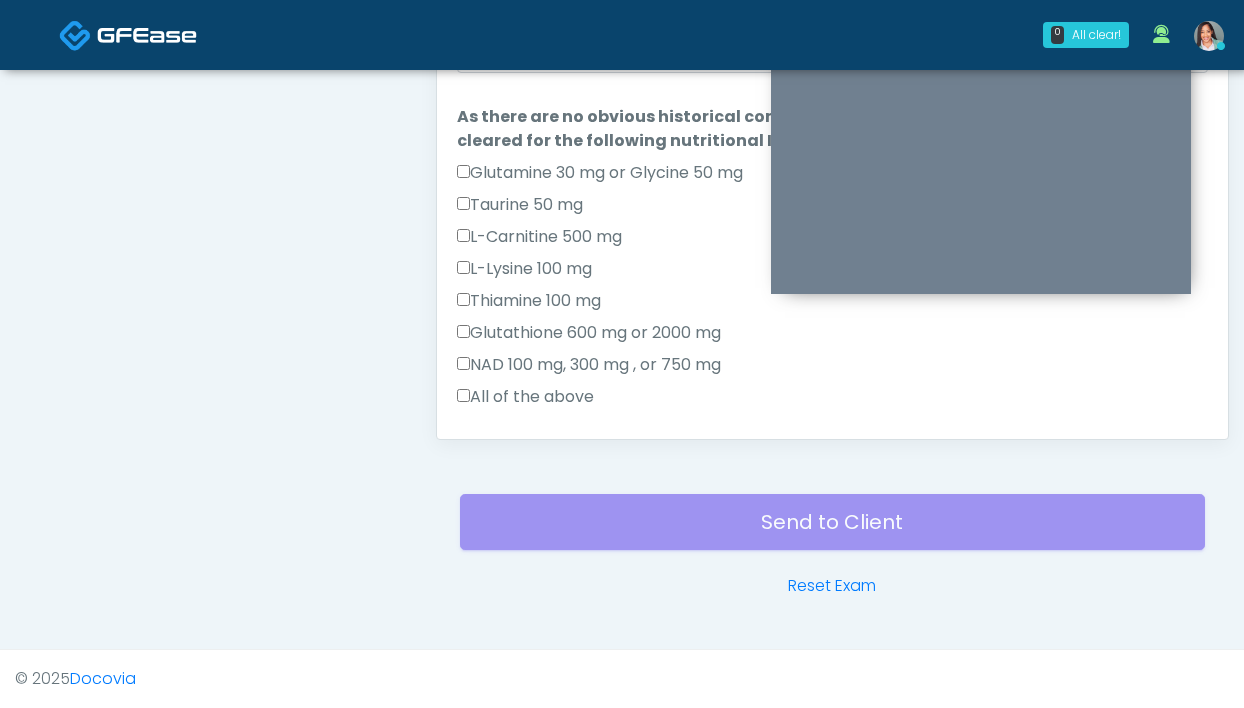scroll, scrollTop: 0, scrollLeft: 0, axis: both 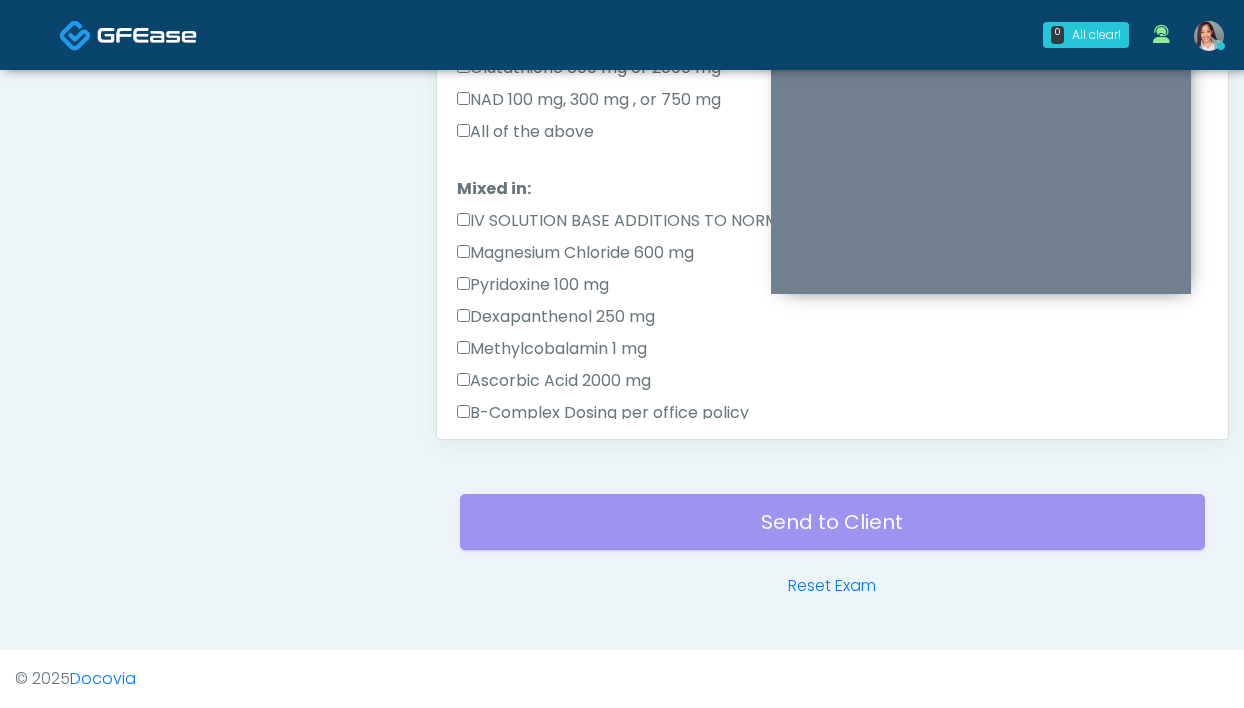 click on "All of the above" at bounding box center (525, 132) 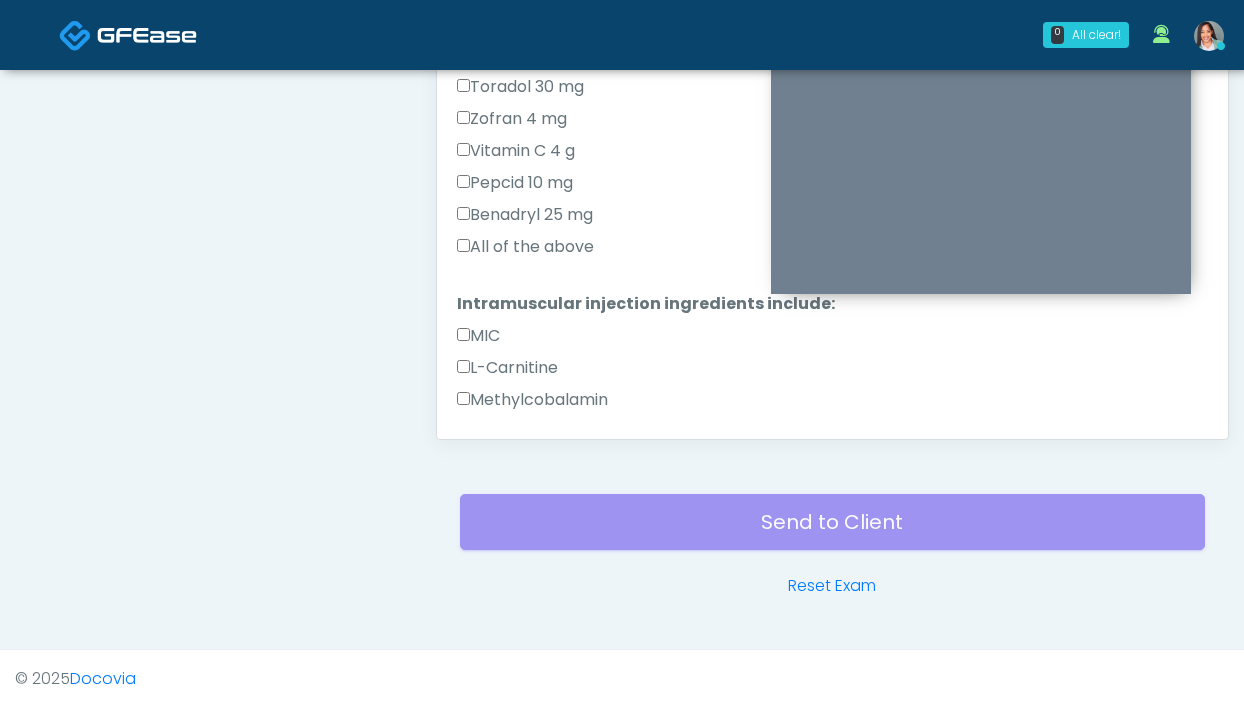 click on "All of the above" at bounding box center [525, 247] 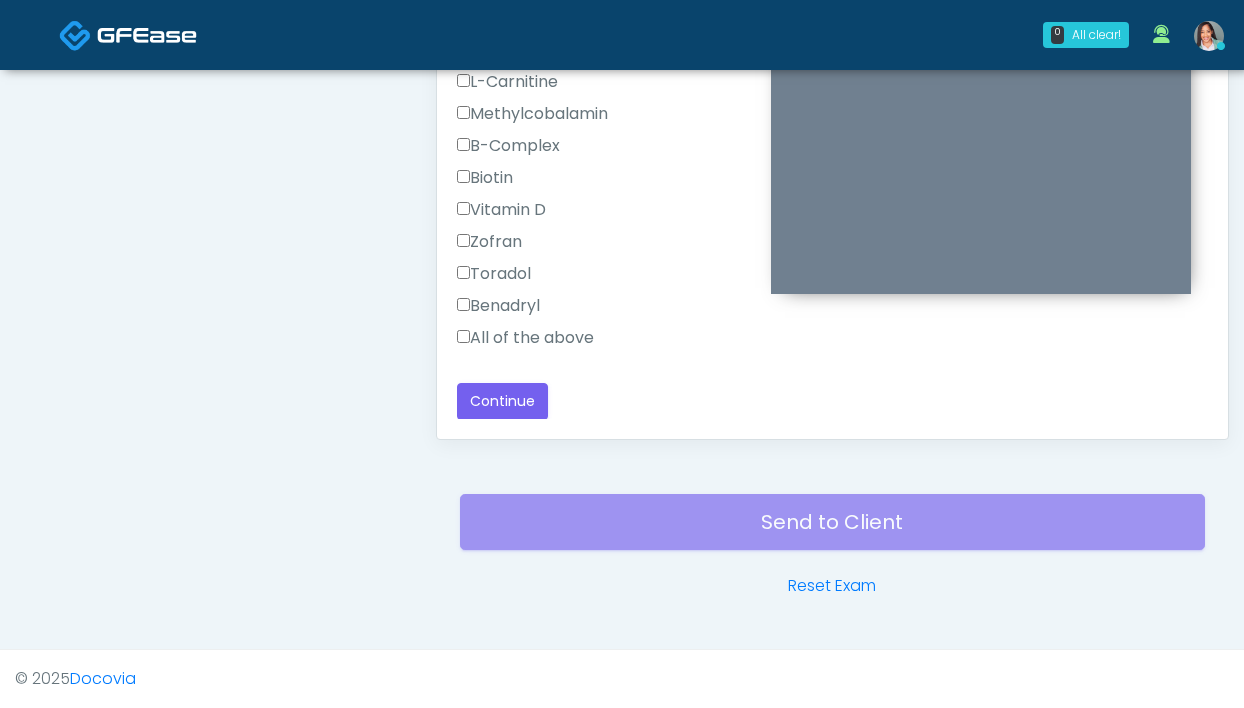drag, startPoint x: 520, startPoint y: 329, endPoint x: 526, endPoint y: 320, distance: 10.816654 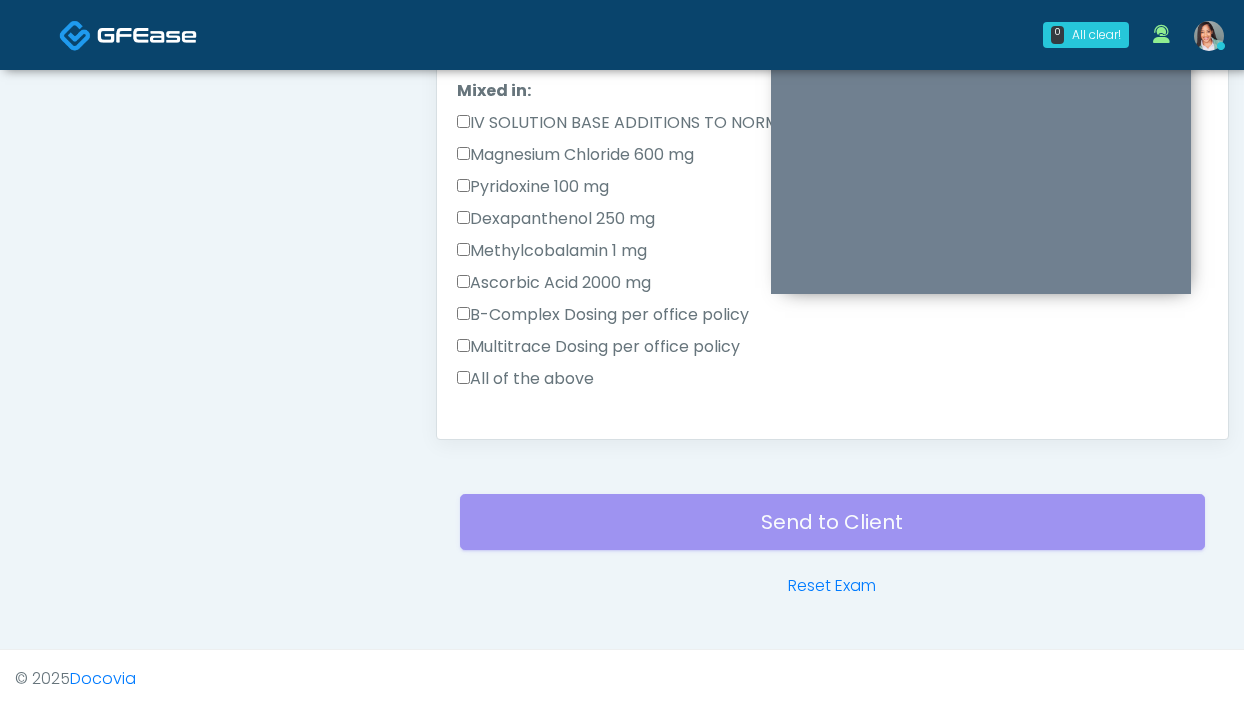 scroll, scrollTop: 620, scrollLeft: 0, axis: vertical 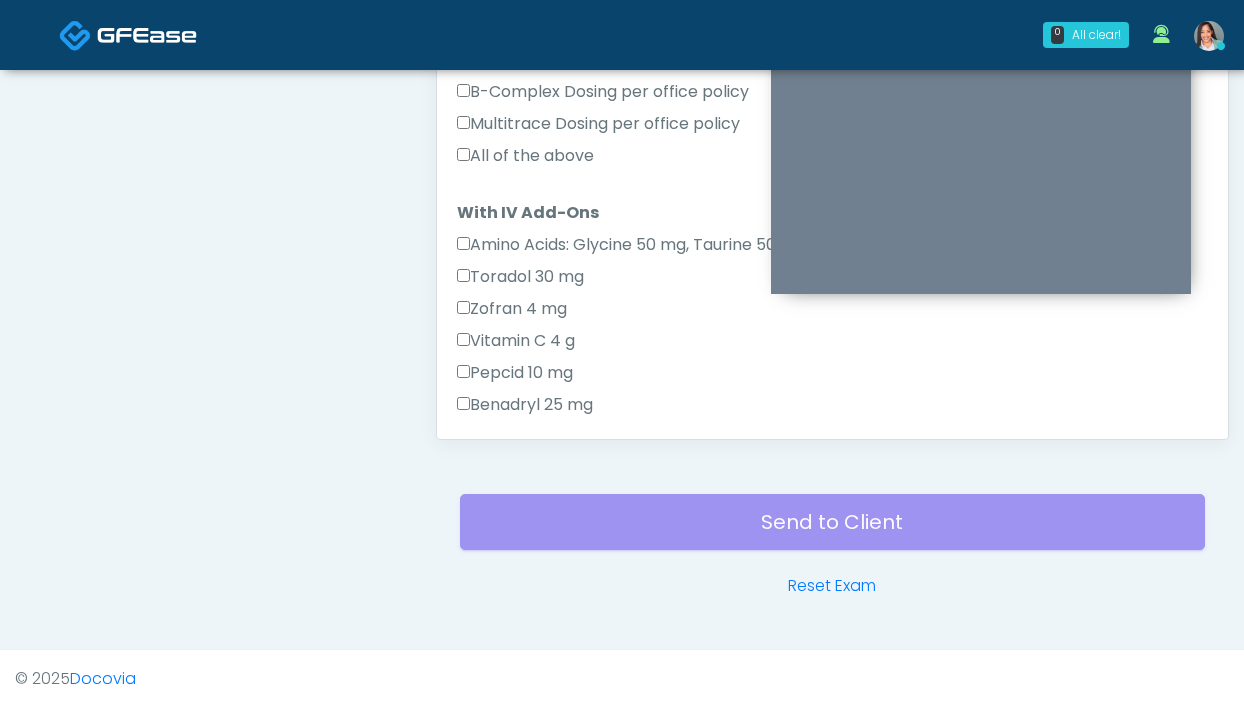 click on "All of the above" at bounding box center (525, 156) 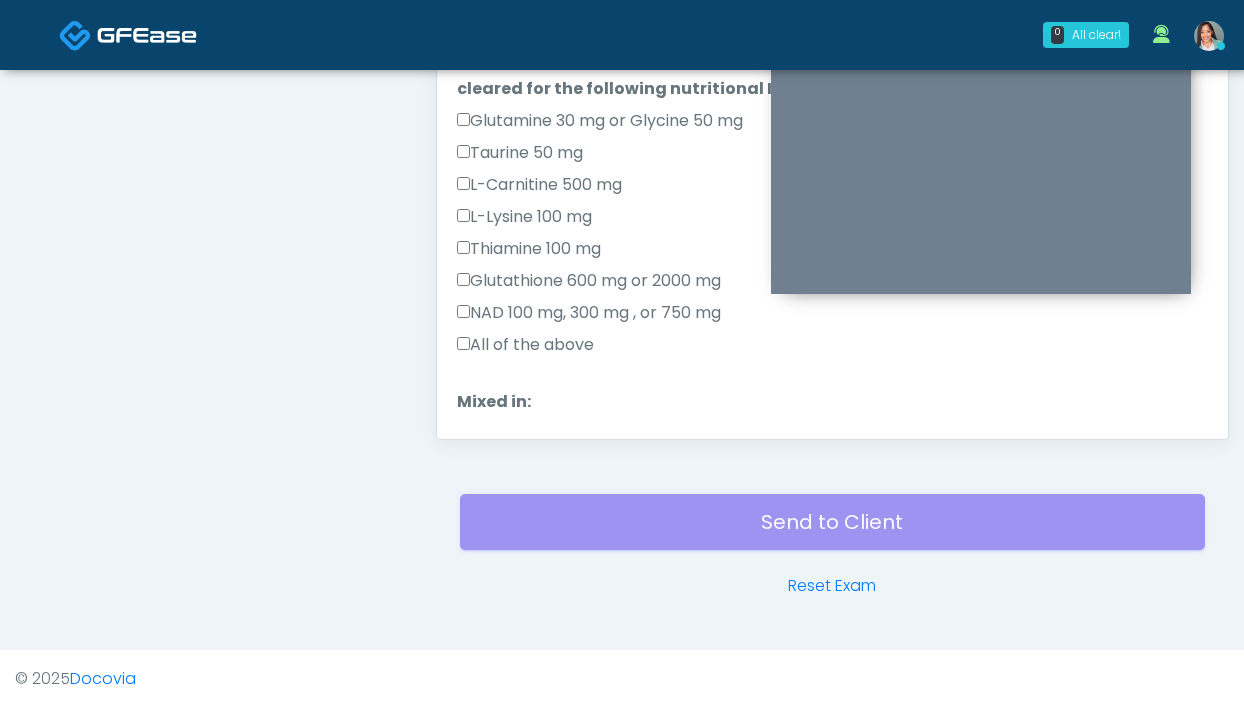 scroll, scrollTop: 0, scrollLeft: 0, axis: both 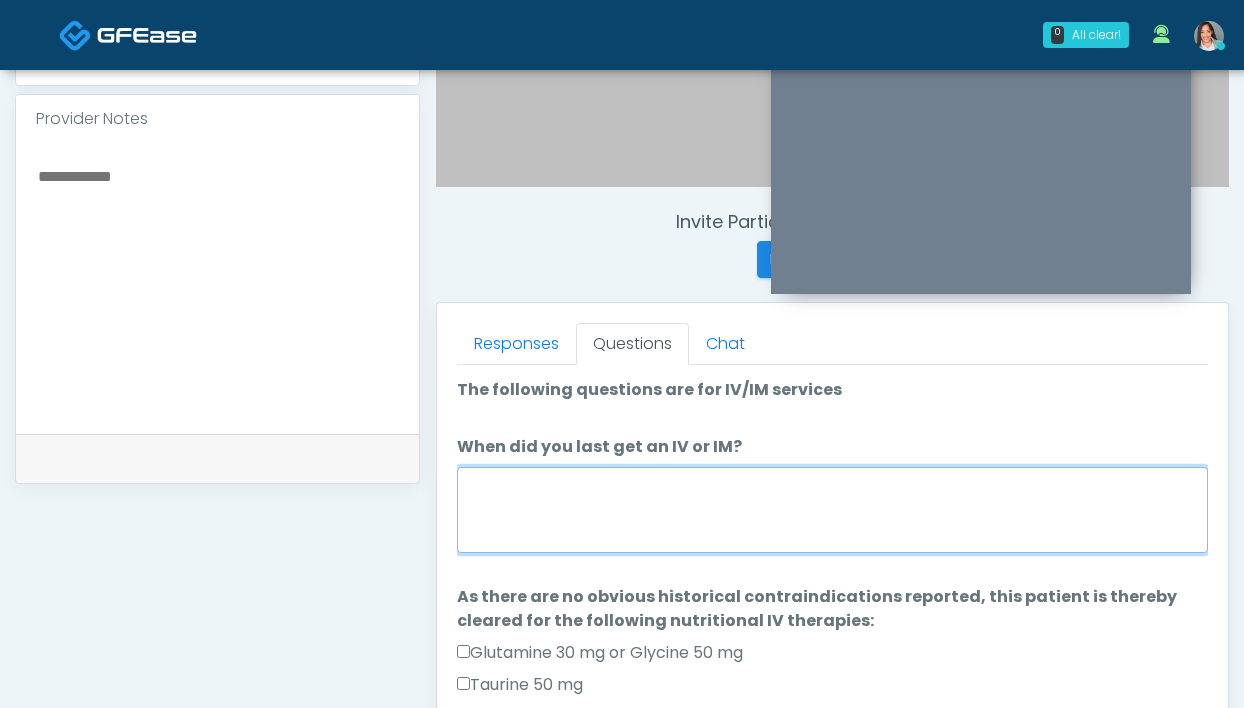 click on "When did you last get an IV or IM?" at bounding box center [832, 510] 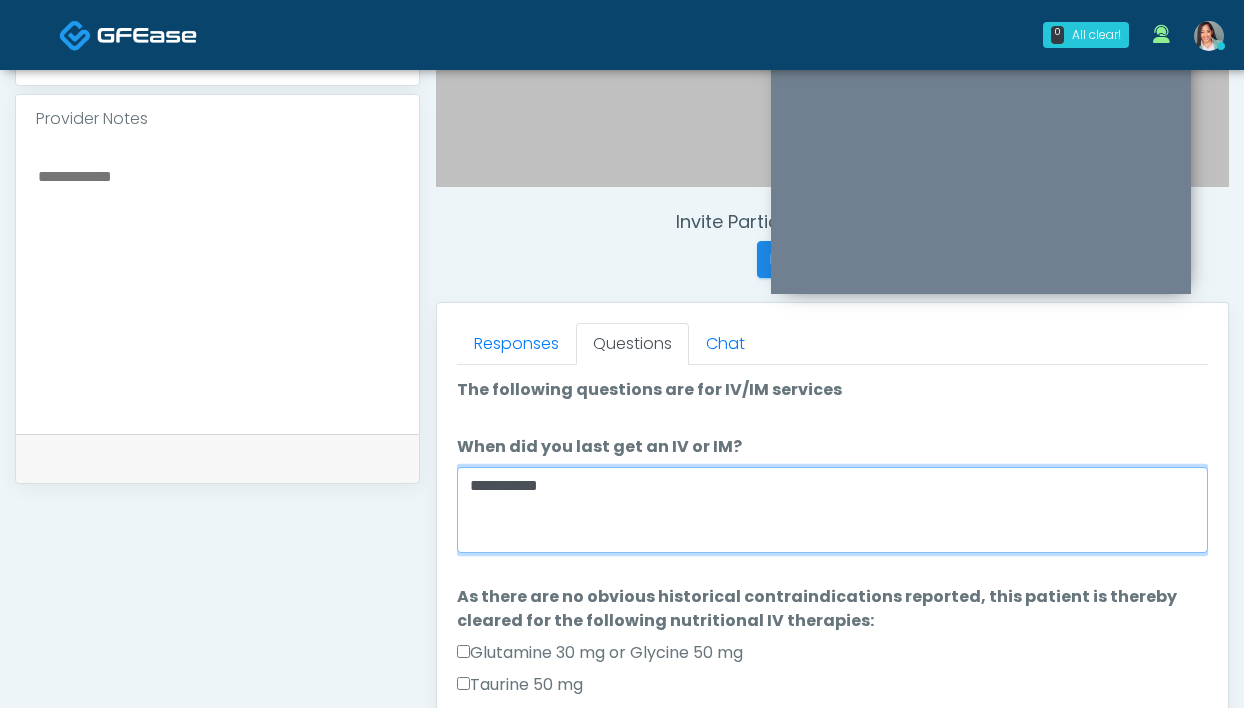 type on "**********" 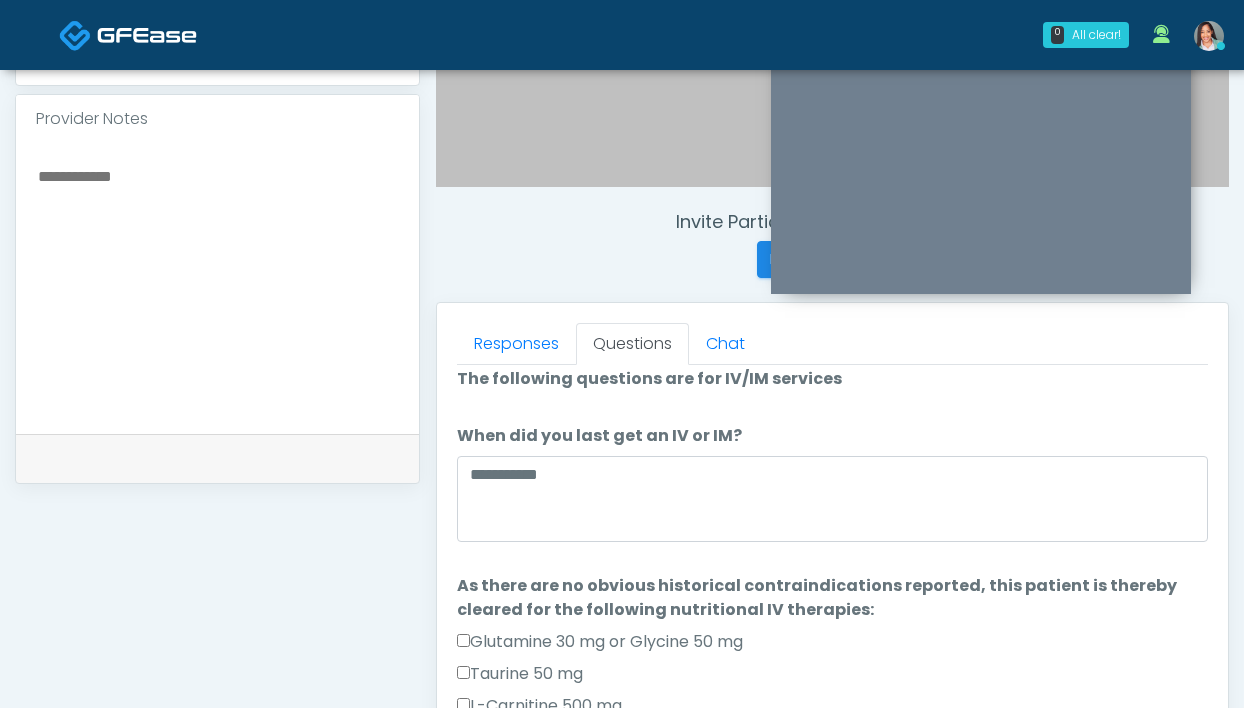scroll, scrollTop: 17, scrollLeft: 0, axis: vertical 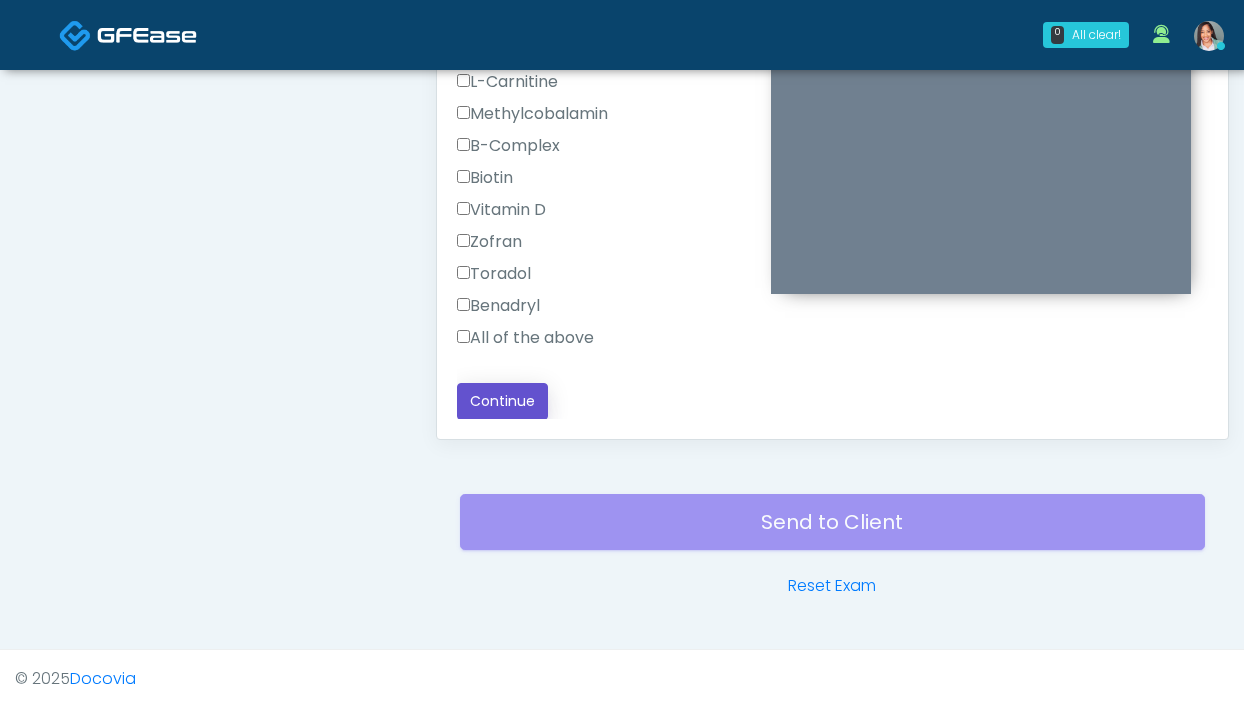 click on "Continue" at bounding box center [502, 401] 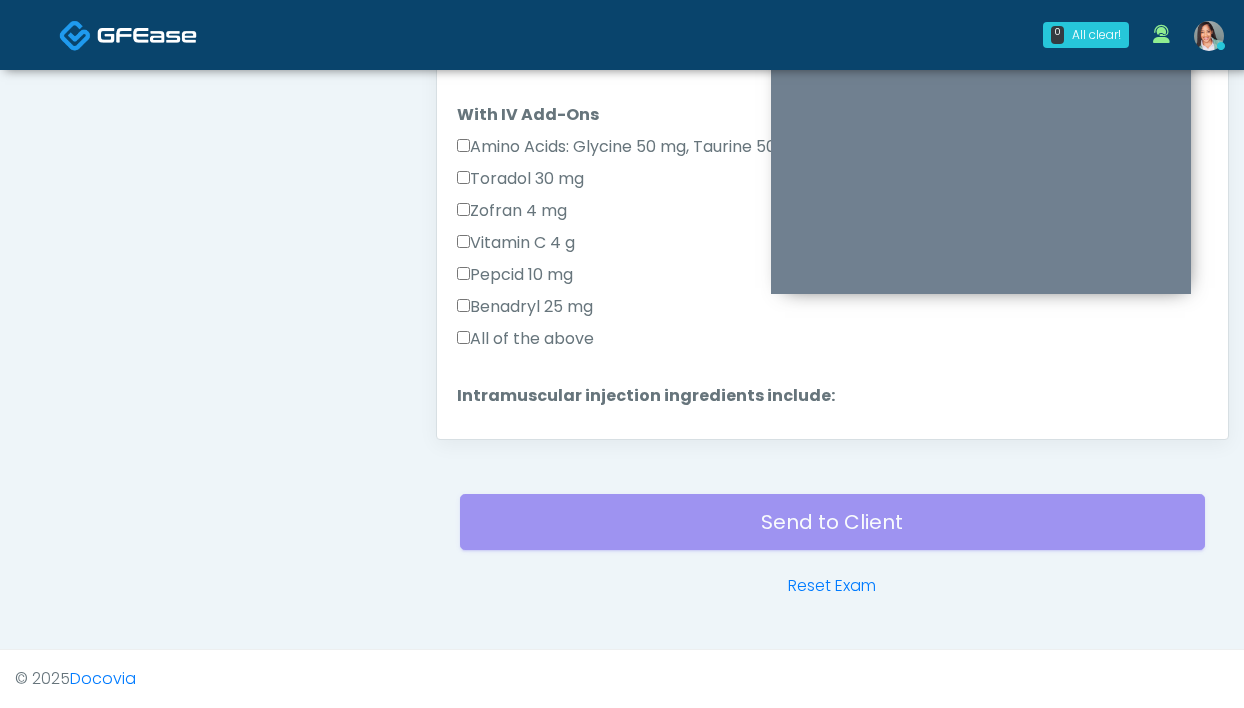 scroll, scrollTop: 0, scrollLeft: 0, axis: both 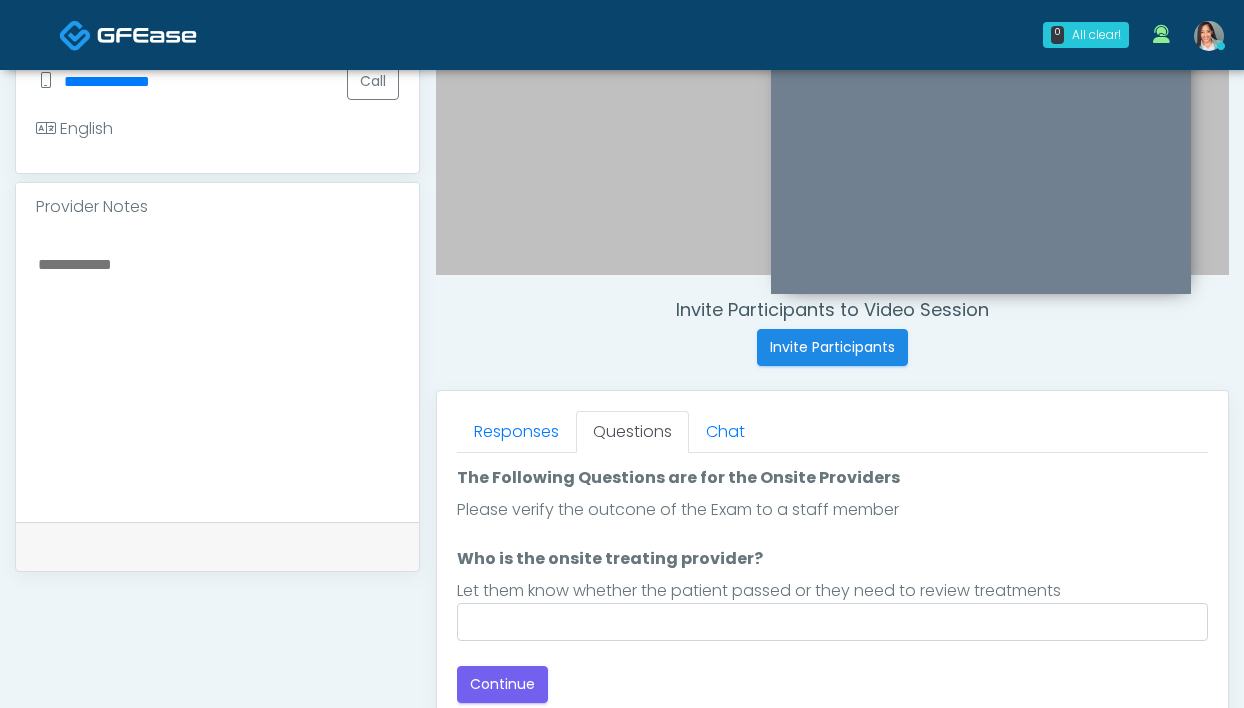 click on "Let them know whether the patient passed or they need to review treatments" at bounding box center [832, 591] 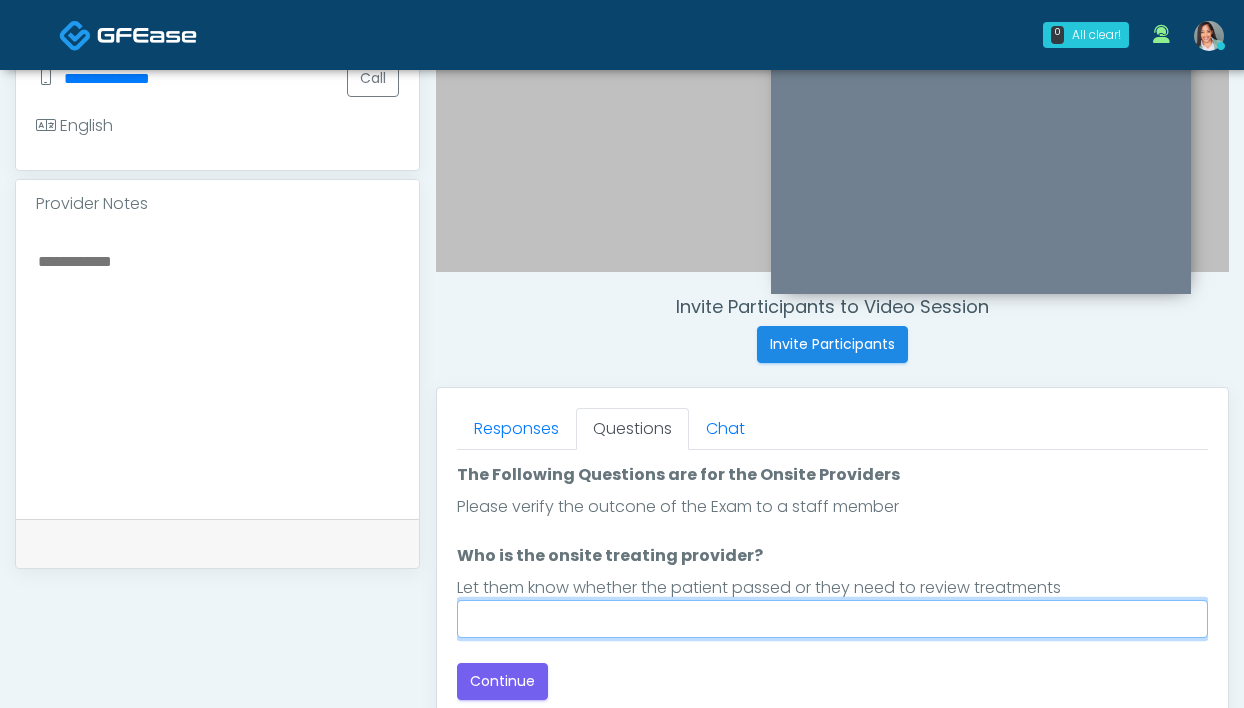 click on "Who is the onsite treating provider?" at bounding box center [832, 619] 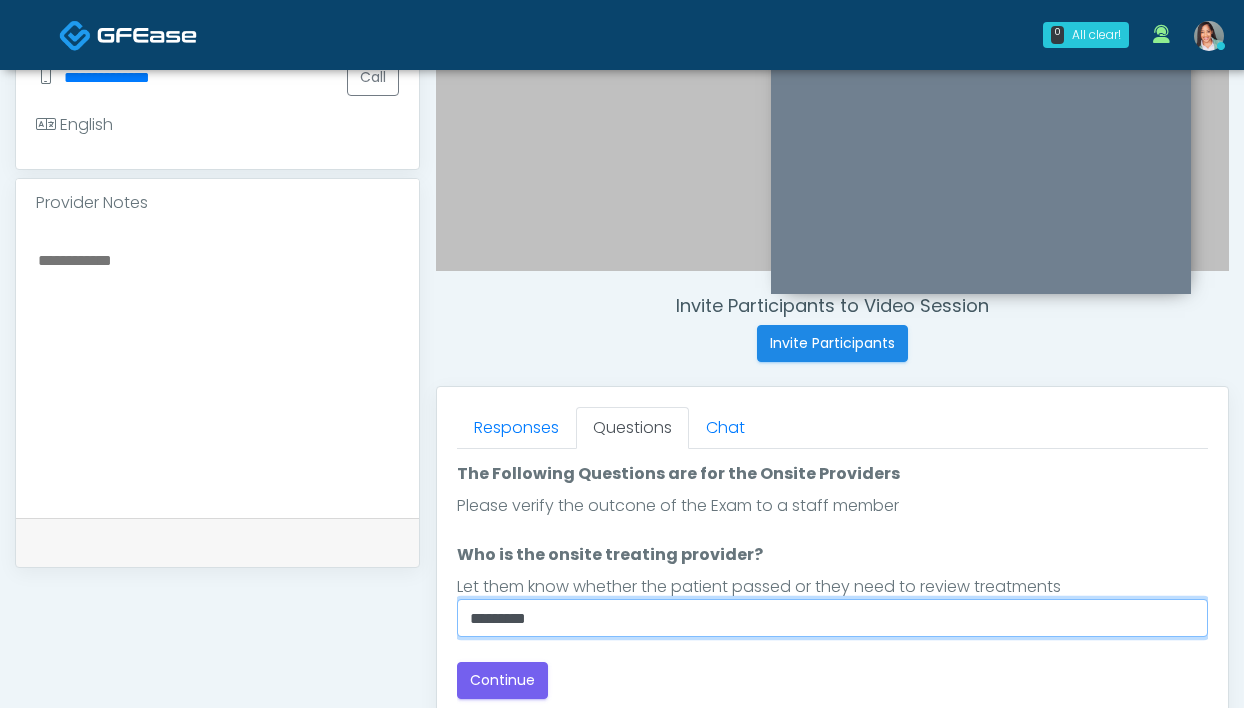 type on "*******" 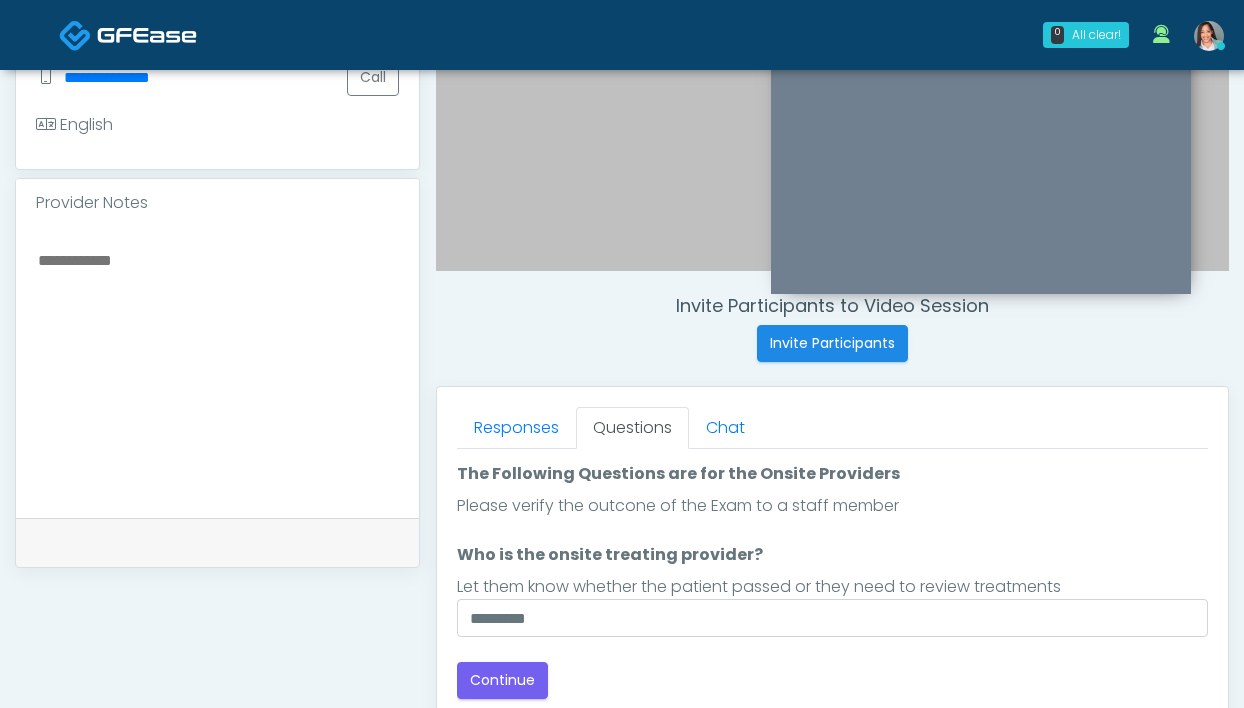 click on "The Following Questions are for the Onsite Providers
The Following Questions are for the Onsite Providers
Please verify the outcone of the Exam to a staff member" at bounding box center (832, 490) 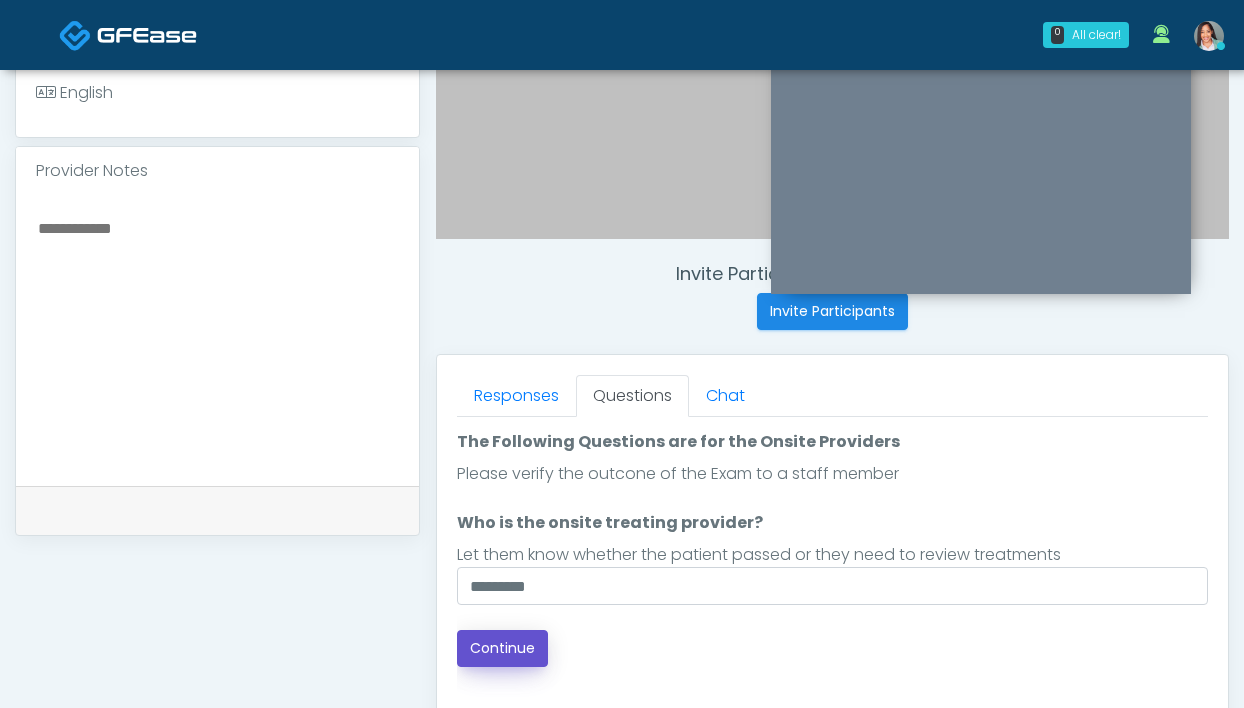 click on "Continue" at bounding box center [502, 648] 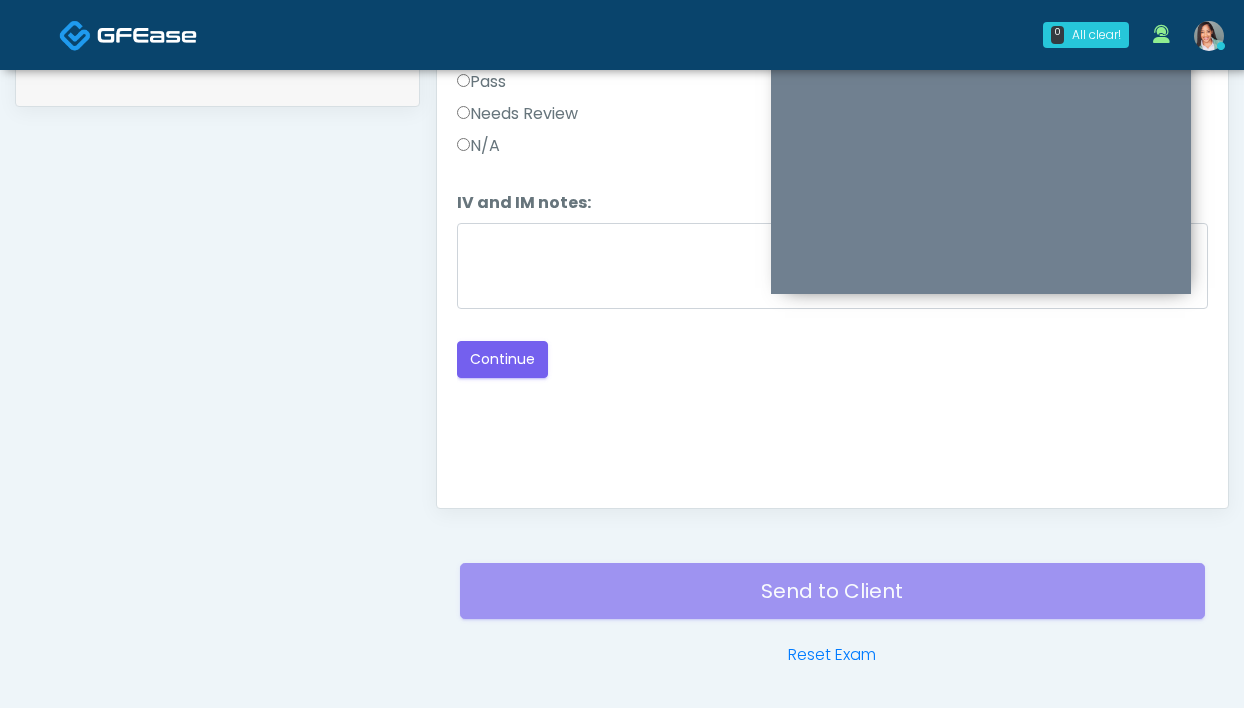 scroll, scrollTop: 1016, scrollLeft: 0, axis: vertical 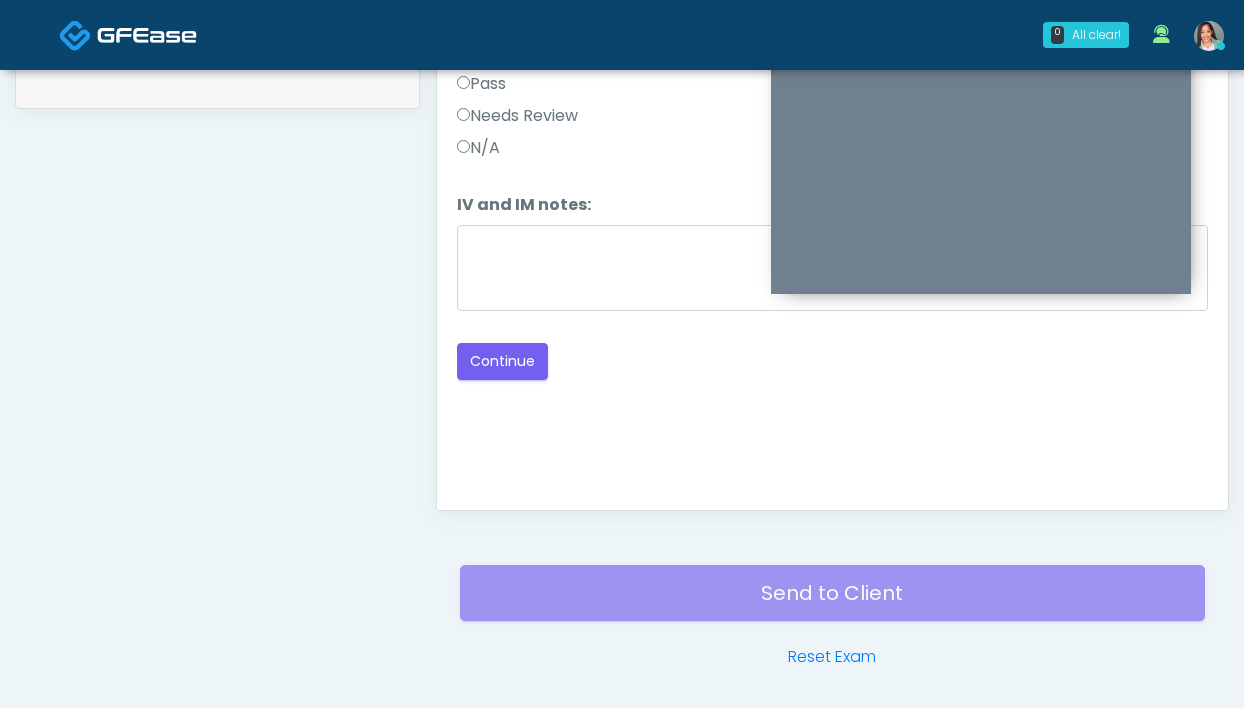 click on "Pass" at bounding box center [481, 84] 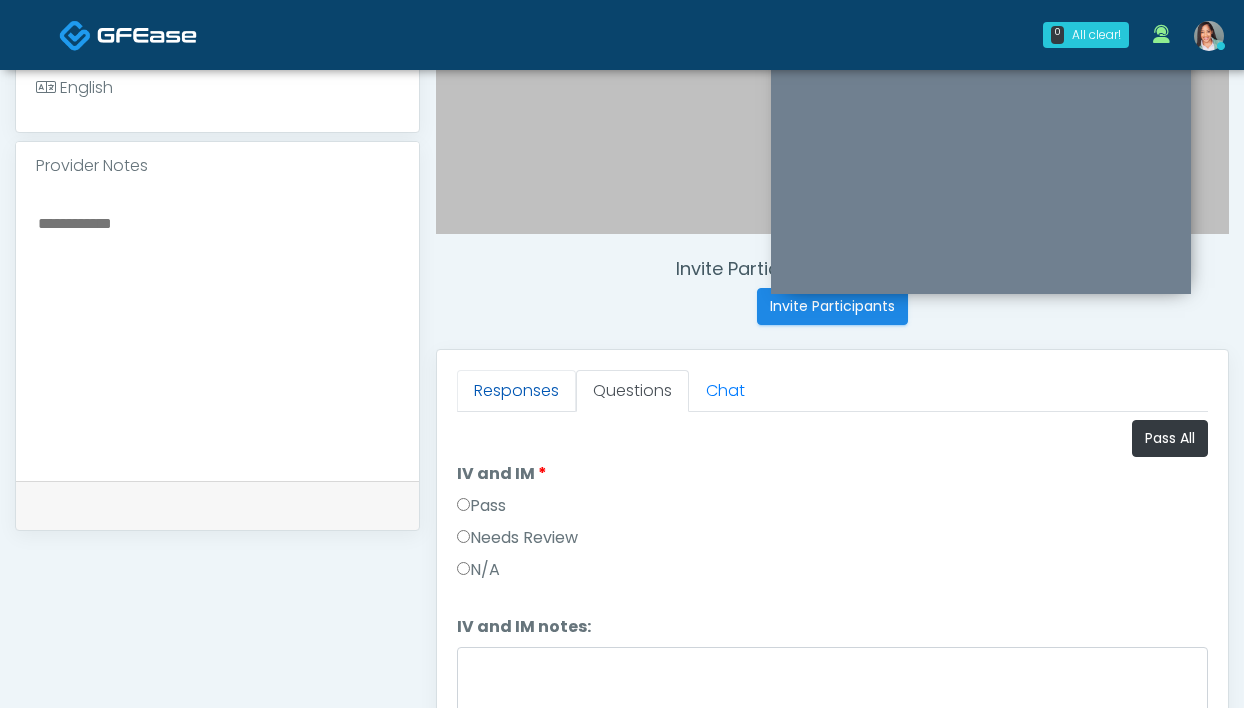 click on "Responses" at bounding box center (516, 391) 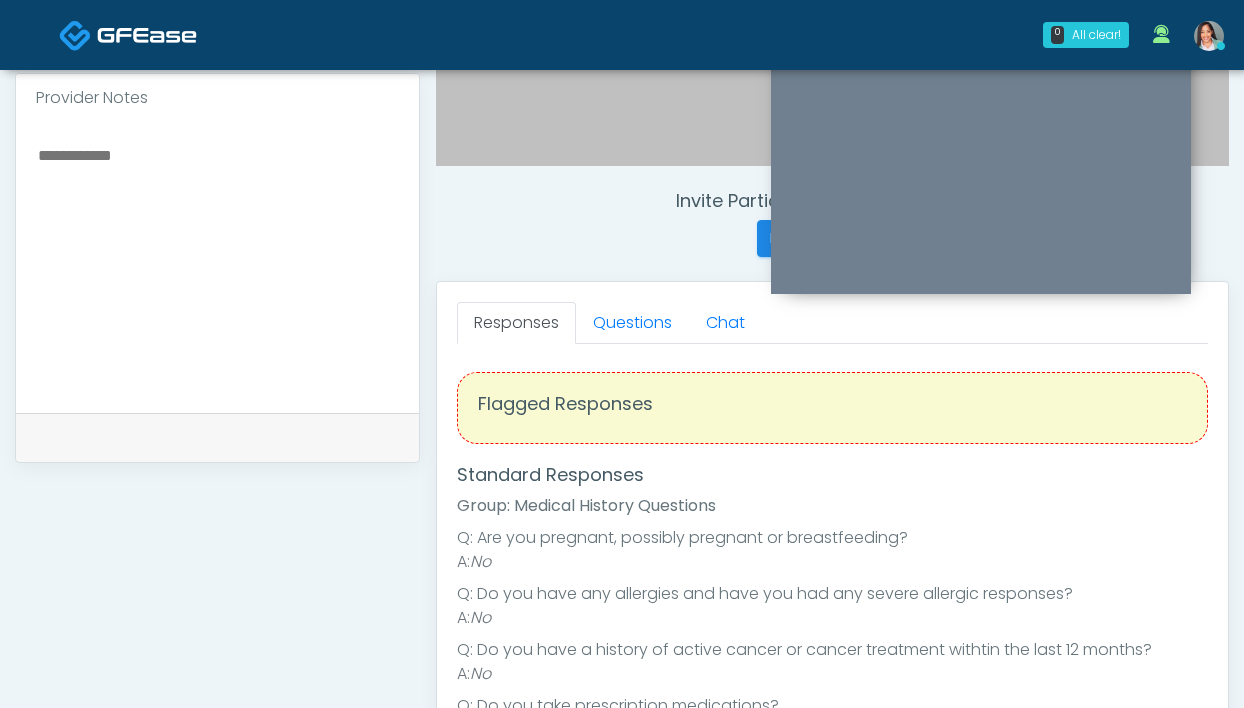 scroll, scrollTop: 764, scrollLeft: 0, axis: vertical 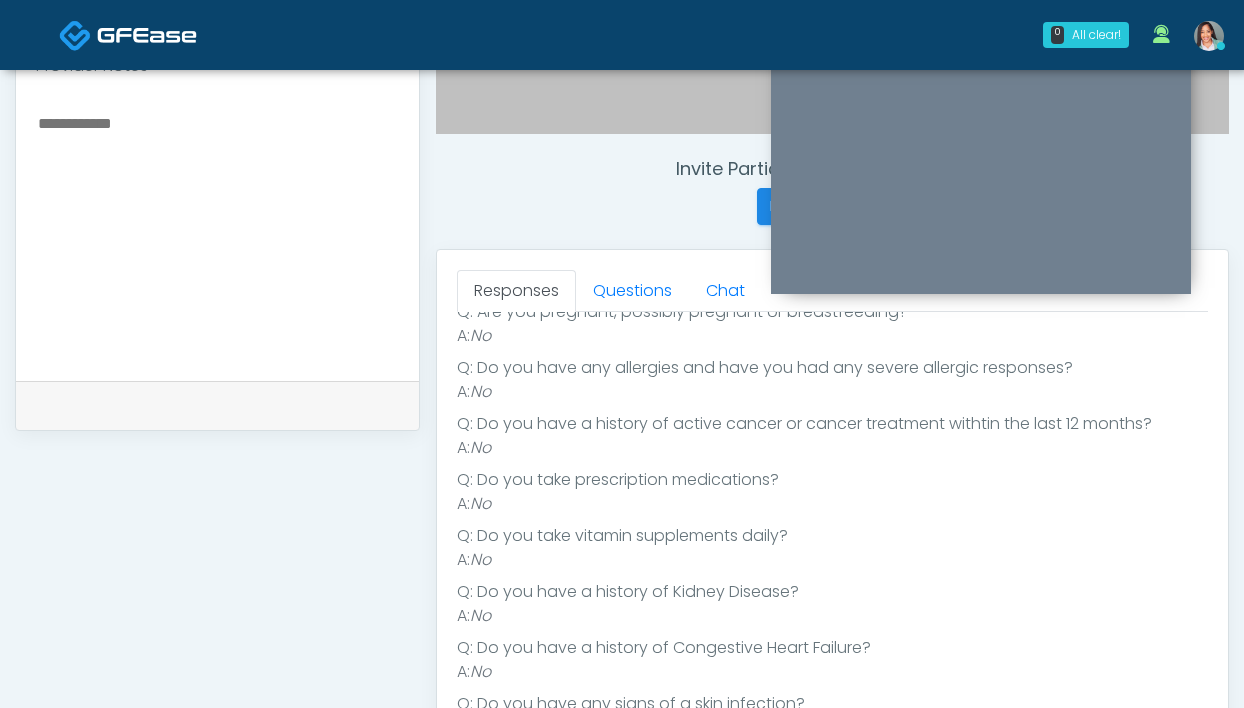 click on "Responses
Questions
Chat
Good Faith Exam Script
Good Faith Exam Script INTRODUCTION Hello, my name is undefined, and I will be conducting your good faith exam on behalf of Revitalize Mobile IV Hydration,  Please confirm the correct patient is on the call: Confirm full name Confirm Date of Birth This exam will take about 5 minutes to complete and it is a state requirement before you receive any new treatment. I am a third party service provider and have been retained by this practice to collect and review your medical history and ensure you're a good candidate for your treatment. all information collected, stored and transmitted as part of this exam is confidential and covered by the HIPAA act.
Continue" at bounding box center (832, 541) 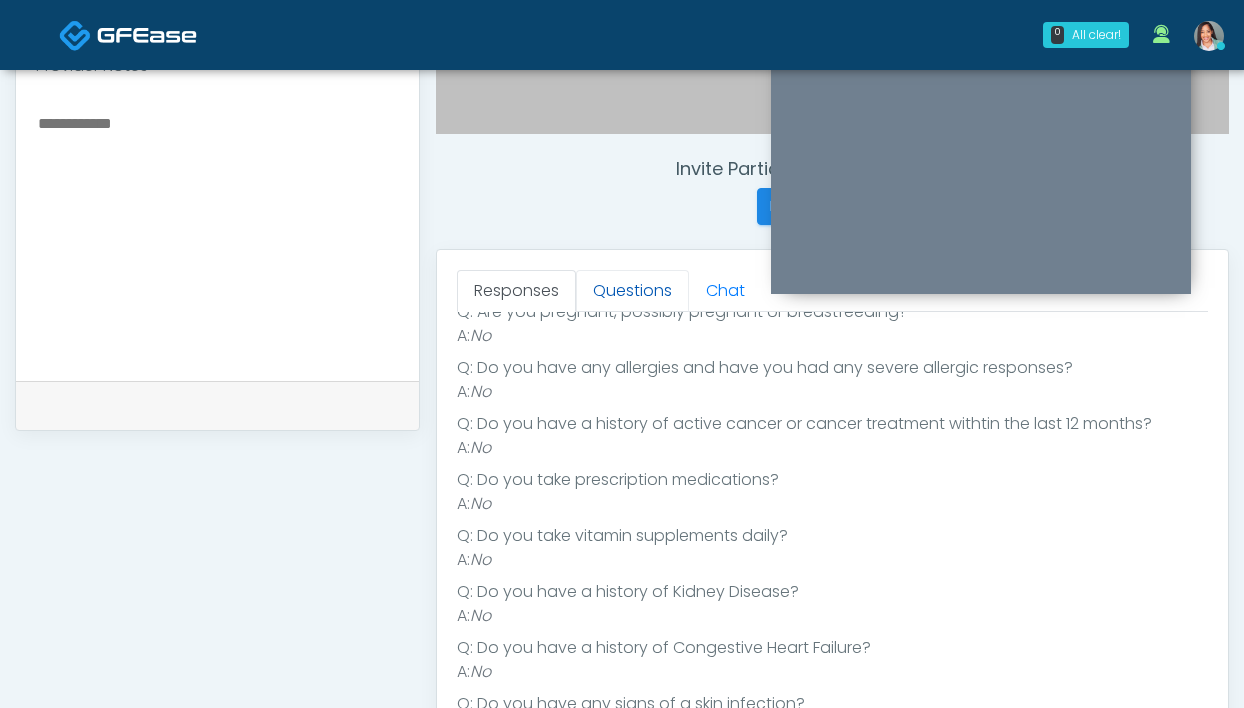 click on "Questions" at bounding box center (632, 291) 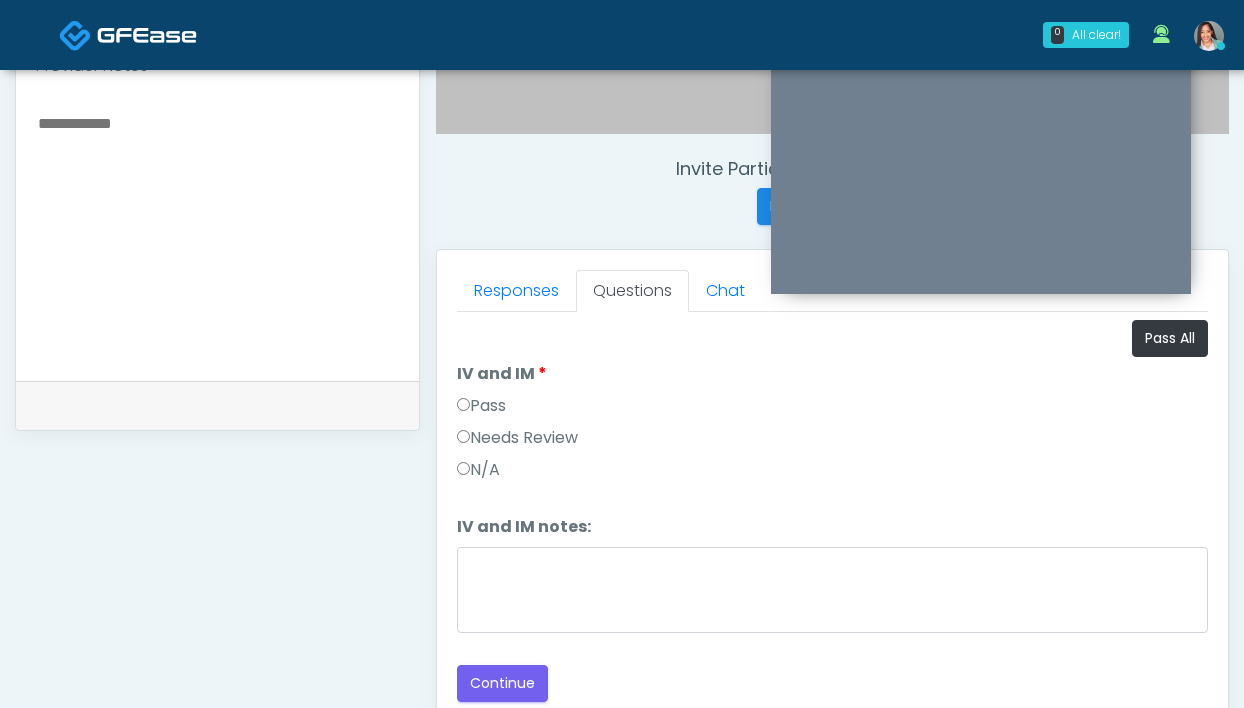 scroll, scrollTop: 0, scrollLeft: 0, axis: both 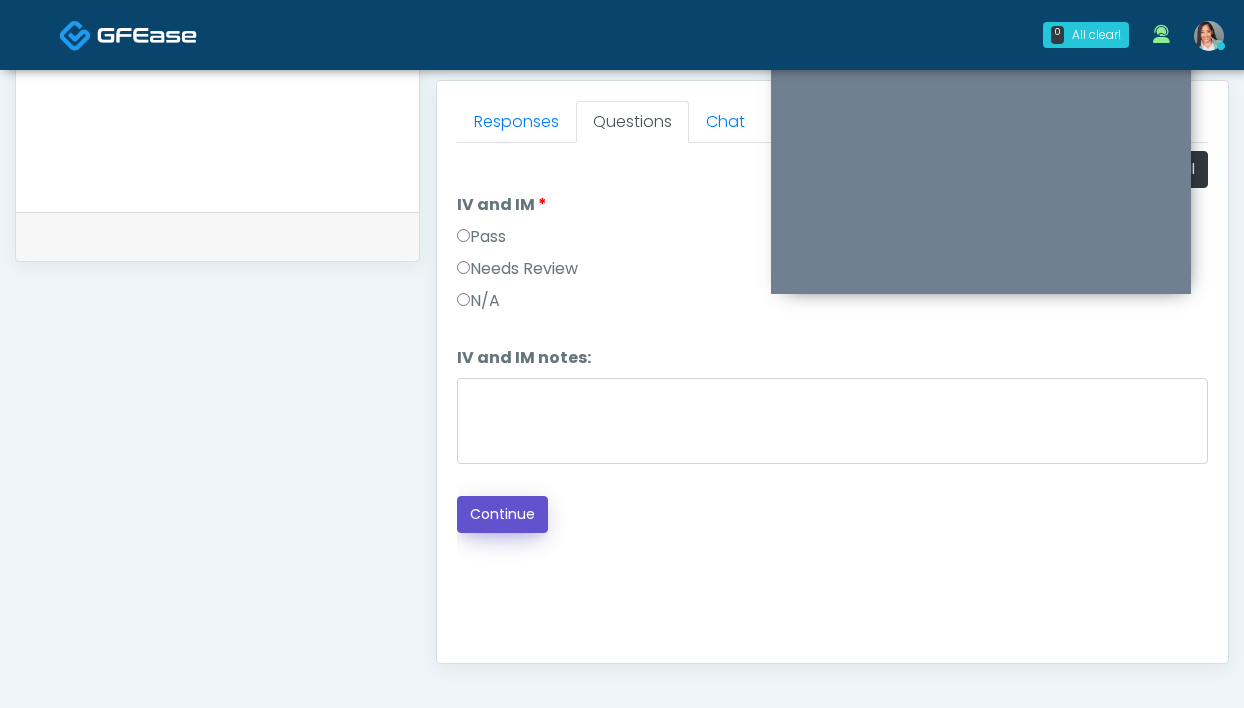 click on "Continue" at bounding box center (502, 514) 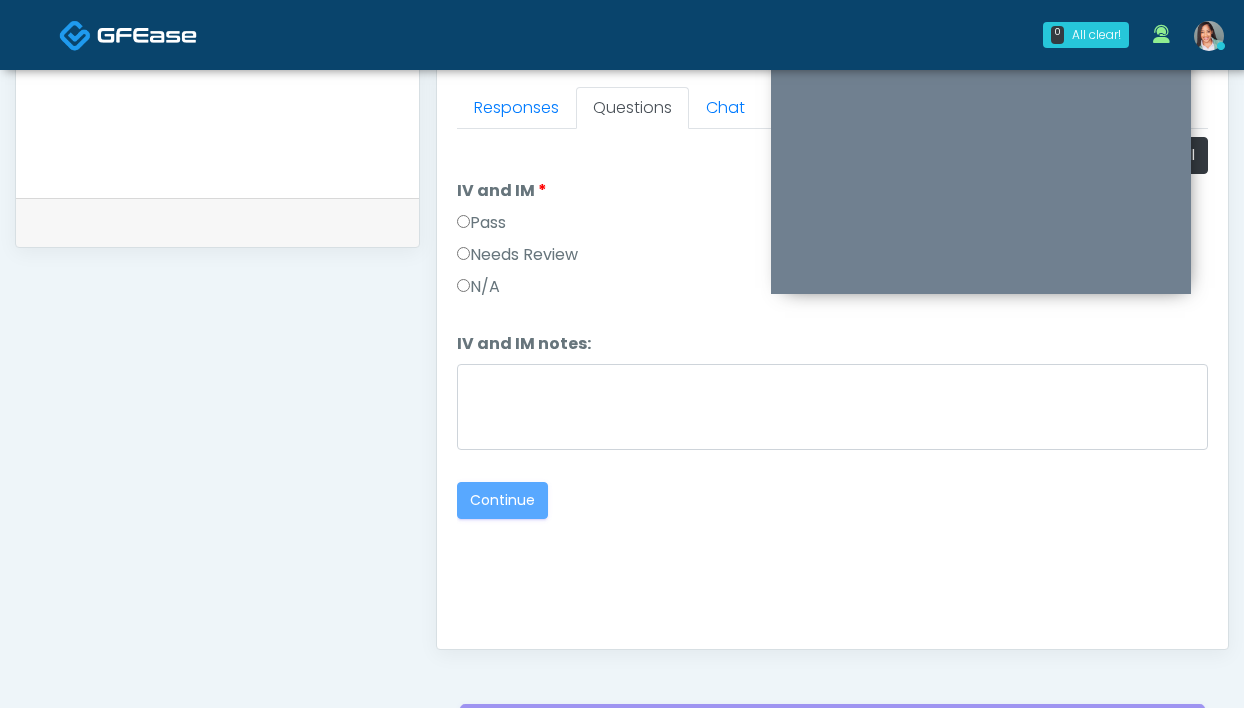 scroll, scrollTop: 896, scrollLeft: 0, axis: vertical 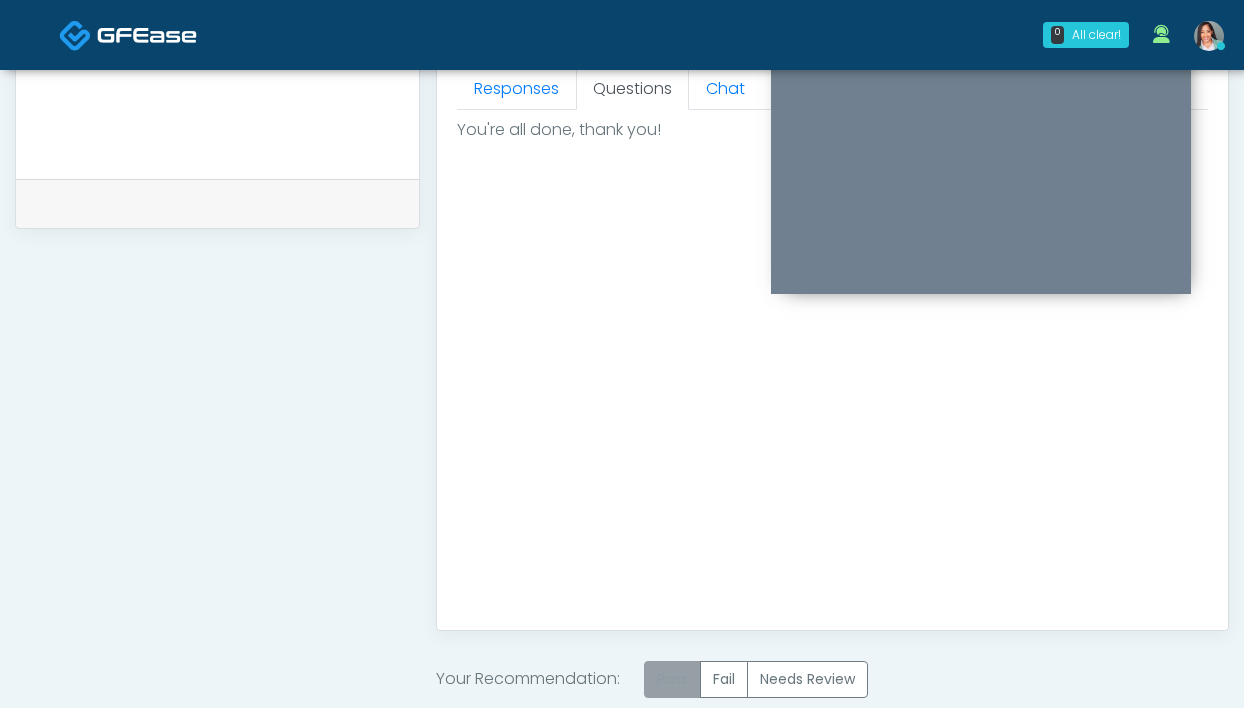 click on "Pass" at bounding box center (672, 679) 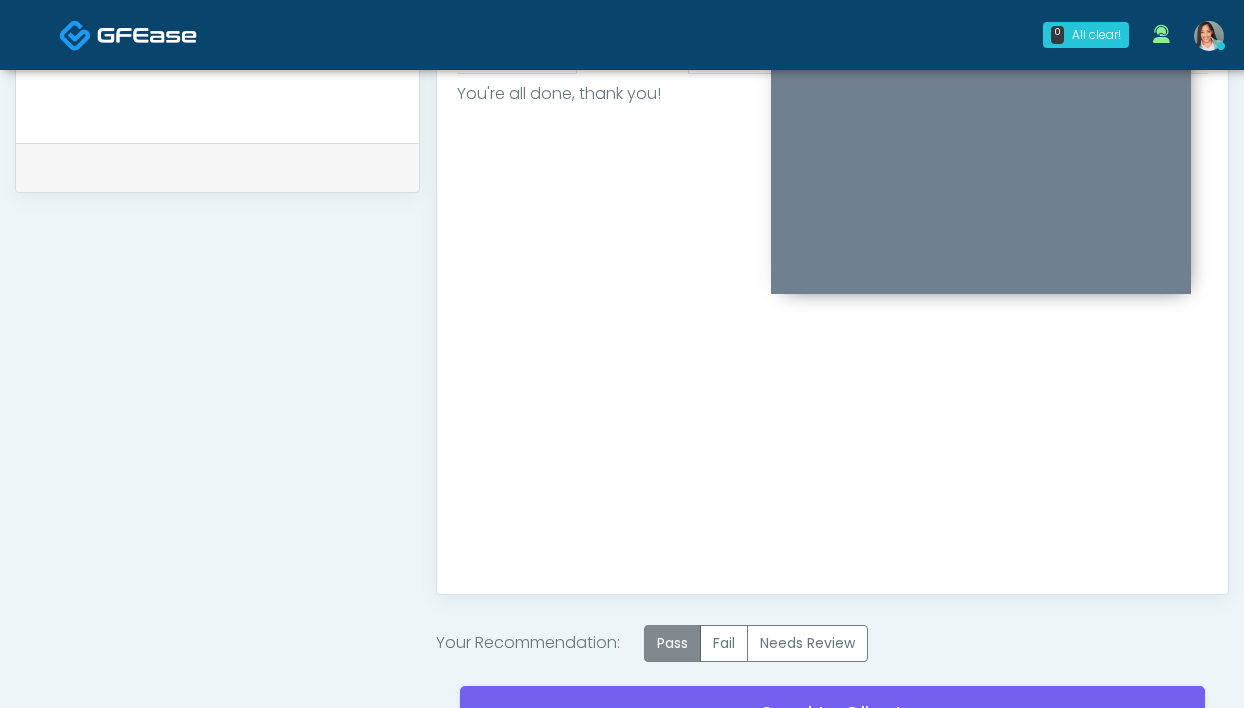 scroll, scrollTop: 1051, scrollLeft: 0, axis: vertical 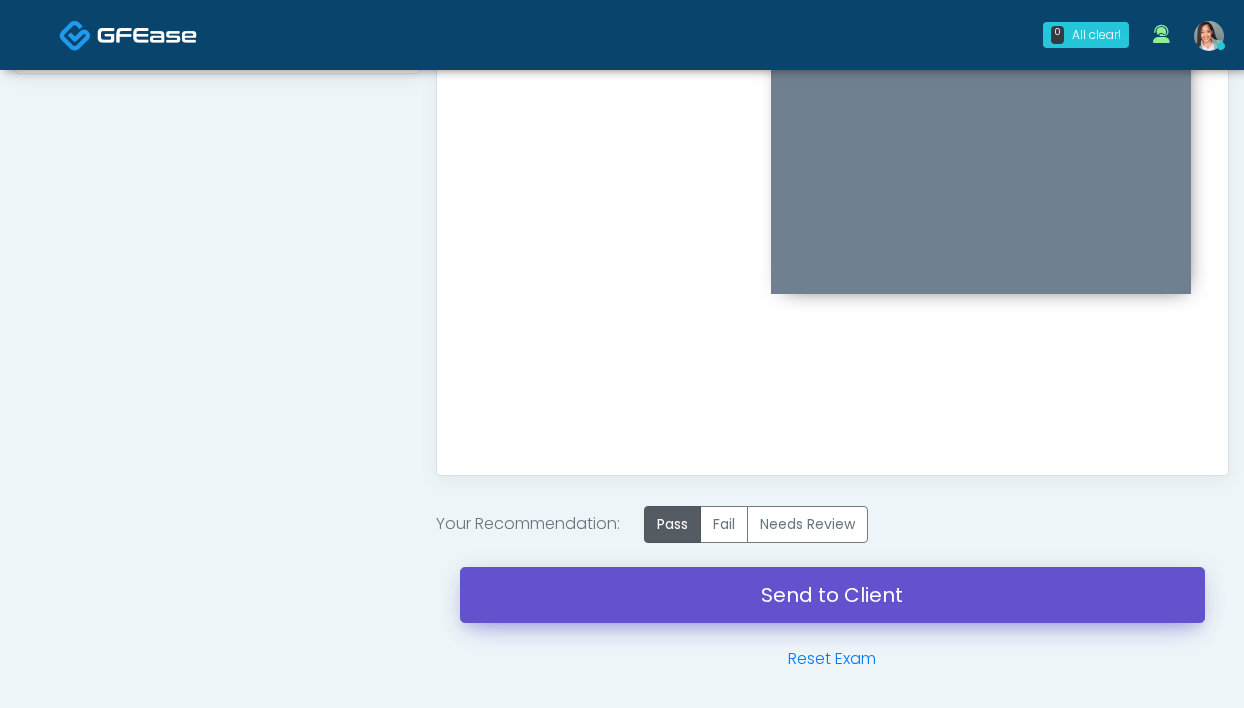 click on "Send to Client" at bounding box center (832, 595) 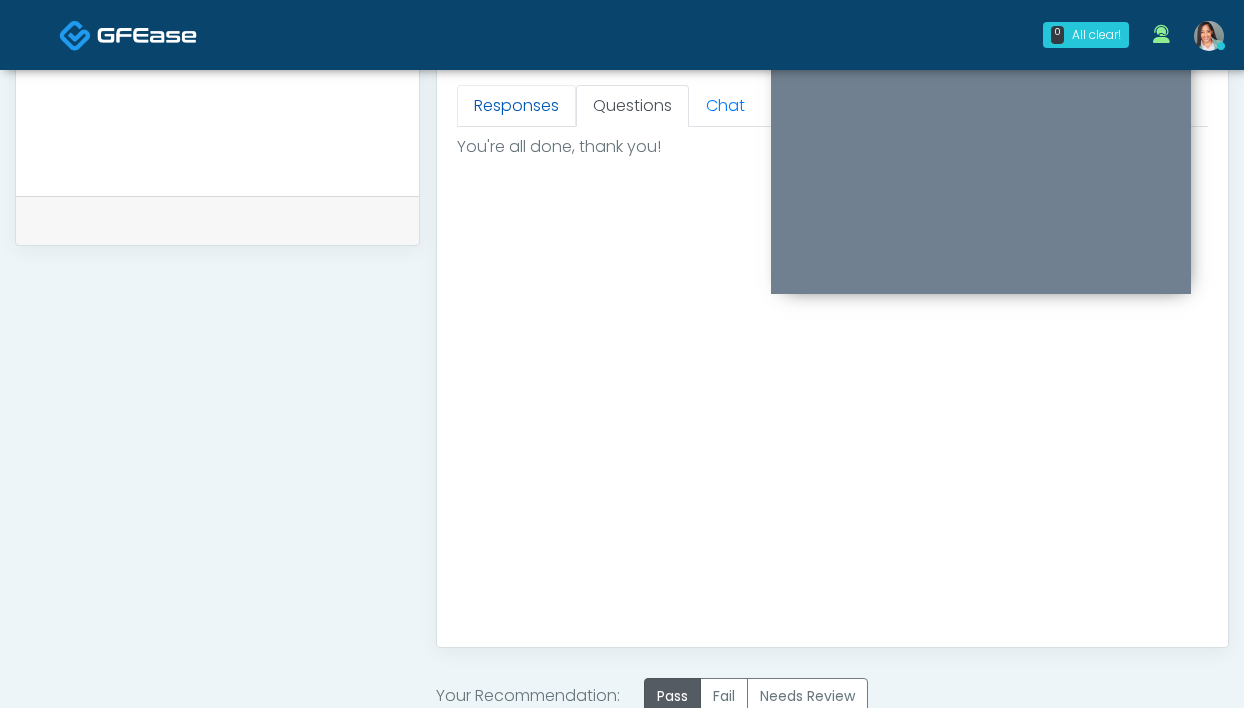 scroll, scrollTop: 653, scrollLeft: 0, axis: vertical 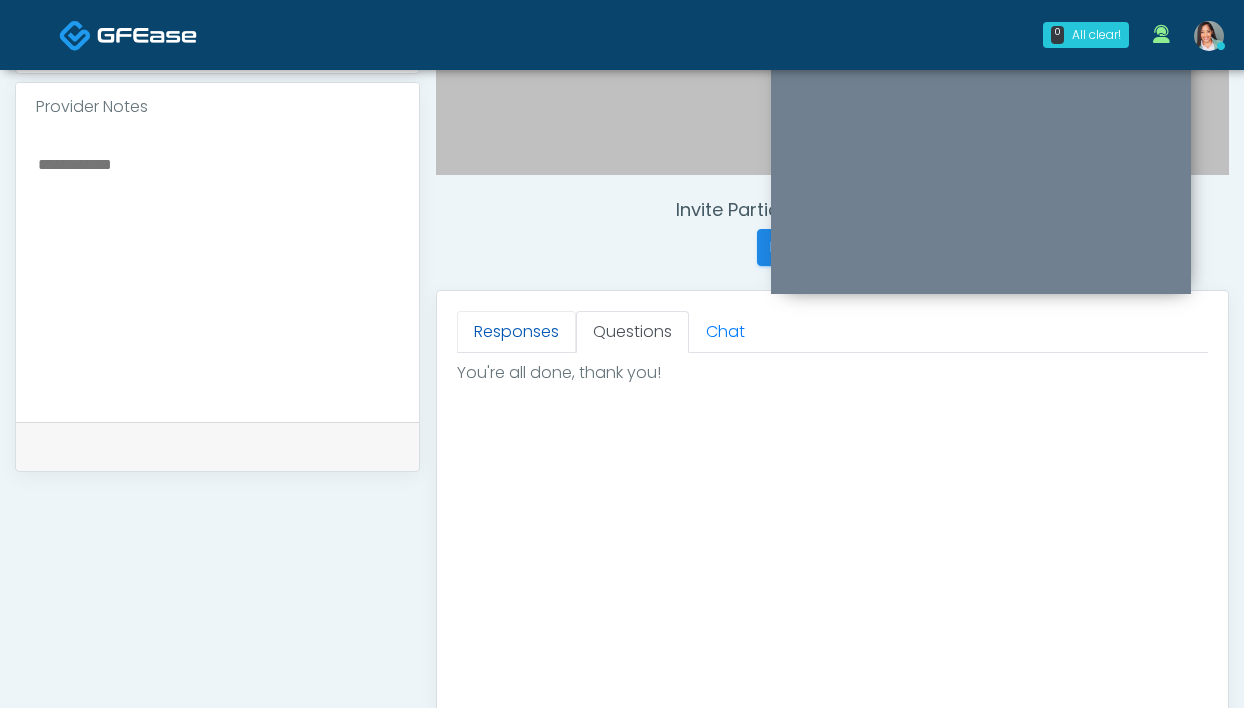 click on "Responses" at bounding box center (516, 332) 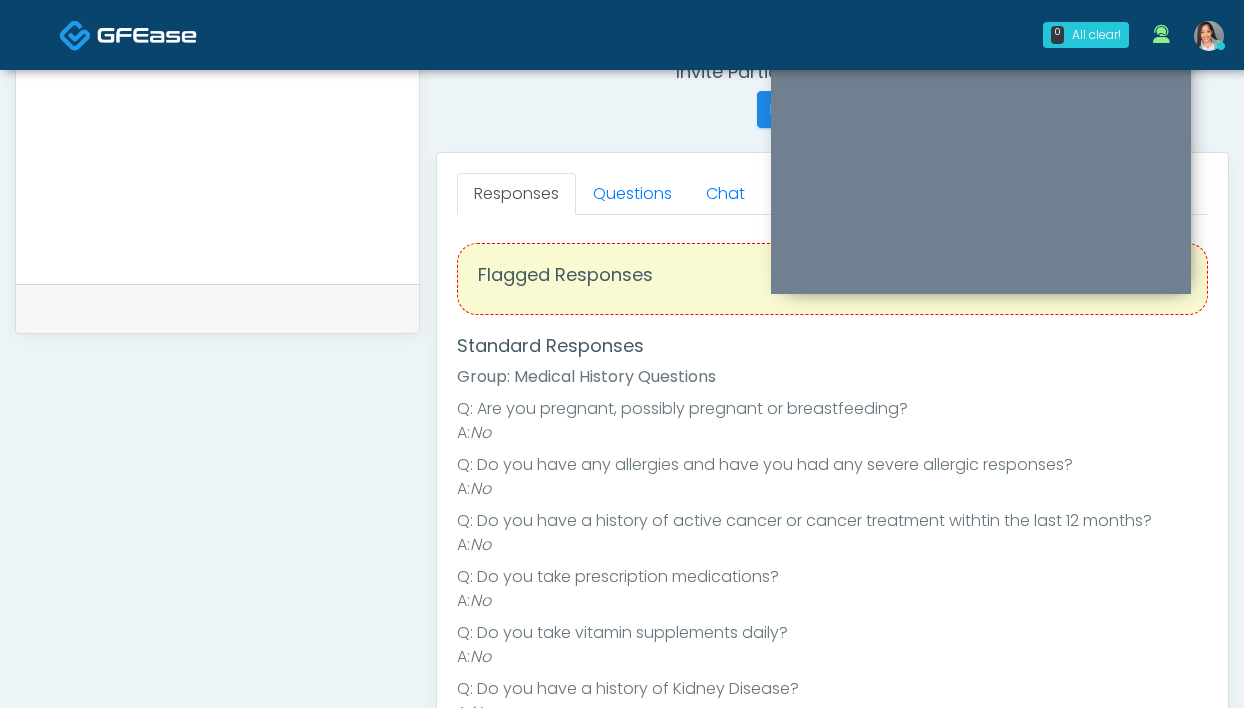 scroll, scrollTop: 825, scrollLeft: 0, axis: vertical 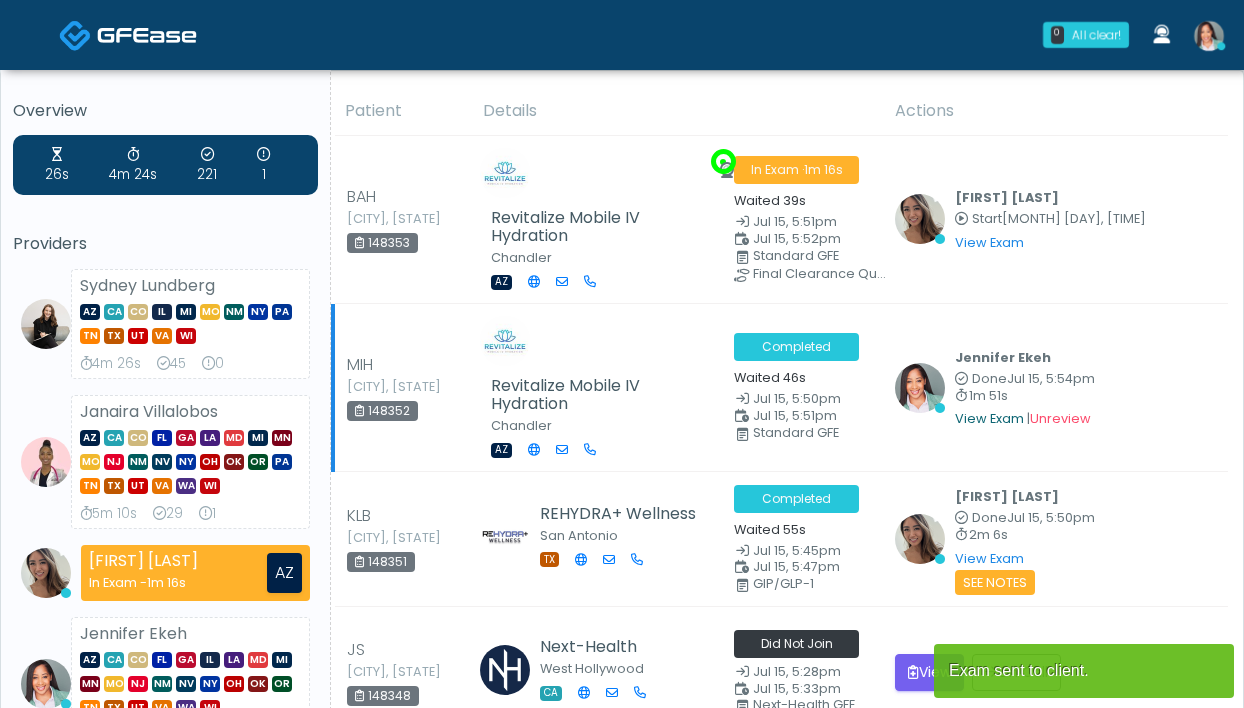 click on "View Exam" at bounding box center [989, 418] 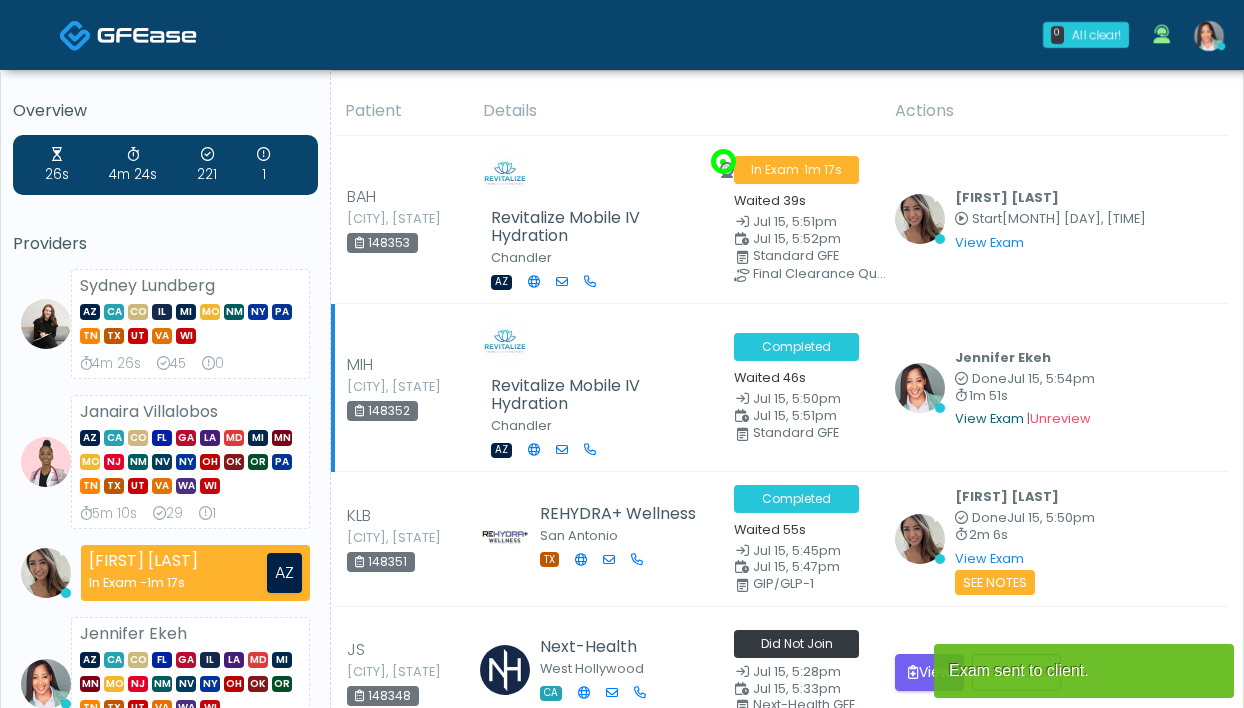 scroll, scrollTop: 0, scrollLeft: 0, axis: both 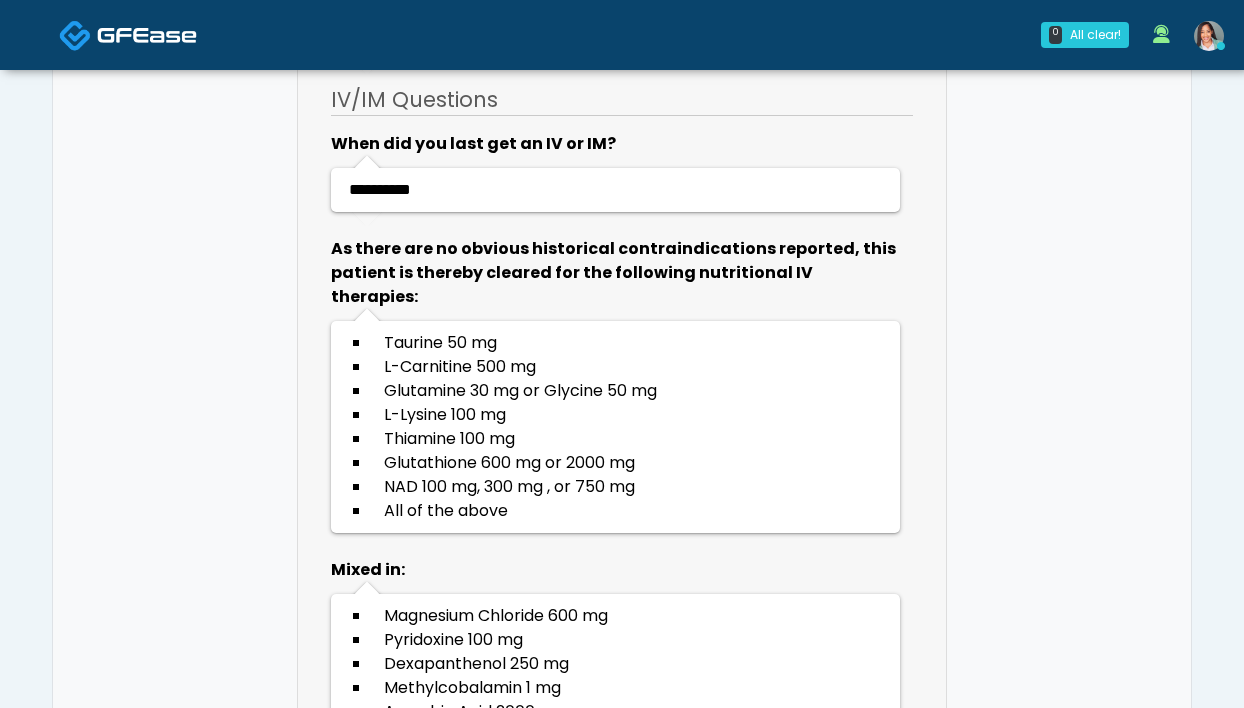click at bounding box center [1221, 46] 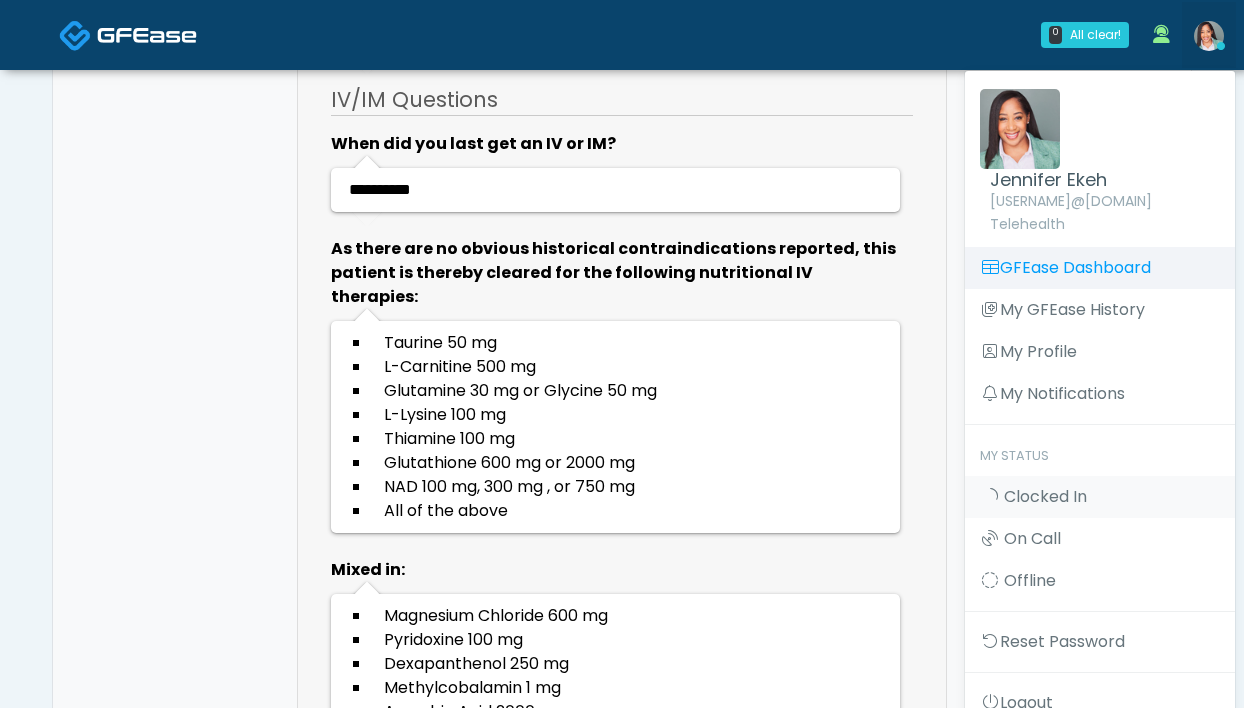 click on "GFEase Dashboard" at bounding box center [1100, 268] 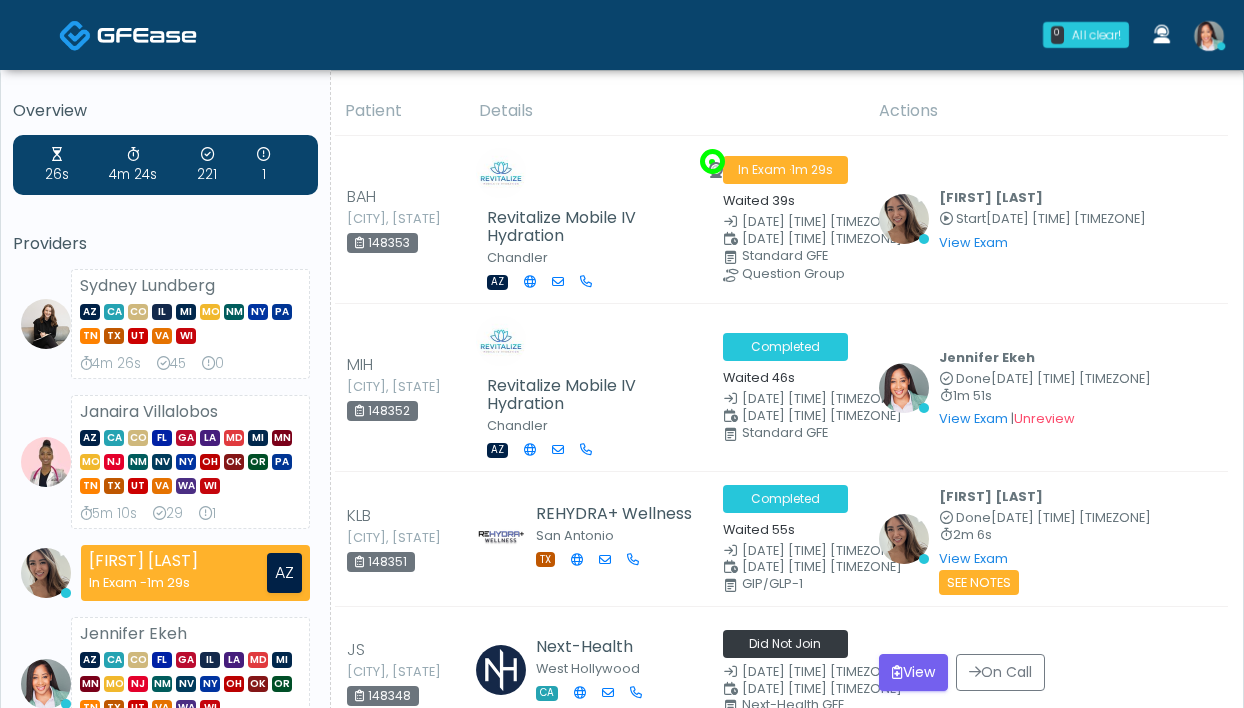 scroll, scrollTop: 0, scrollLeft: 0, axis: both 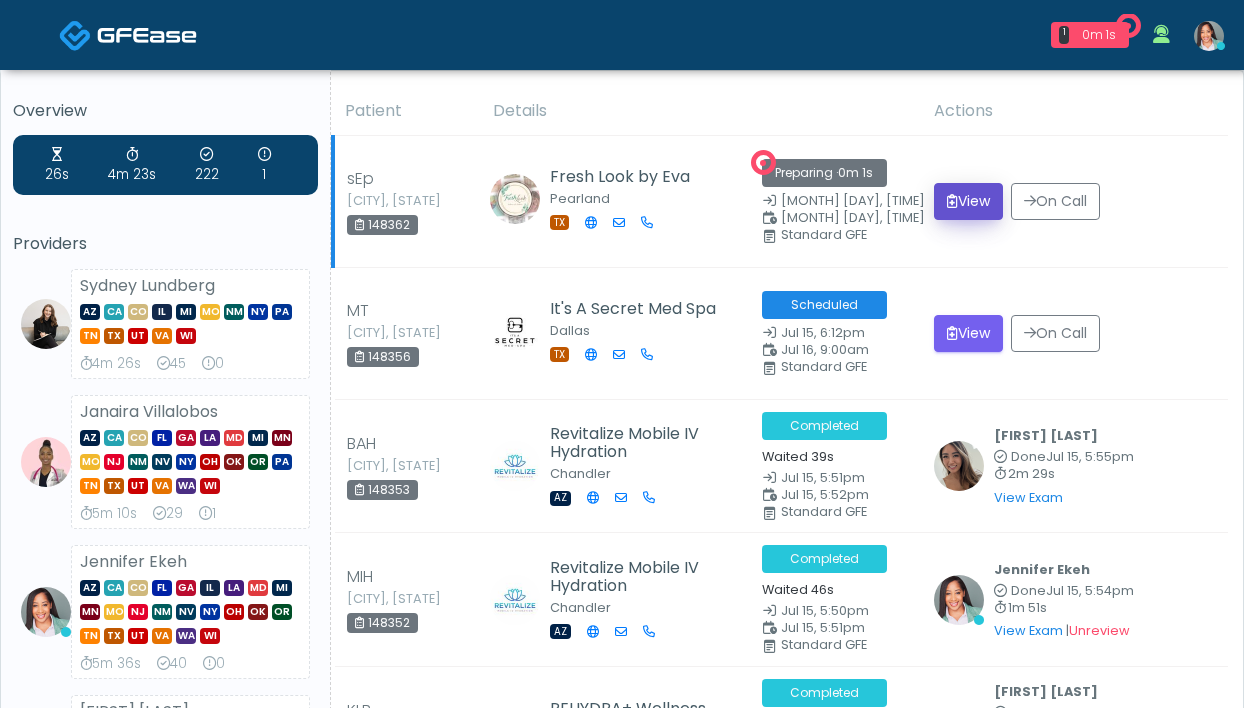click on "View" at bounding box center [968, 201] 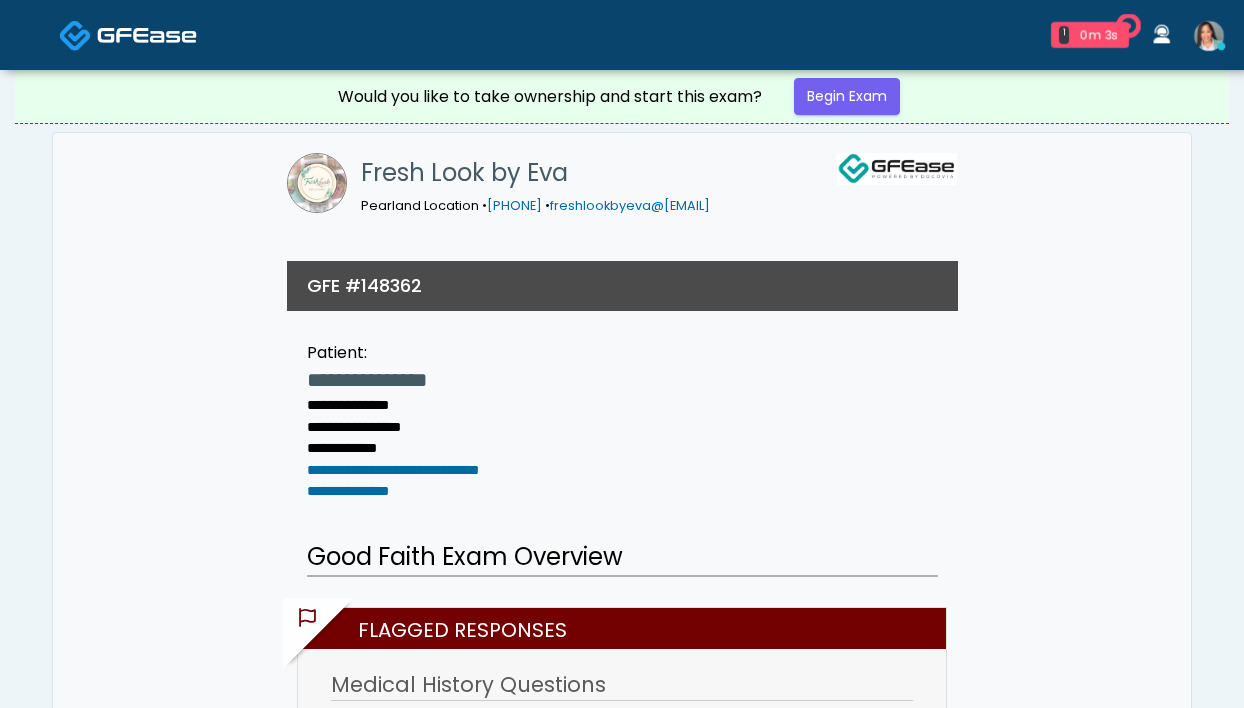 scroll, scrollTop: 0, scrollLeft: 0, axis: both 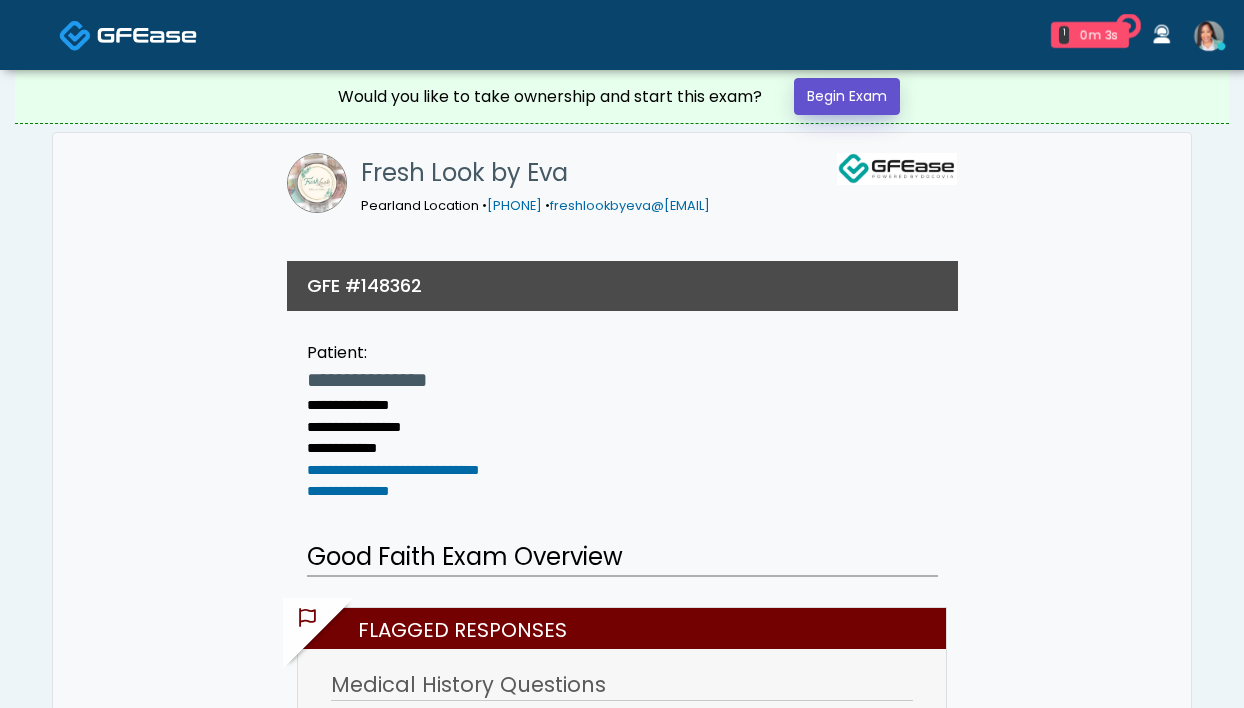click on "Begin Exam" at bounding box center (847, 96) 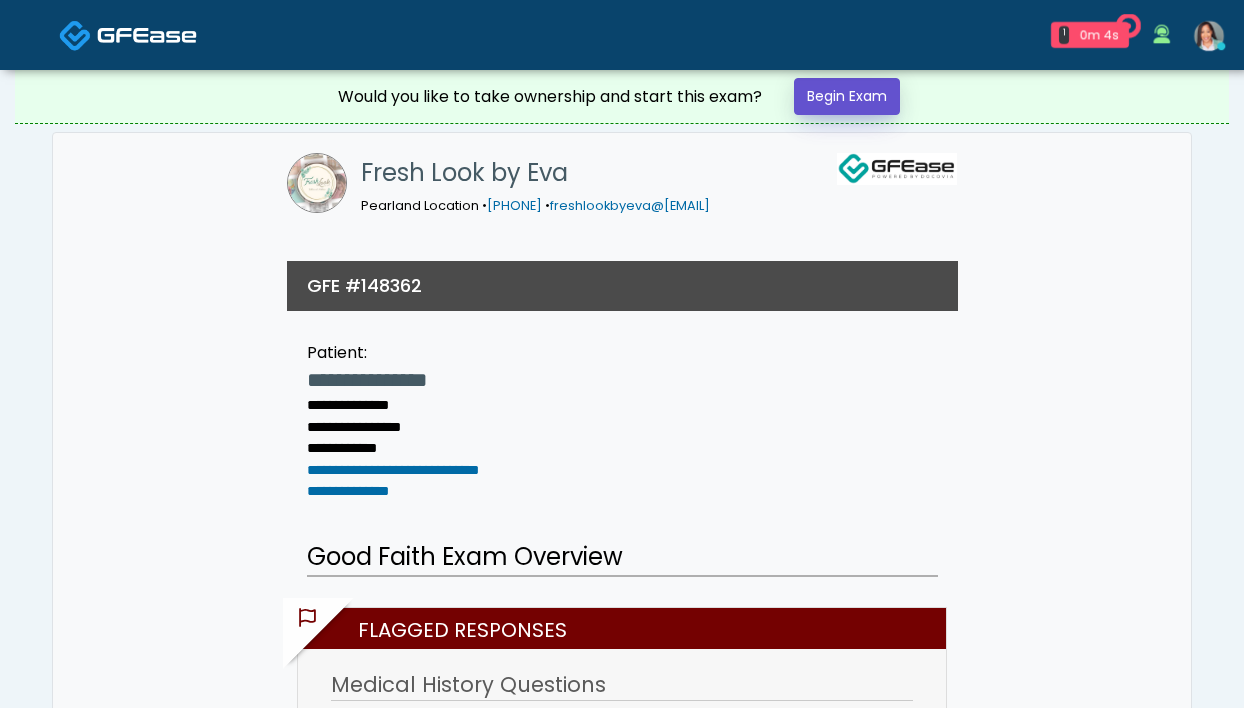 scroll, scrollTop: 0, scrollLeft: 0, axis: both 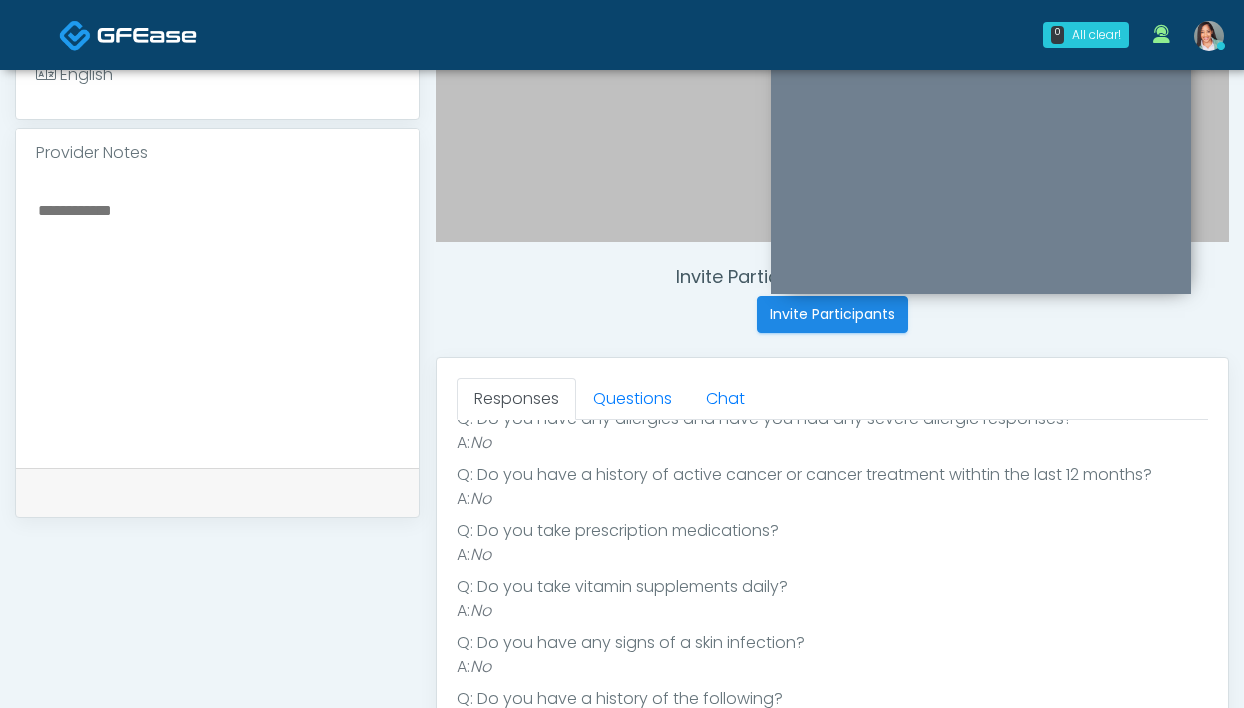 click on "Q: Do you have any allergies and have you had any severe allergic responses?" at bounding box center [832, 419] 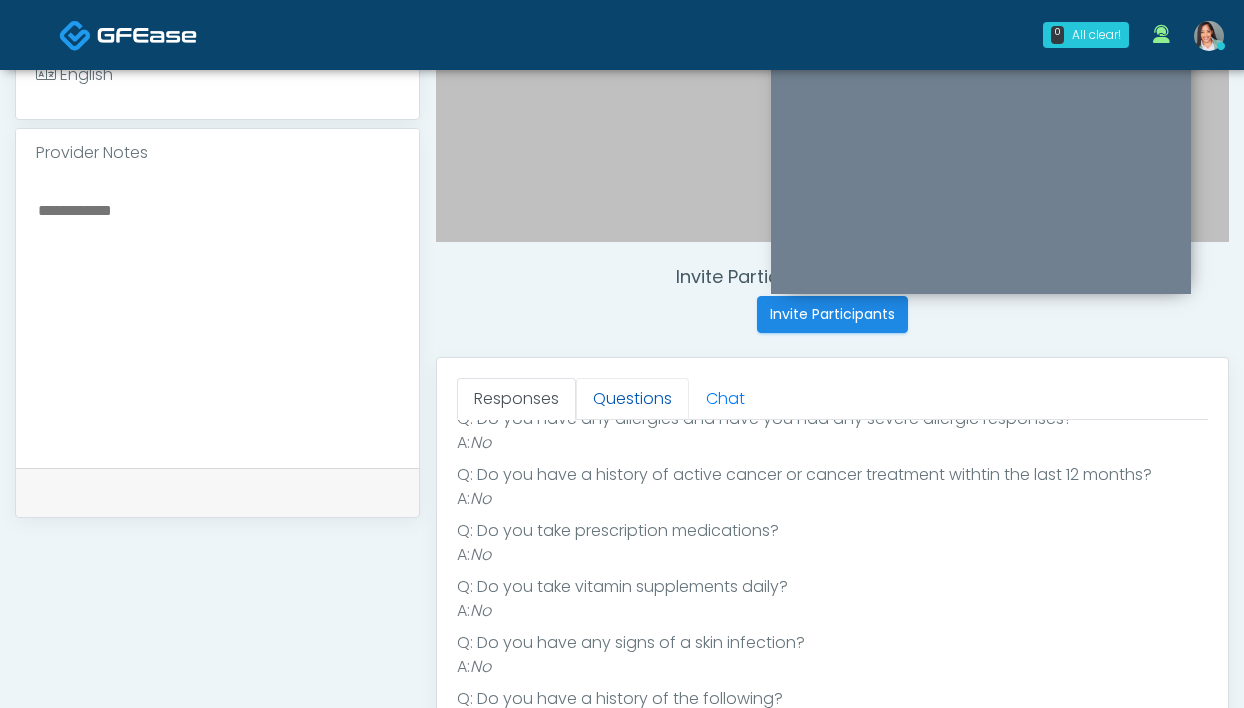 click on "Questions" at bounding box center (632, 399) 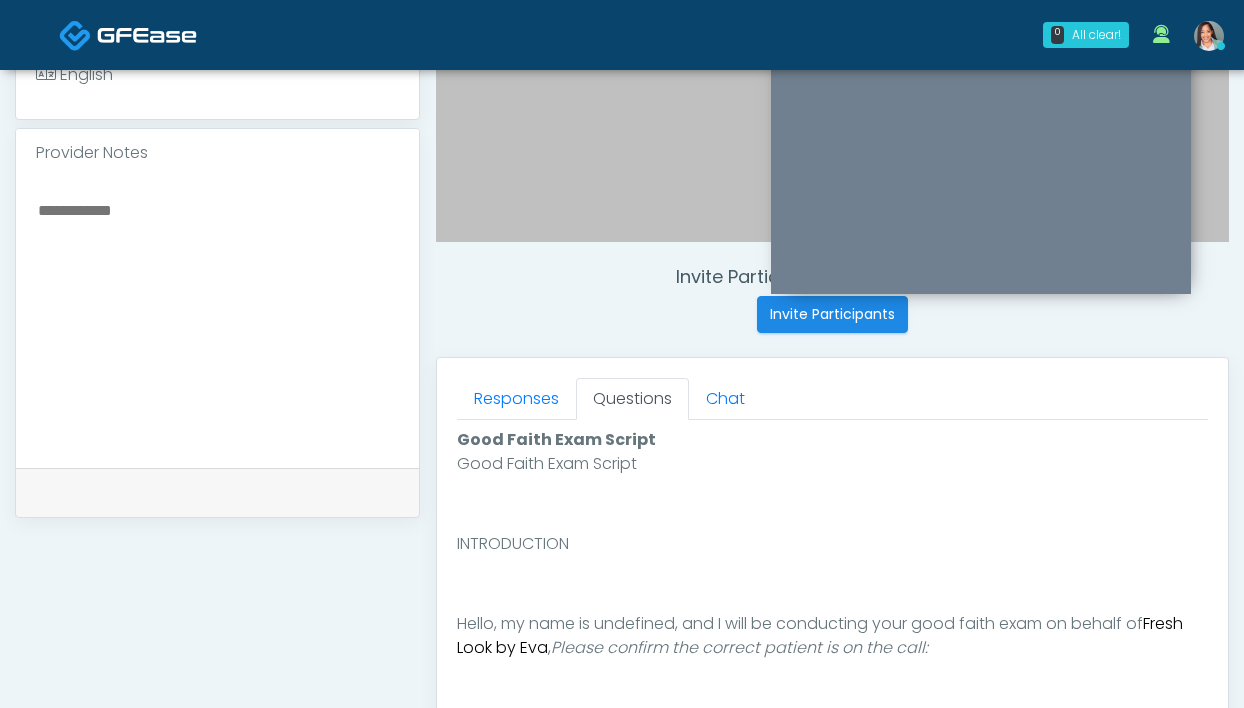scroll, scrollTop: 0, scrollLeft: 0, axis: both 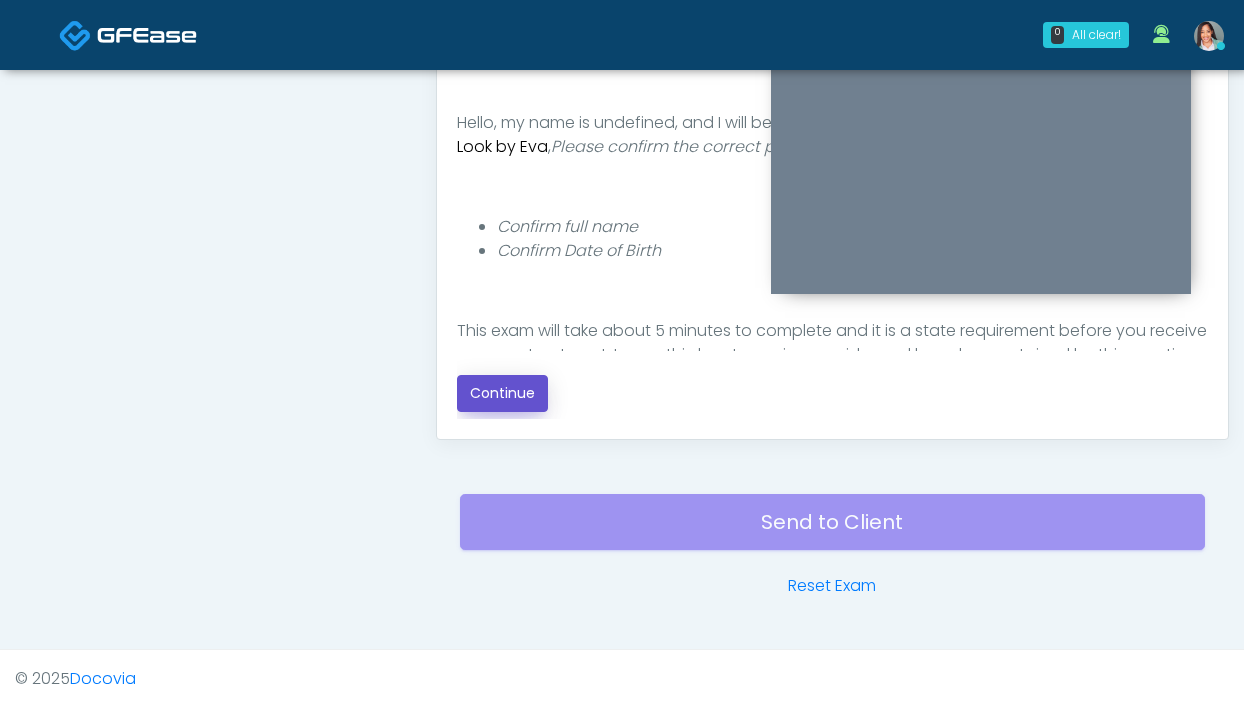 click on "Continue" at bounding box center (502, 393) 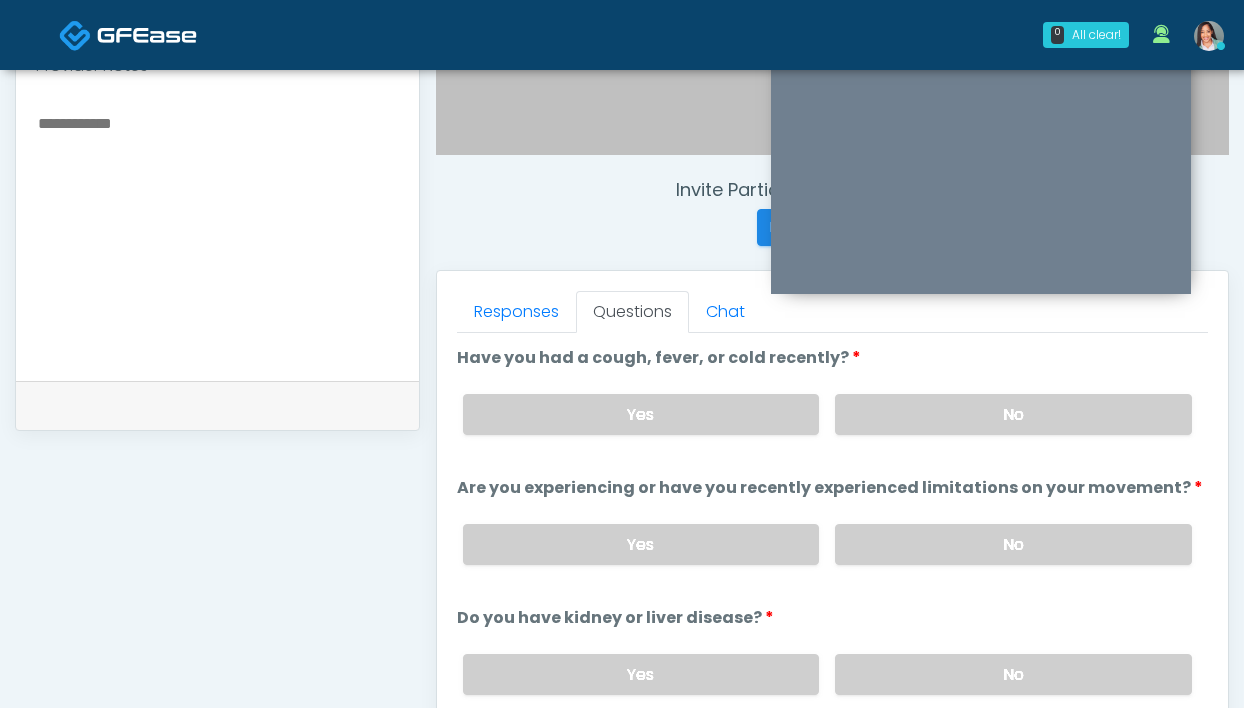 scroll, scrollTop: 672, scrollLeft: 0, axis: vertical 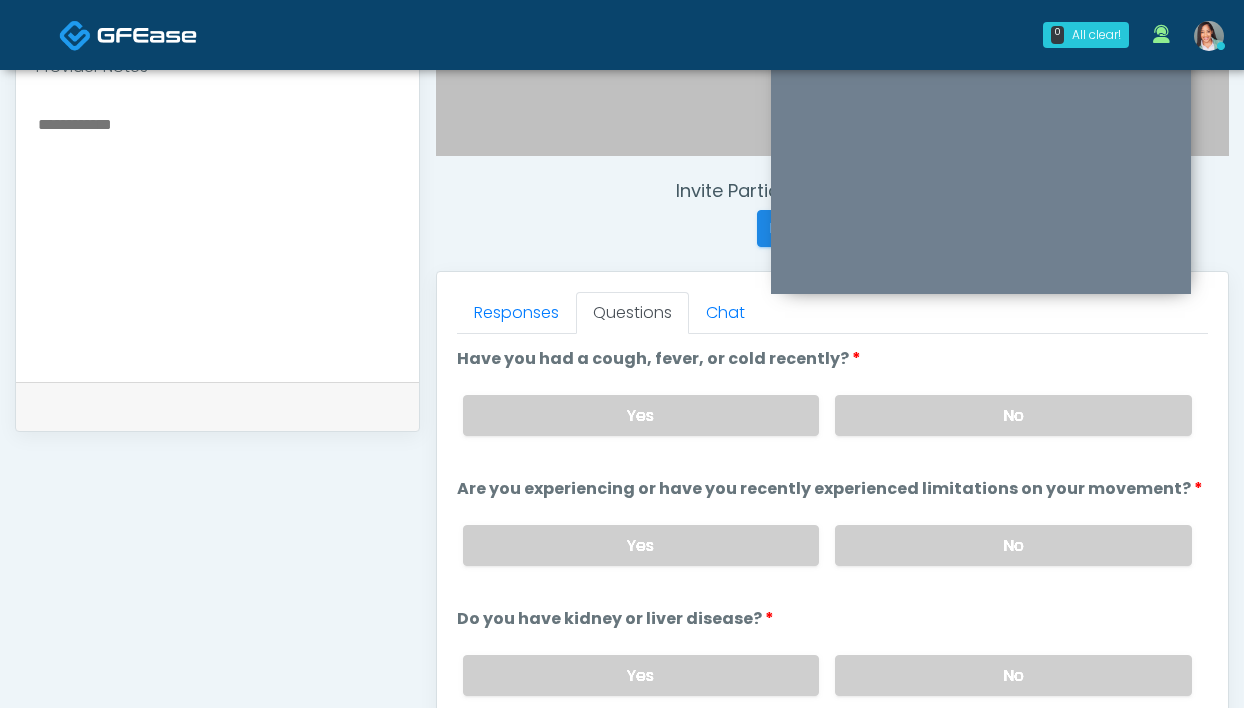 click on "Yes
No" at bounding box center (827, 415) 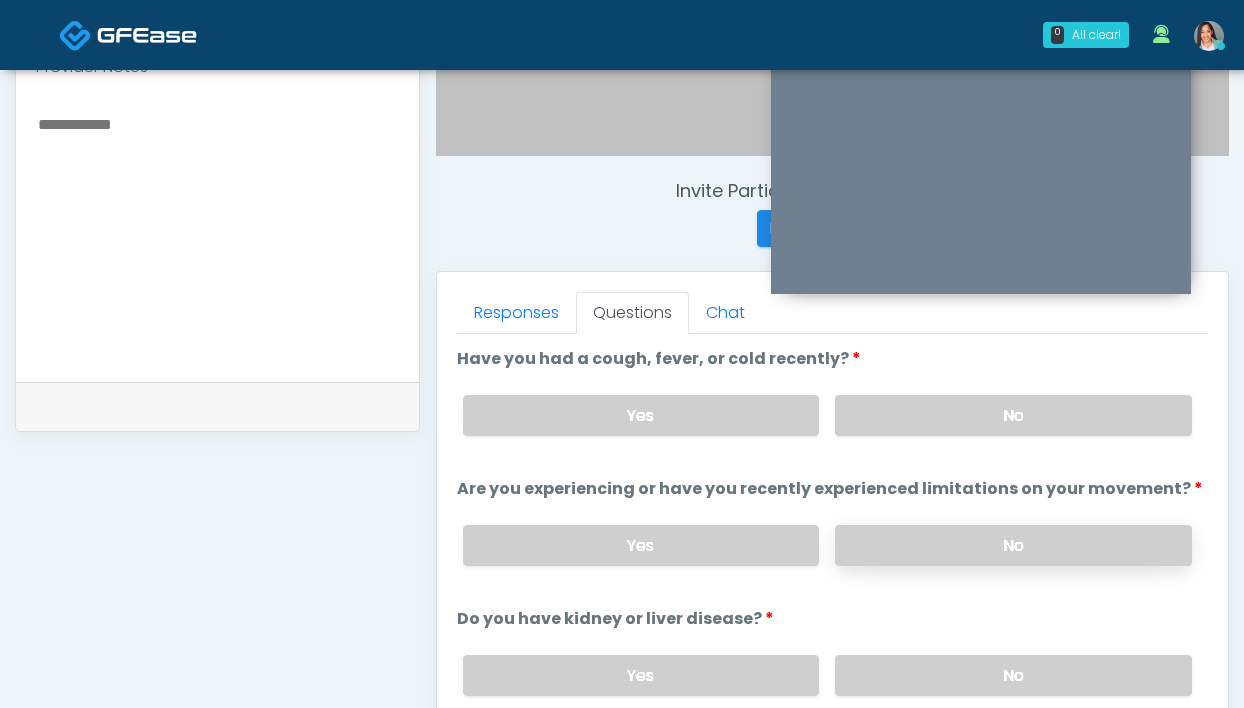 click on "No" at bounding box center (1013, 545) 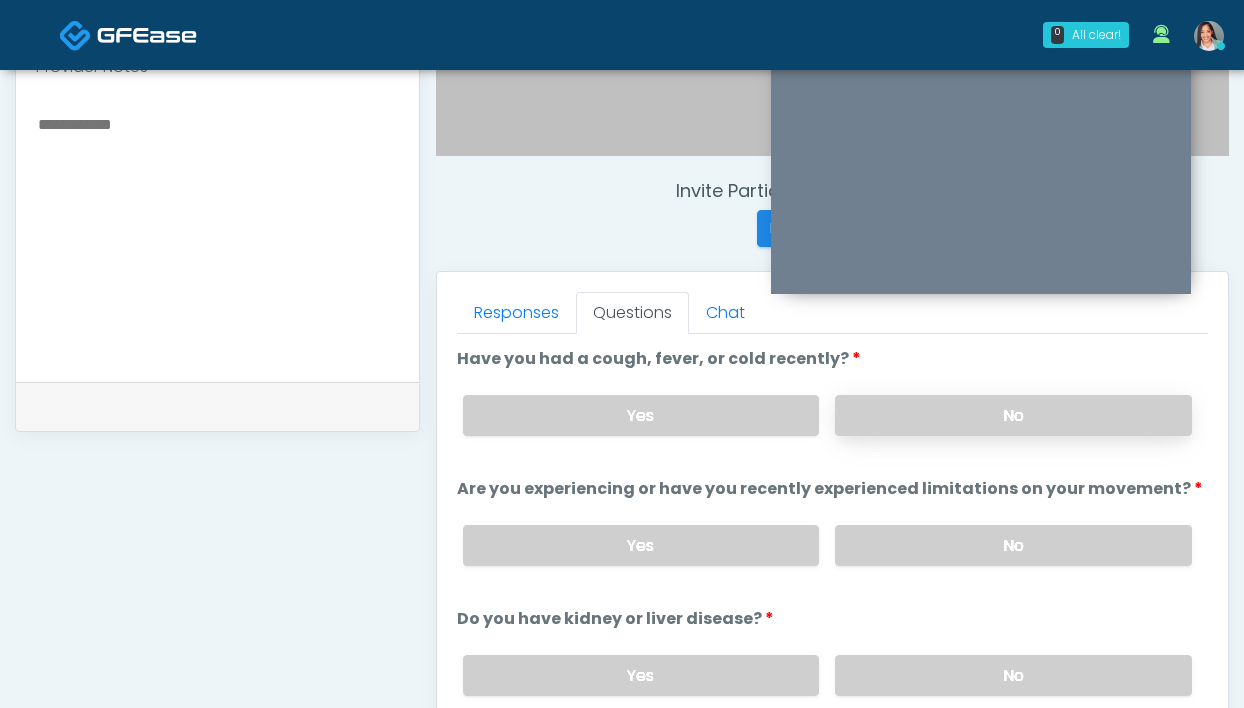 click on "No" at bounding box center [1013, 415] 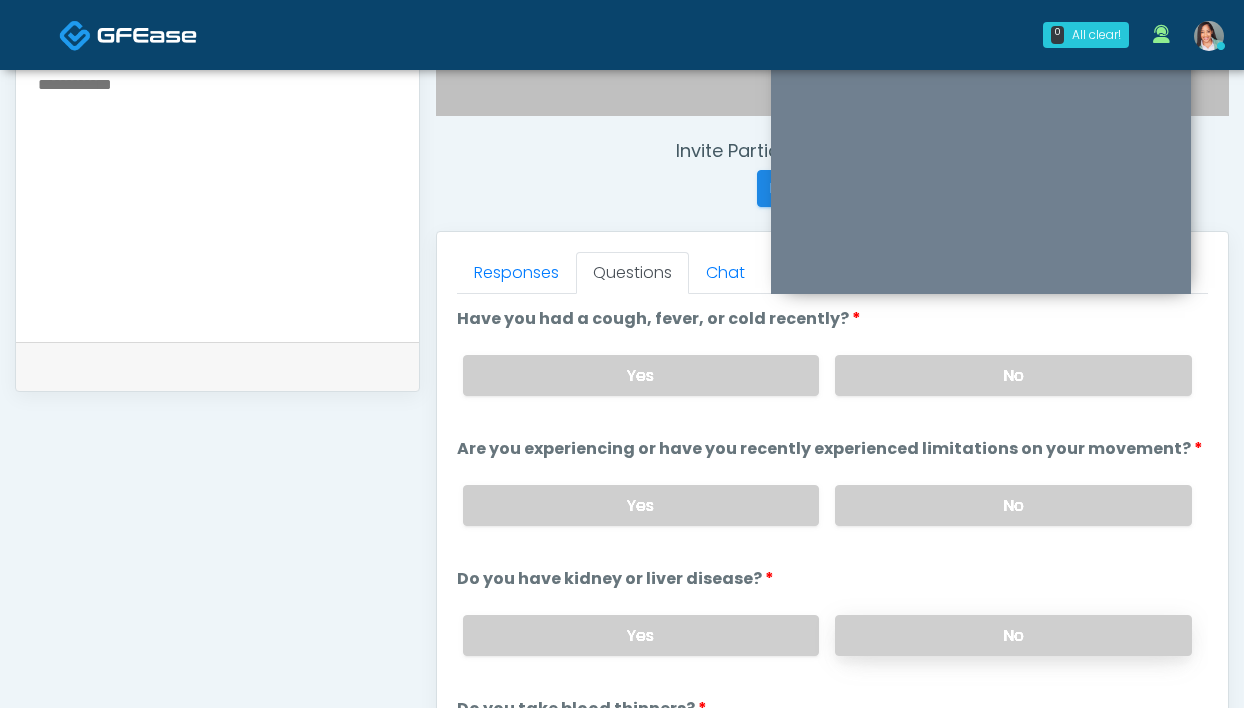 scroll, scrollTop: 732, scrollLeft: 0, axis: vertical 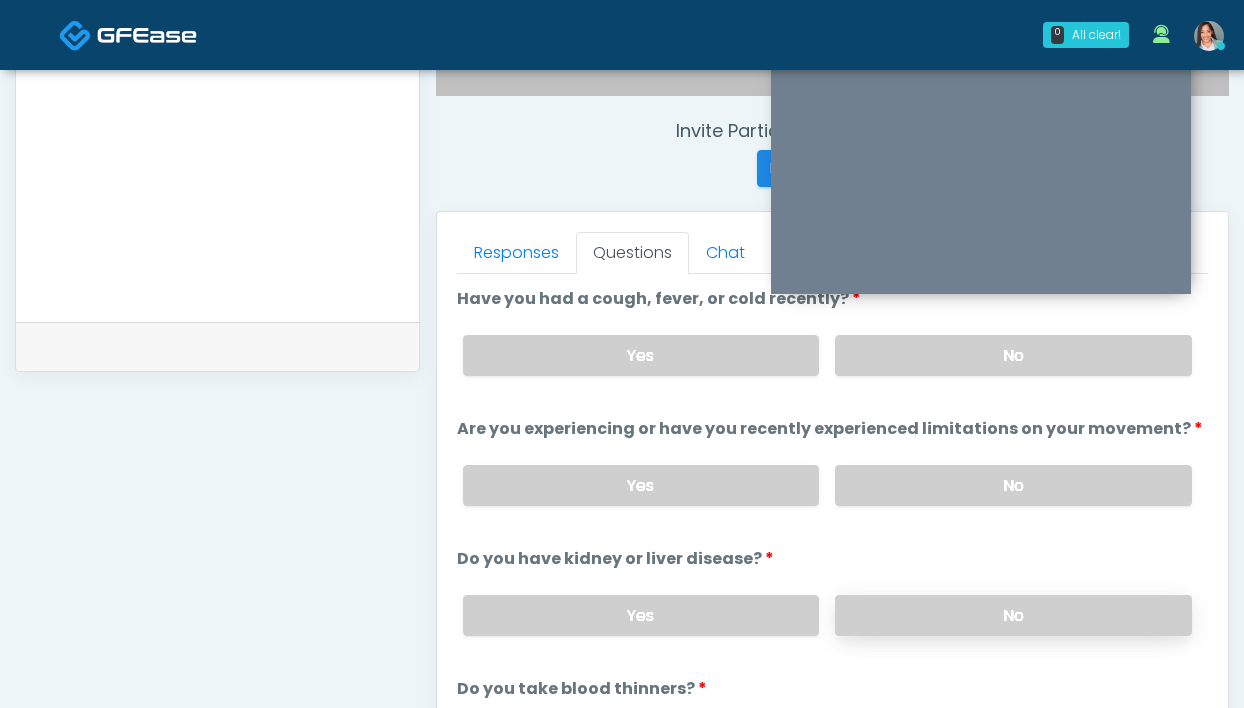 click on "No" at bounding box center (1013, 615) 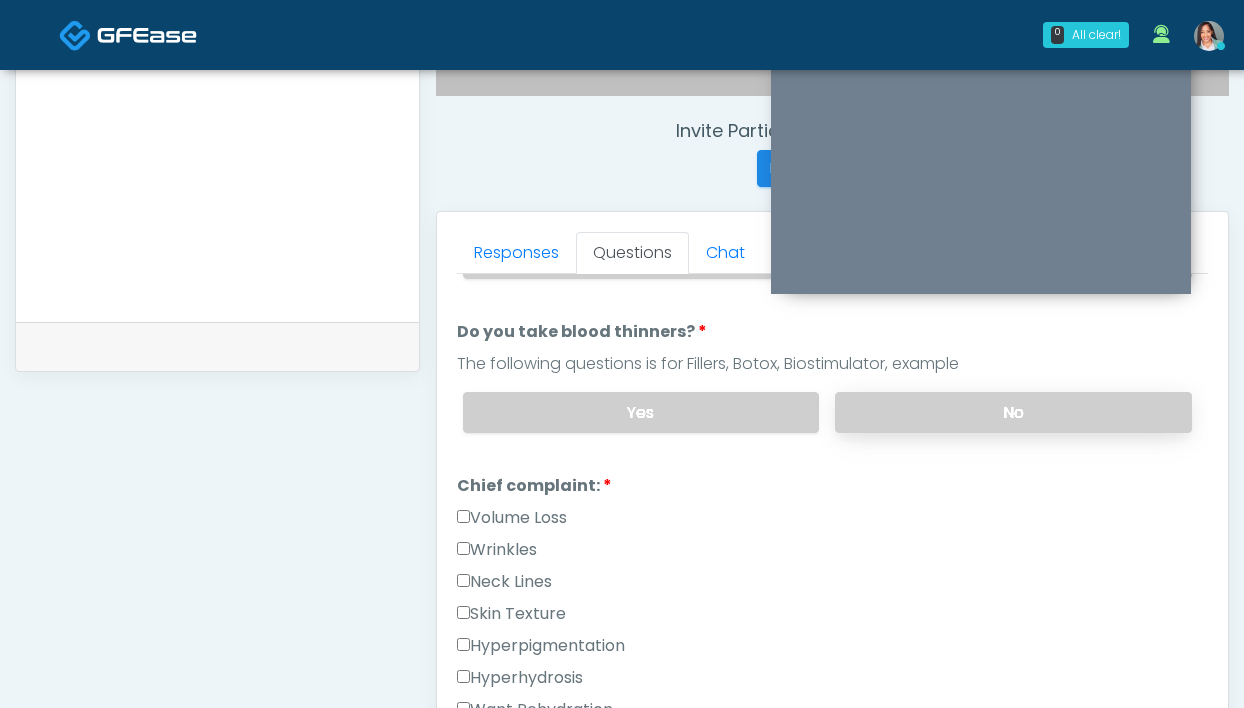 scroll, scrollTop: 324, scrollLeft: 0, axis: vertical 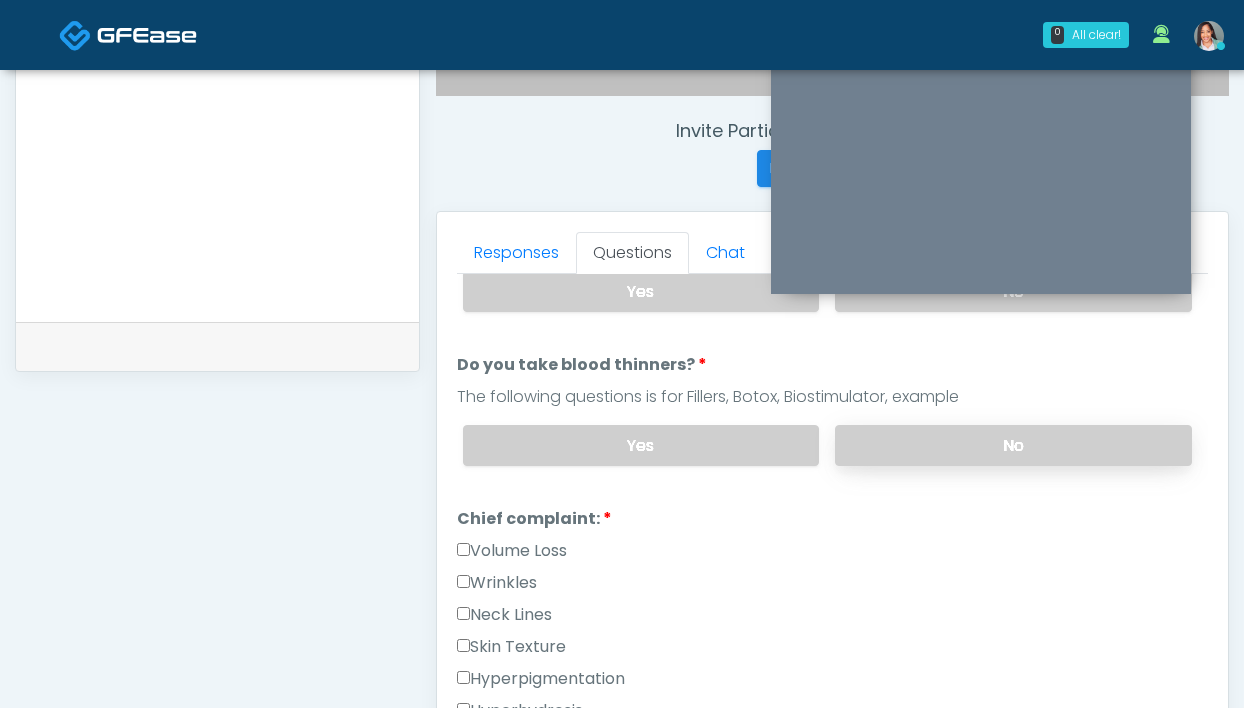 click on "No" at bounding box center (1013, 445) 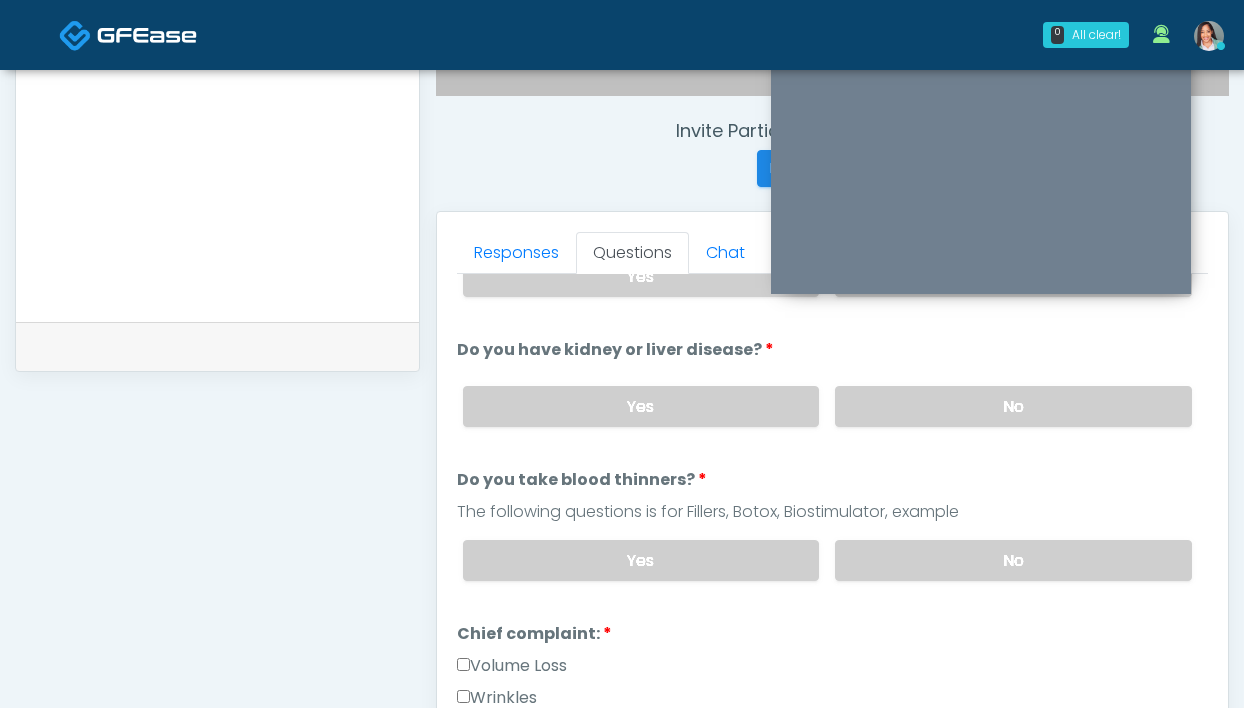 scroll, scrollTop: 209, scrollLeft: 0, axis: vertical 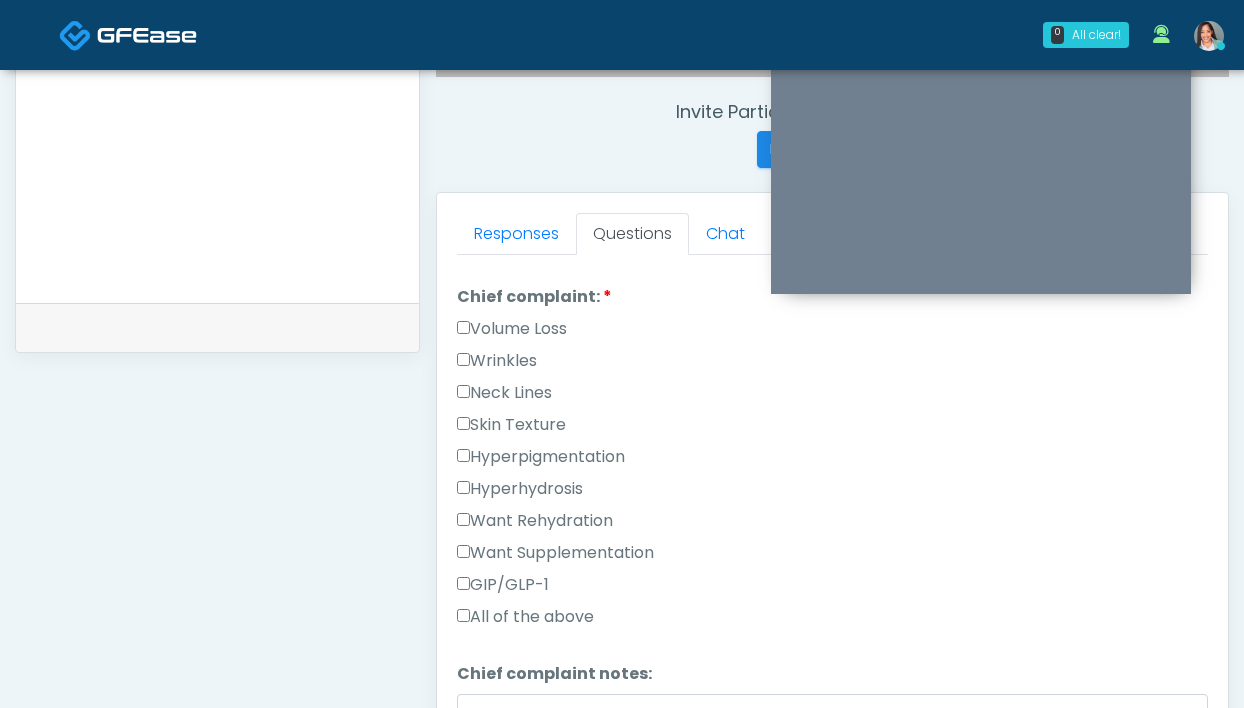 click on "GIP/GLP-1" at bounding box center [503, 585] 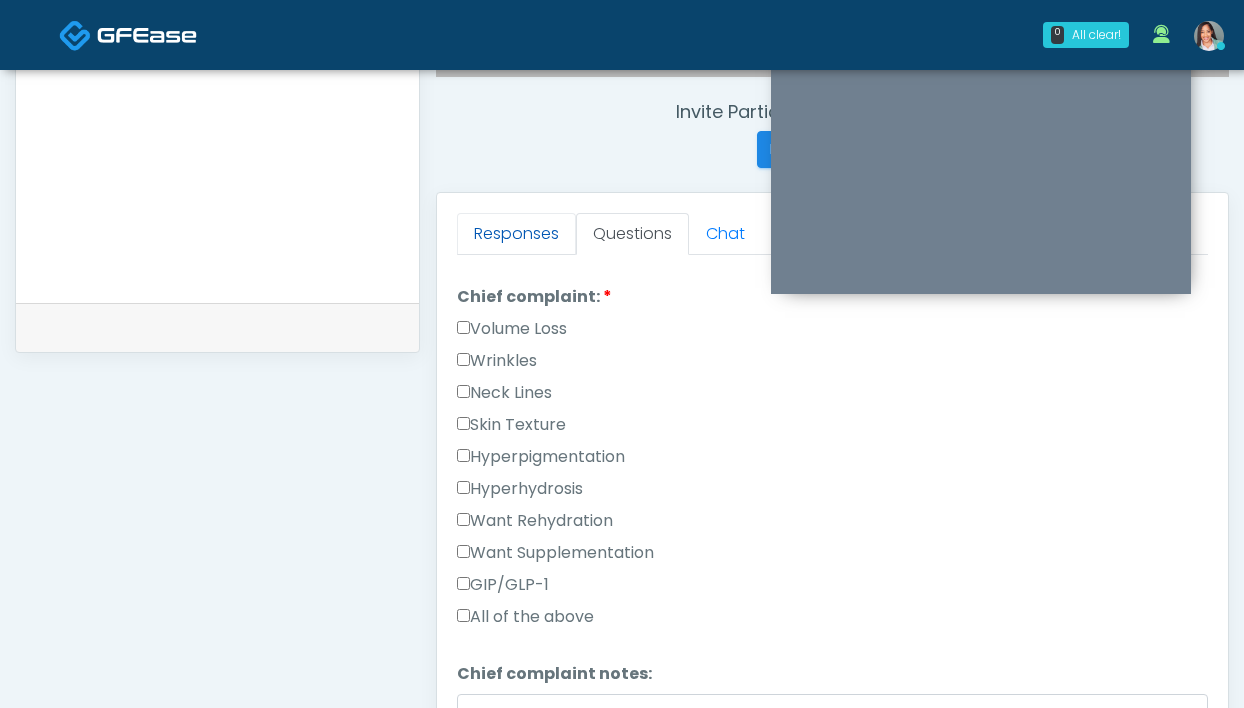 click on "Responses" at bounding box center (516, 234) 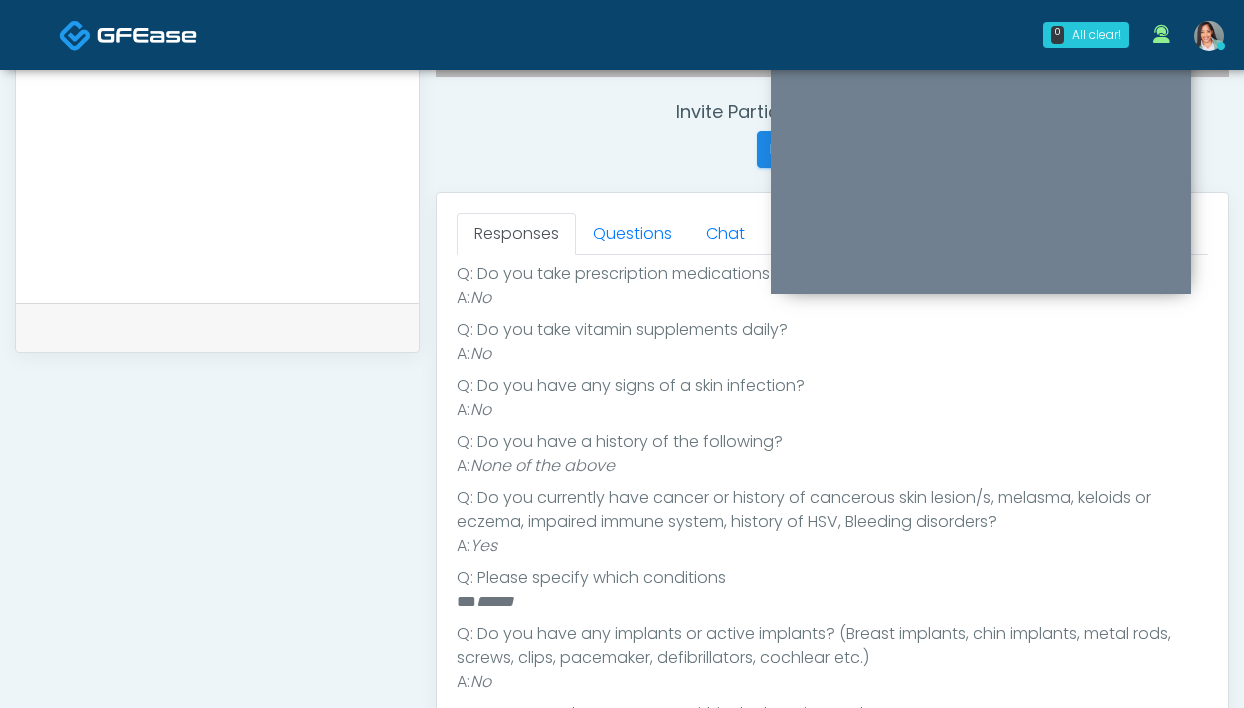 scroll, scrollTop: 474, scrollLeft: 0, axis: vertical 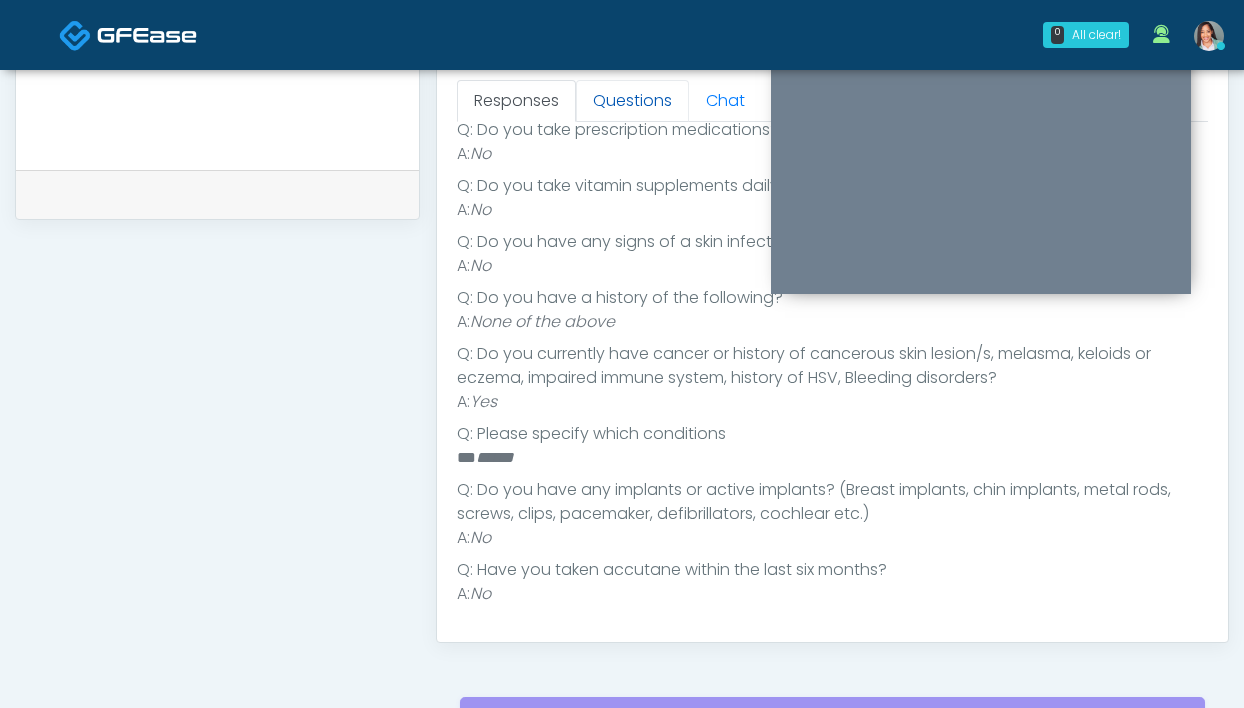 click on "Questions" at bounding box center [632, 101] 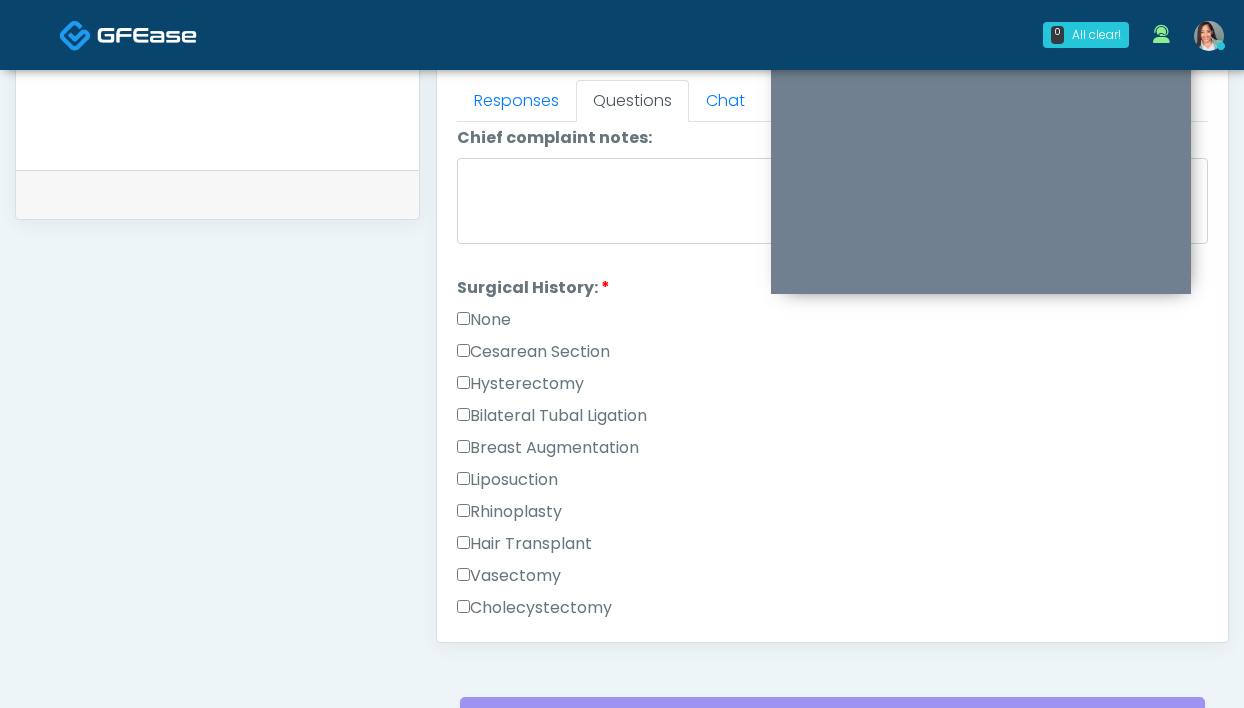 scroll, scrollTop: 618, scrollLeft: 0, axis: vertical 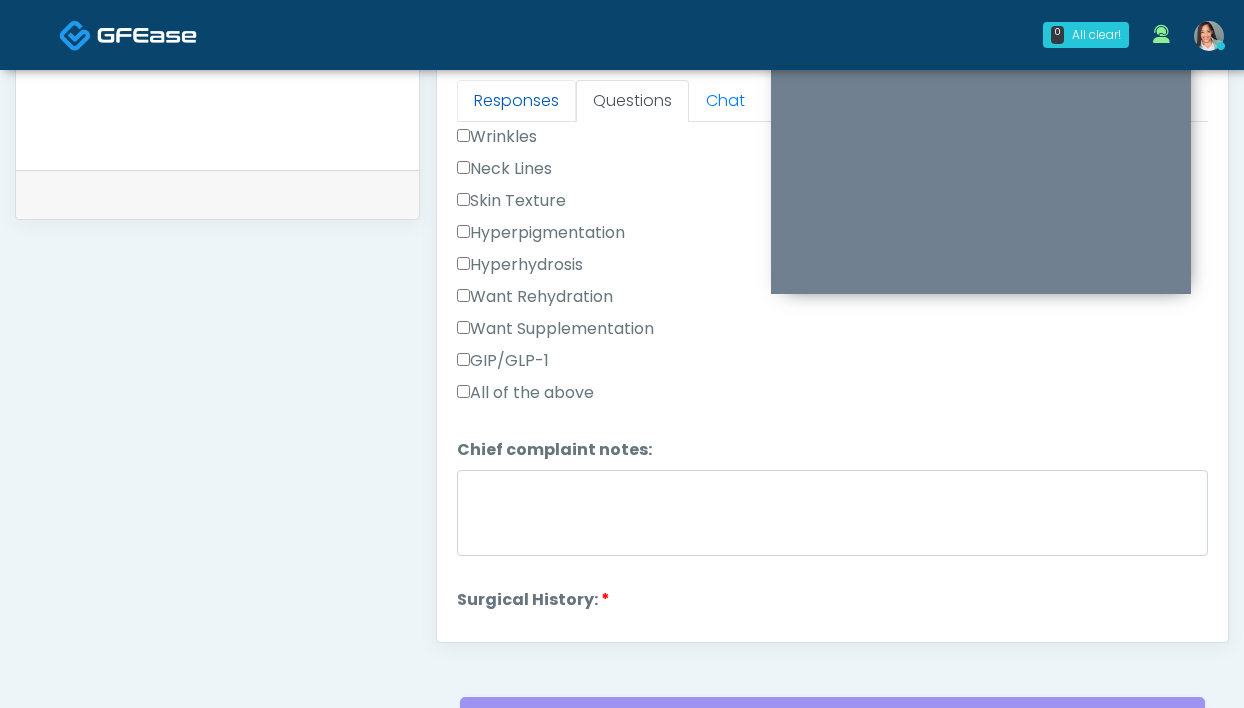 click on "Responses" at bounding box center [516, 101] 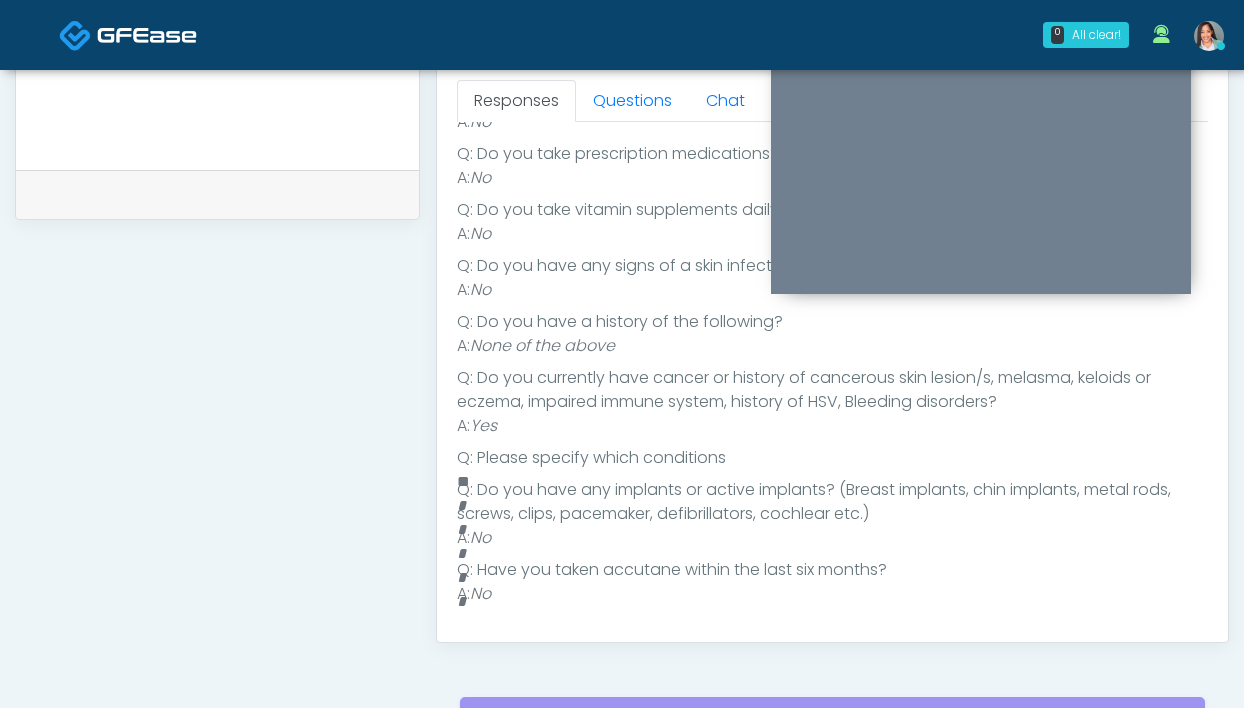 scroll, scrollTop: 474, scrollLeft: 0, axis: vertical 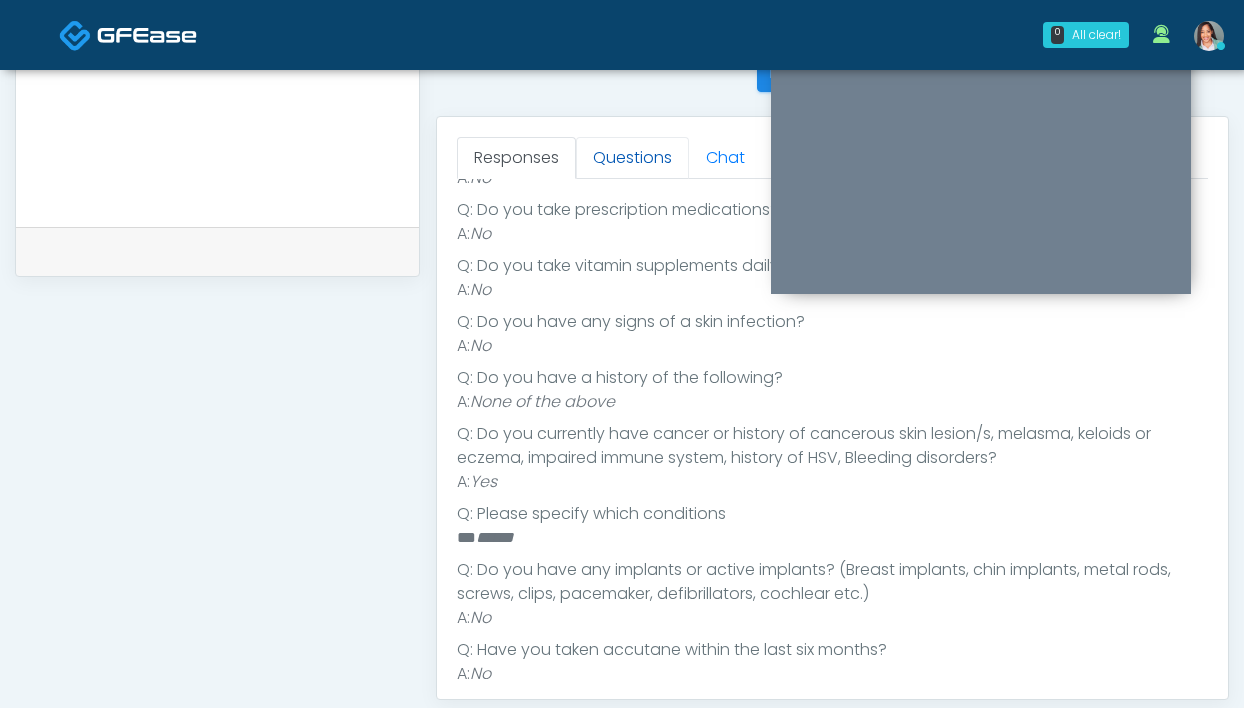 click on "Questions" at bounding box center (632, 158) 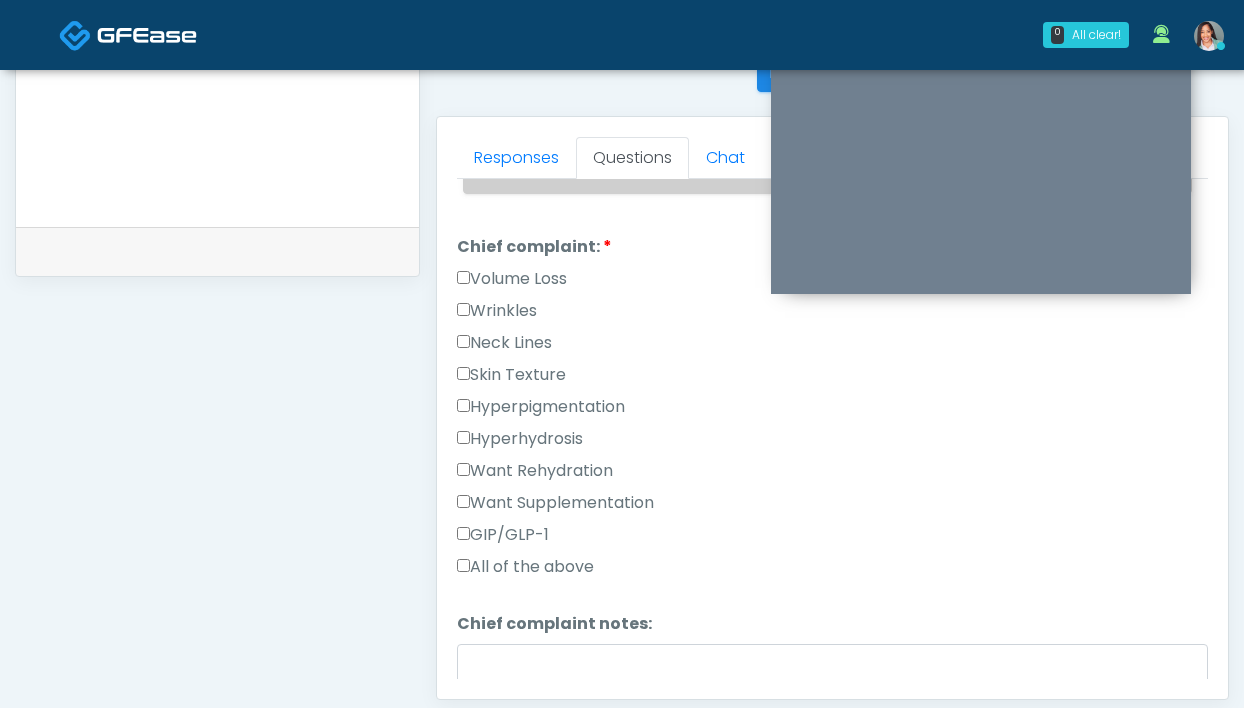 scroll, scrollTop: 840, scrollLeft: 0, axis: vertical 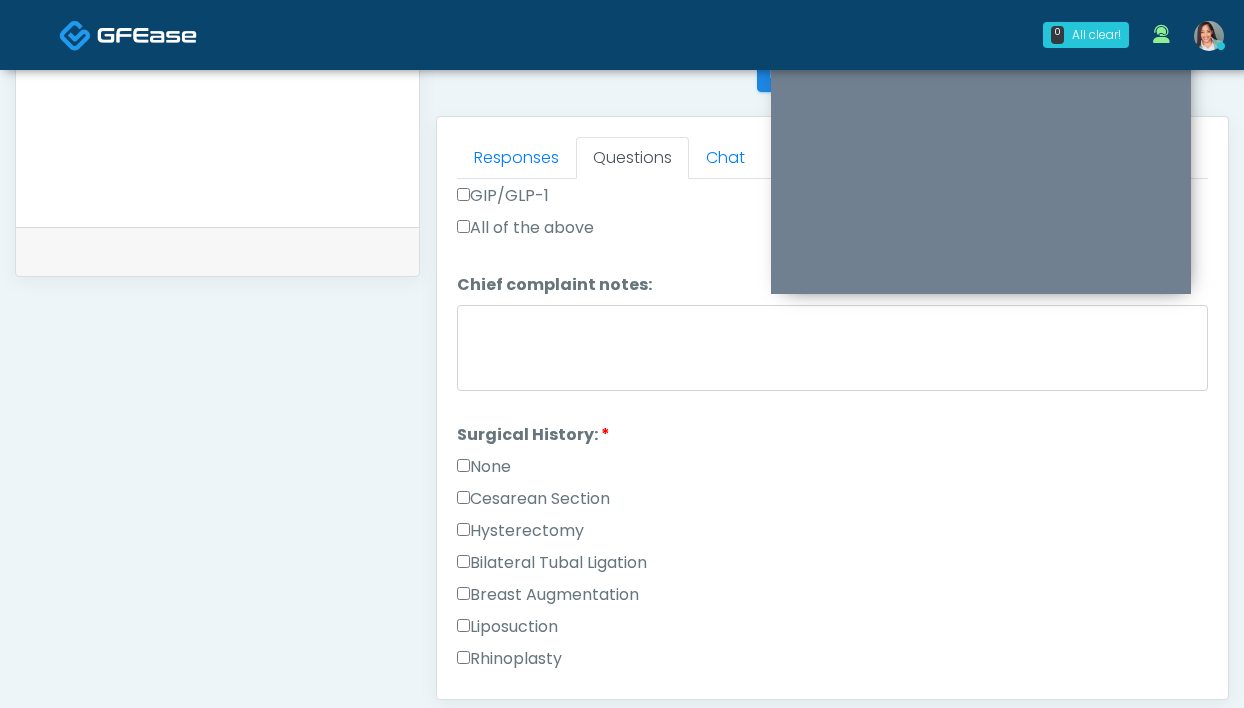 click on "Surgical History:
Surgical History:
None
Cesarean Section
Hysterectomy
Bilateral Tubal Ligation
Breast Augmentation
Liposuction" at bounding box center (832, 647) 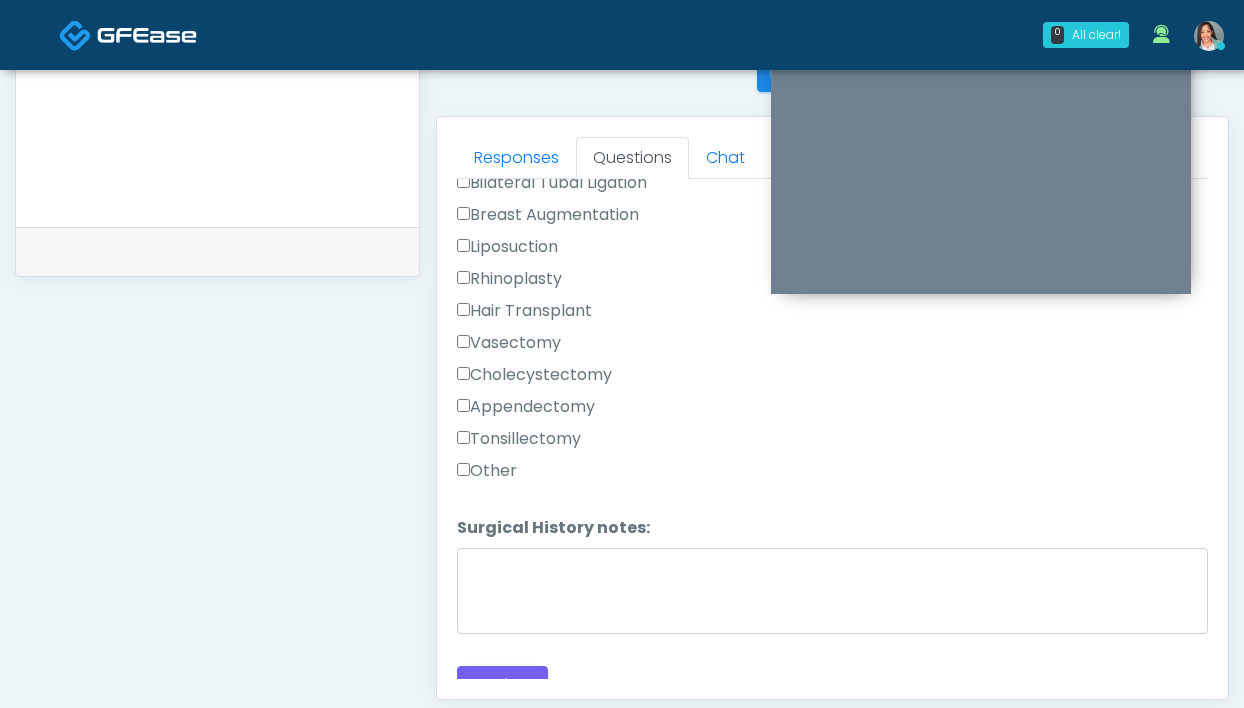 scroll, scrollTop: 1239, scrollLeft: 0, axis: vertical 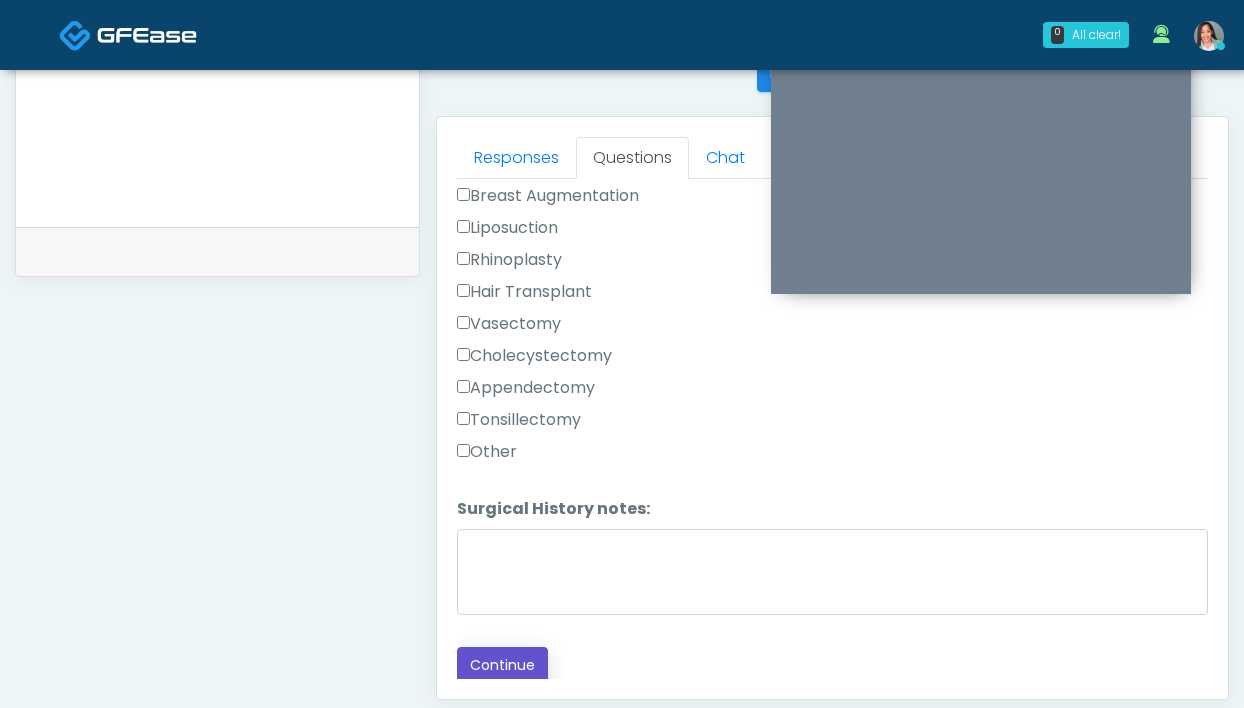 click on "Continue" at bounding box center (502, 665) 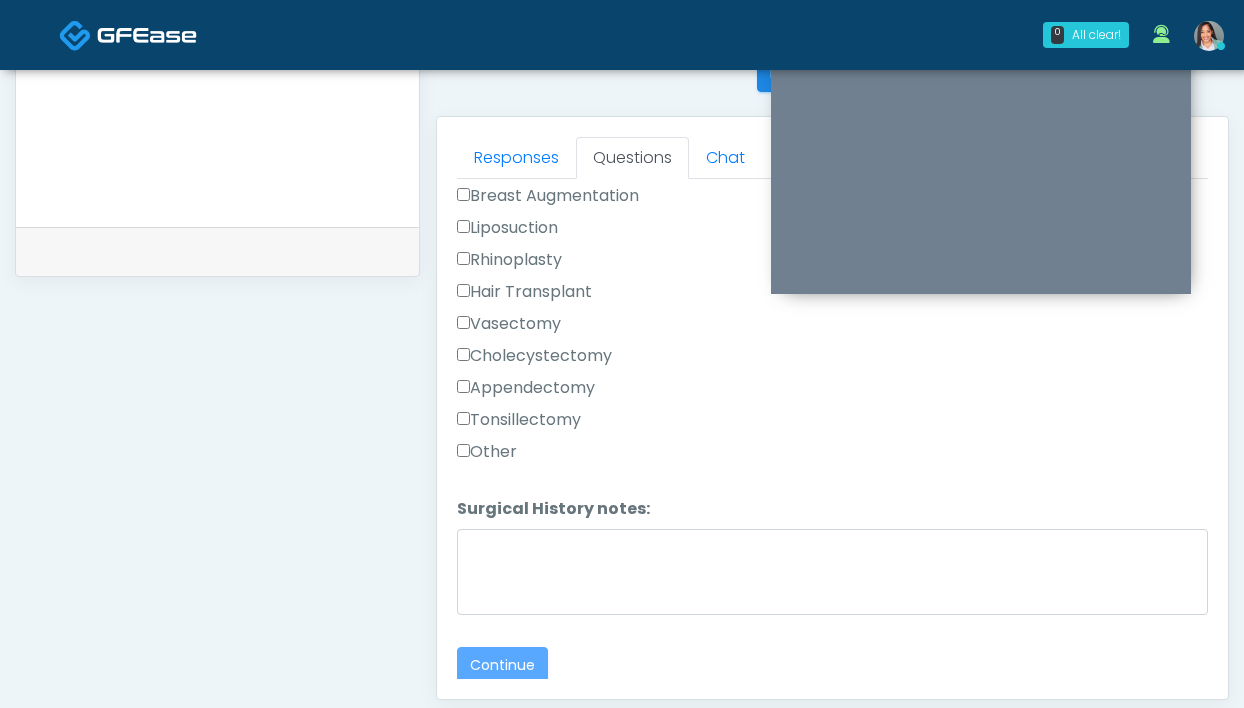 scroll, scrollTop: 1084, scrollLeft: 0, axis: vertical 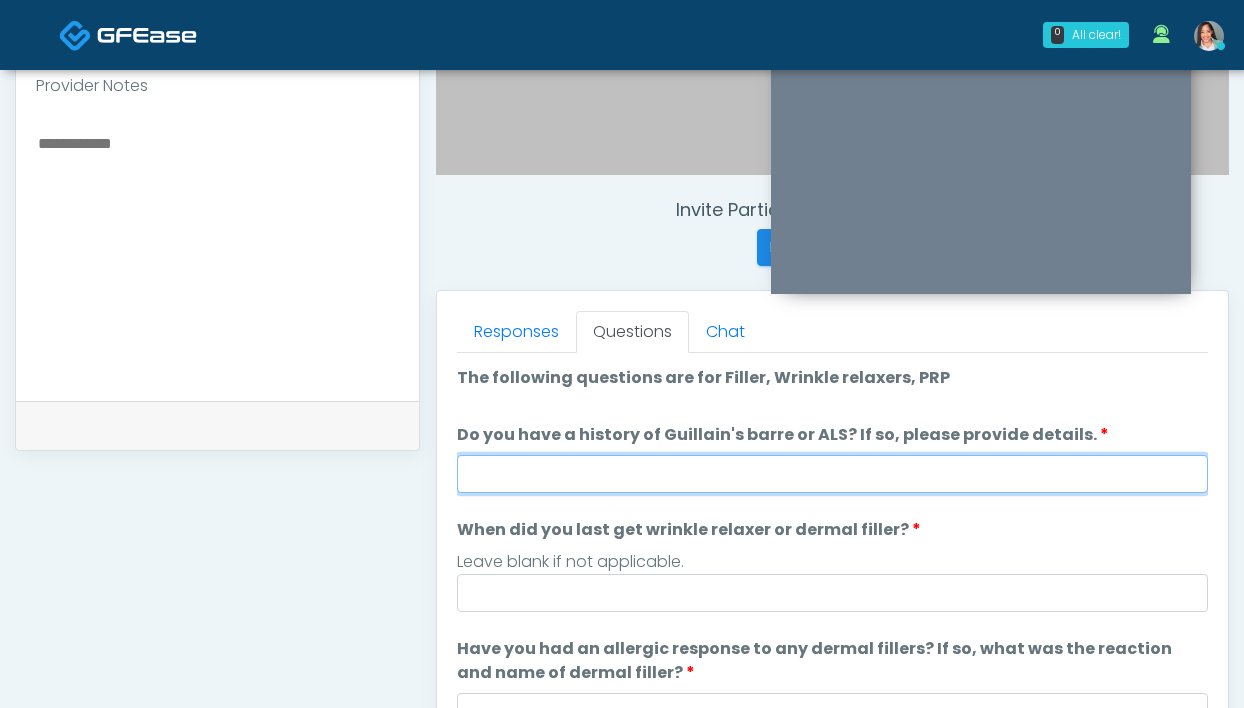 click on "Do you have a history of Guillain's barre or ALS? If so, please provide details." at bounding box center [832, 474] 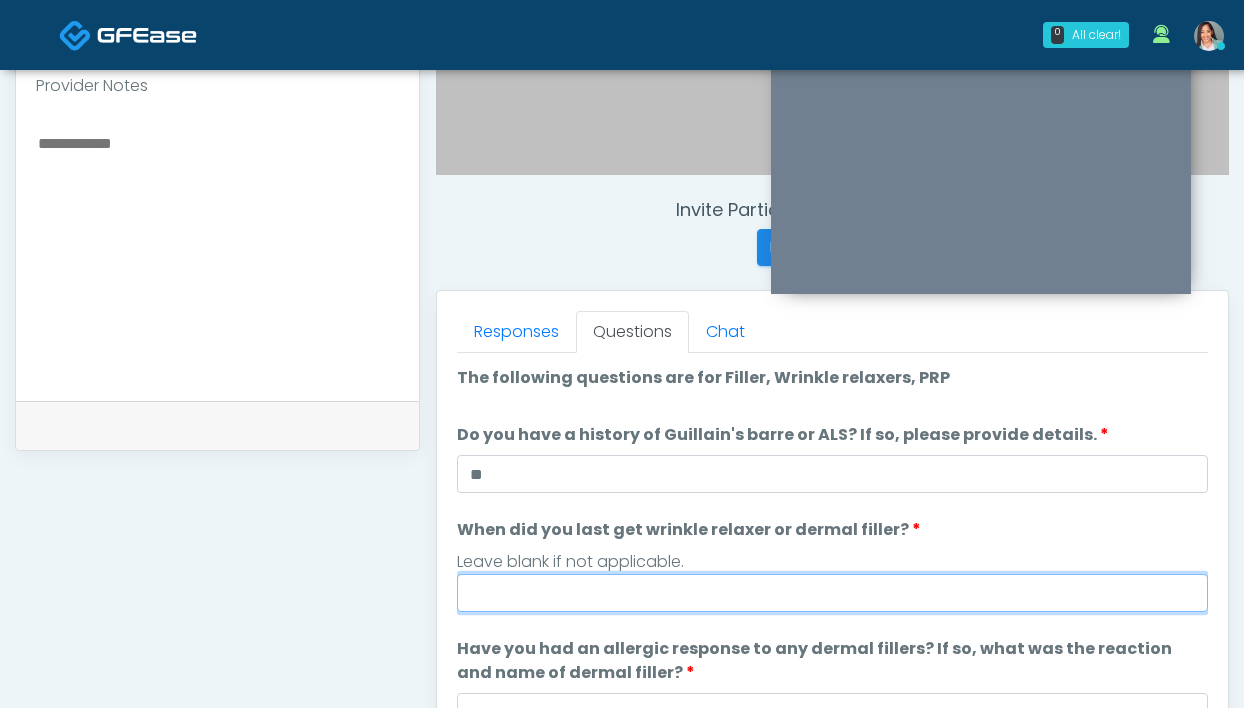 click on "When did you last get wrinkle relaxer or dermal filler?" at bounding box center (832, 593) 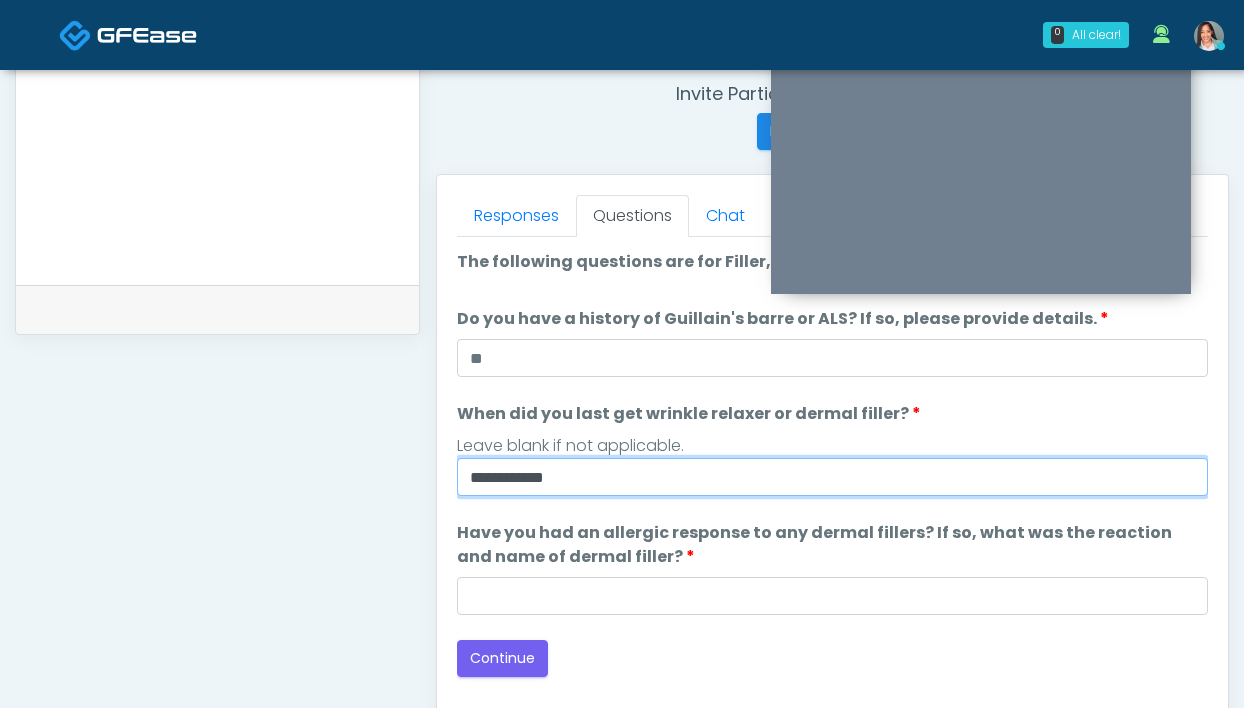 scroll, scrollTop: 774, scrollLeft: 0, axis: vertical 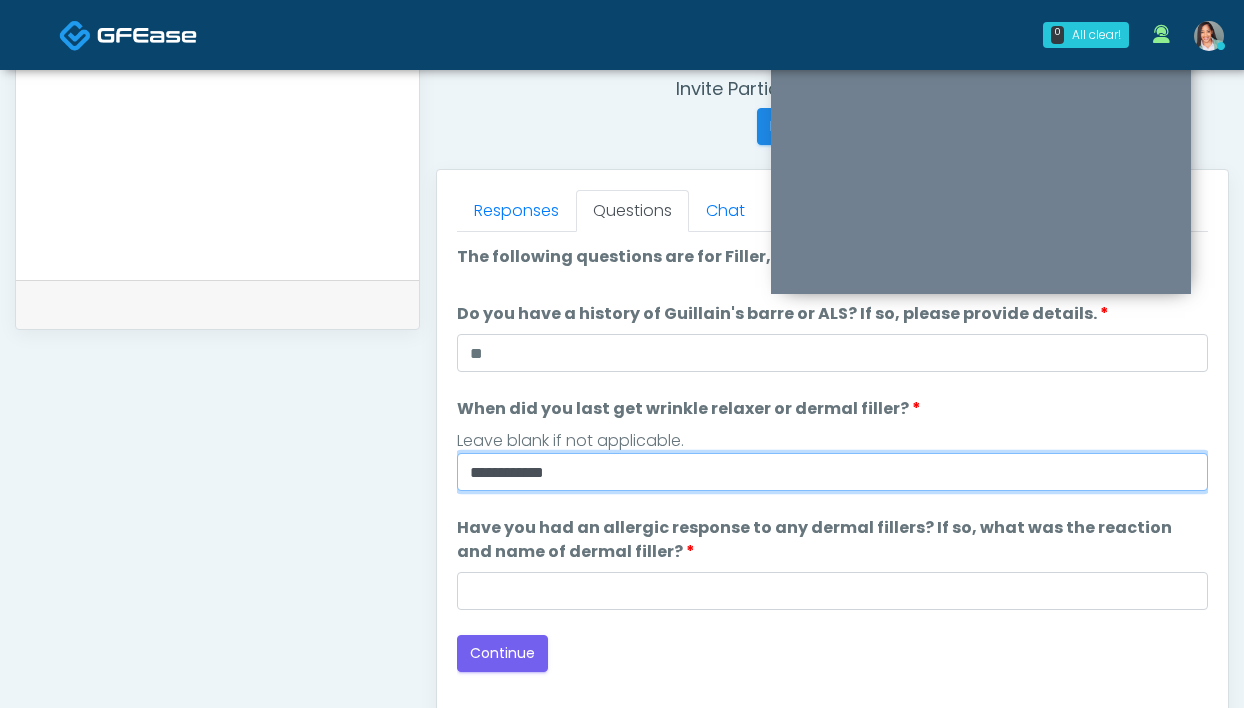 type on "**********" 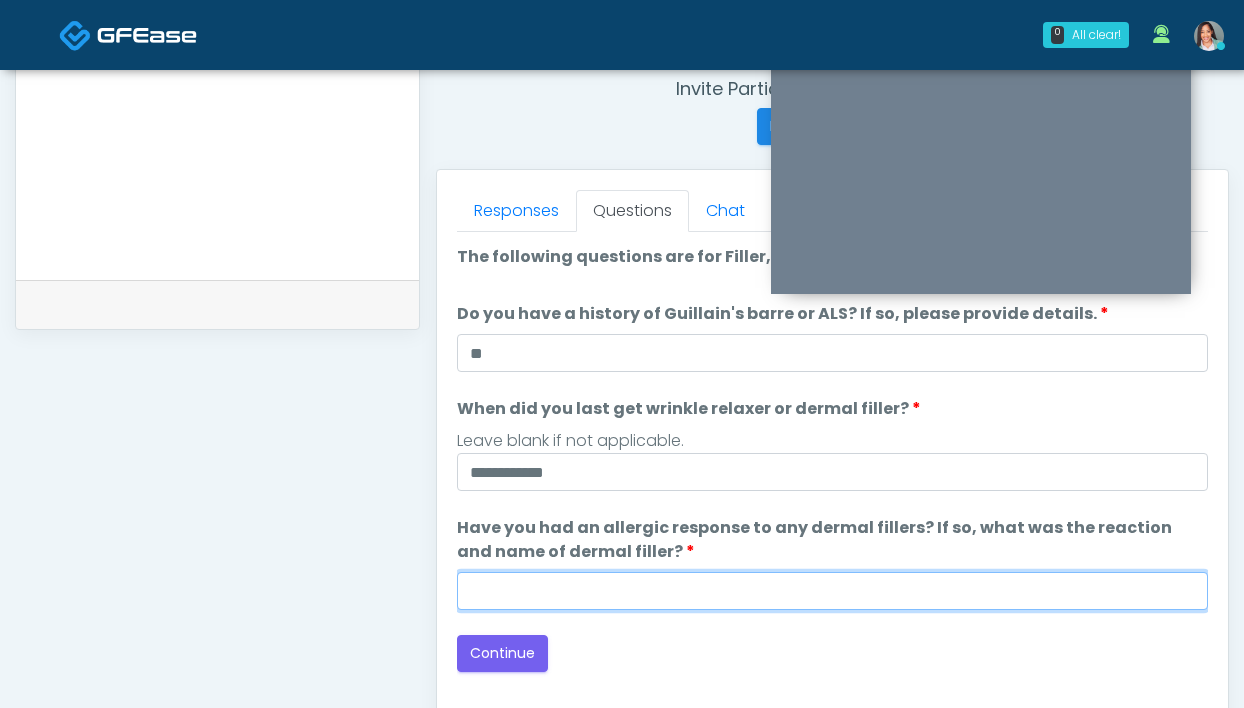 click on "Have you had an allergic response to any dermal fillers? If so, what was the reaction and name of dermal filler?" at bounding box center (832, 591) 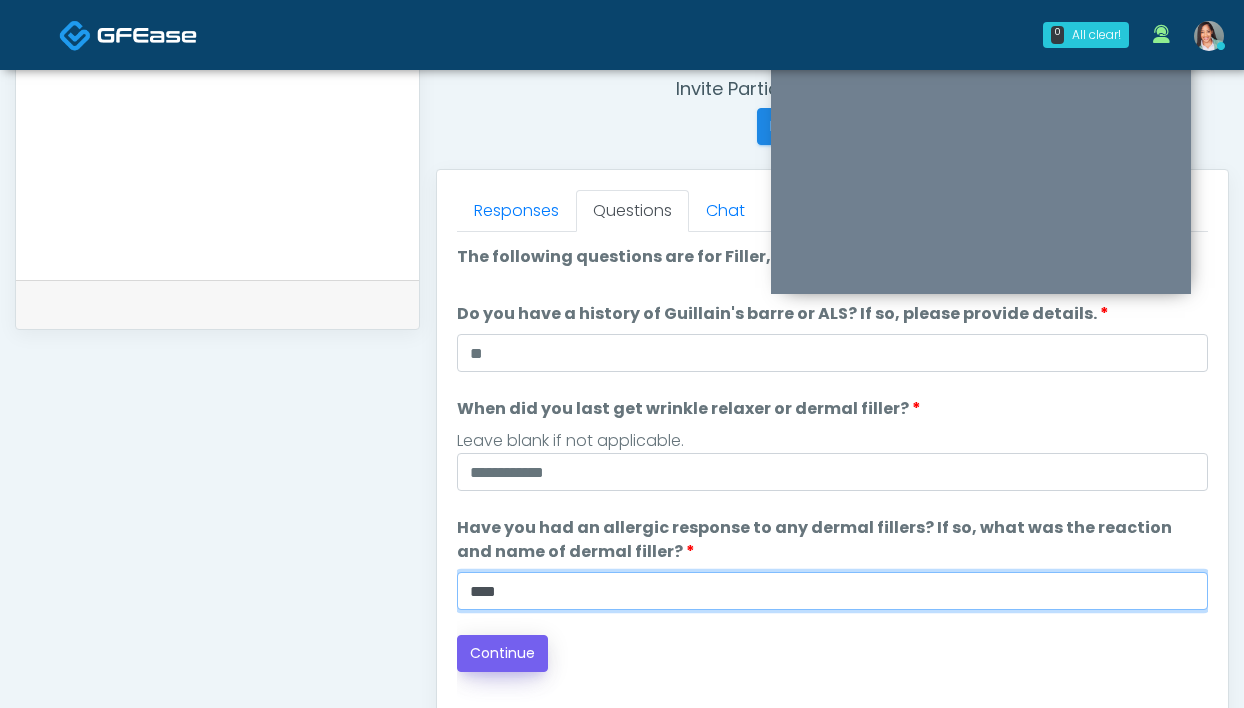 type on "***" 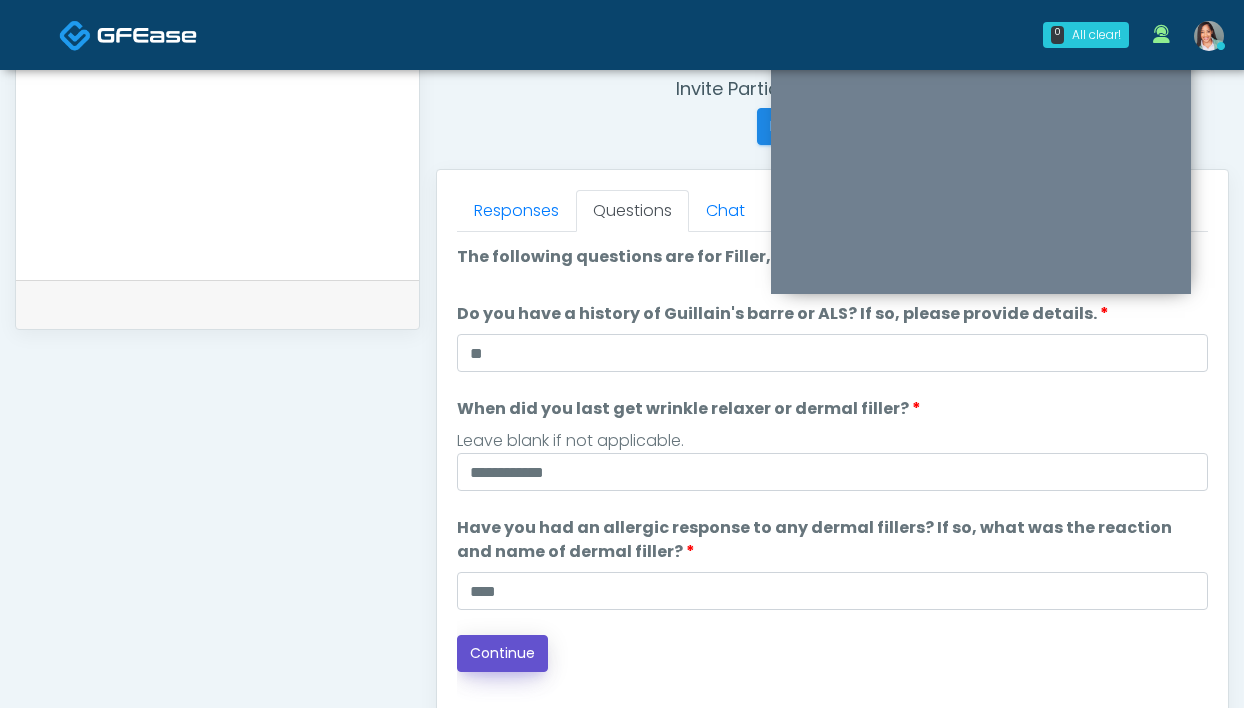 click on "Continue" at bounding box center [502, 653] 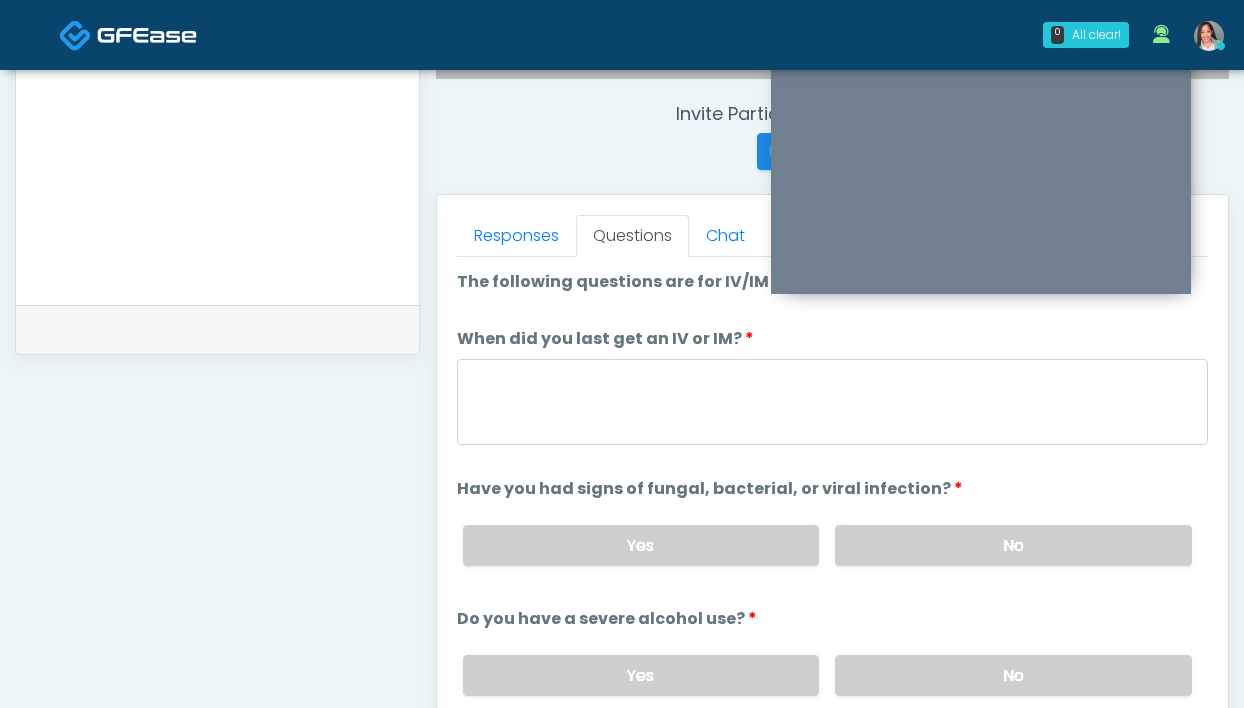 scroll, scrollTop: 734, scrollLeft: 0, axis: vertical 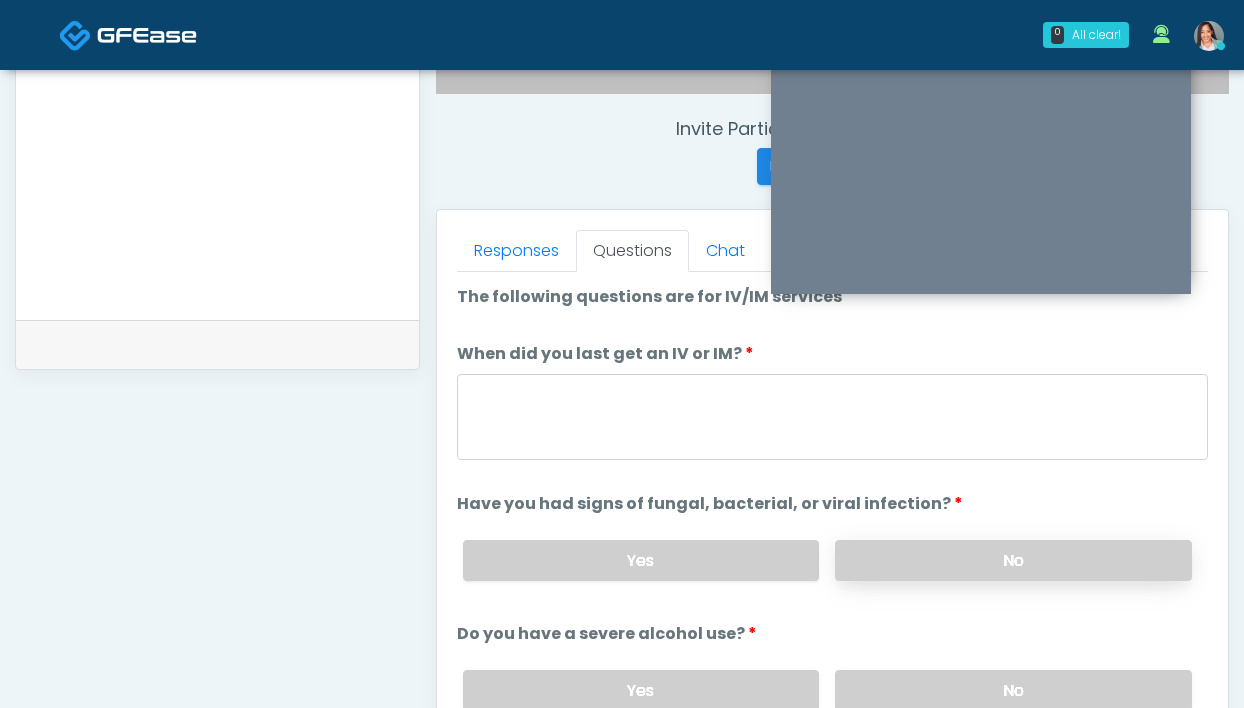 click on "No" at bounding box center (1013, 560) 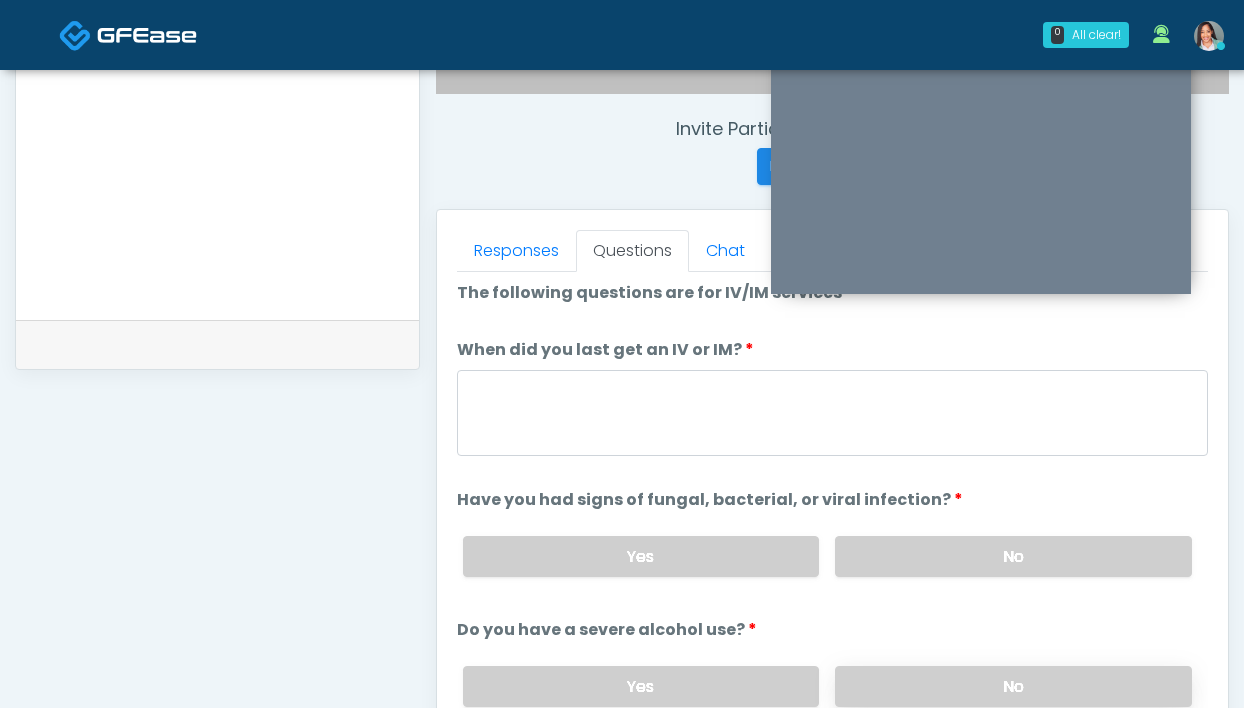 click on "No" at bounding box center (1013, 686) 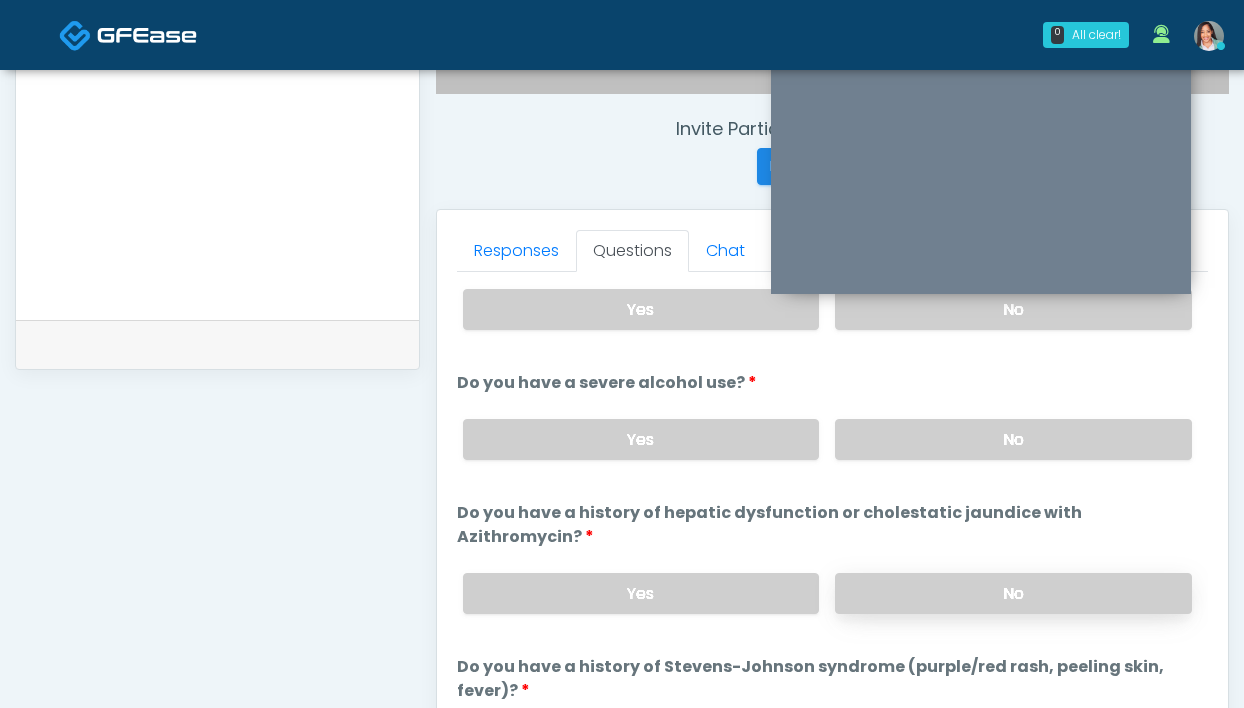 click on "No" at bounding box center (1013, 593) 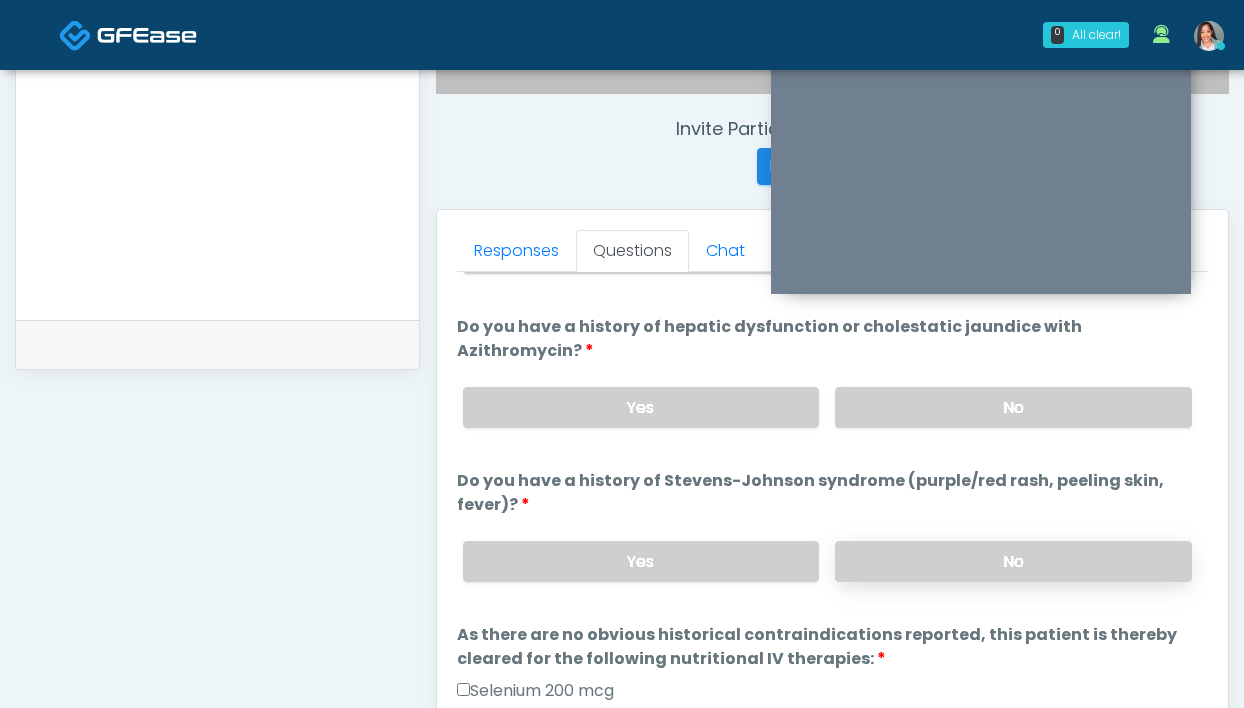 click on "No" at bounding box center [1013, 561] 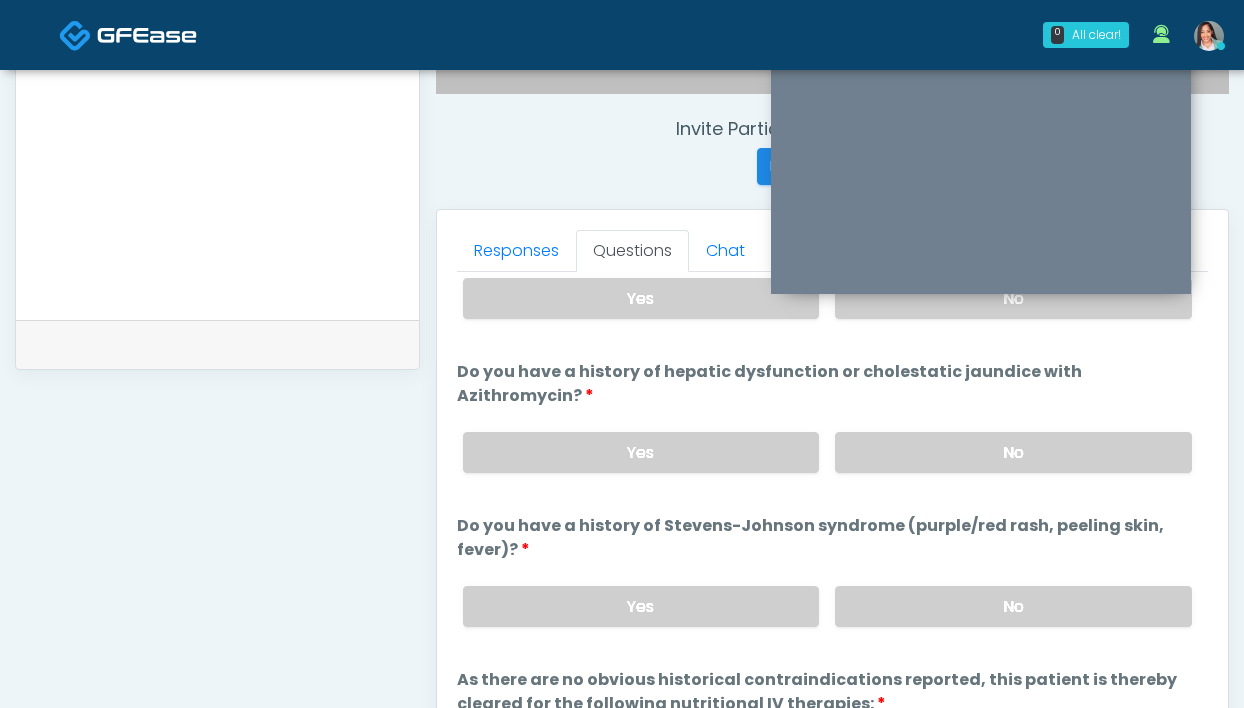 scroll, scrollTop: 0, scrollLeft: 0, axis: both 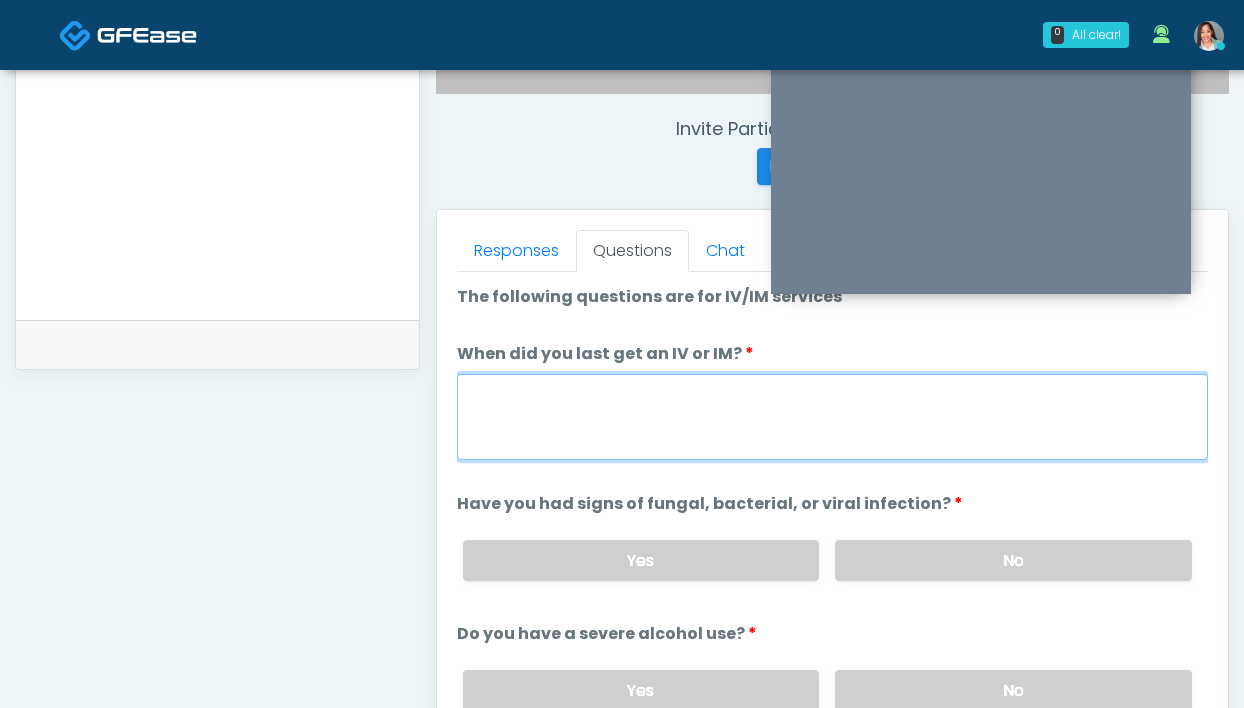 click on "When did you last get an IV or IM?" at bounding box center [832, 417] 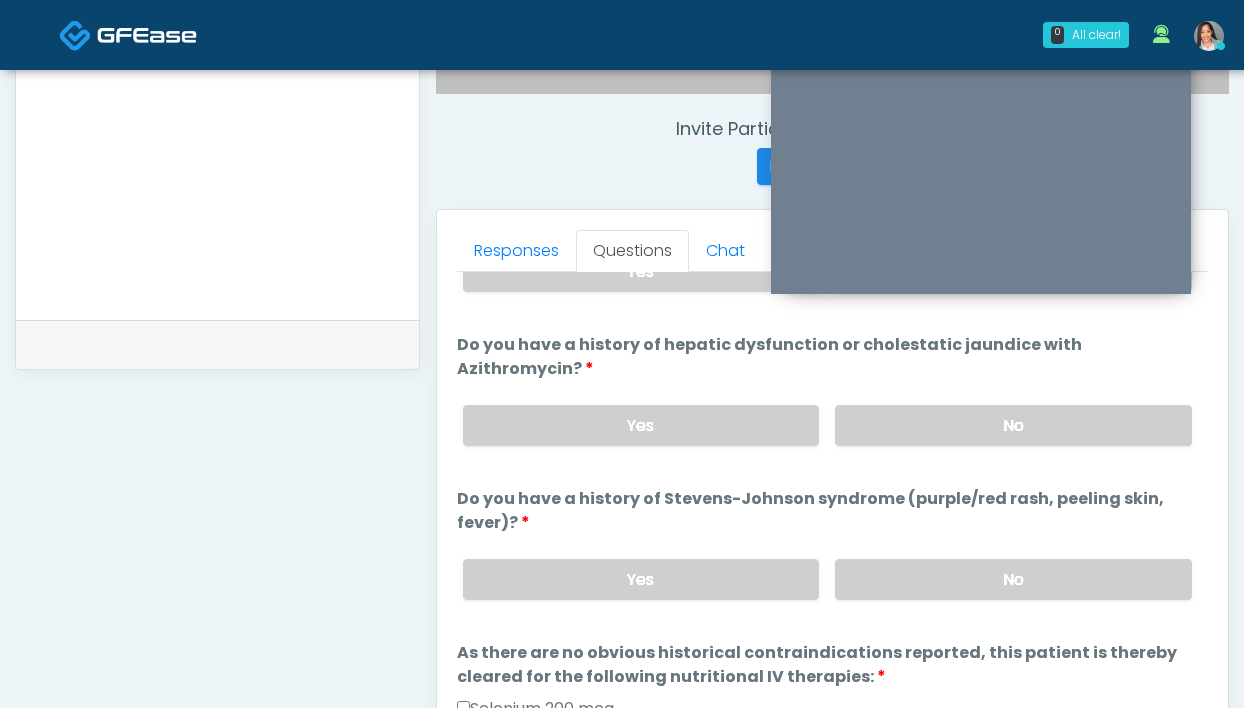 scroll, scrollTop: 427, scrollLeft: 0, axis: vertical 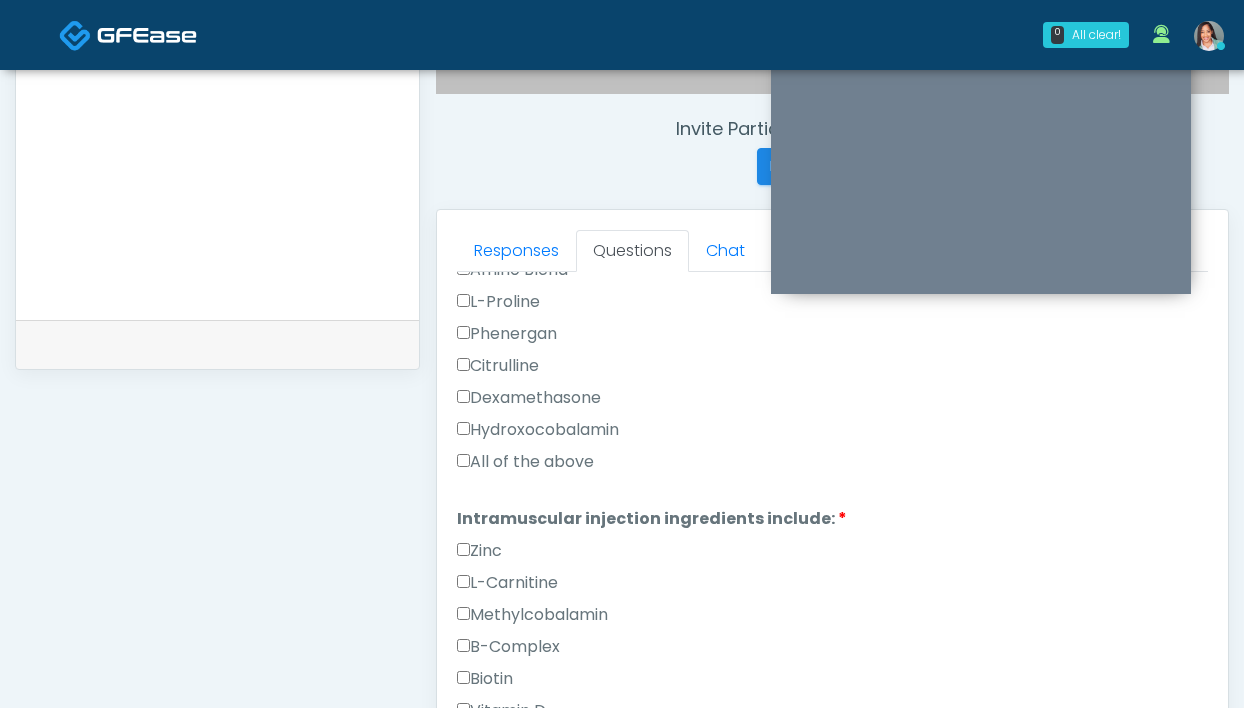type on "**********" 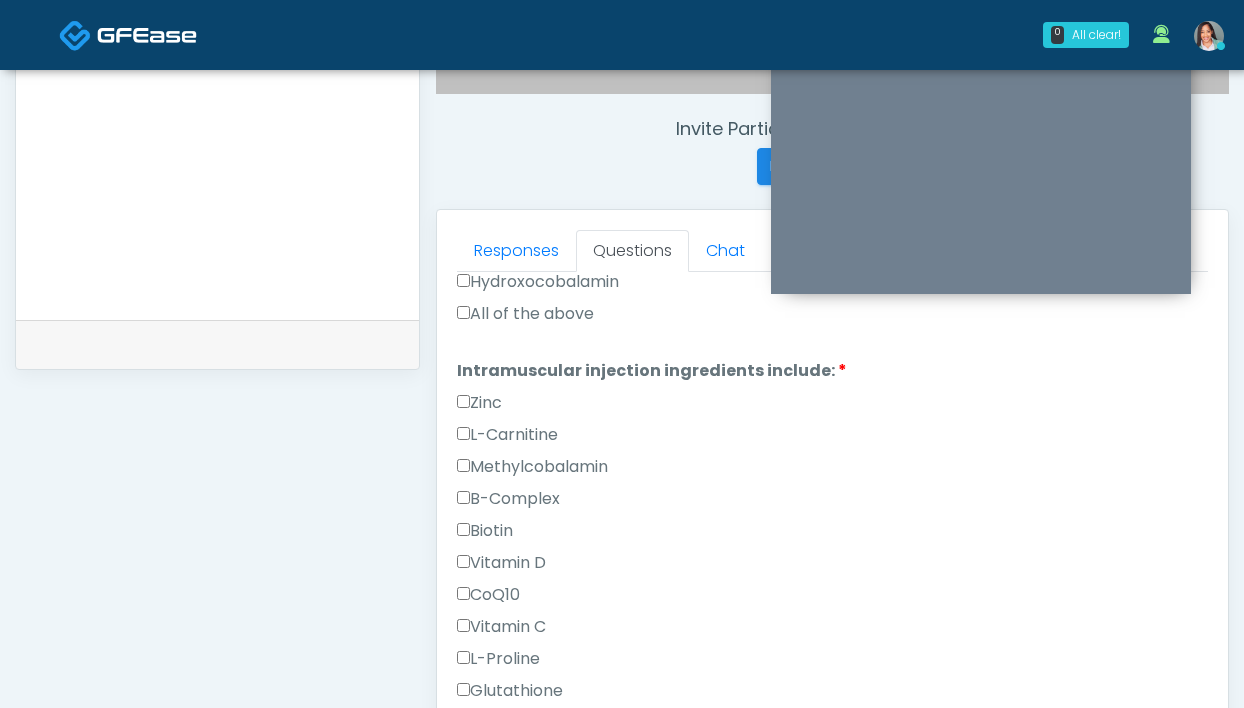 scroll, scrollTop: 2194, scrollLeft: 0, axis: vertical 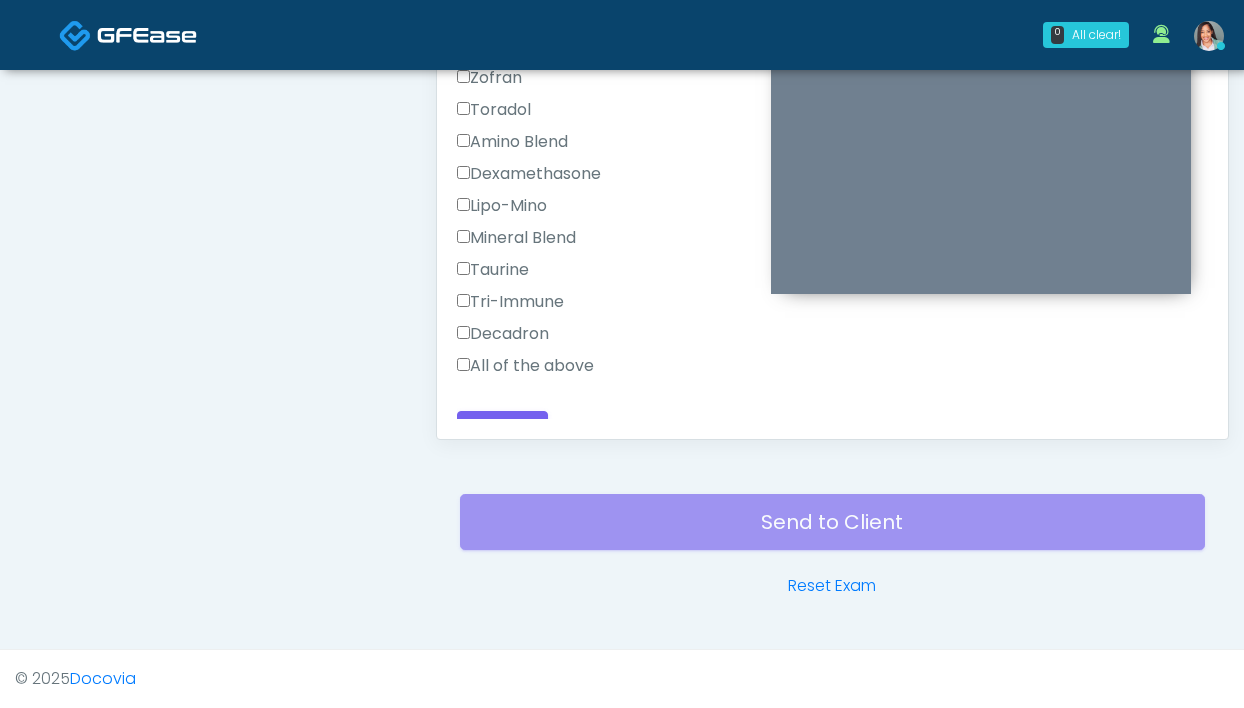 click on "All of the above" at bounding box center (525, 366) 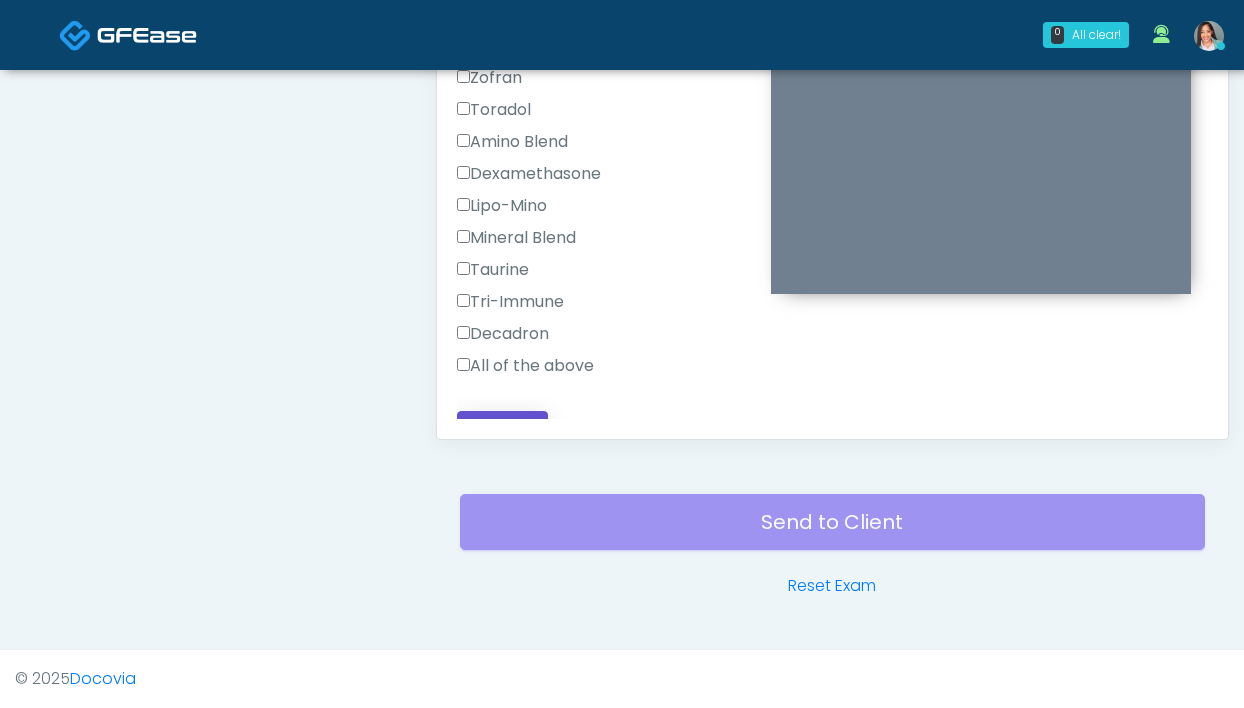 click on "Continue" at bounding box center (502, 429) 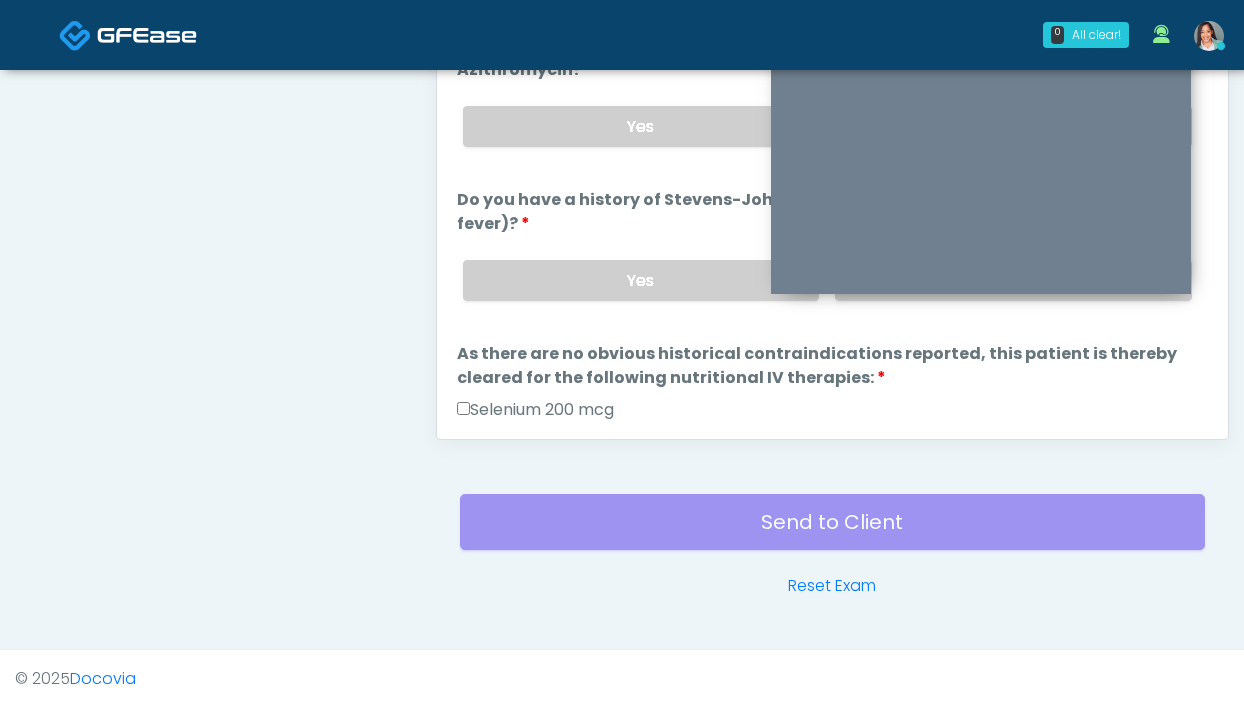 scroll, scrollTop: 0, scrollLeft: 0, axis: both 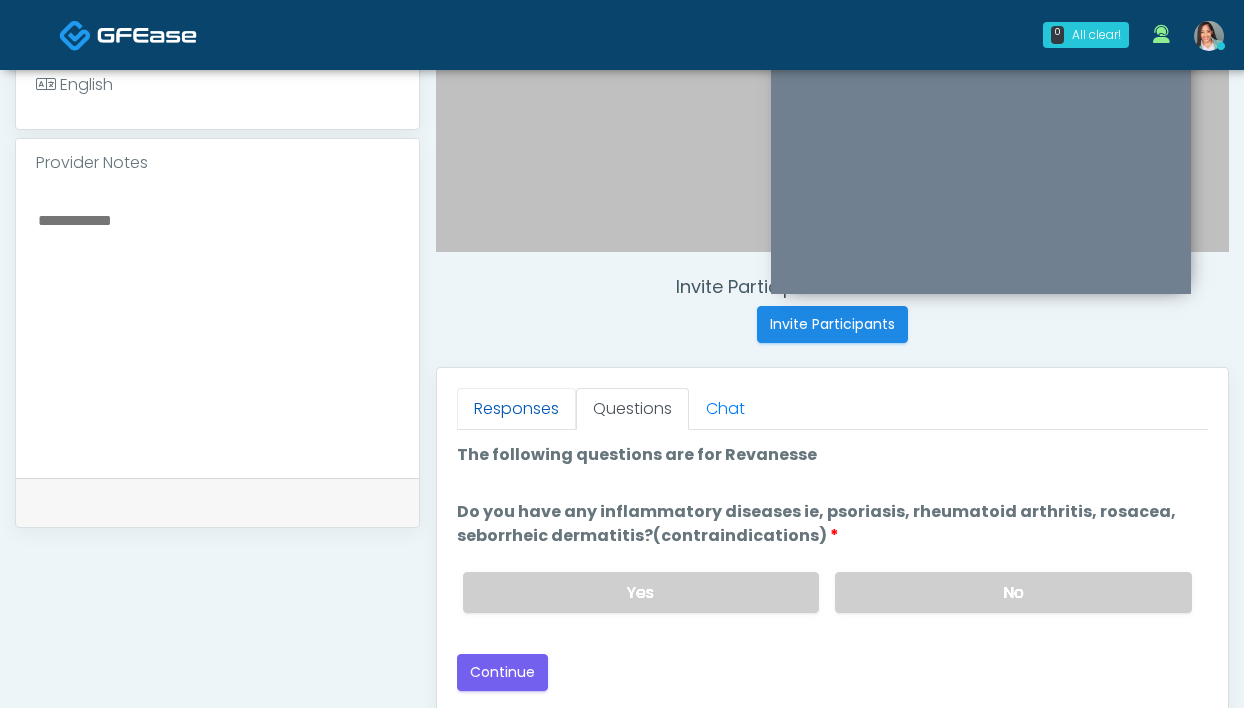drag, startPoint x: 926, startPoint y: 610, endPoint x: 554, endPoint y: 416, distance: 419.54736 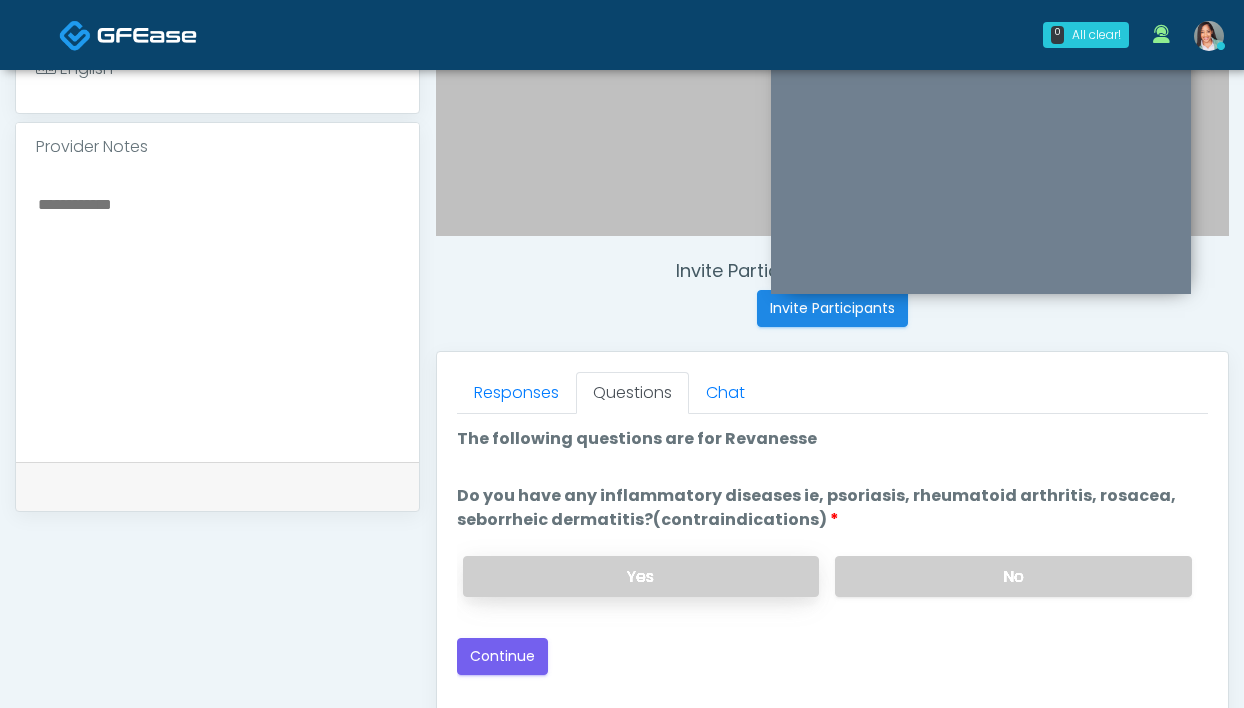scroll, scrollTop: 609, scrollLeft: 0, axis: vertical 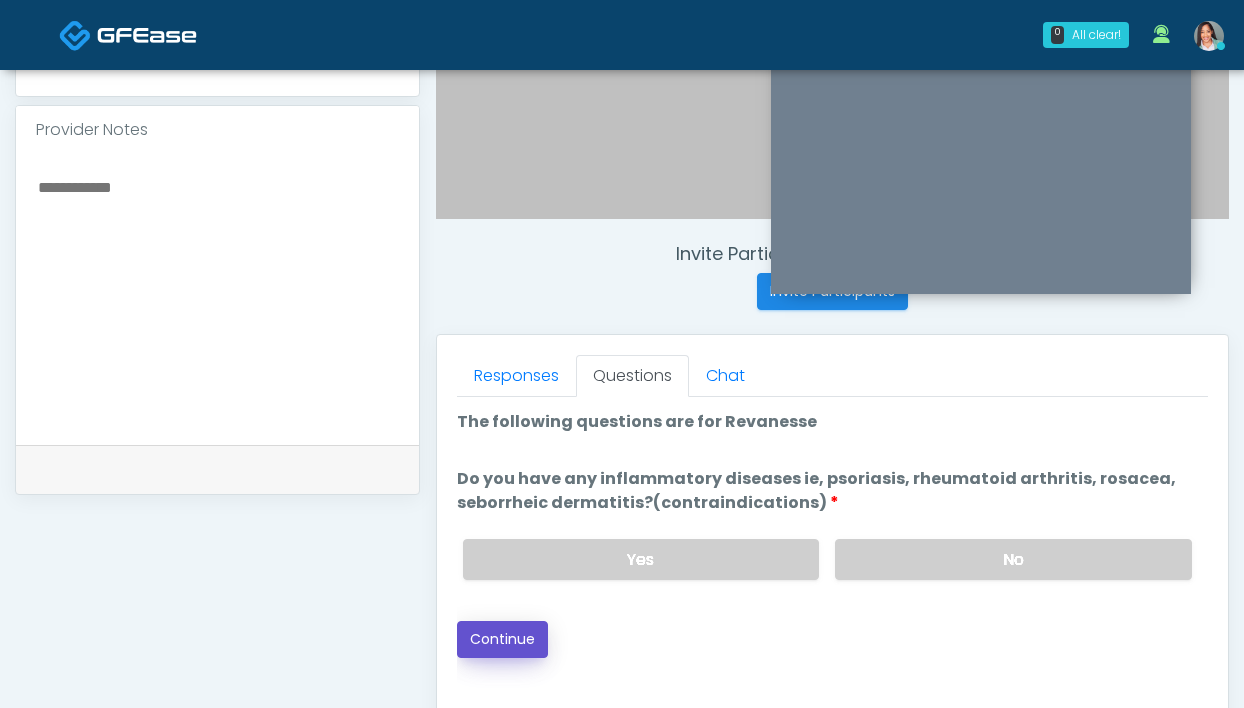 click on "Continue" at bounding box center (502, 639) 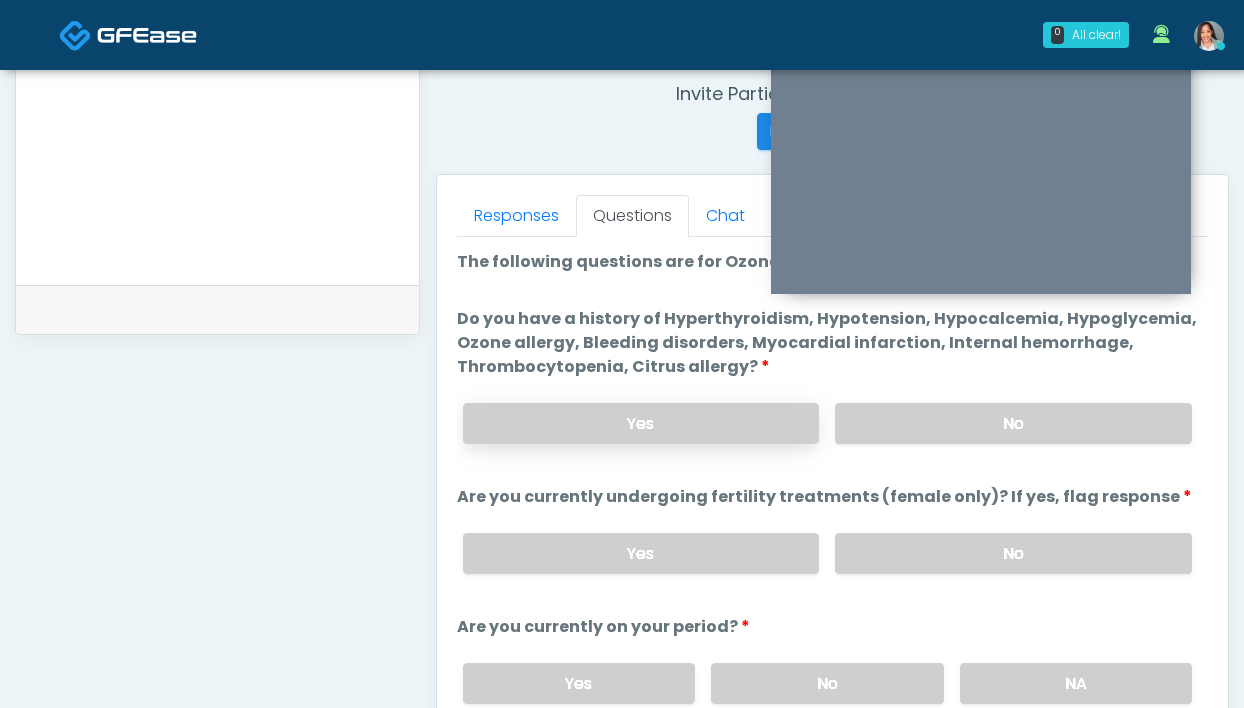 scroll, scrollTop: 737, scrollLeft: 0, axis: vertical 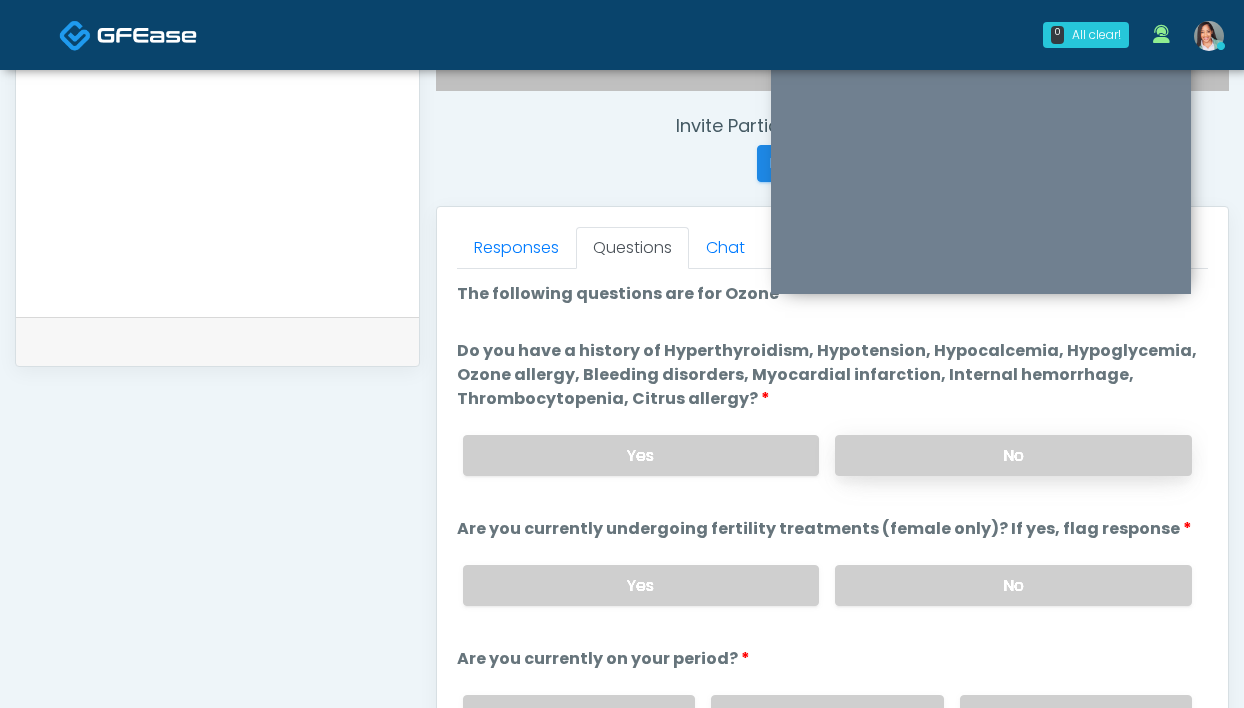 click on "No" at bounding box center [1013, 455] 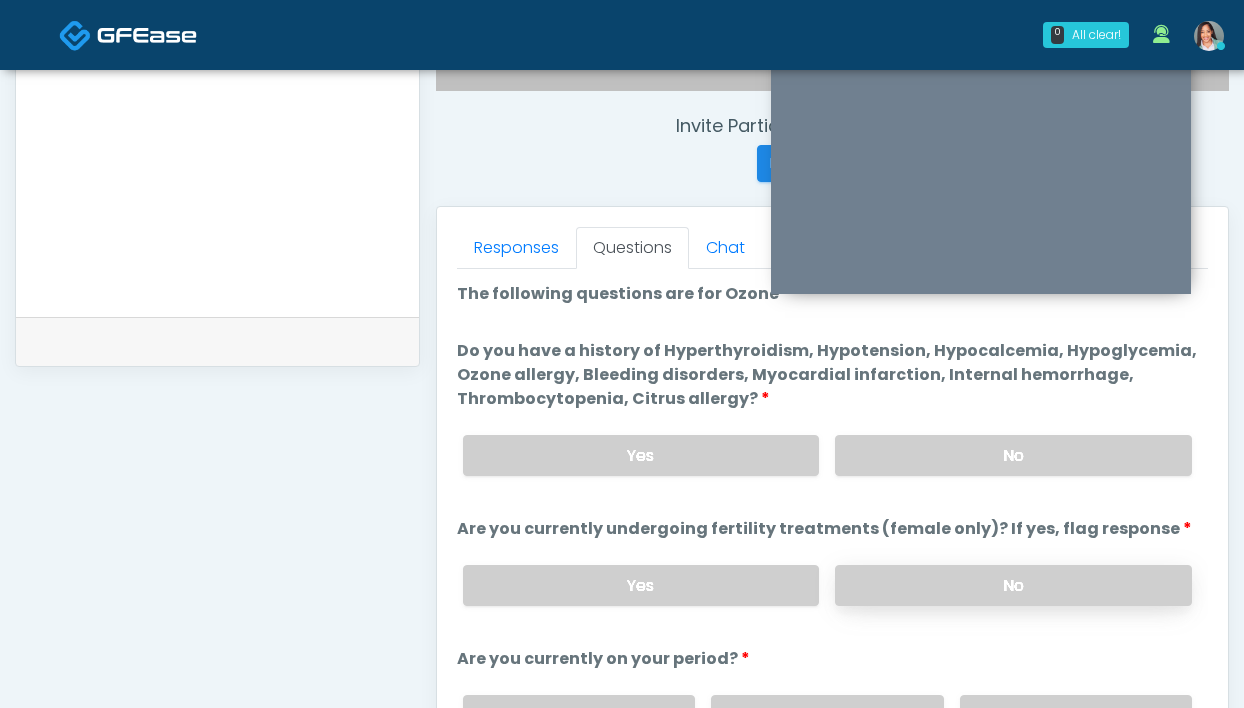 click on "No" at bounding box center (1013, 585) 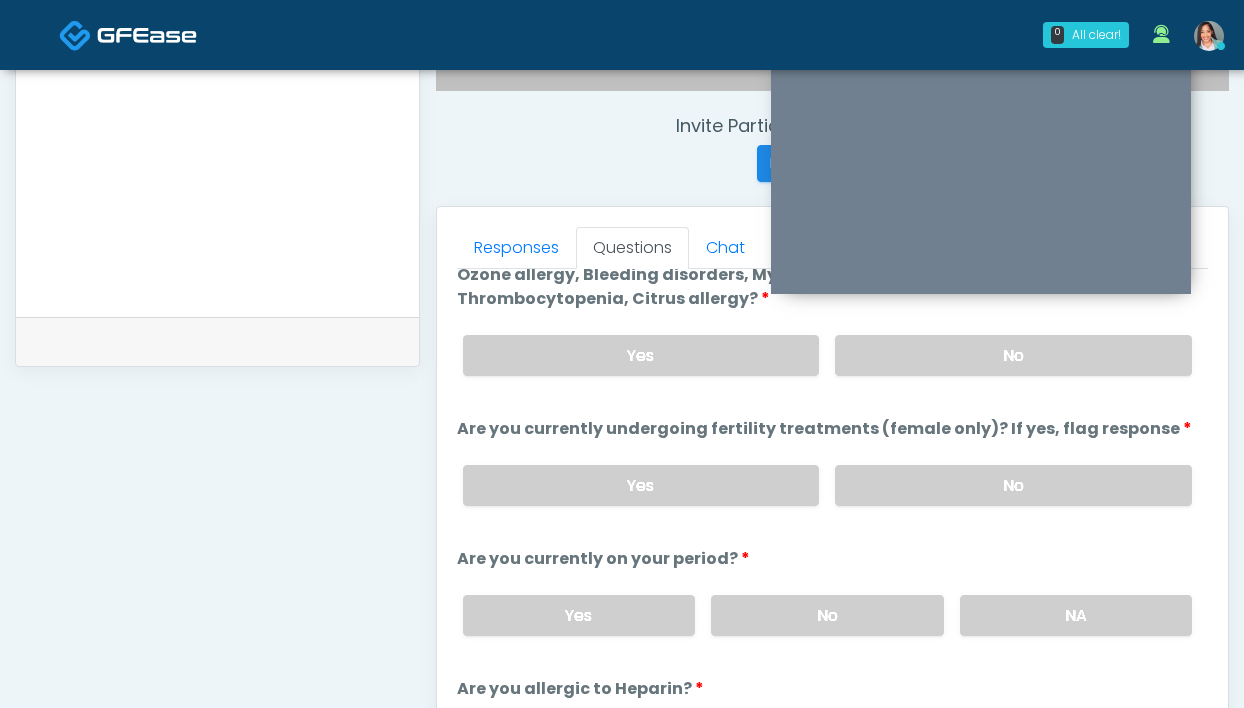 scroll, scrollTop: 133, scrollLeft: 0, axis: vertical 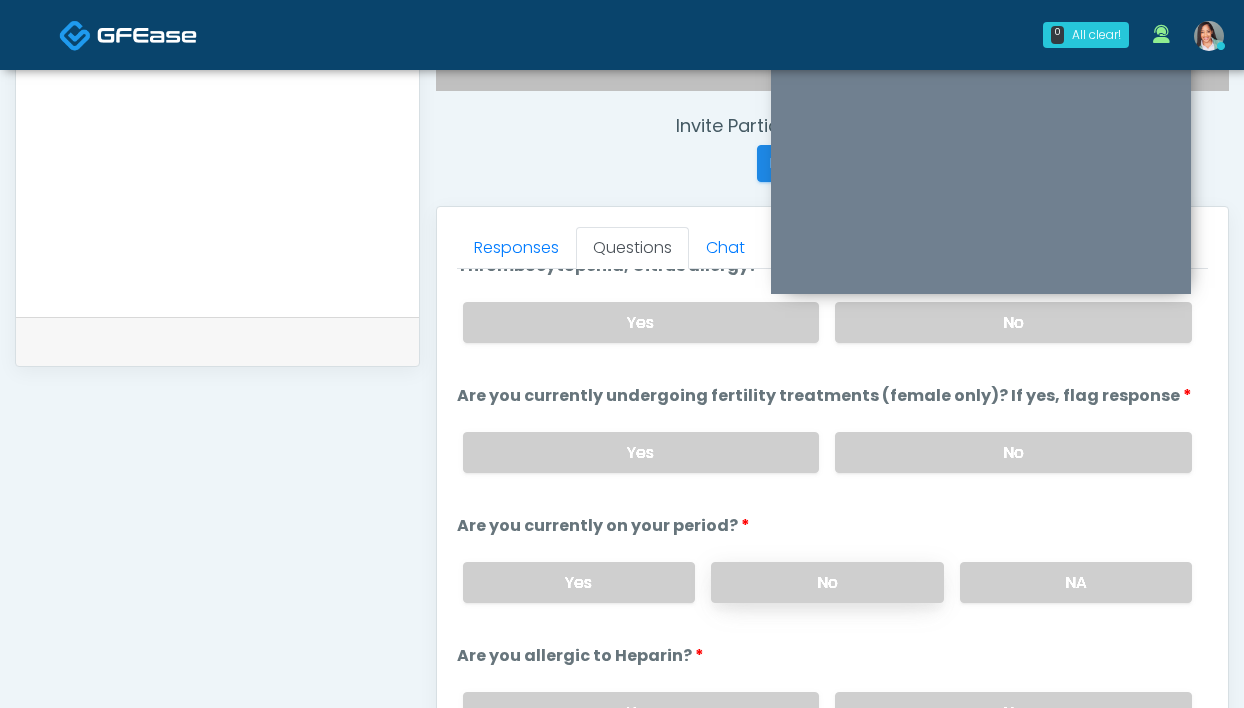 click on "No" at bounding box center (827, 582) 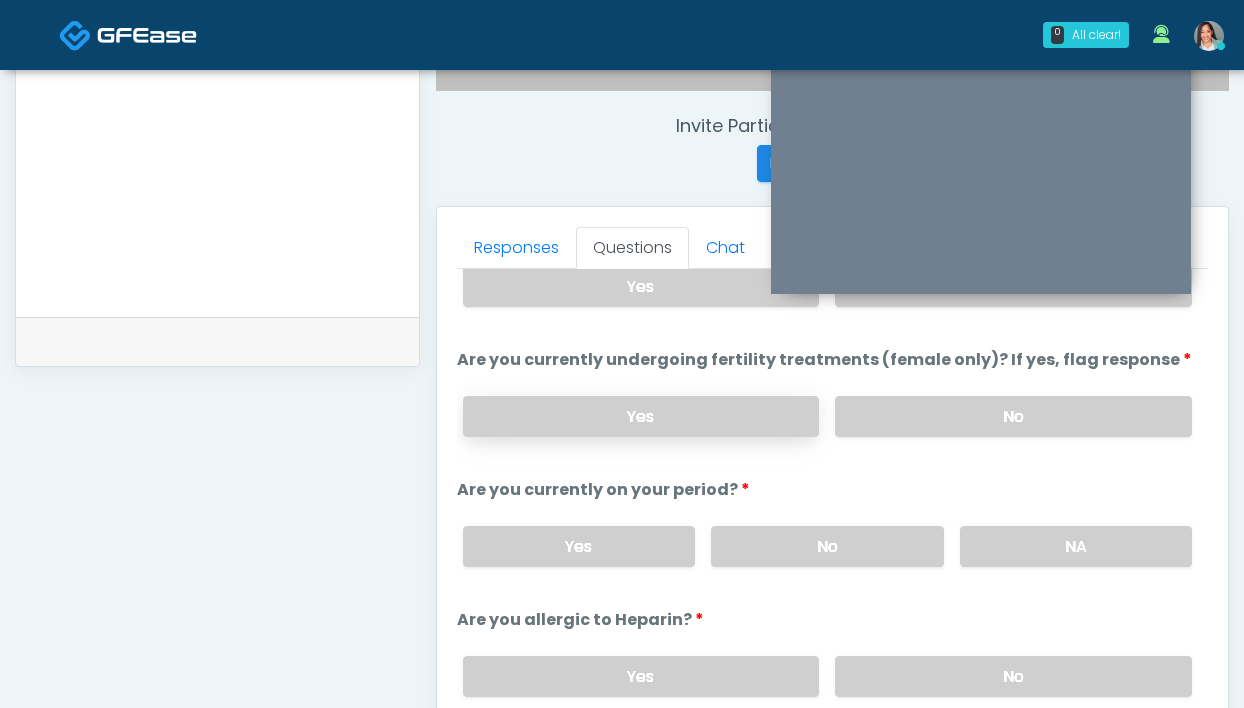 scroll, scrollTop: 171, scrollLeft: 0, axis: vertical 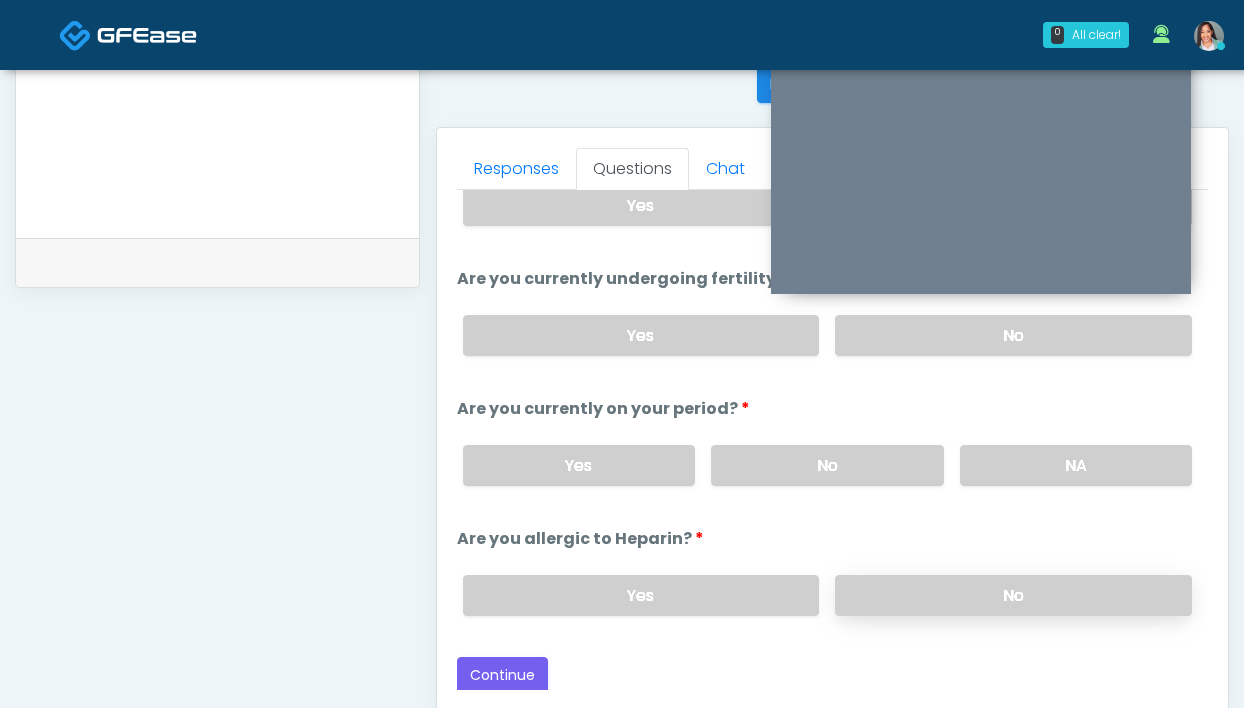 click on "No" at bounding box center (1013, 595) 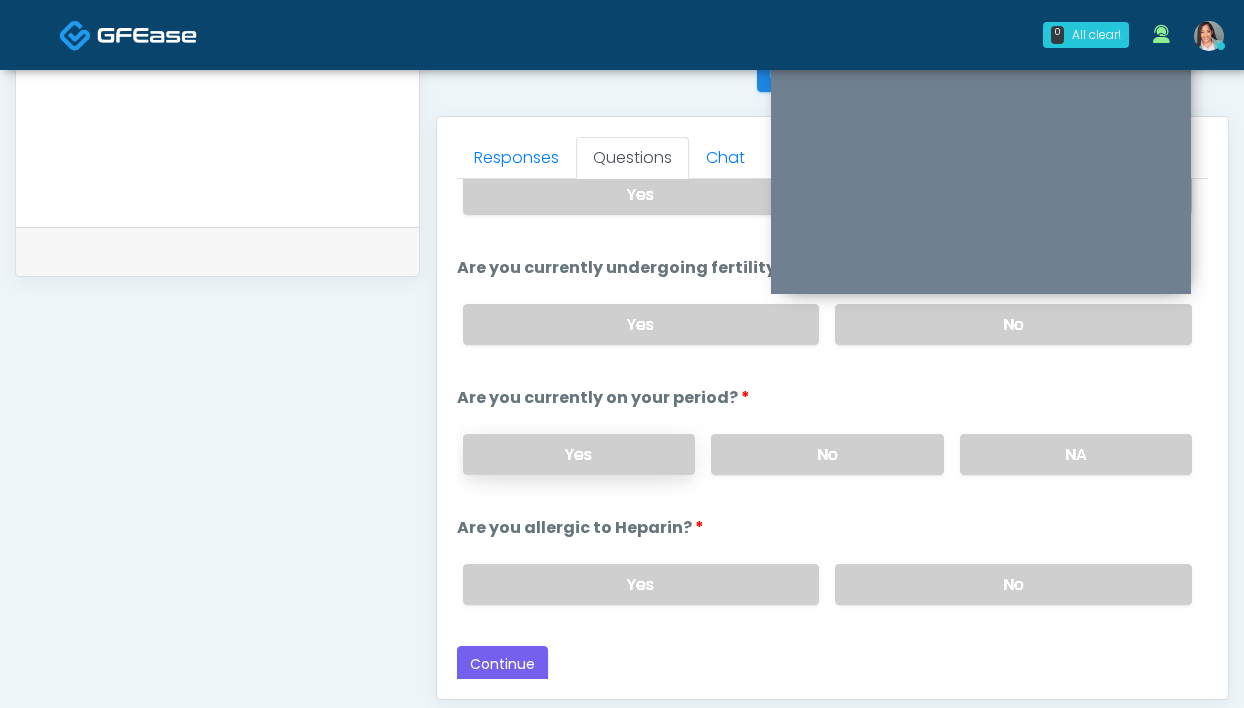 scroll, scrollTop: 842, scrollLeft: 0, axis: vertical 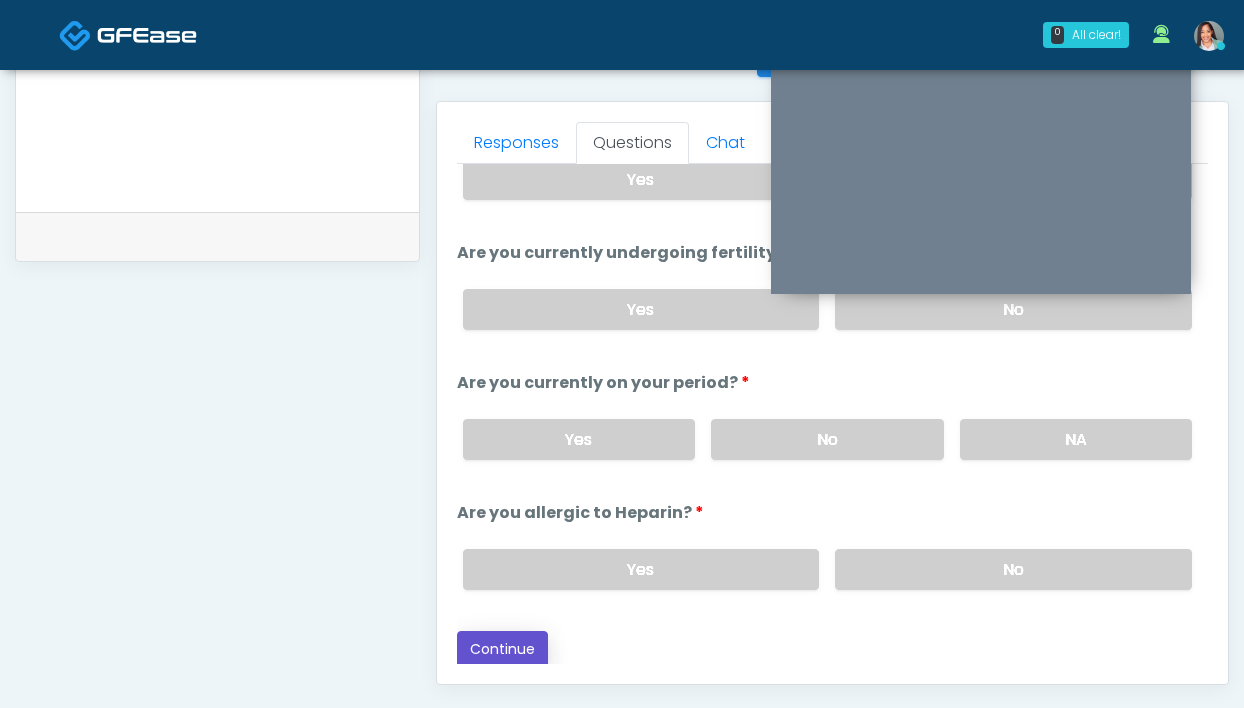 click on "Continue" at bounding box center [502, 649] 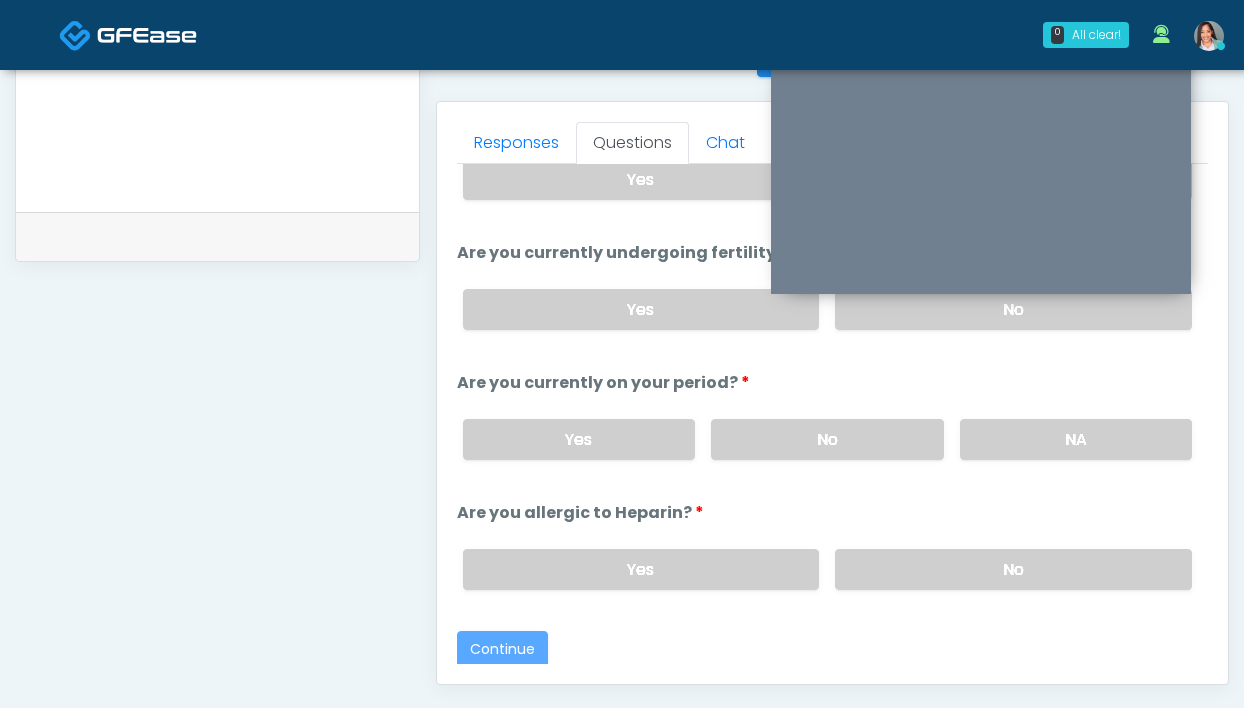 scroll, scrollTop: 123, scrollLeft: 0, axis: vertical 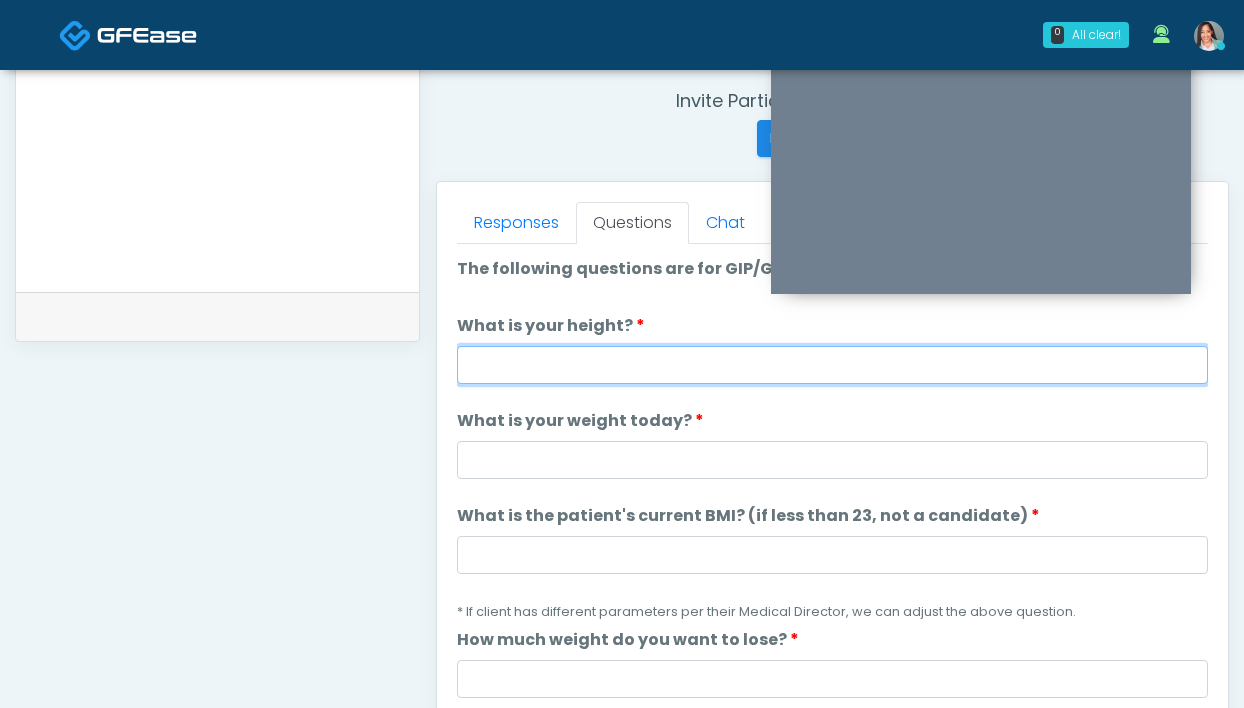 click on "What is your height?" at bounding box center [832, 365] 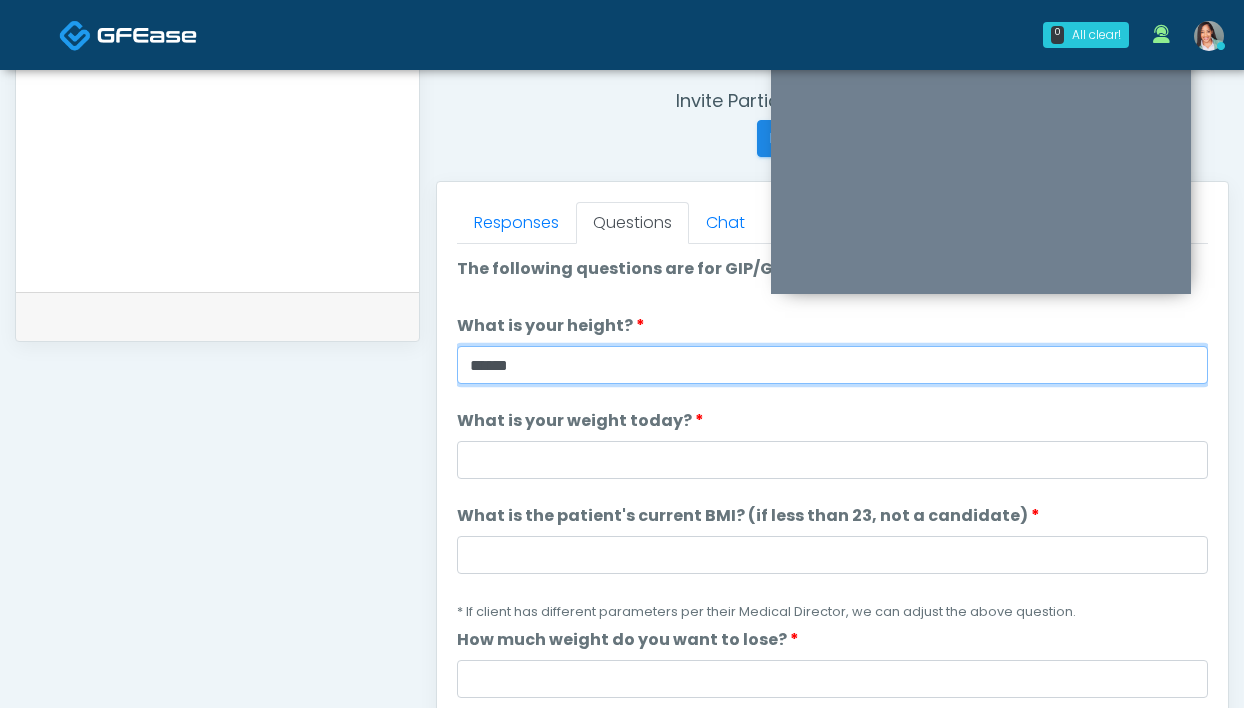 type on "*****" 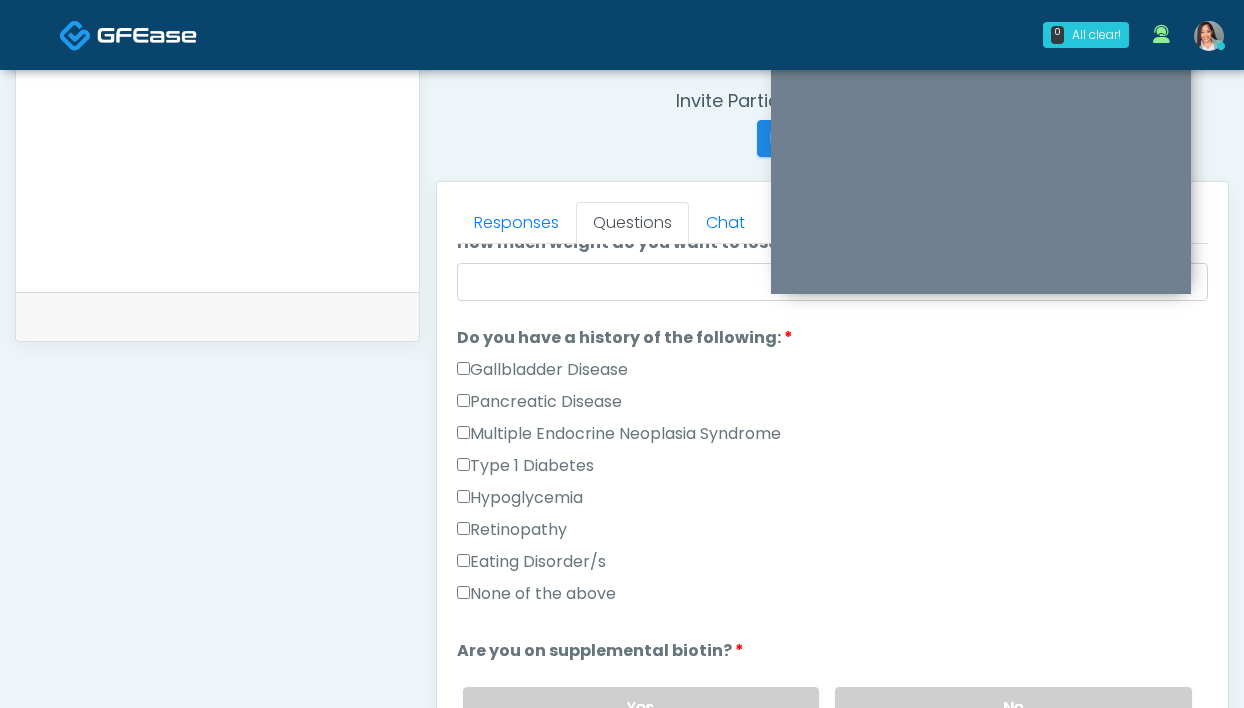 scroll, scrollTop: 497, scrollLeft: 0, axis: vertical 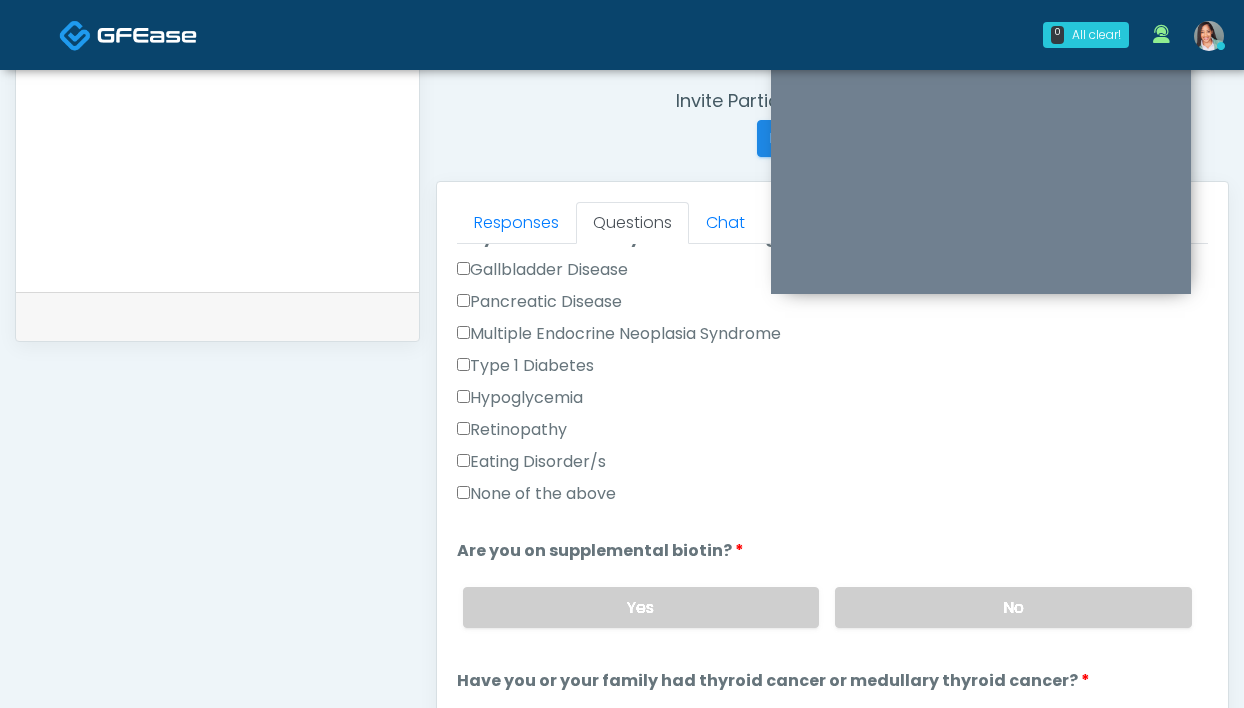 type on "**********" 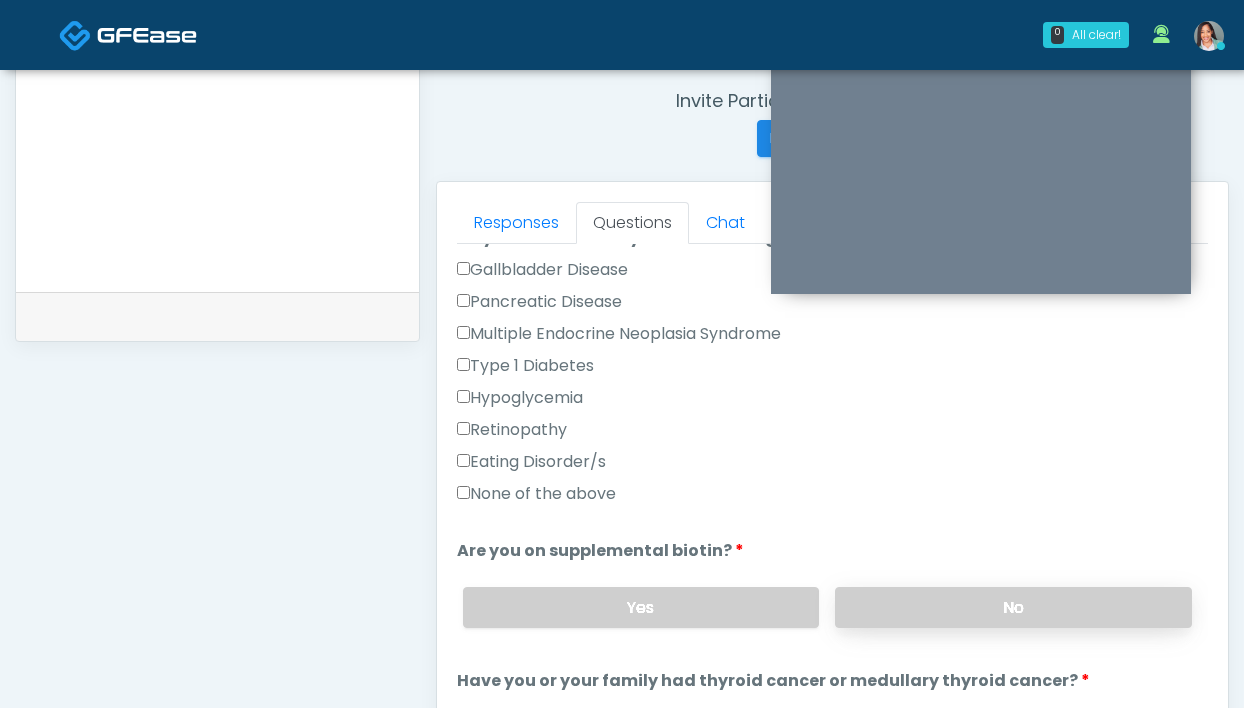 click on "No" at bounding box center [1013, 607] 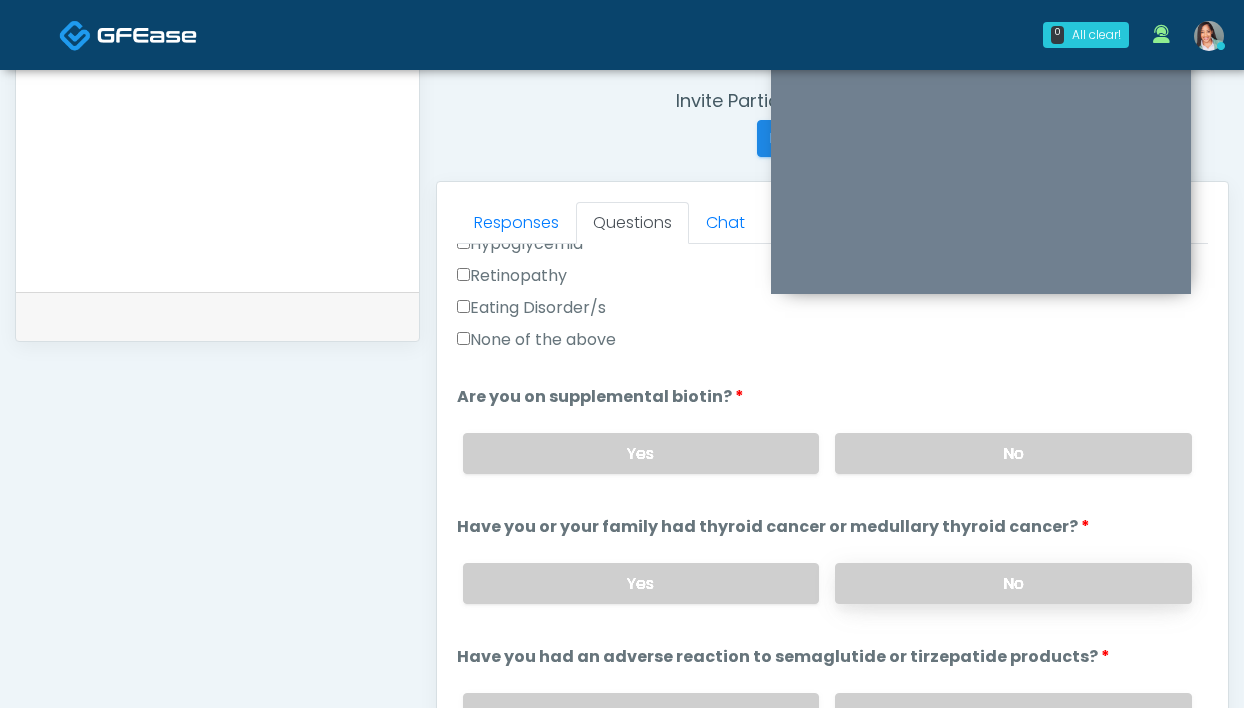 click on "No" at bounding box center (1013, 583) 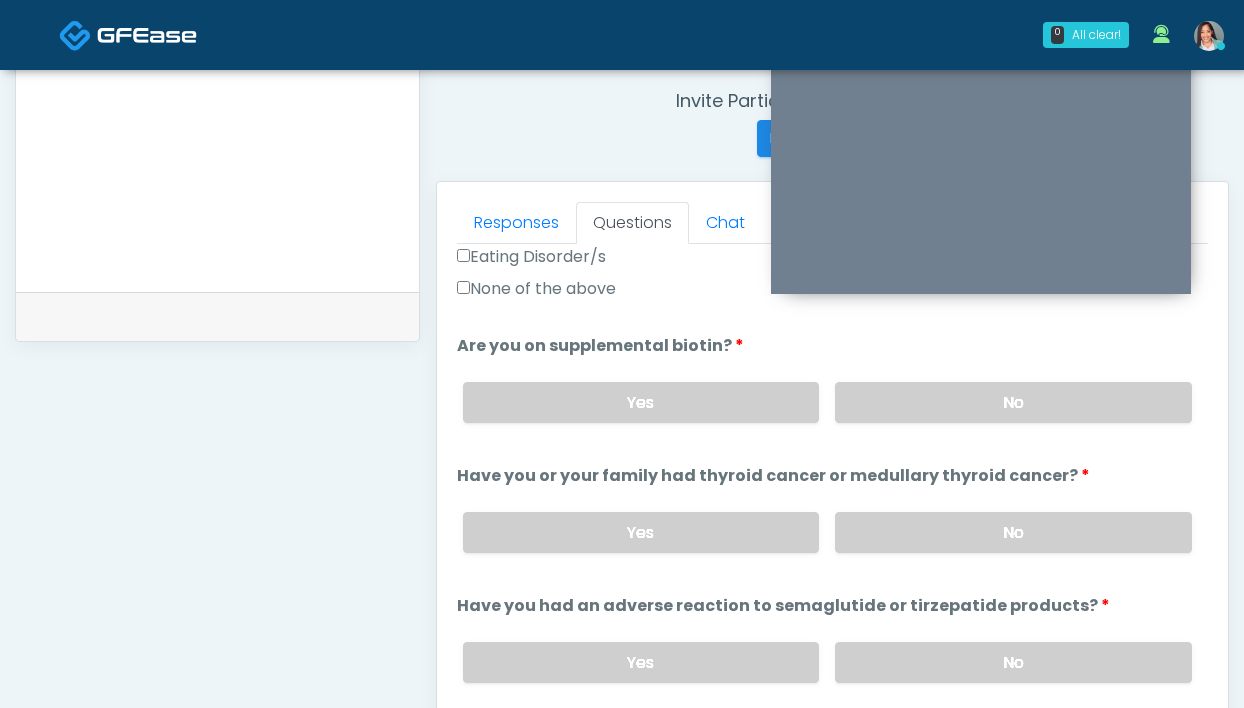 scroll, scrollTop: 812, scrollLeft: 0, axis: vertical 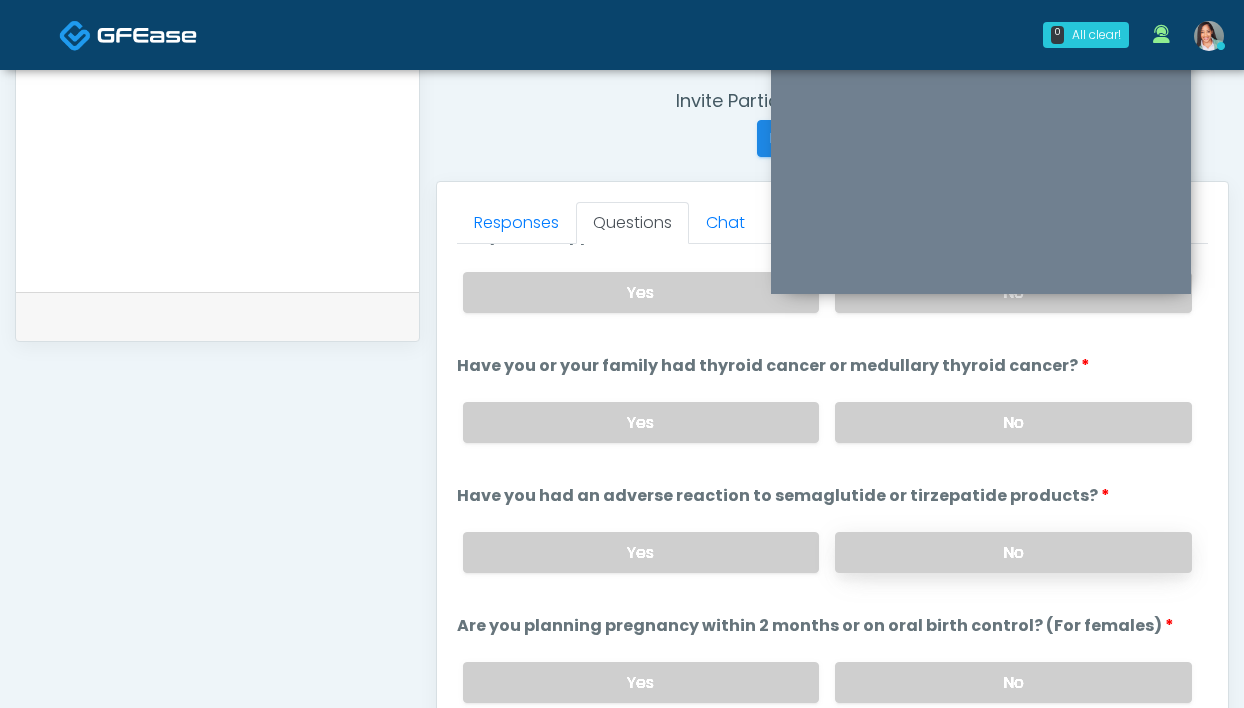 click on "No" at bounding box center [1013, 552] 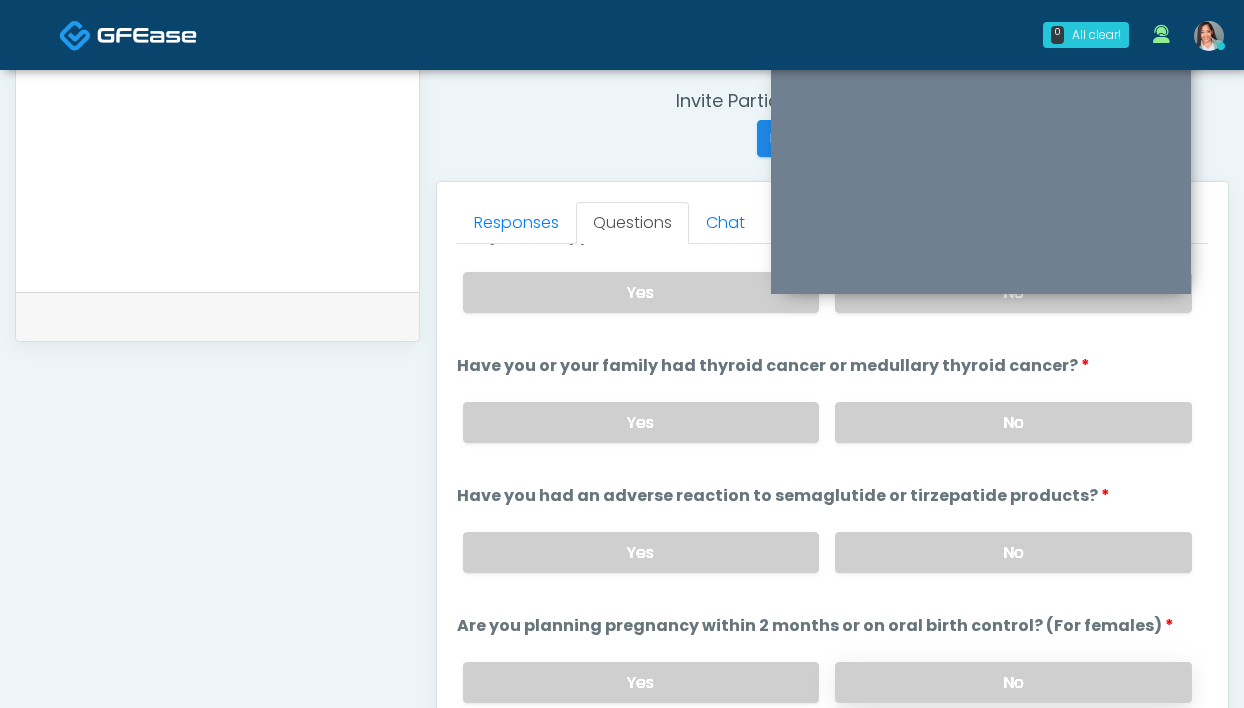 click on "No" at bounding box center [1013, 682] 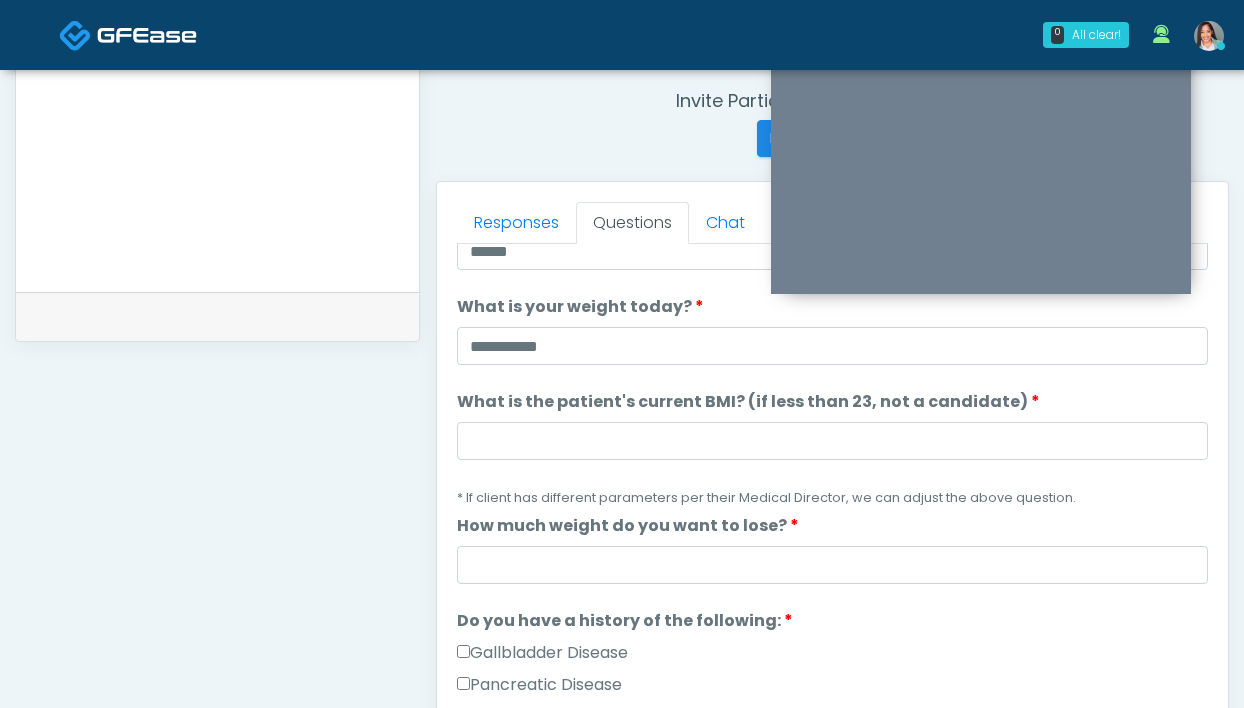 scroll, scrollTop: 95, scrollLeft: 0, axis: vertical 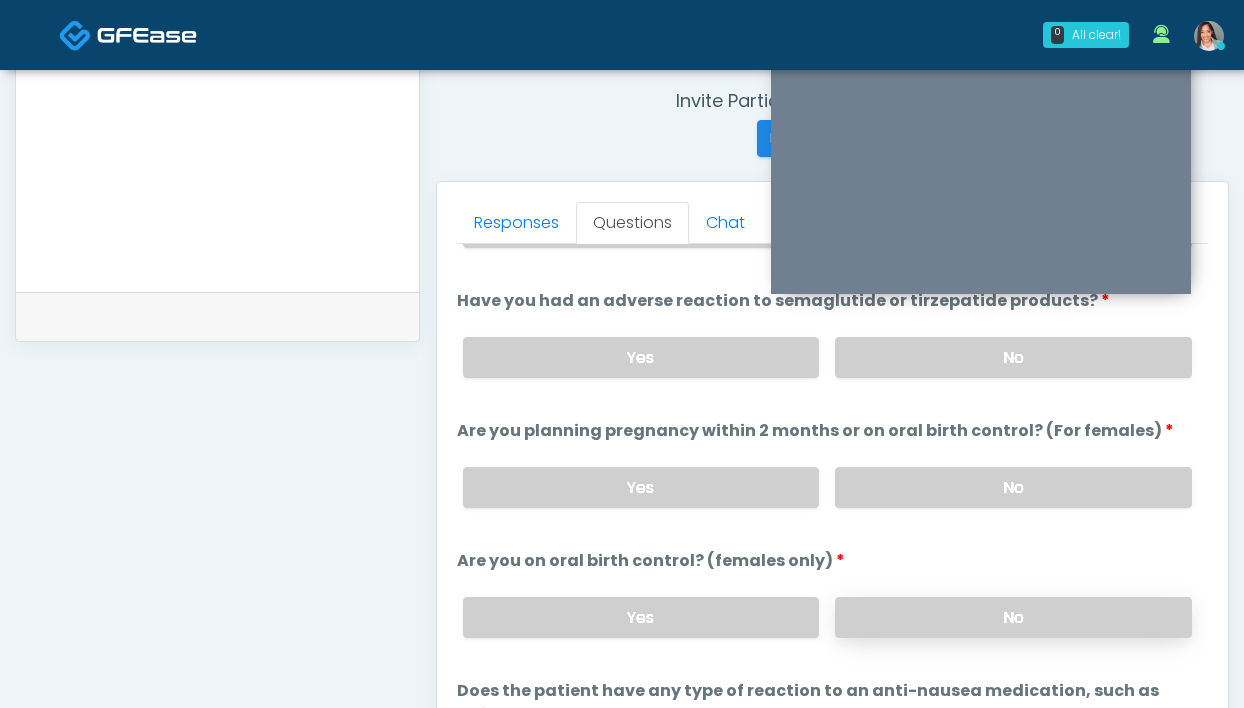 click on "No" at bounding box center (1013, 617) 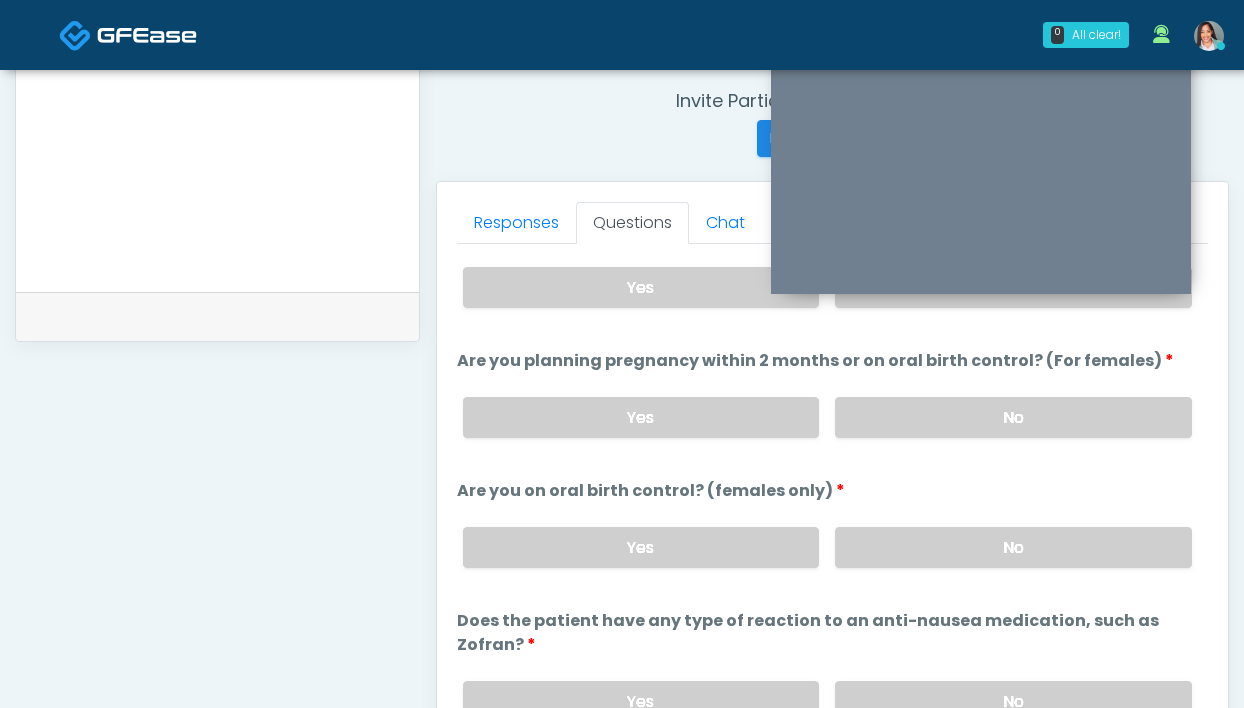 scroll, scrollTop: 1127, scrollLeft: 0, axis: vertical 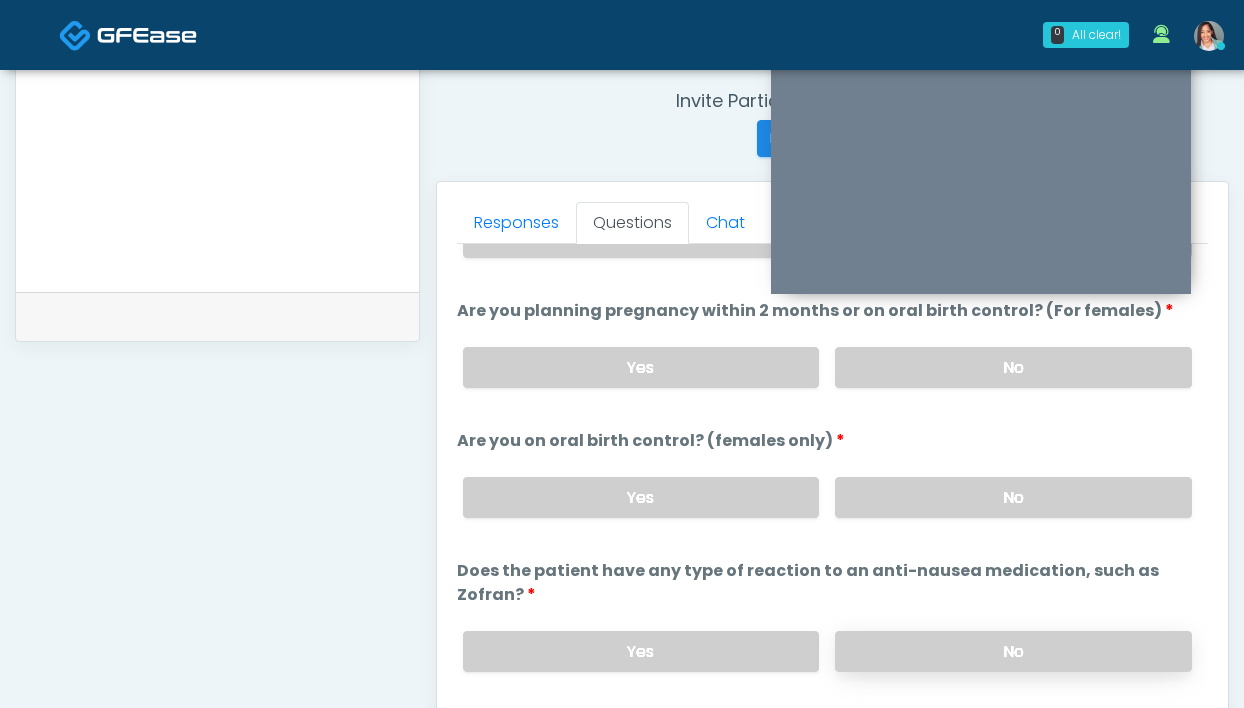 click on "No" at bounding box center [1013, 651] 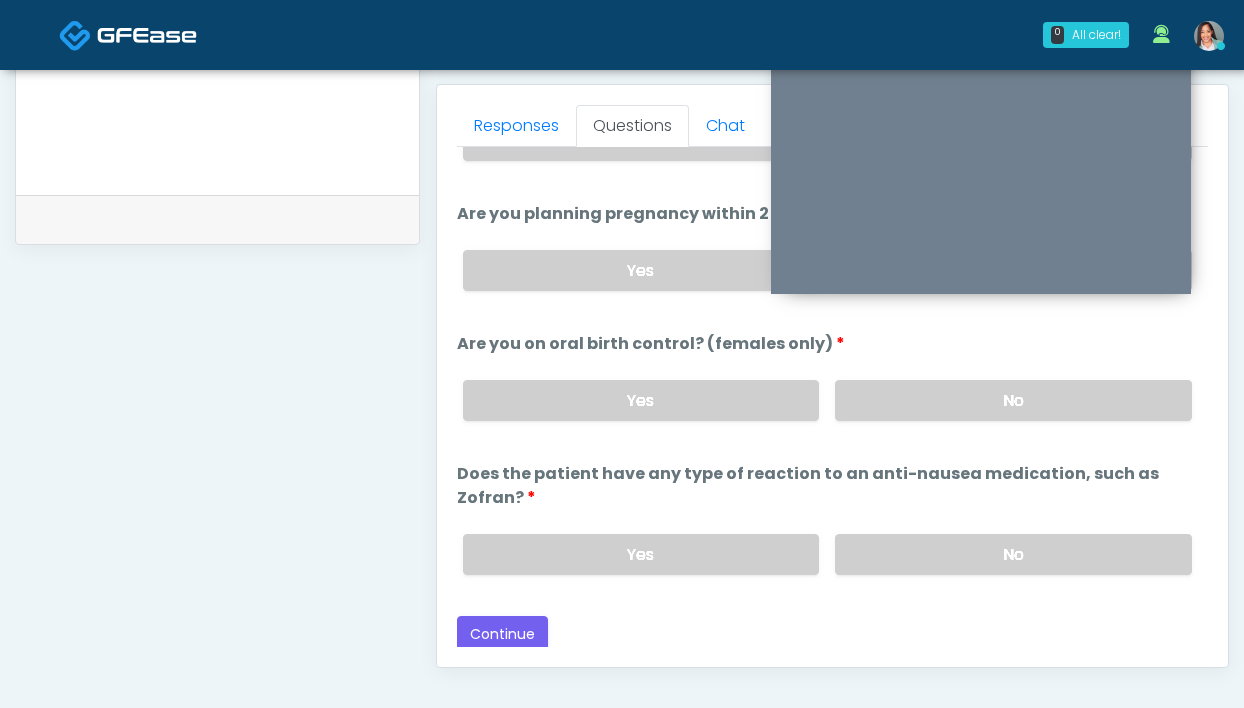 scroll, scrollTop: 1085, scrollLeft: 0, axis: vertical 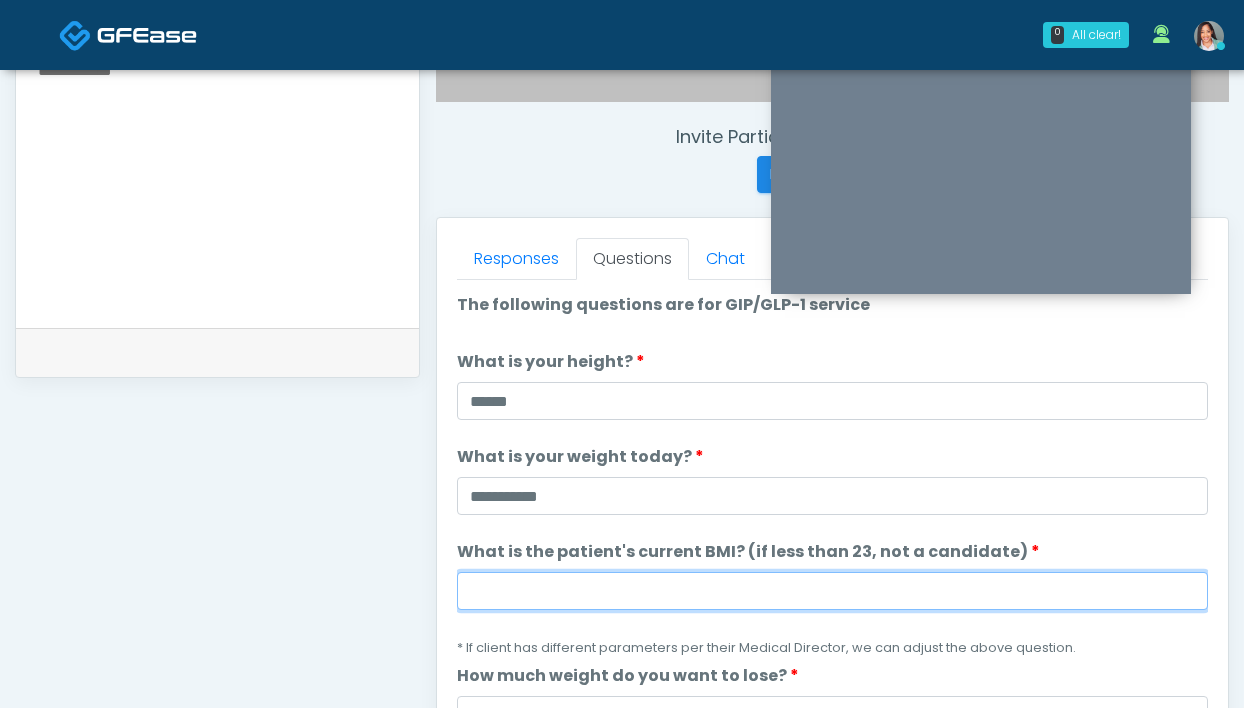 click on "What is the patient's current BMI? (if less than 23, not a candidate)" at bounding box center (832, 591) 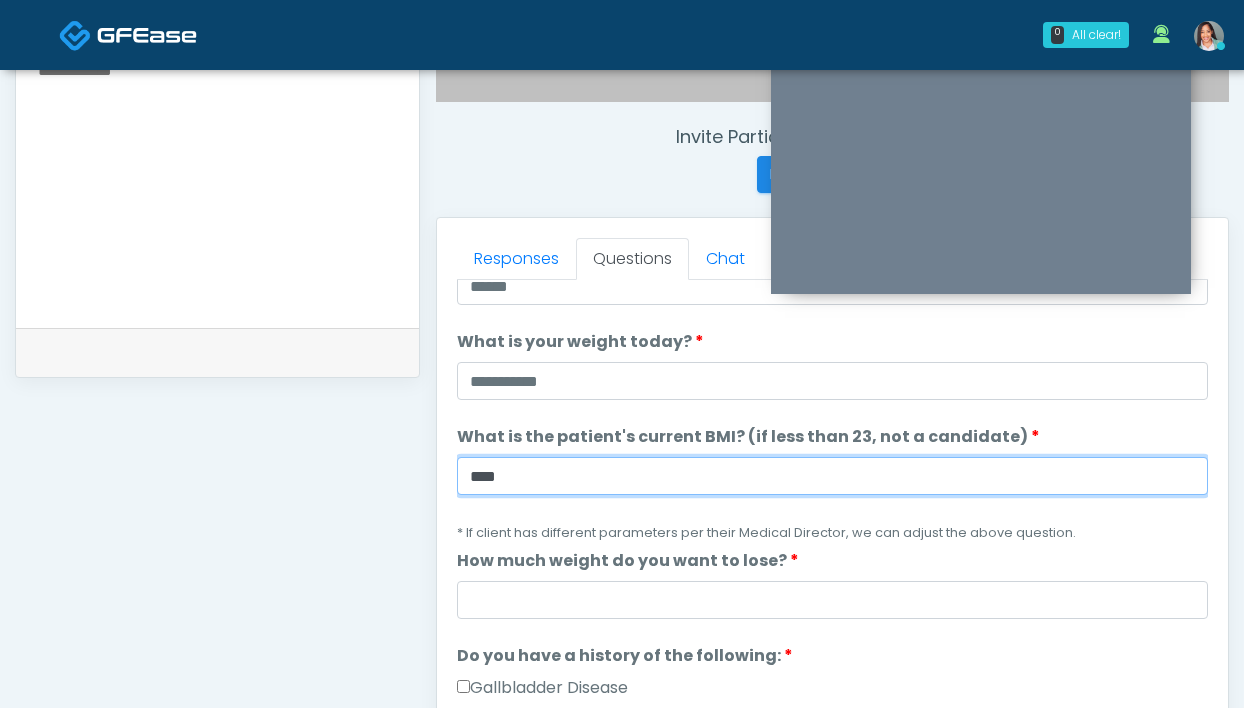 scroll, scrollTop: 225, scrollLeft: 0, axis: vertical 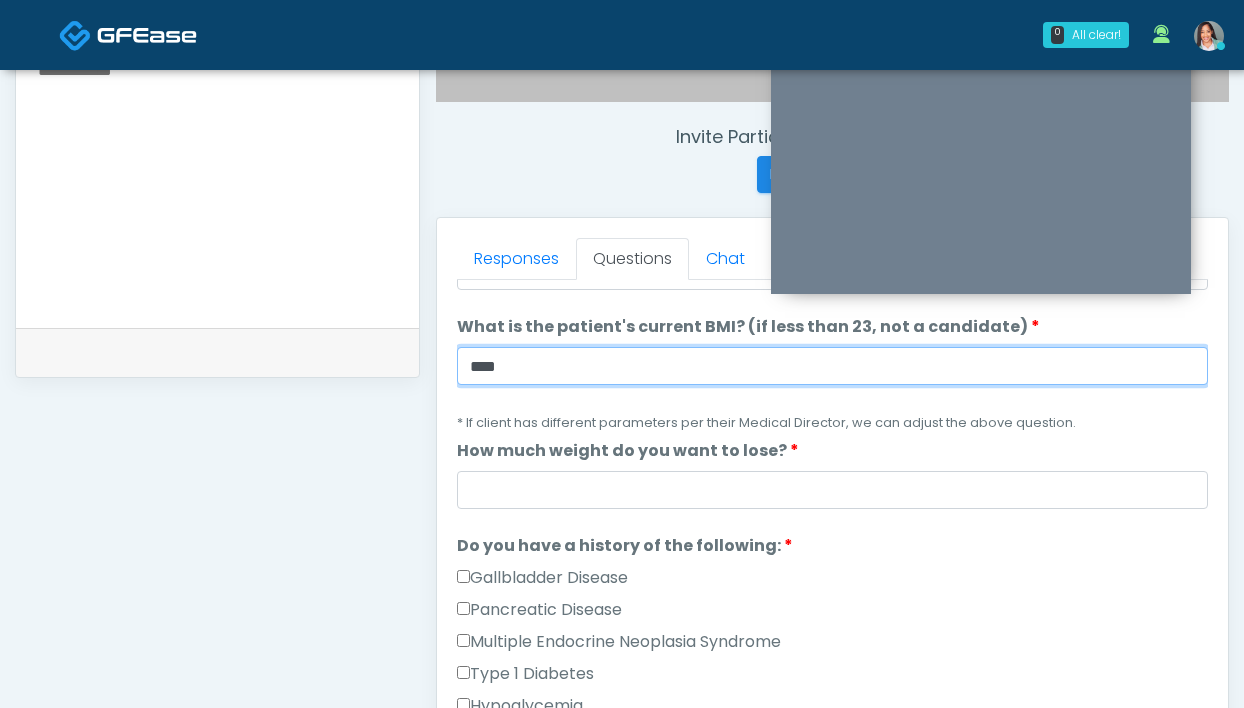 type on "****" 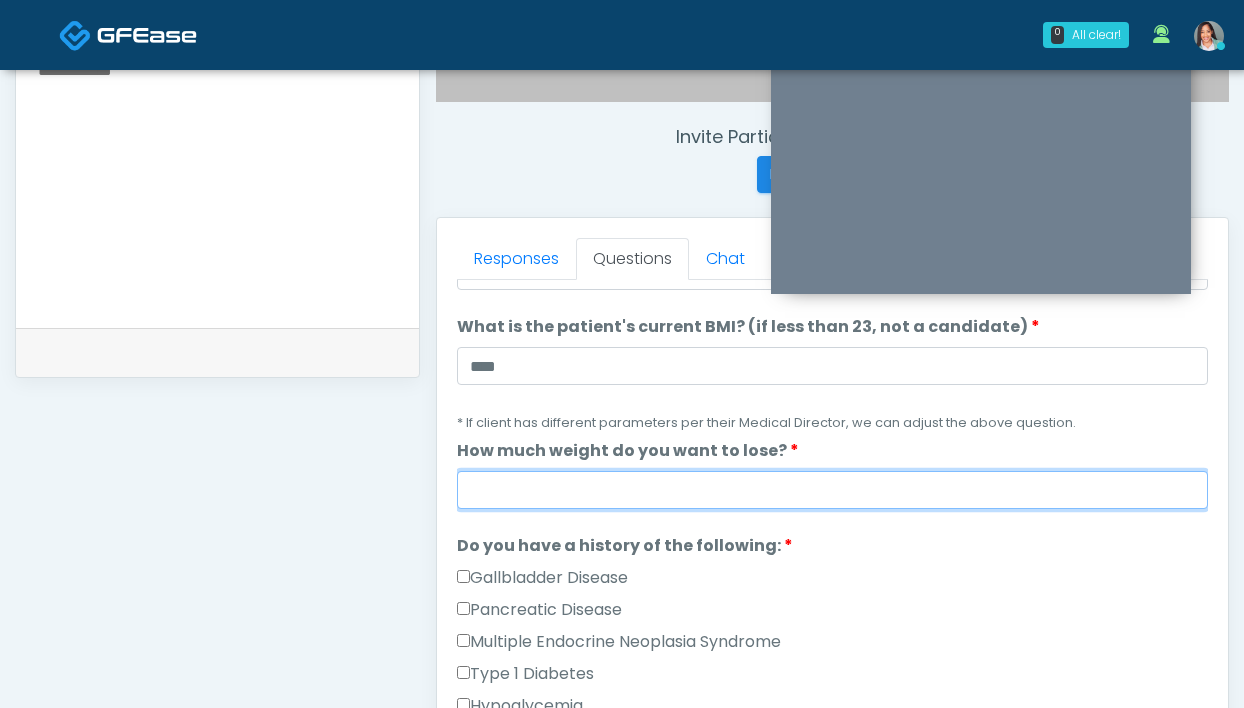click on "How much weight do you want to lose?" at bounding box center (832, 490) 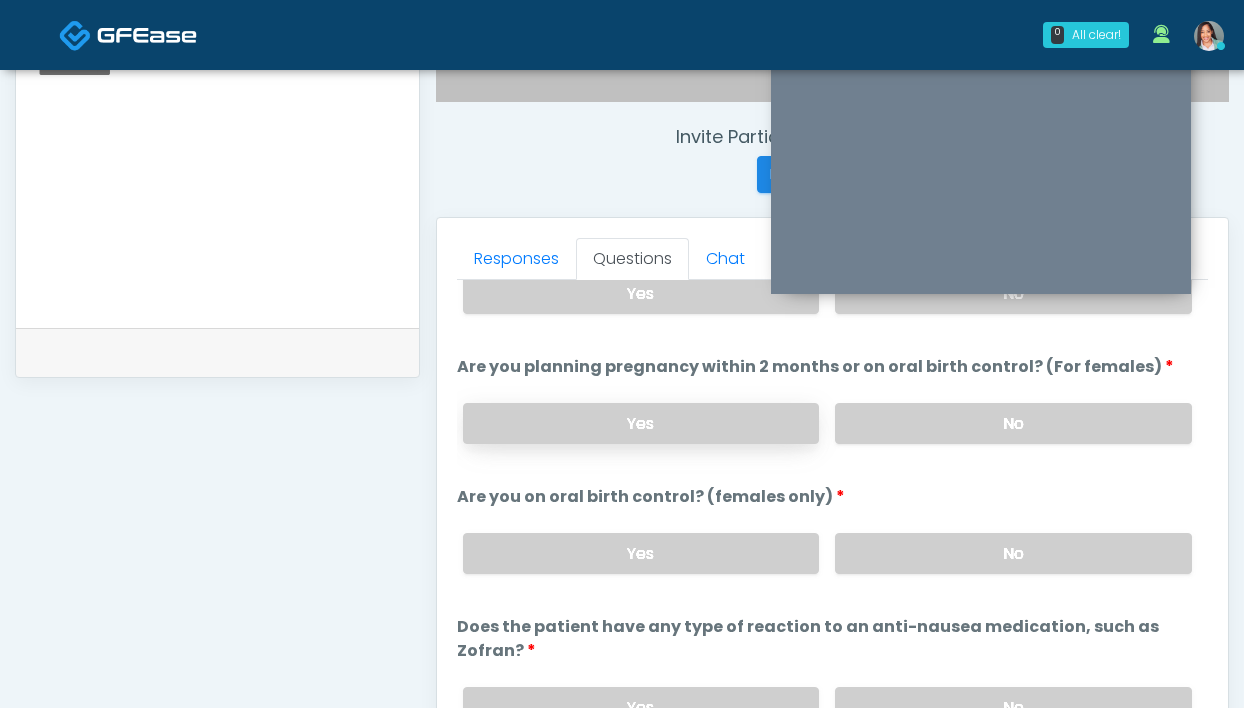 scroll, scrollTop: 1127, scrollLeft: 0, axis: vertical 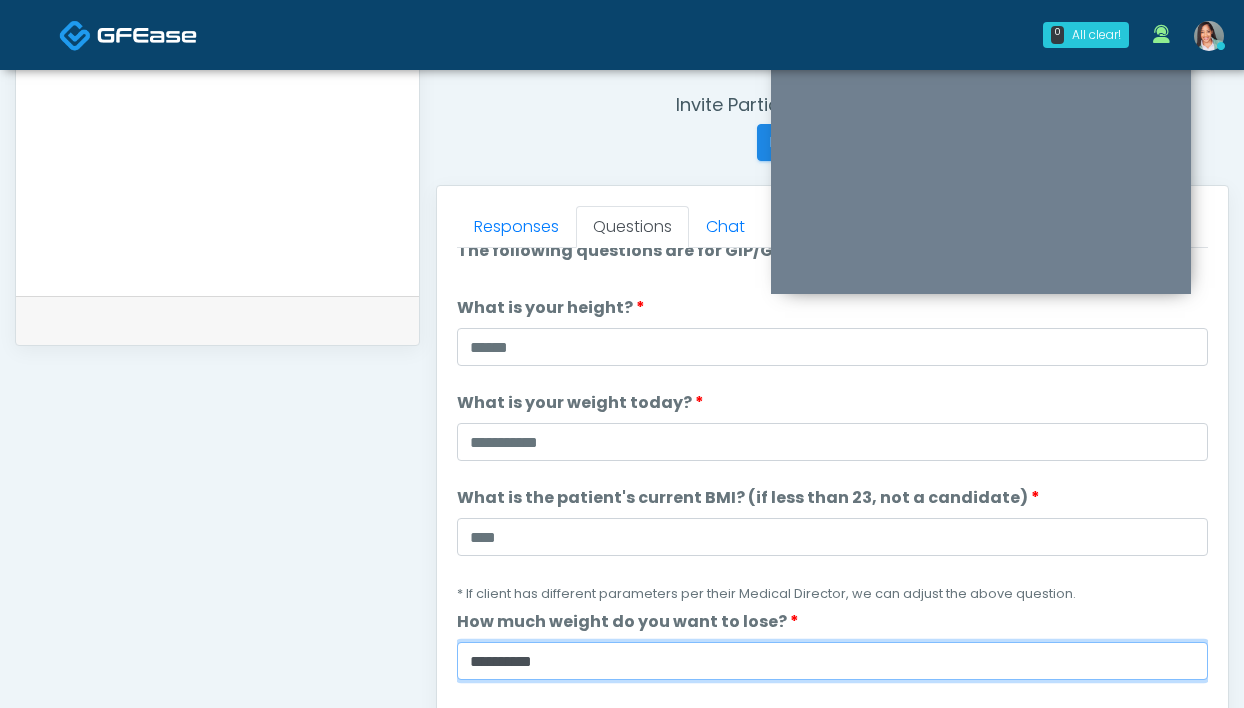 type on "*********" 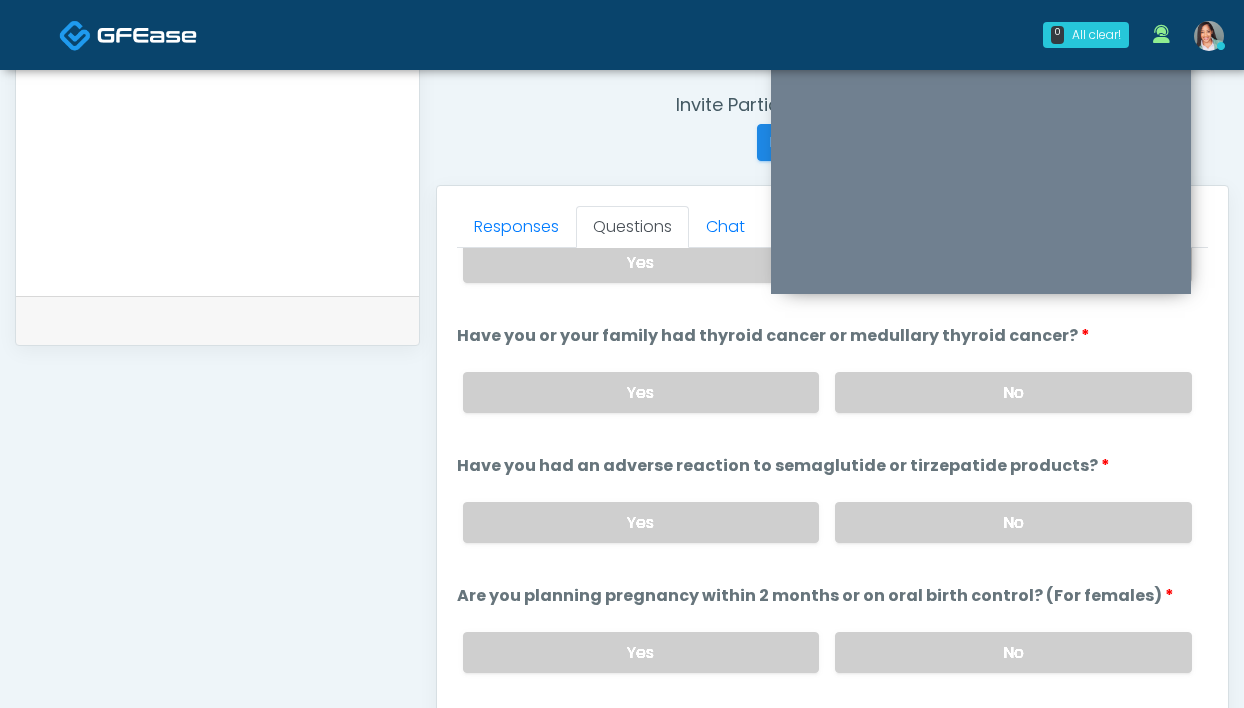 scroll, scrollTop: 1127, scrollLeft: 0, axis: vertical 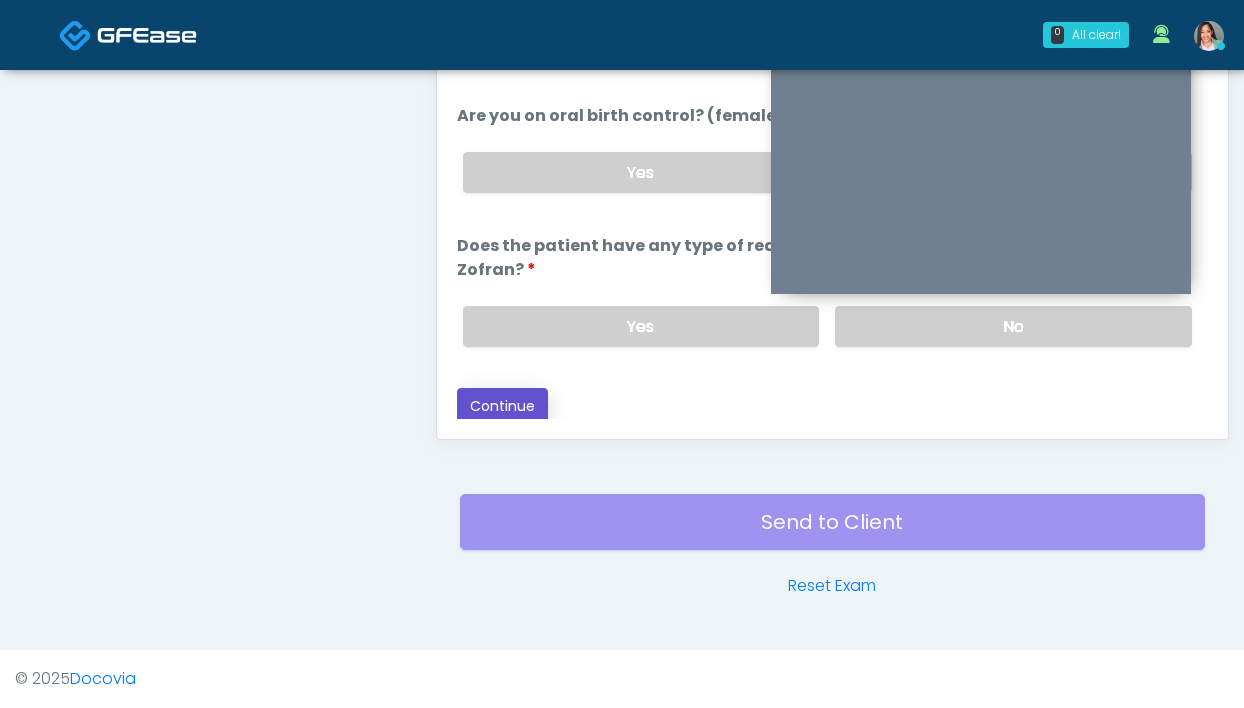 click on "Continue" at bounding box center (502, 406) 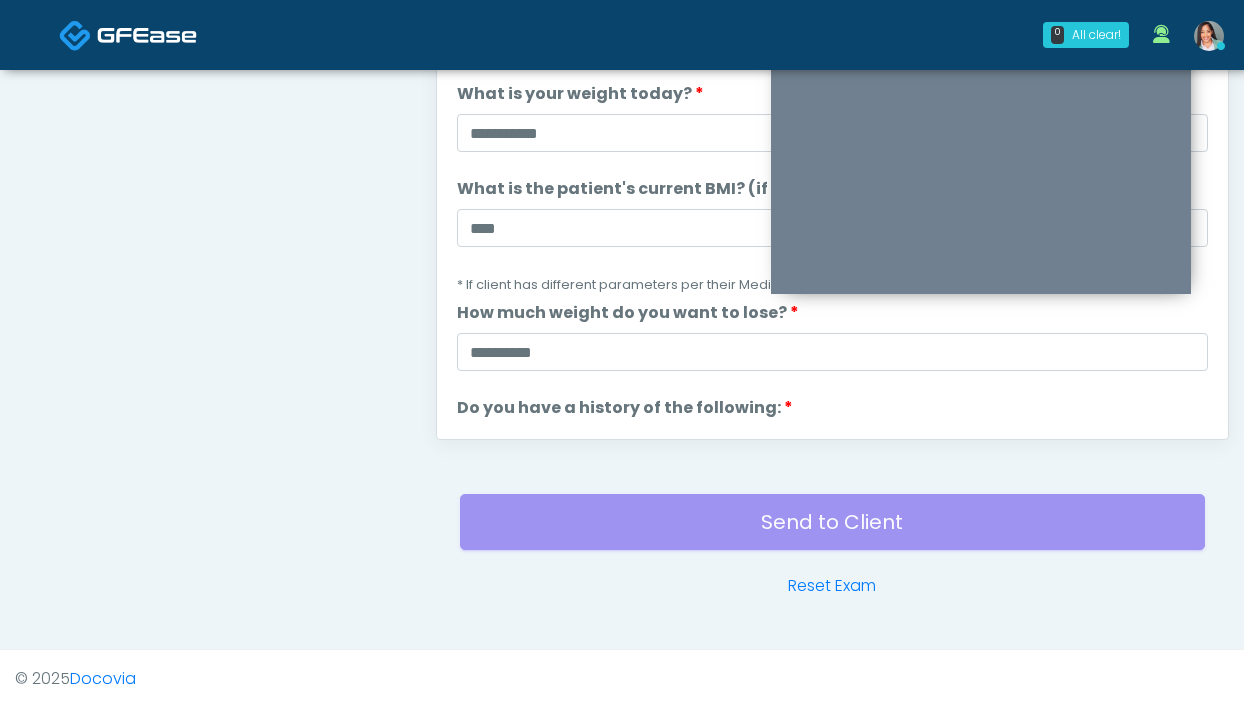 scroll, scrollTop: 0, scrollLeft: 0, axis: both 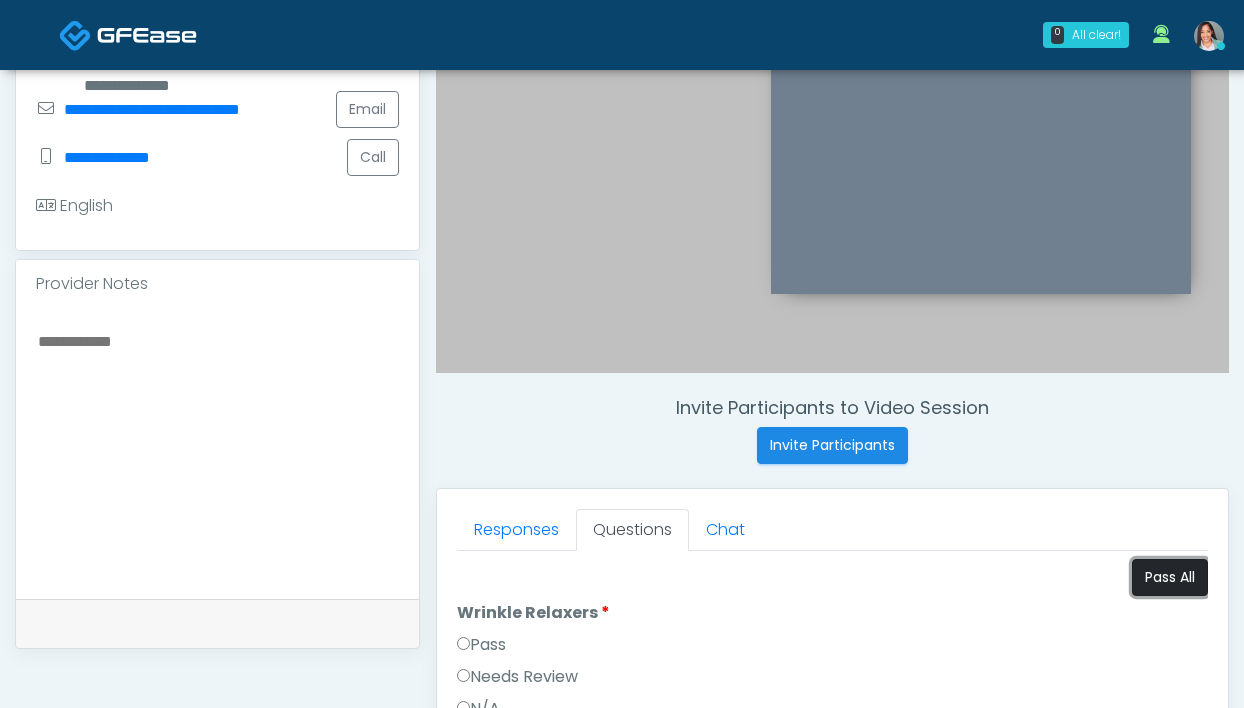 click on "Pass All" at bounding box center [1170, 577] 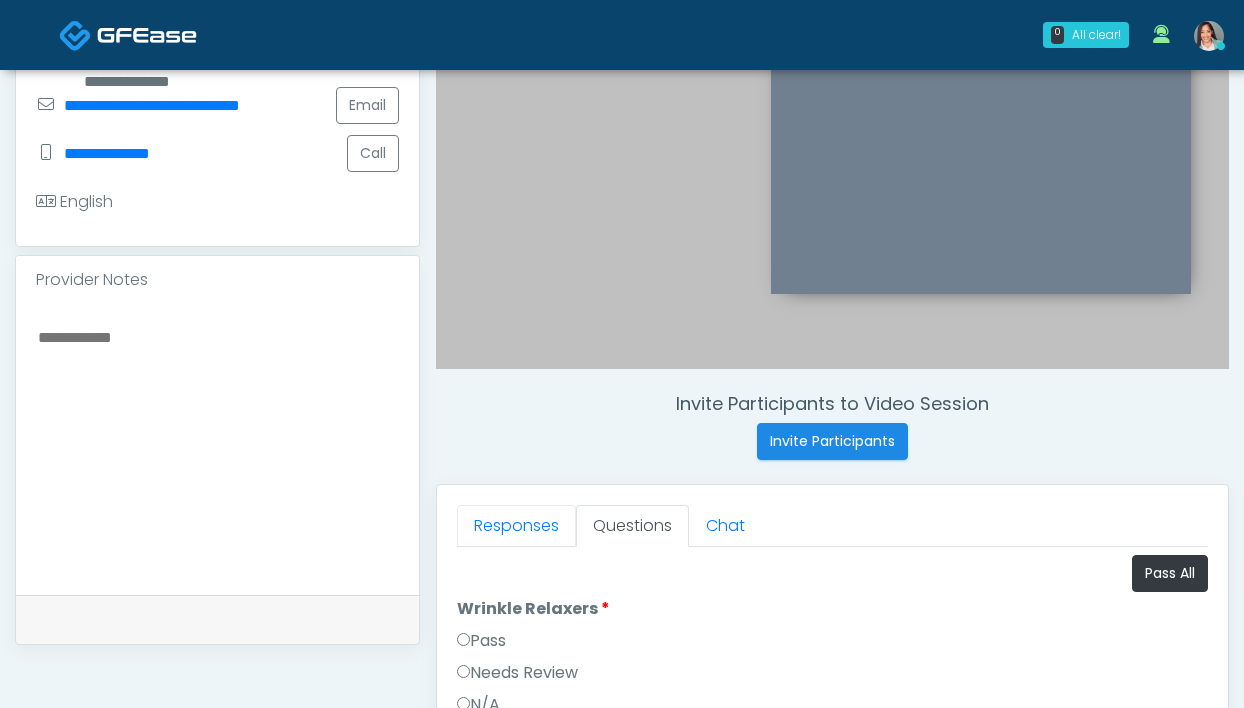 drag, startPoint x: 492, startPoint y: 528, endPoint x: 570, endPoint y: 253, distance: 285.84787 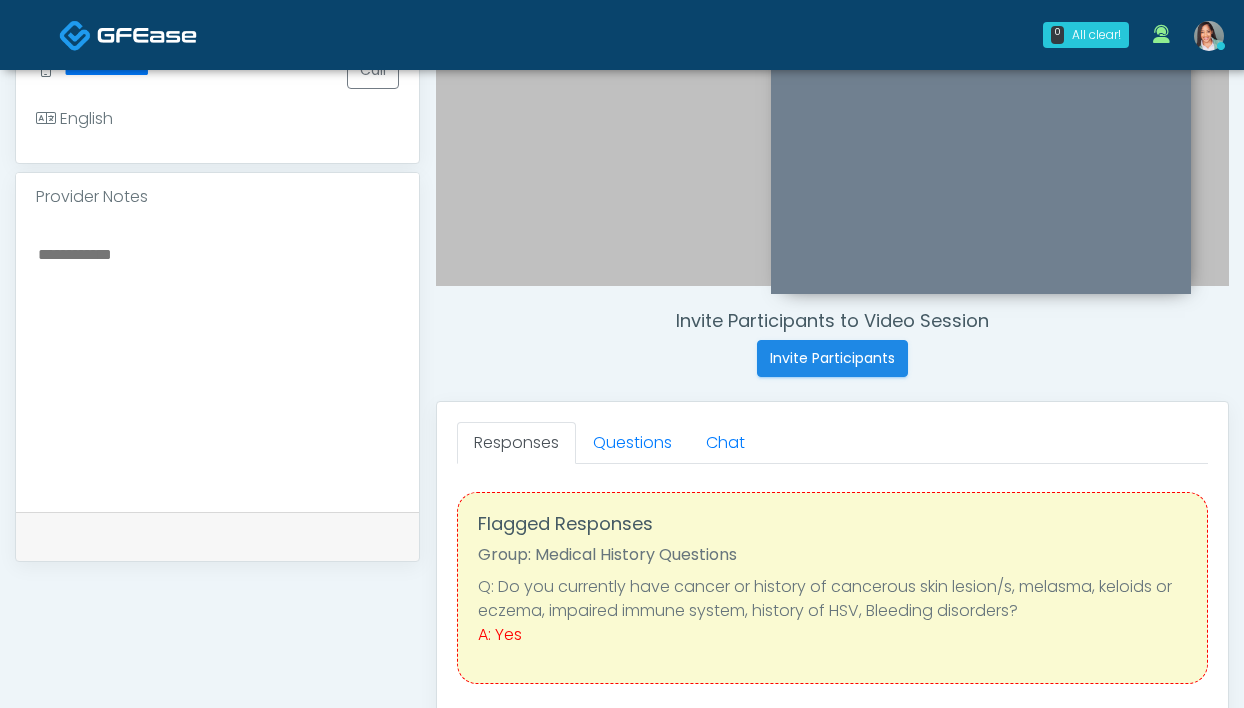 scroll, scrollTop: 629, scrollLeft: 0, axis: vertical 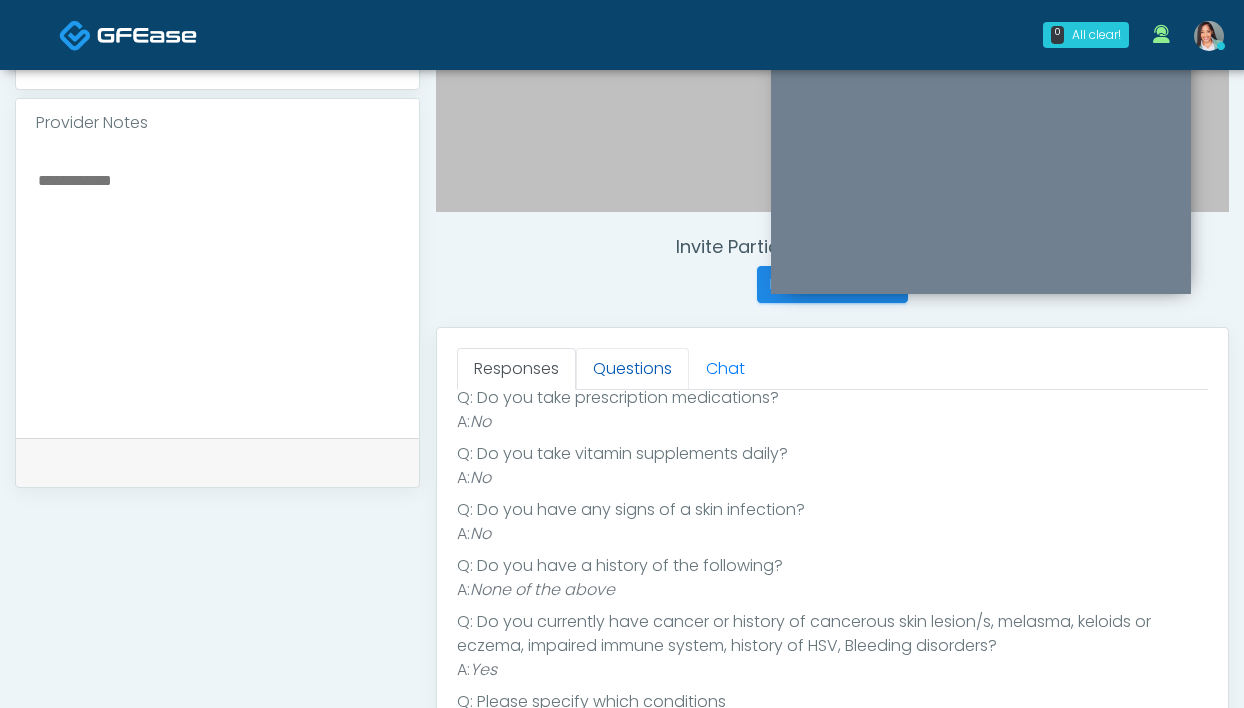click on "Questions" at bounding box center [632, 369] 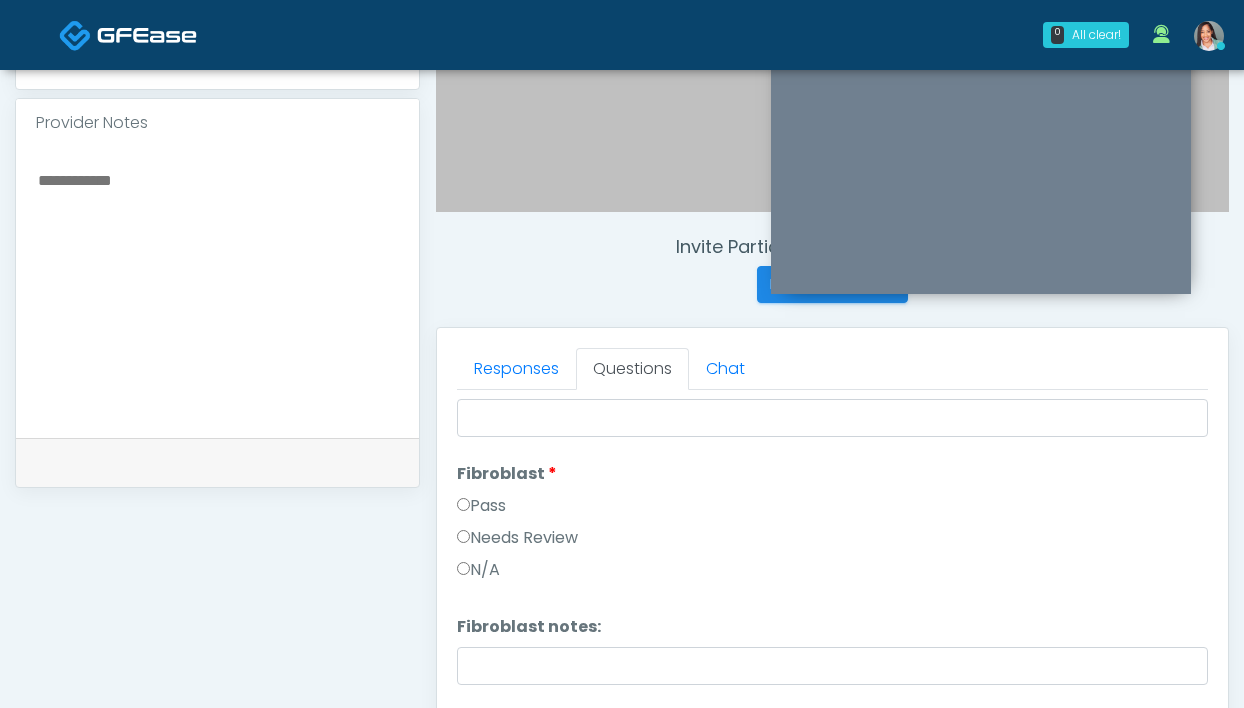 scroll, scrollTop: 975, scrollLeft: 0, axis: vertical 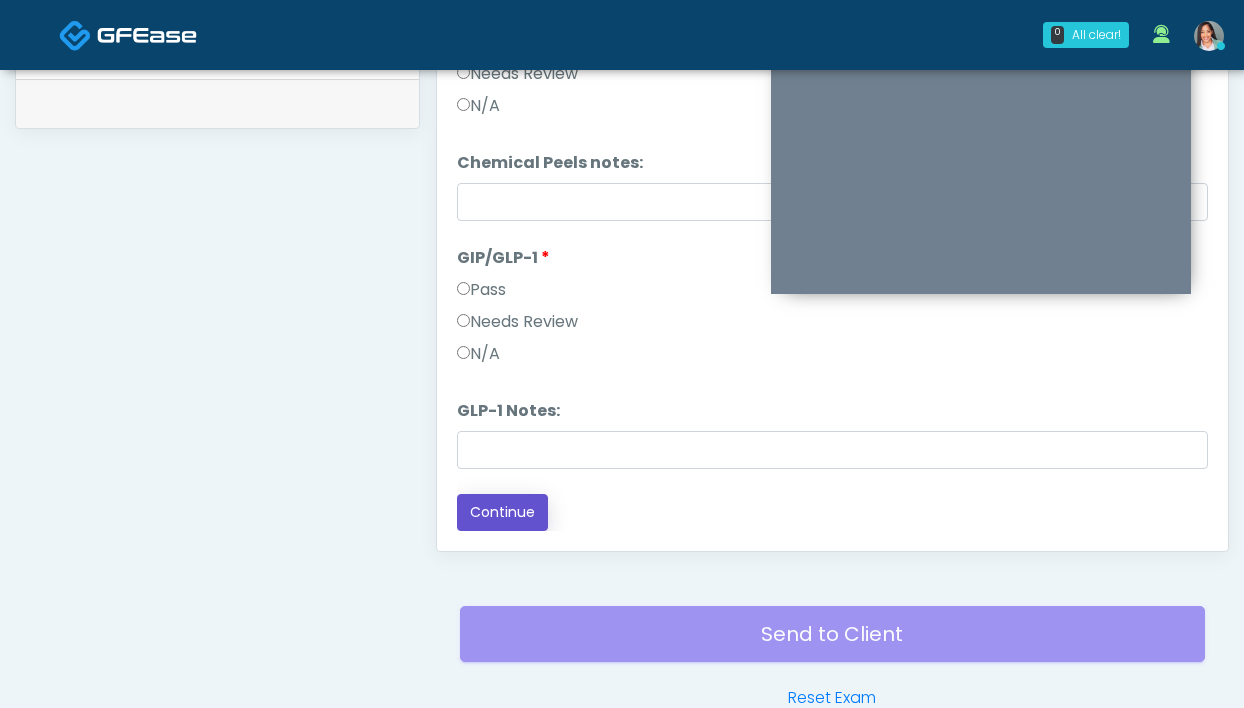 click on "Continue" at bounding box center [502, 512] 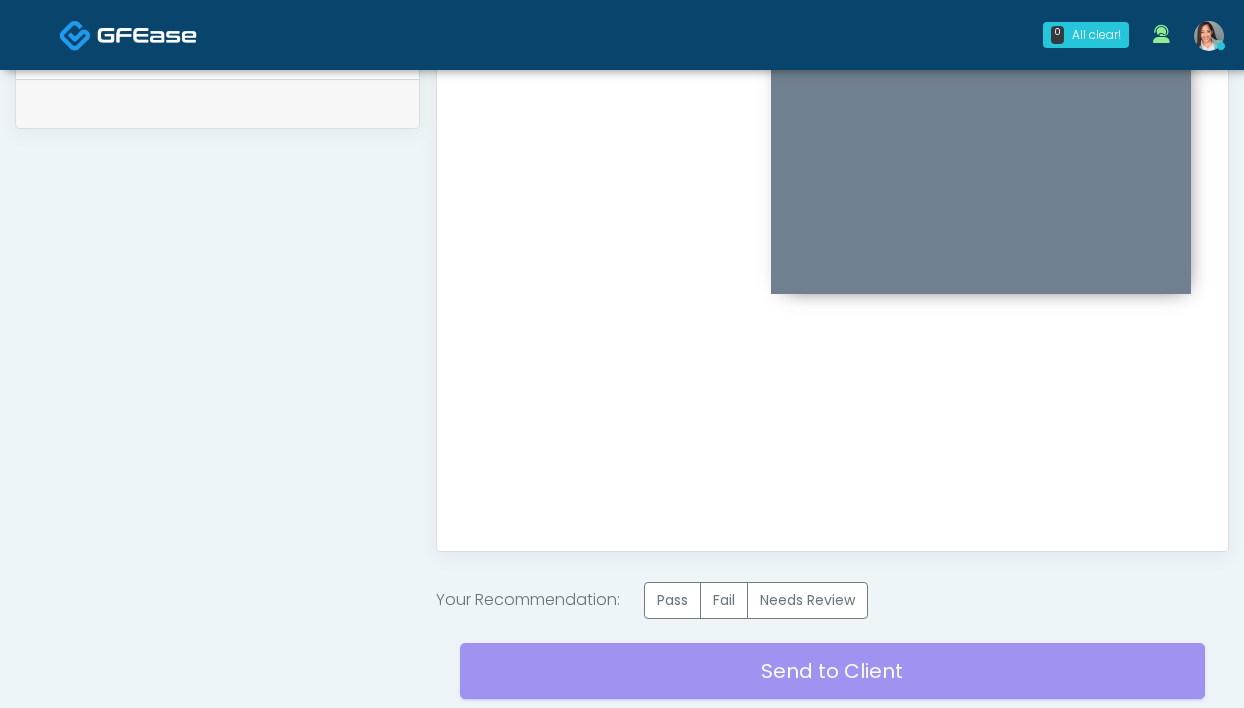 scroll, scrollTop: 0, scrollLeft: 0, axis: both 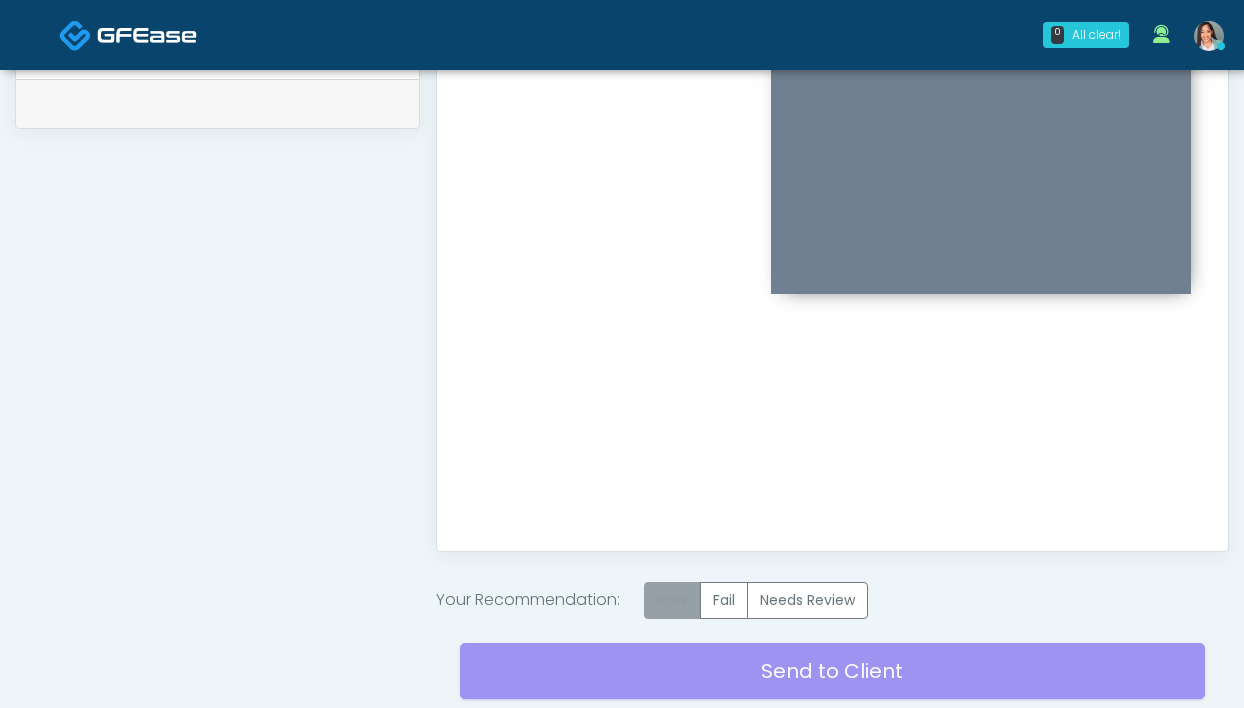 click on "Pass" at bounding box center (672, 600) 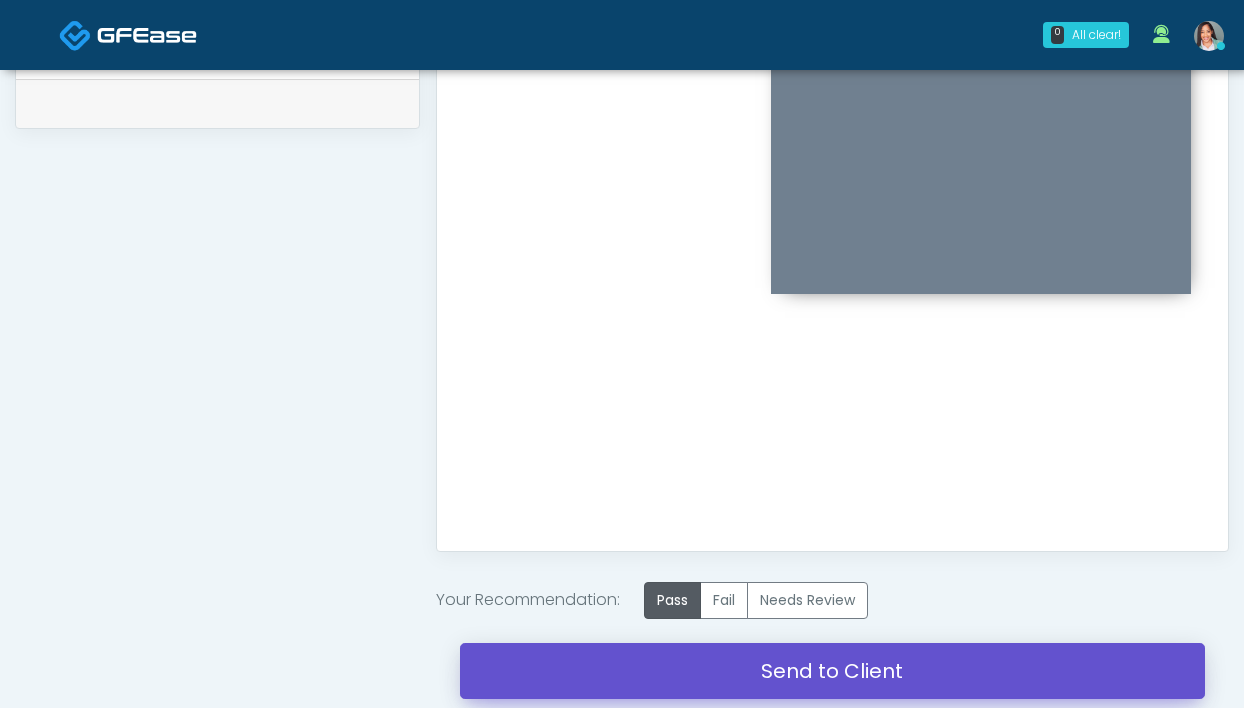 click on "Send to Client" at bounding box center (832, 671) 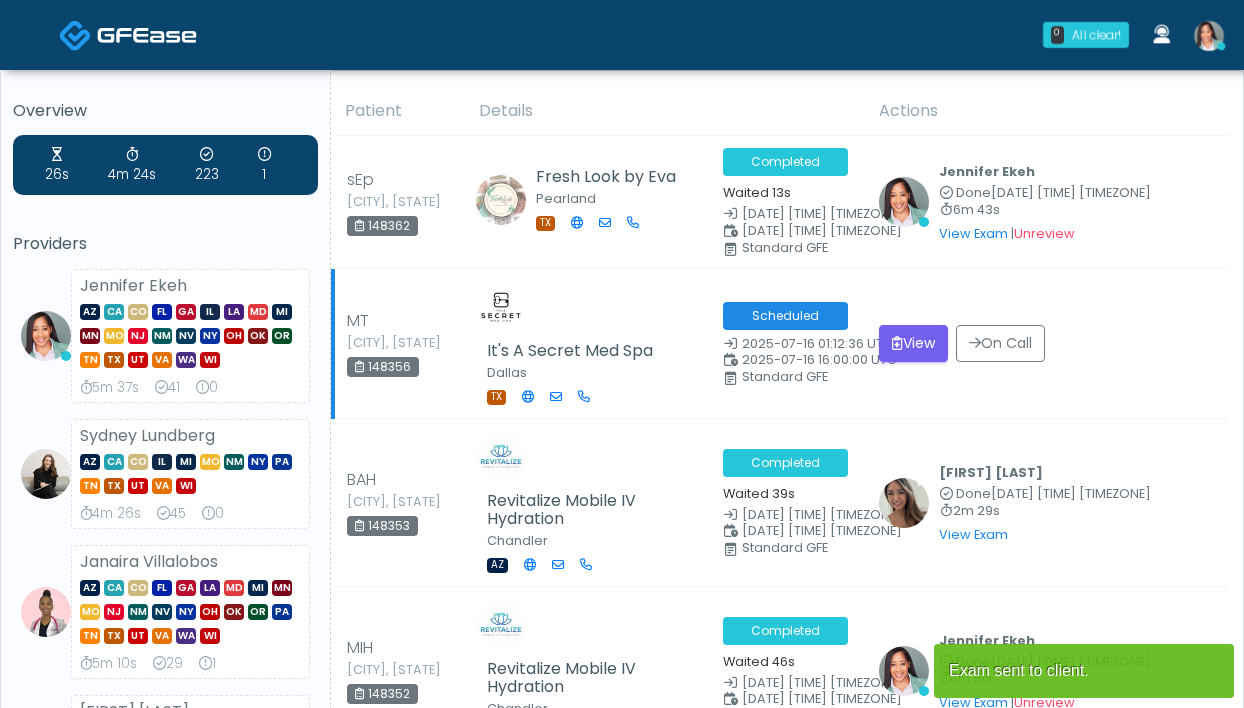 scroll, scrollTop: 0, scrollLeft: 0, axis: both 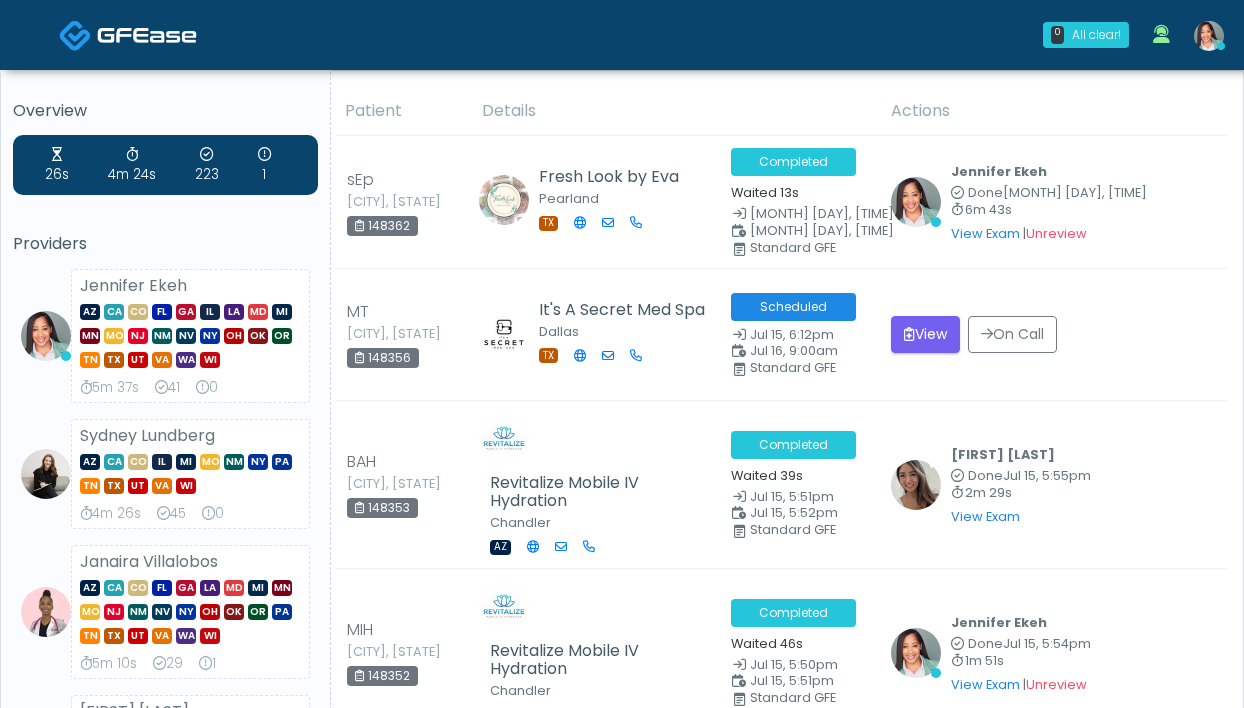 click at bounding box center (1209, 36) 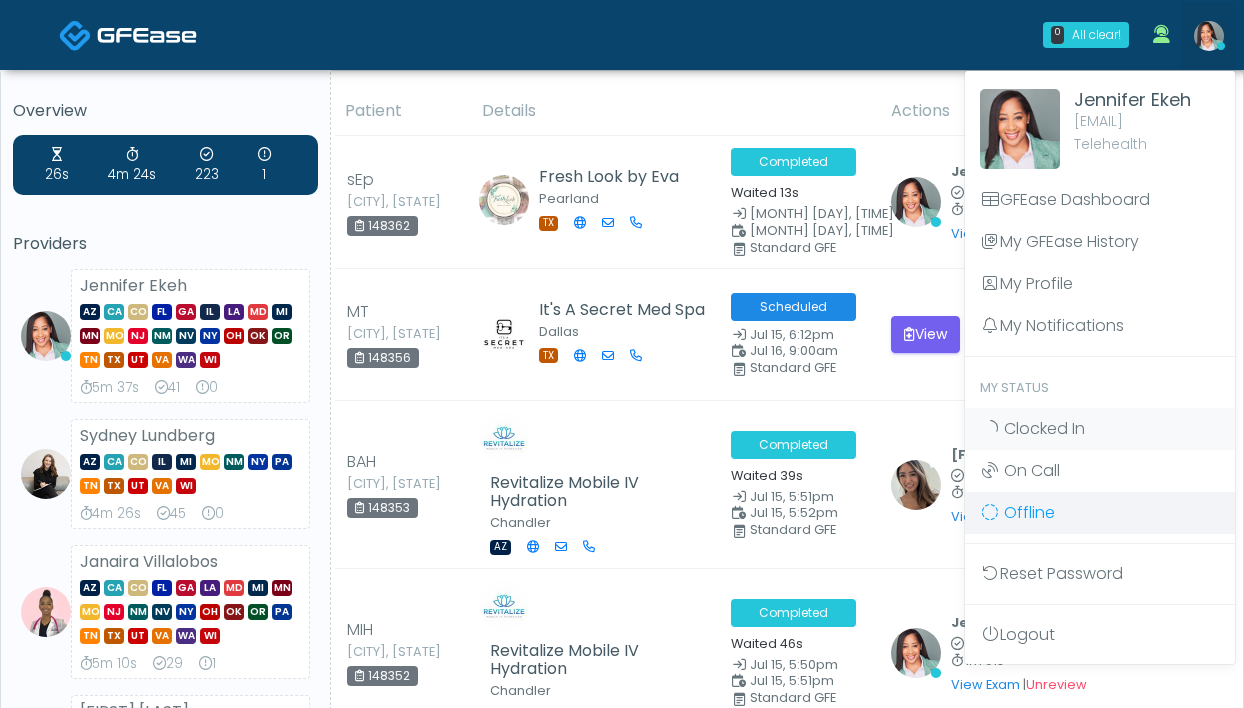 click on "Offline" at bounding box center (1100, 513) 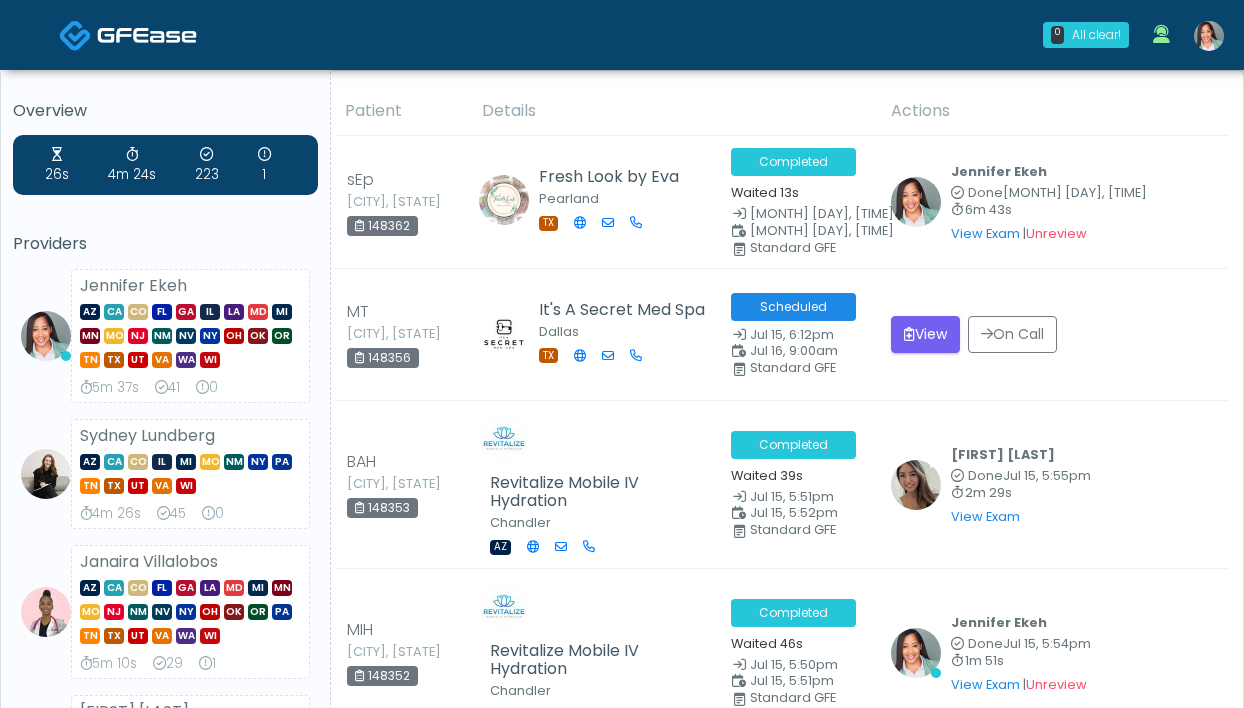 scroll, scrollTop: 0, scrollLeft: 0, axis: both 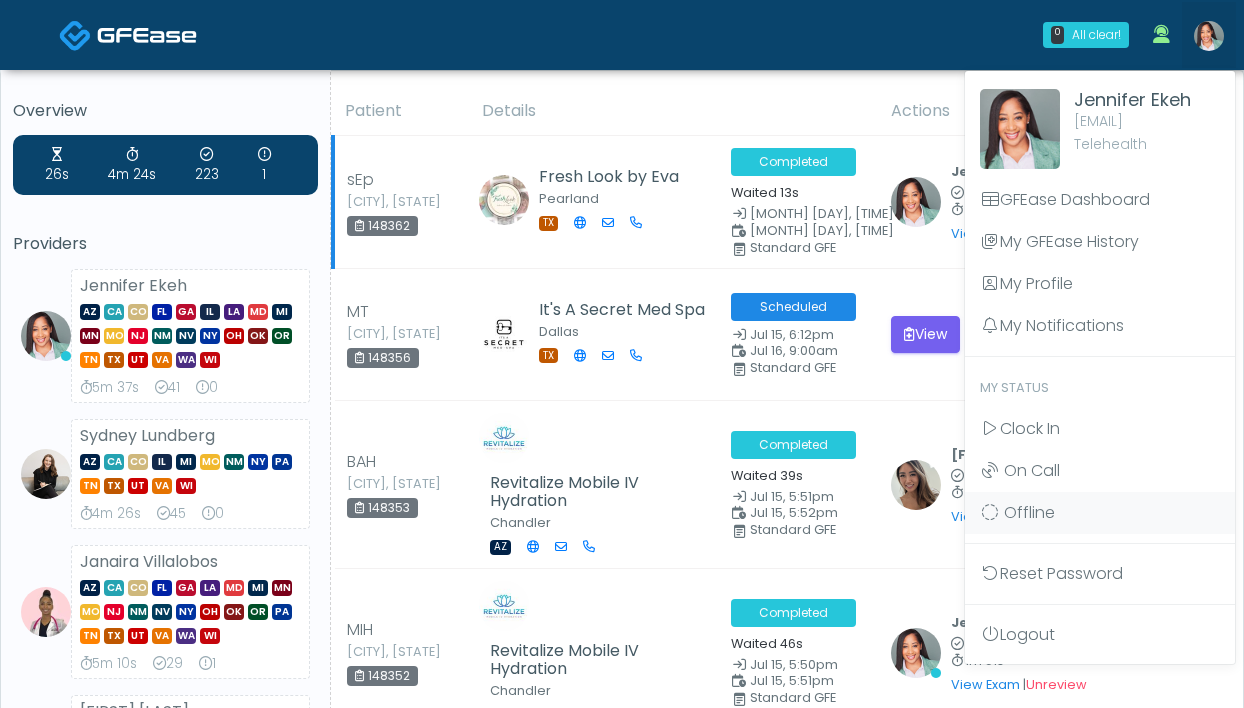 drag, startPoint x: 857, startPoint y: 197, endPoint x: 947, endPoint y: 220, distance: 92.89241 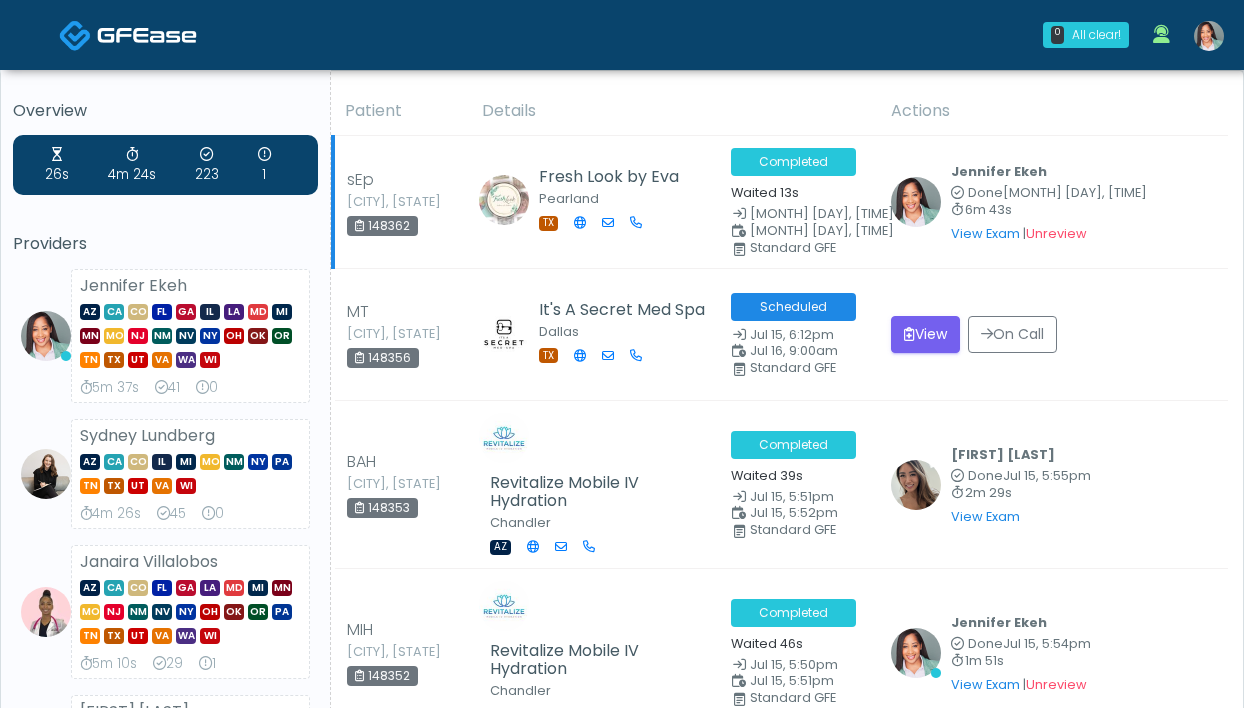 click on "View Exam
|
Unreview" at bounding box center [1049, 233] 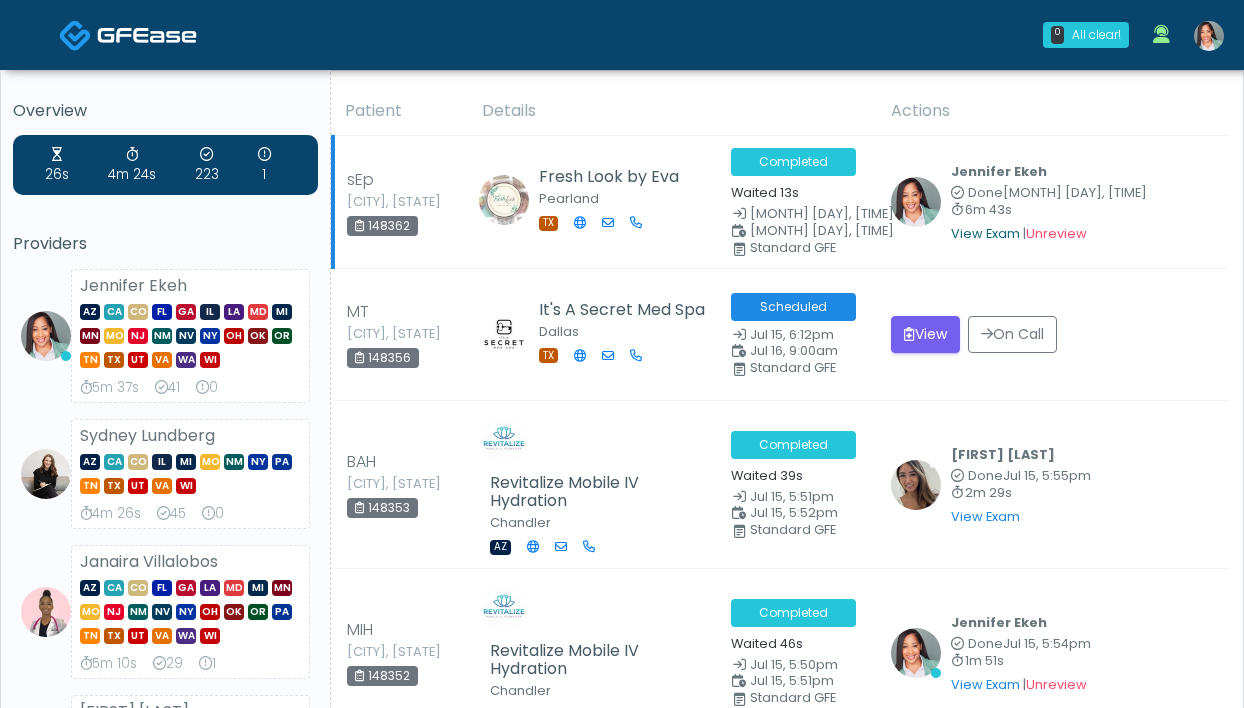 click on "View Exam" at bounding box center [985, 233] 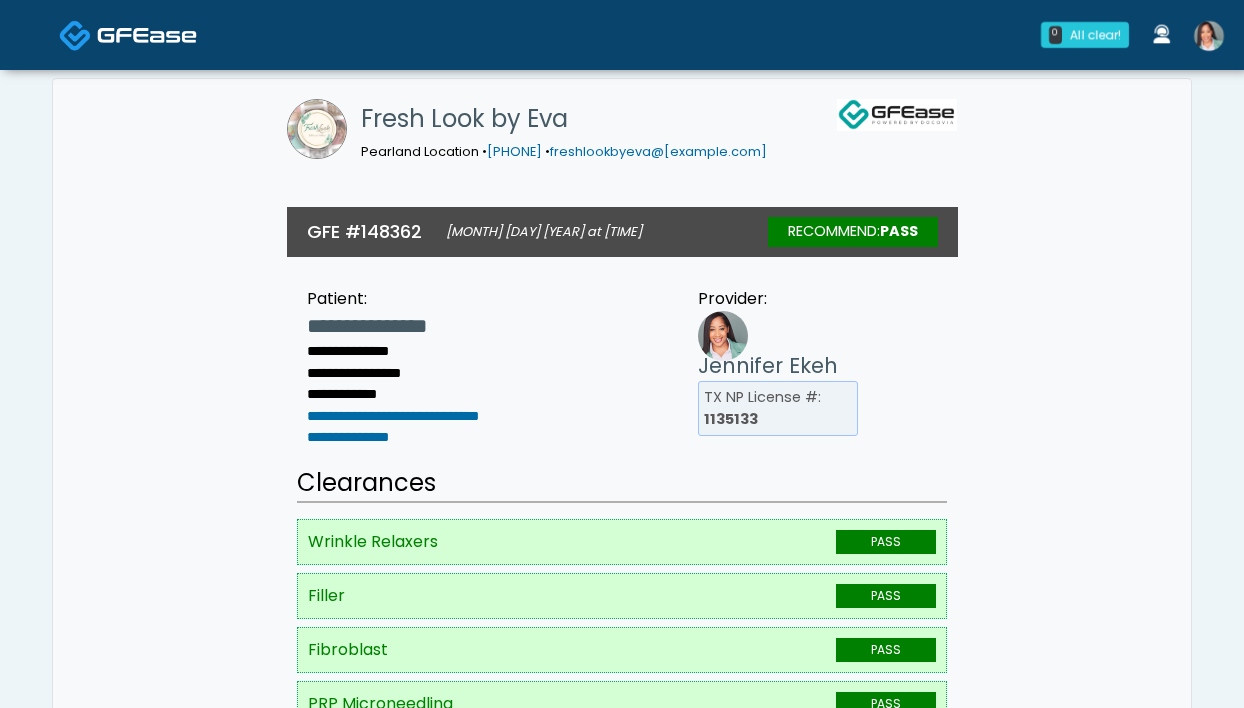 scroll, scrollTop: 0, scrollLeft: 0, axis: both 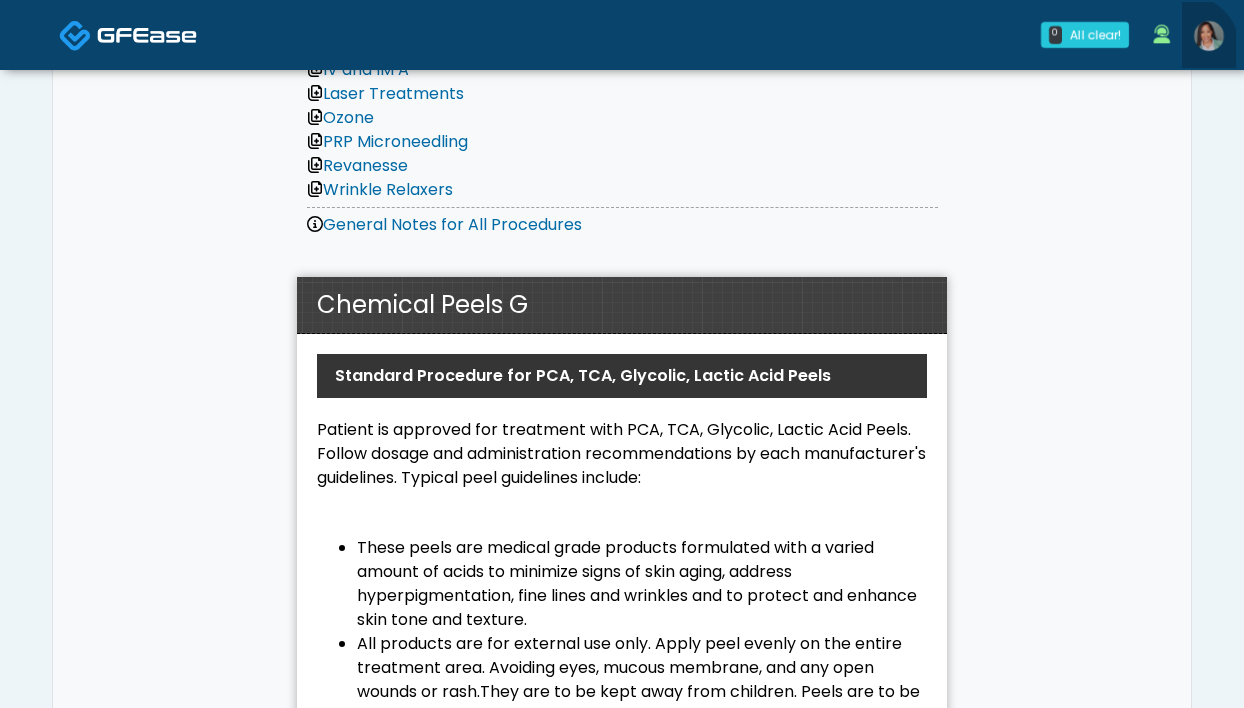 click at bounding box center (1209, 35) 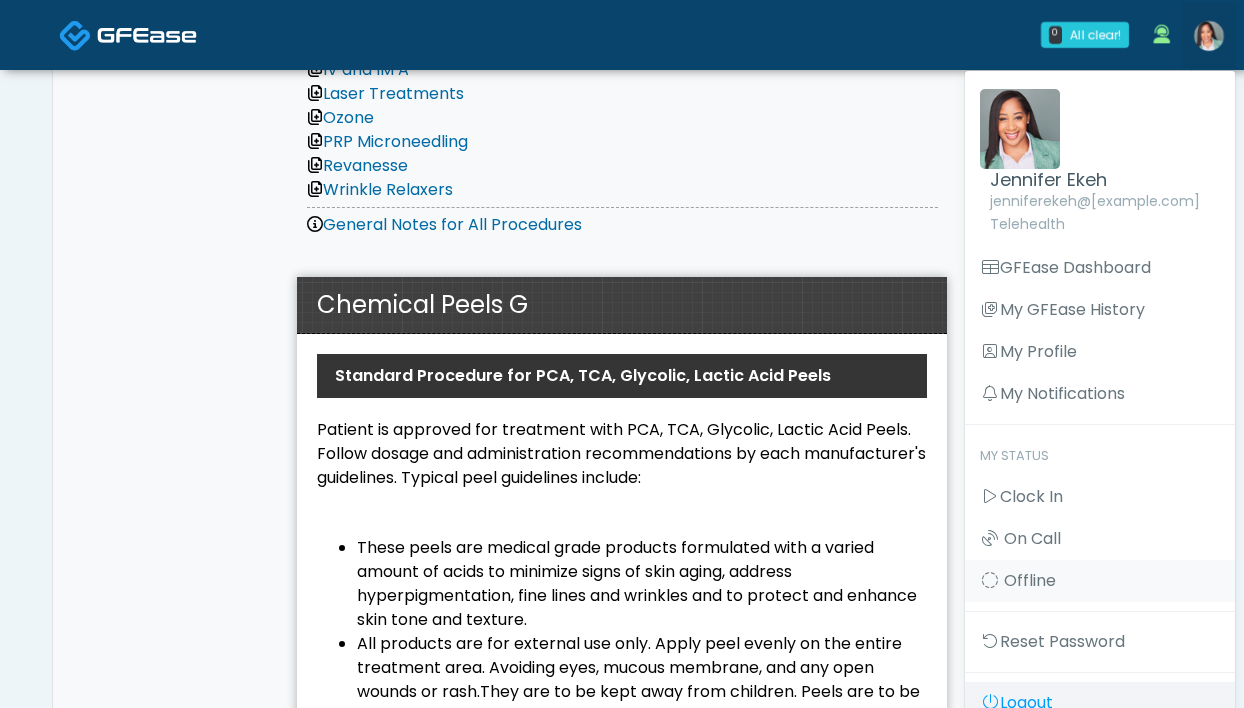 click on "Logout" at bounding box center (1100, 703) 